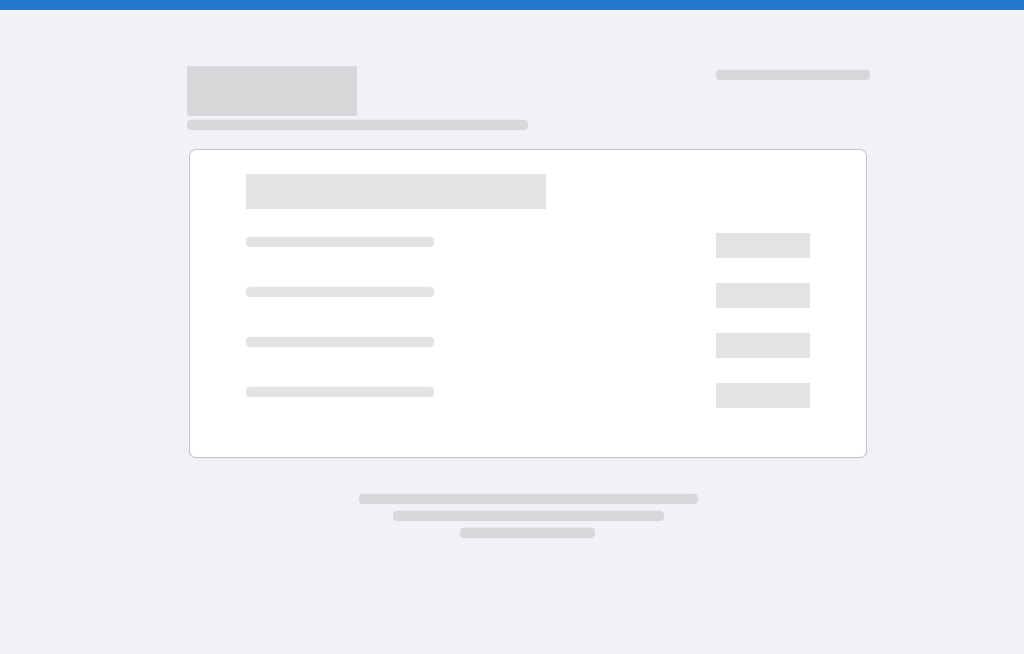 scroll, scrollTop: 0, scrollLeft: 0, axis: both 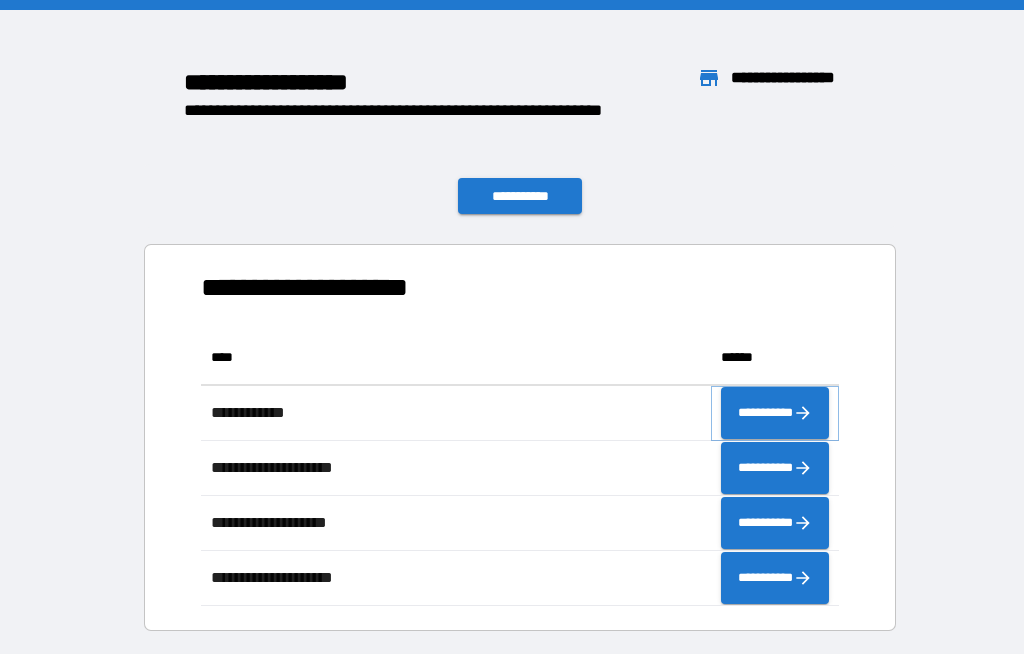 click on "**********" at bounding box center [775, 413] 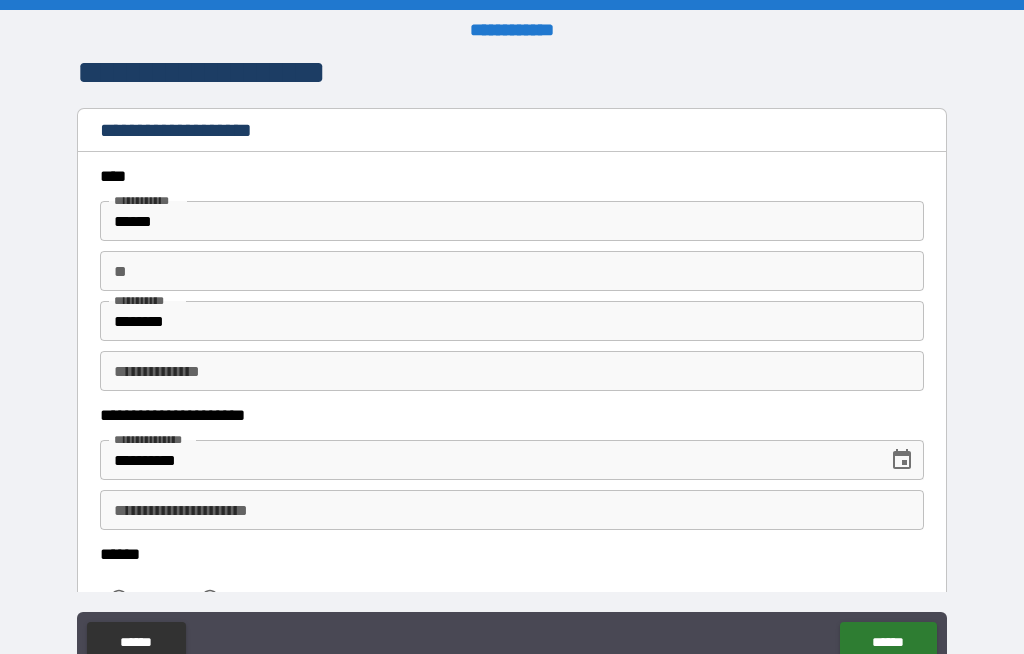 click on "** **" at bounding box center [512, 271] 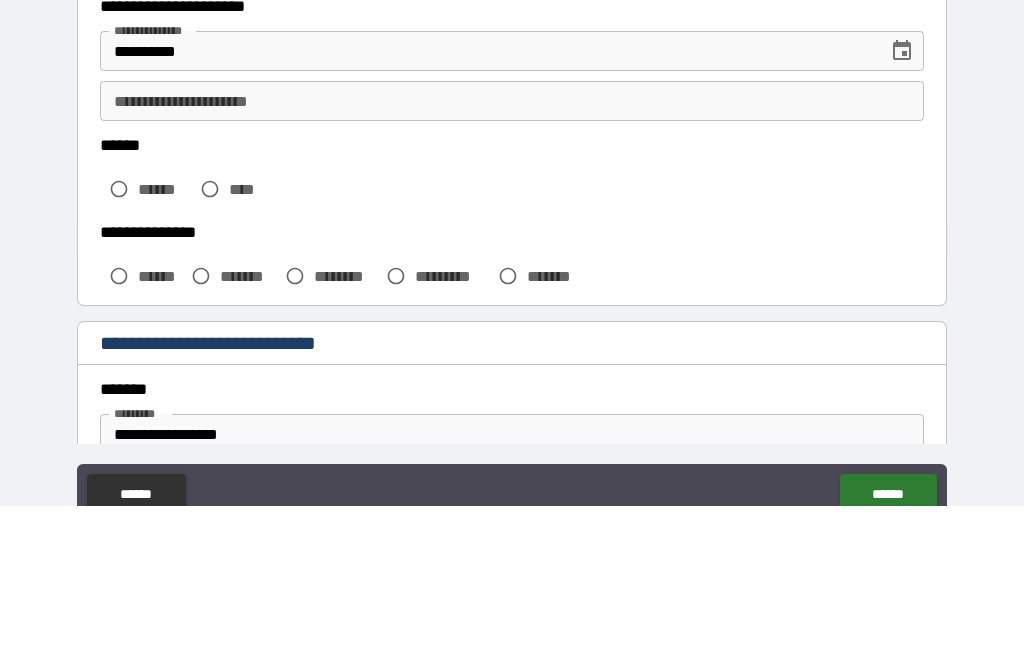 scroll, scrollTop: 263, scrollLeft: 0, axis: vertical 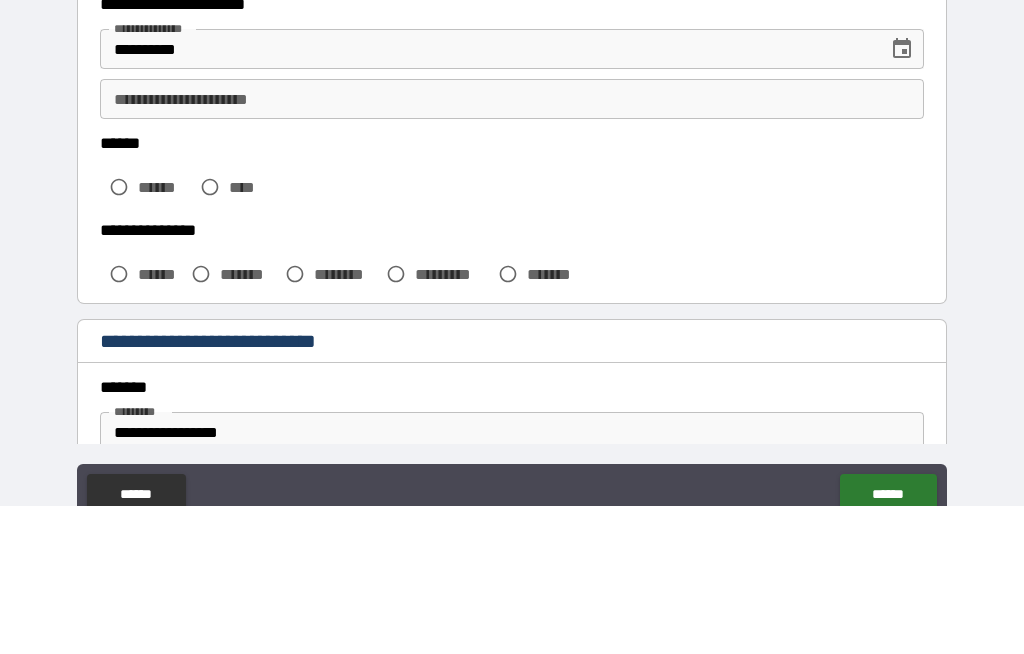 type on "*" 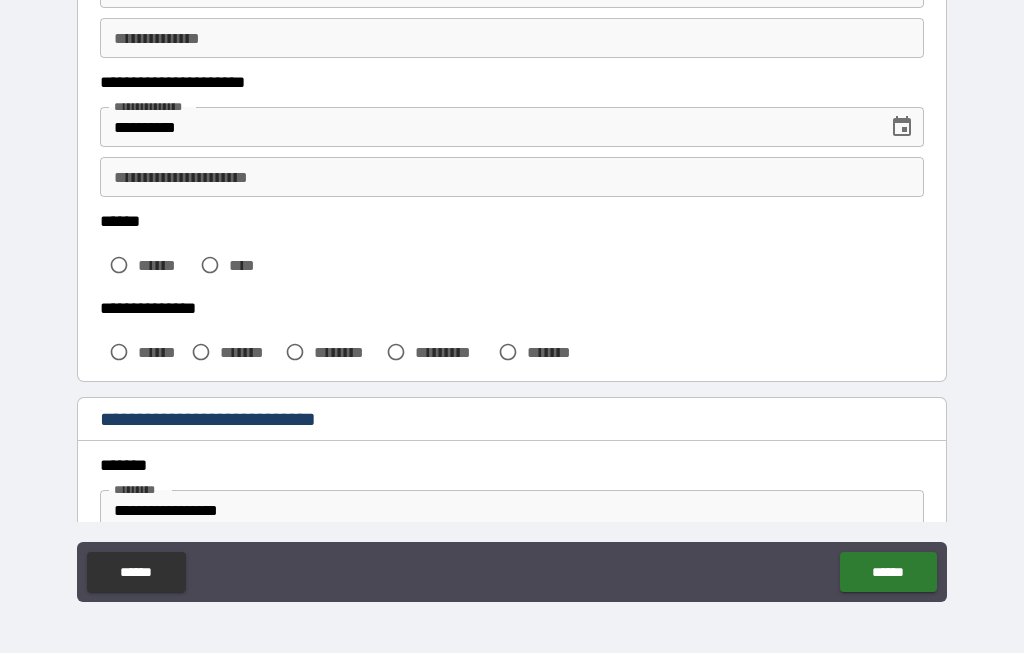 click on "****" at bounding box center [228, 266] 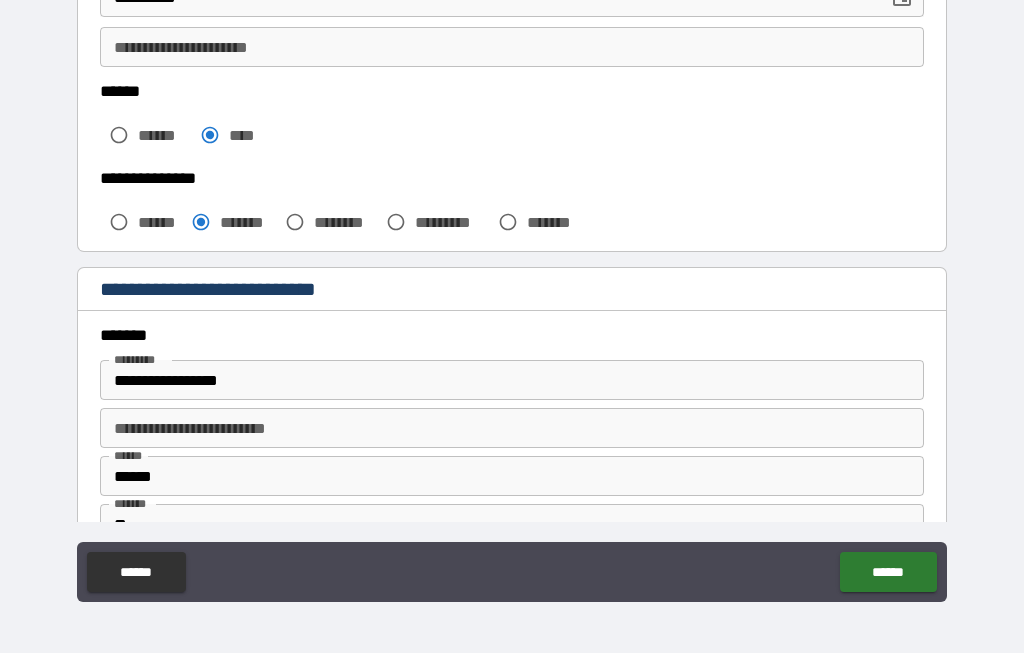 scroll, scrollTop: 398, scrollLeft: 0, axis: vertical 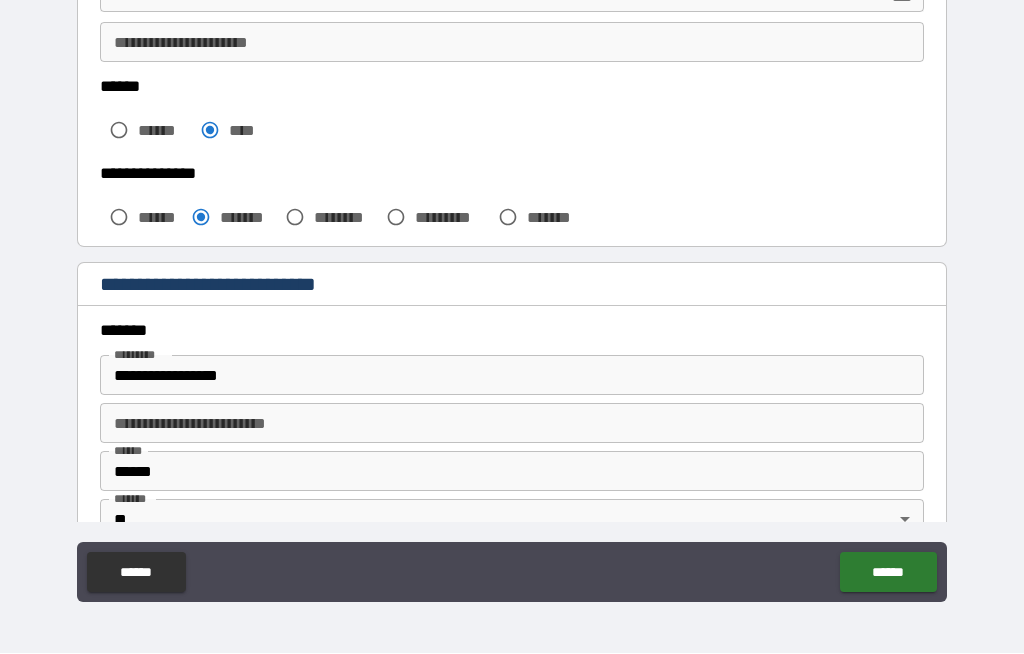 click on "**********" at bounding box center [512, 376] 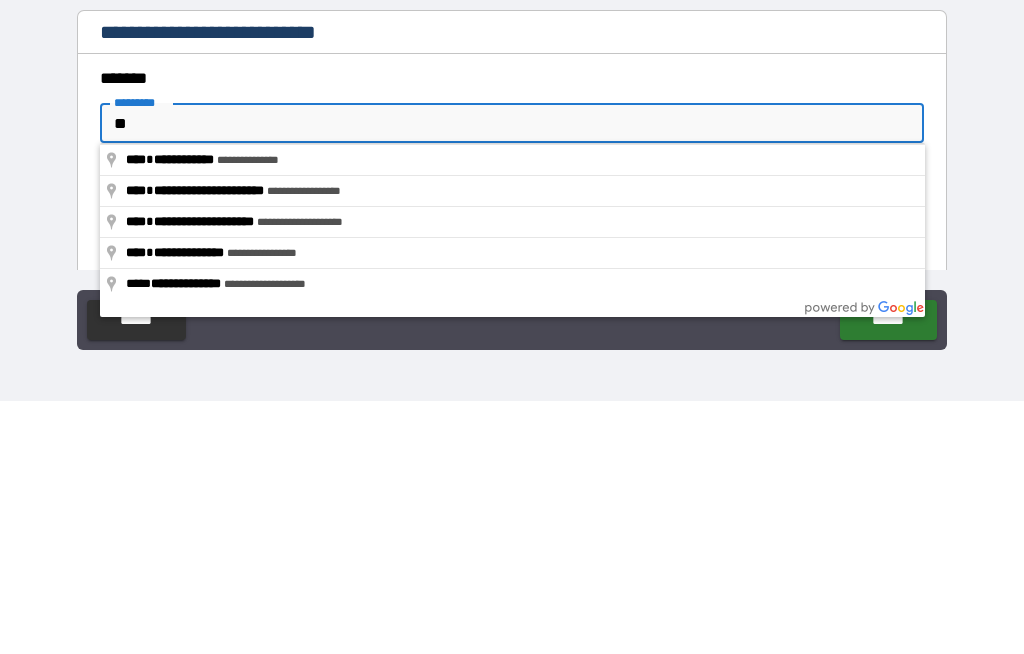 type on "*" 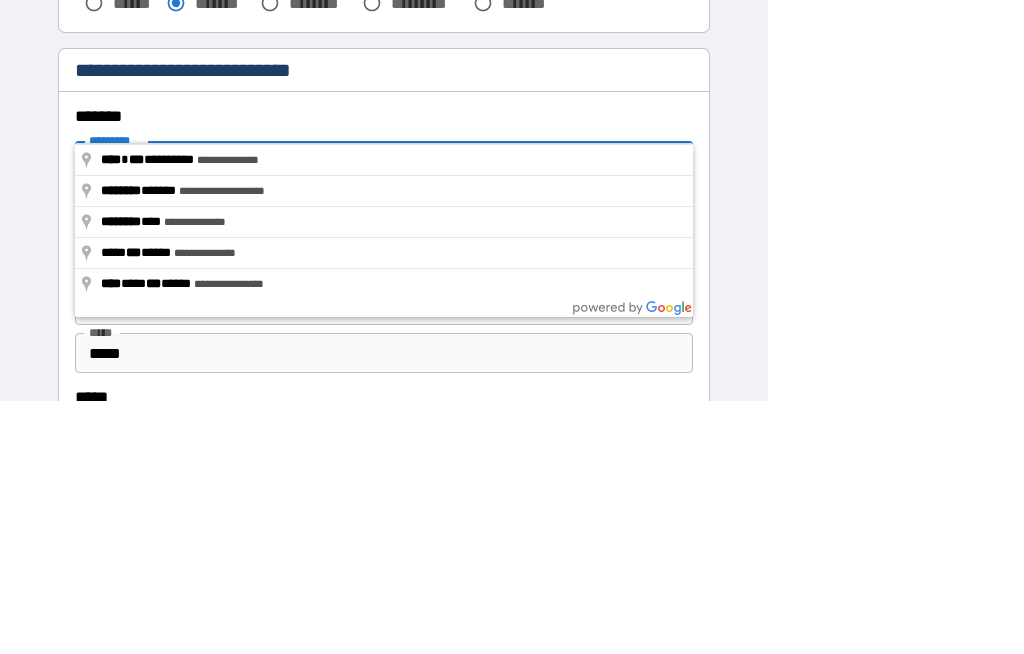 scroll, scrollTop: 0, scrollLeft: 0, axis: both 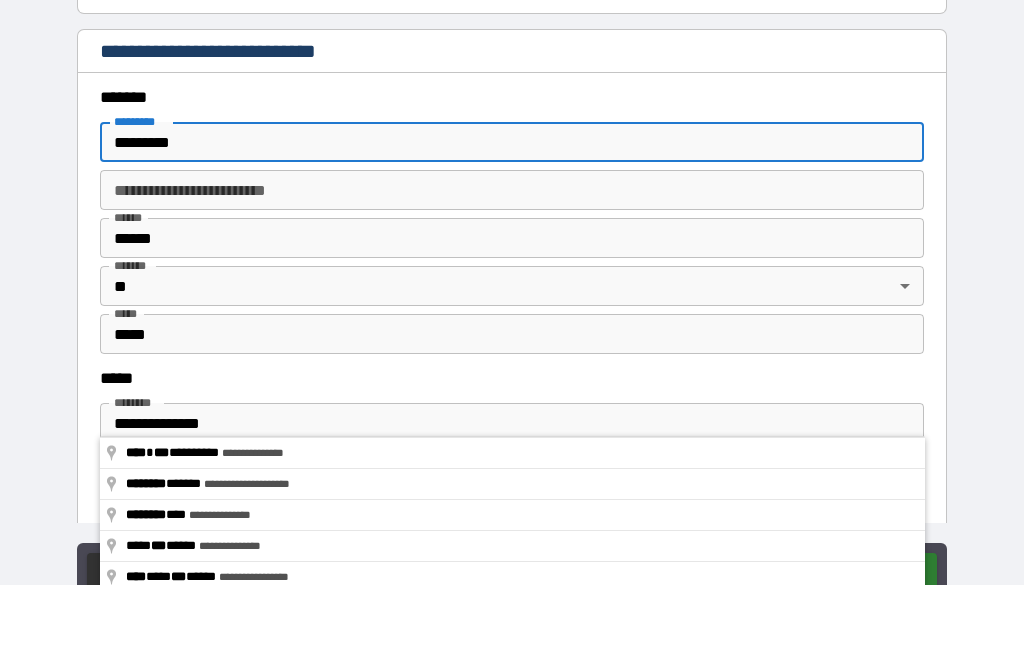 click on "********" at bounding box center (512, 211) 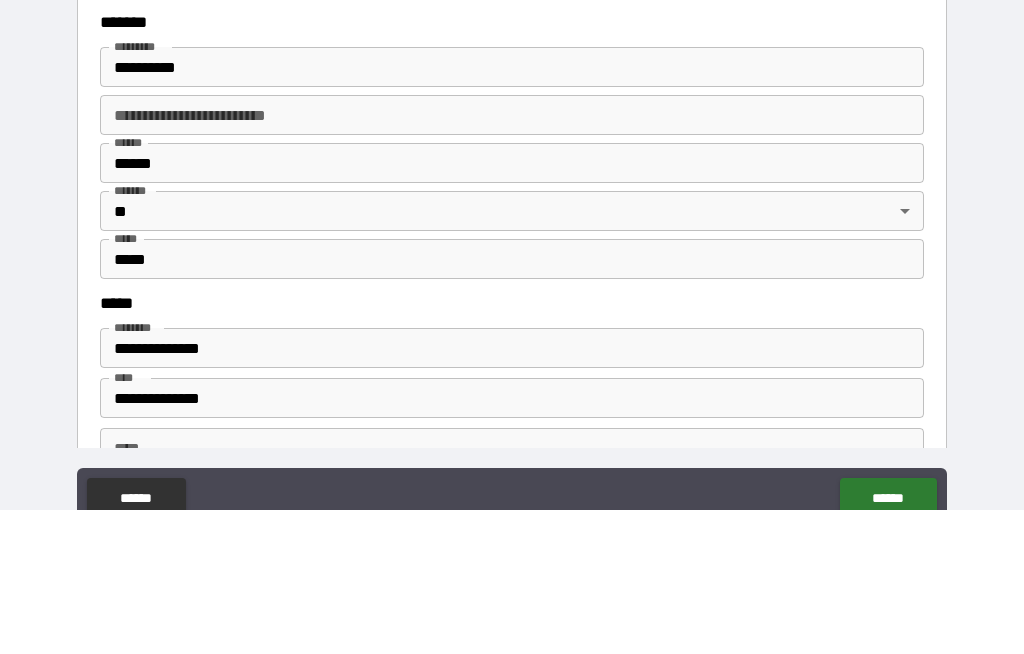 type on "**********" 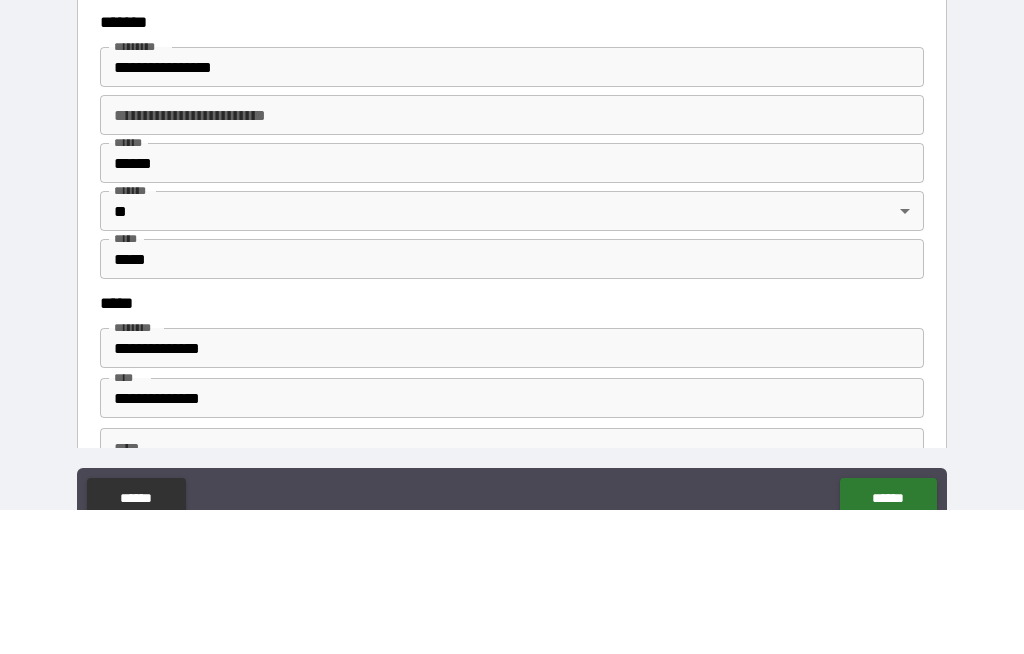 scroll, scrollTop: 69, scrollLeft: 0, axis: vertical 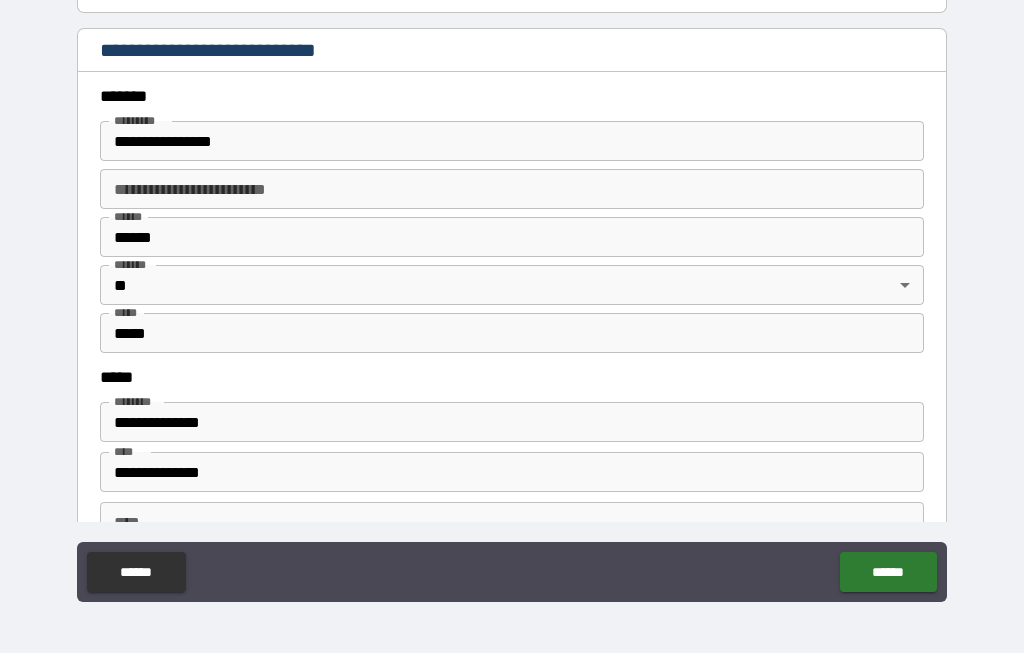 click on "**********" at bounding box center (512, 142) 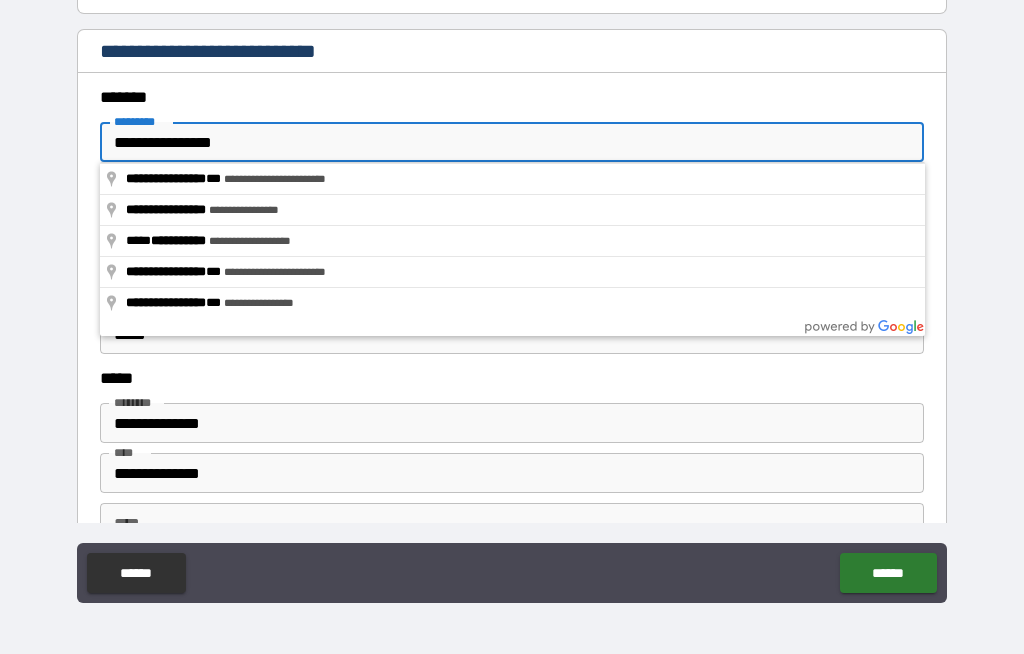 type on "**********" 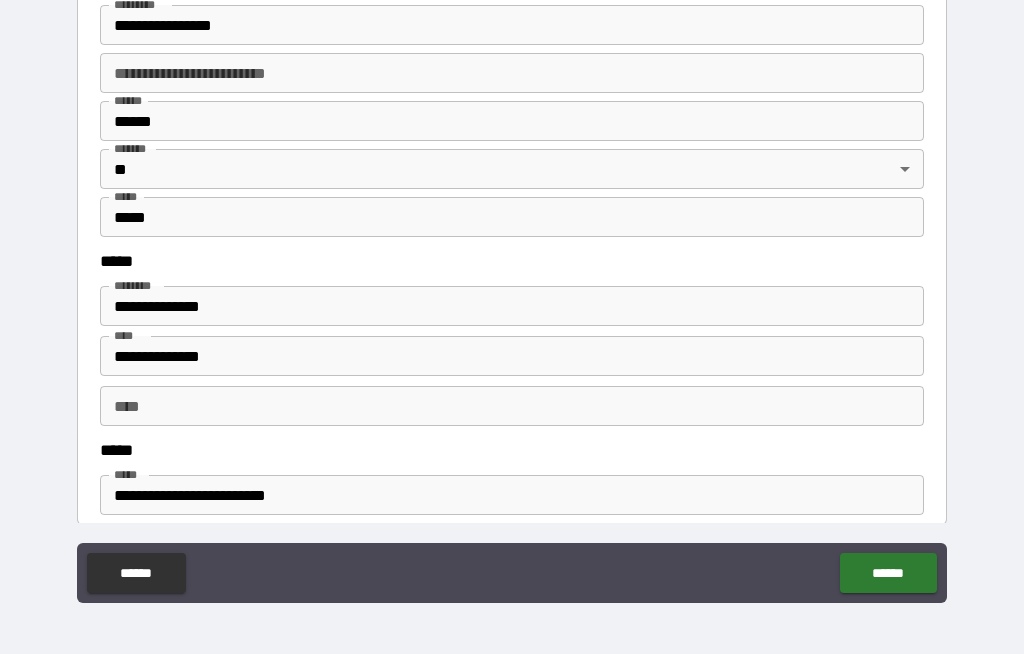 scroll, scrollTop: 753, scrollLeft: 0, axis: vertical 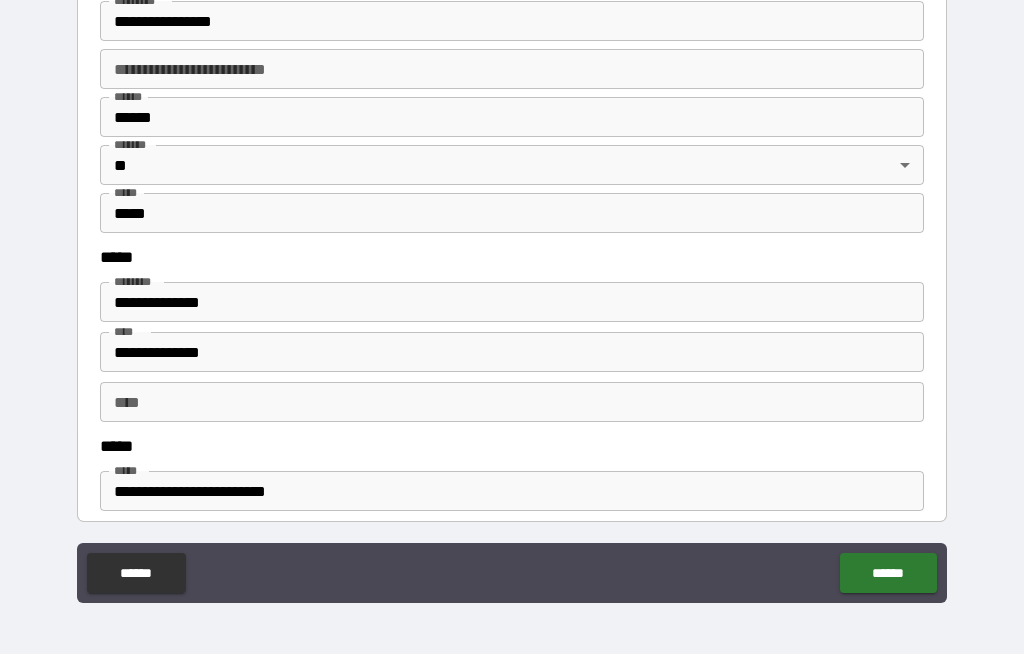 click on "**********" at bounding box center (512, 302) 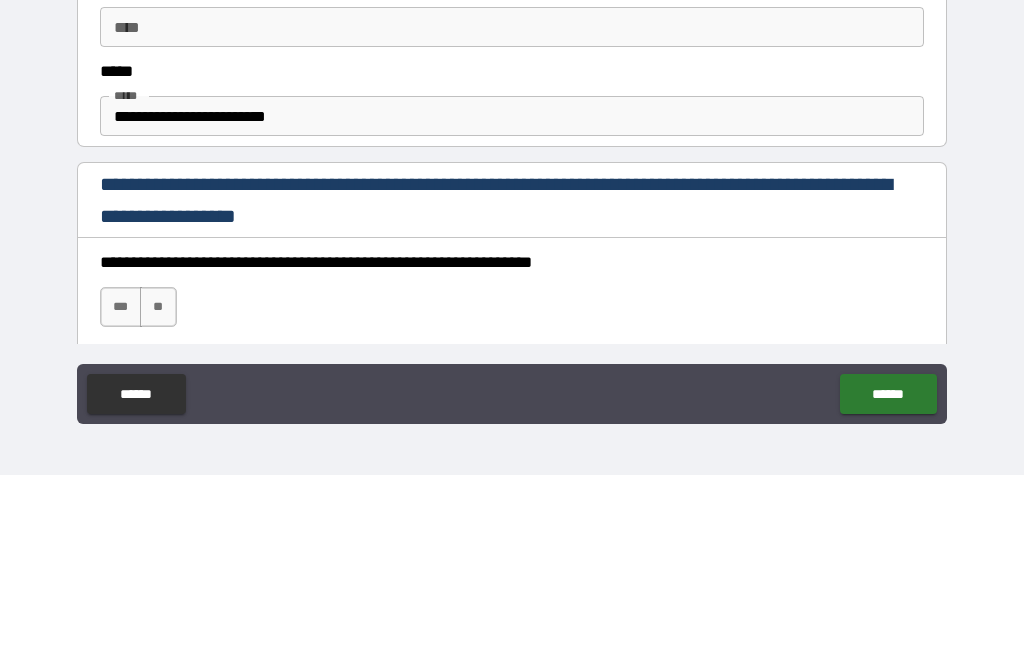 scroll, scrollTop: 949, scrollLeft: 0, axis: vertical 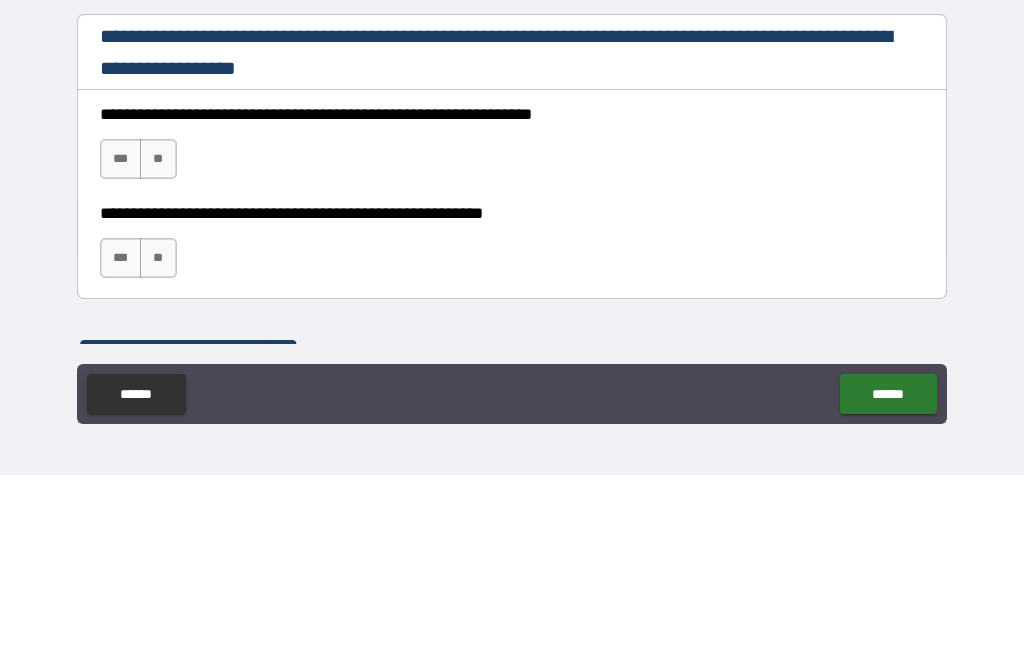 type on "**********" 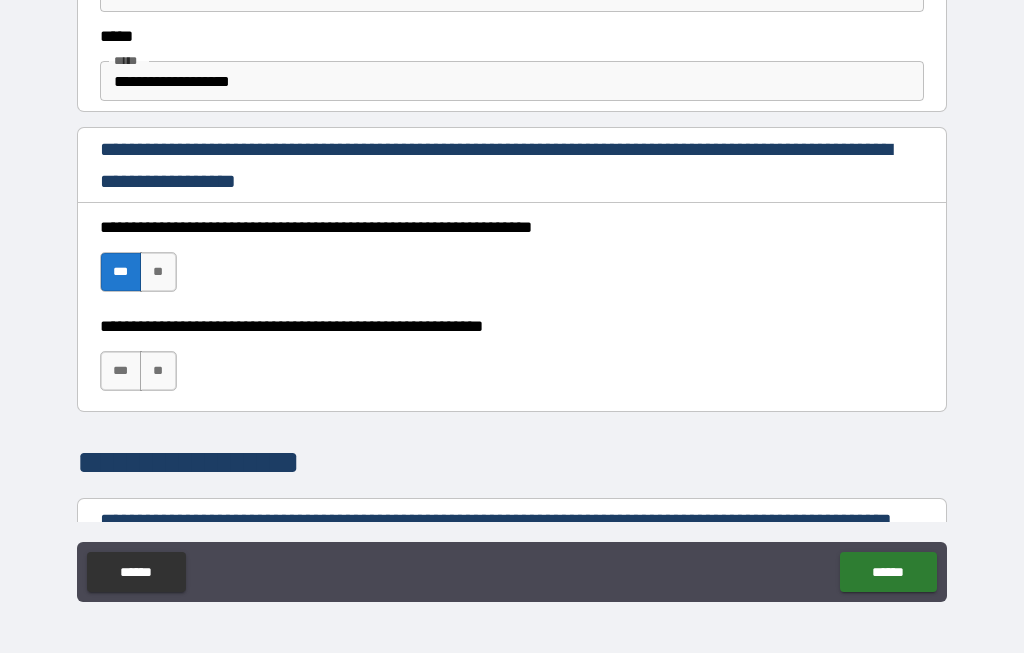 scroll, scrollTop: 1172, scrollLeft: 0, axis: vertical 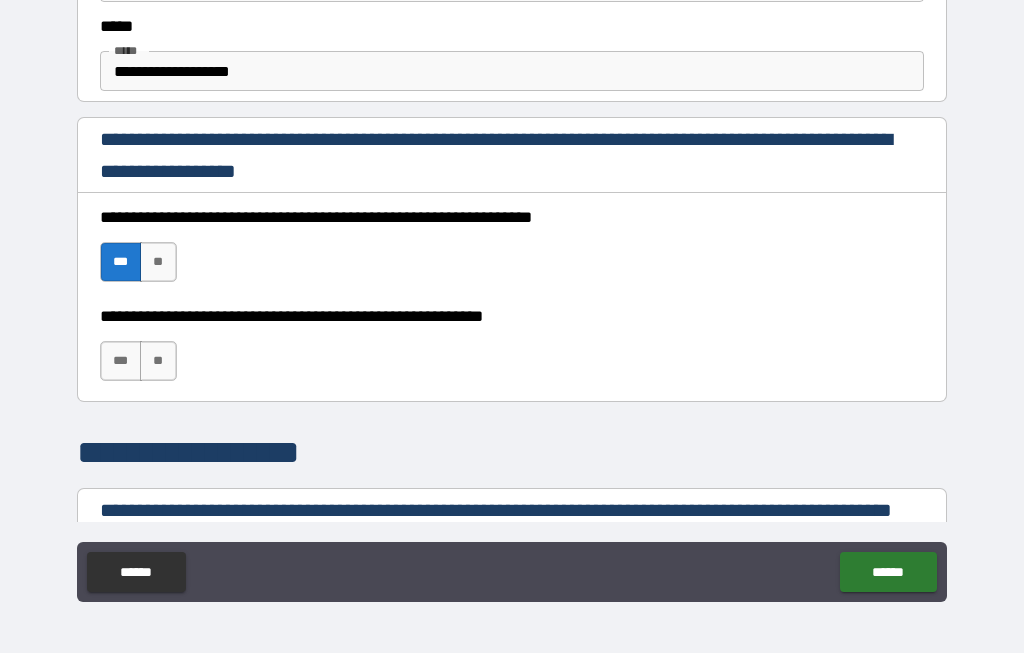 click on "***" at bounding box center [121, 362] 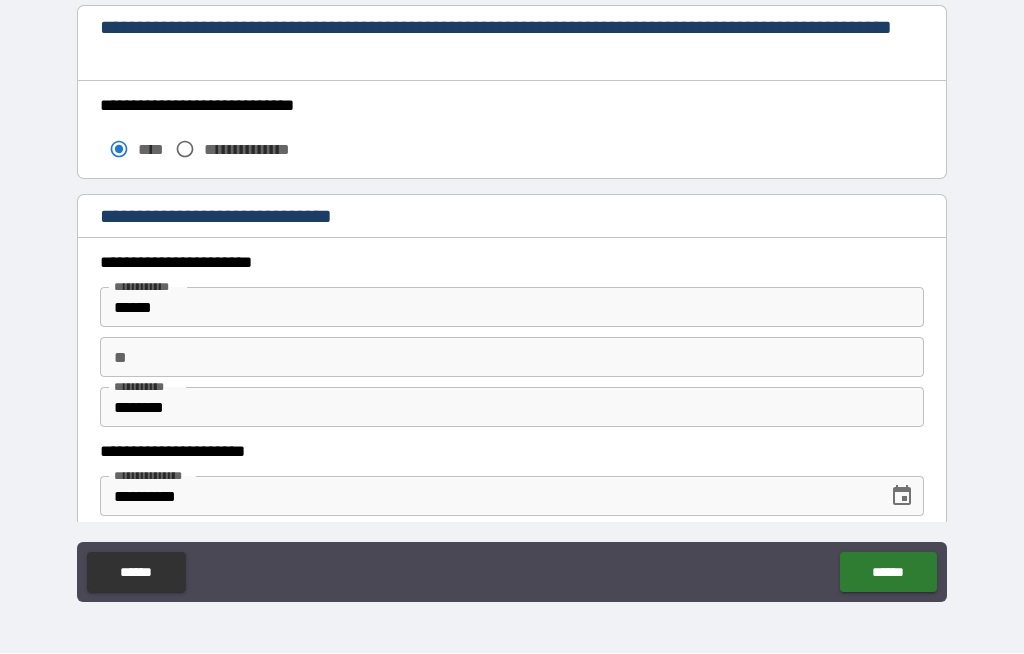 scroll, scrollTop: 1656, scrollLeft: 0, axis: vertical 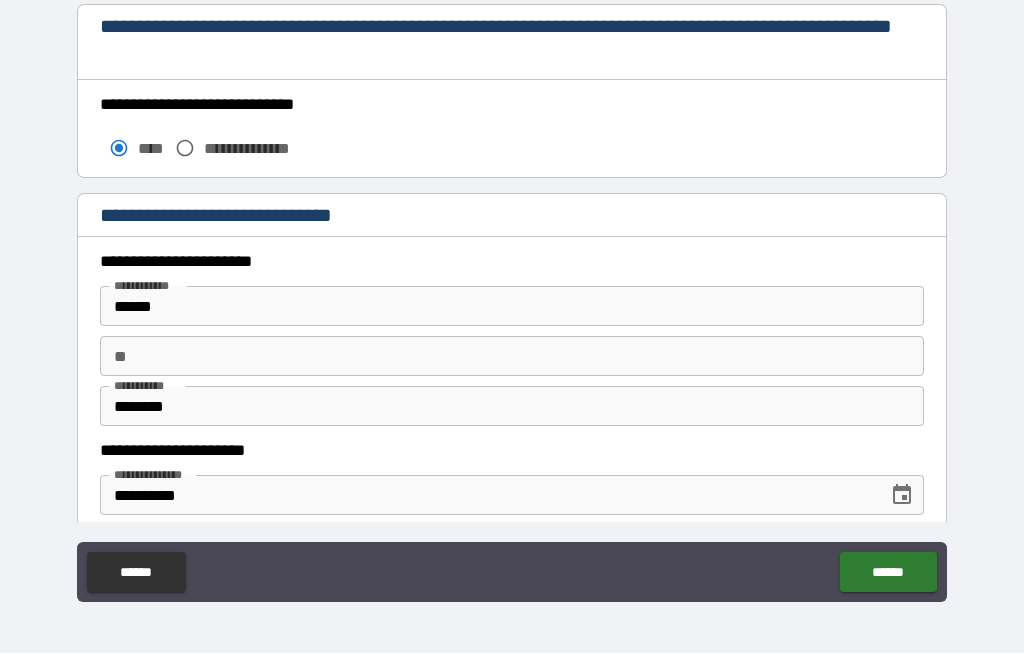 click on "******" at bounding box center (512, 307) 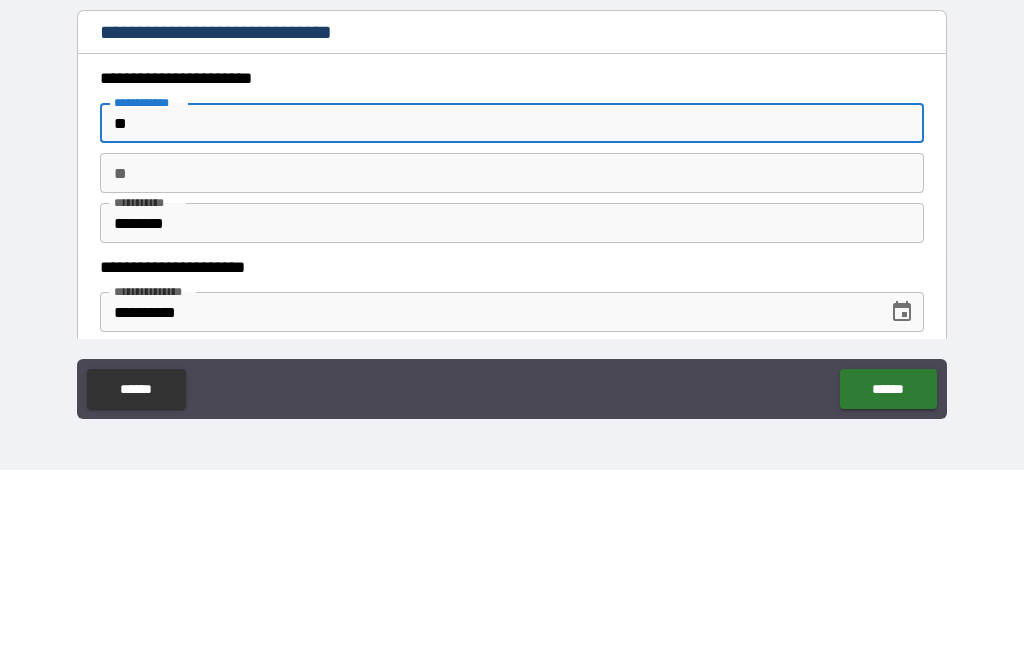 type on "*" 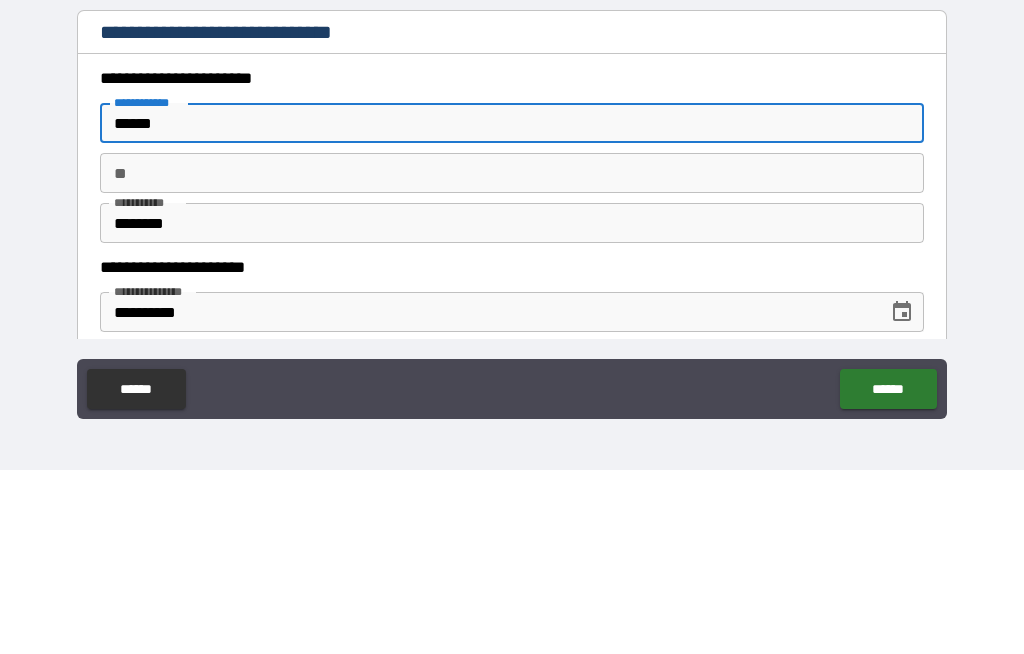 type on "******" 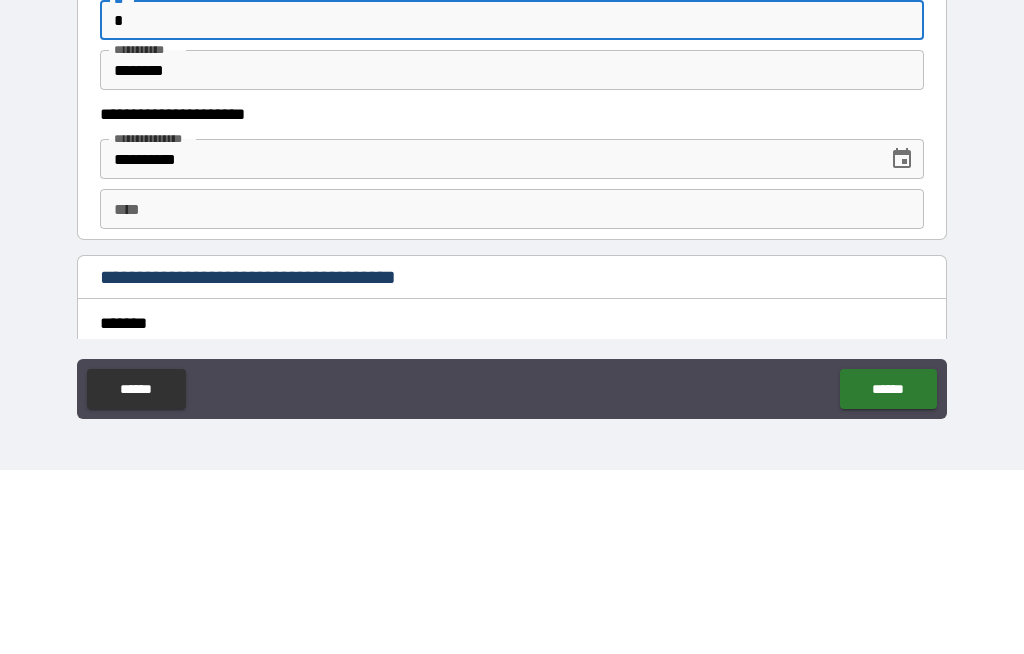 scroll, scrollTop: 1811, scrollLeft: 0, axis: vertical 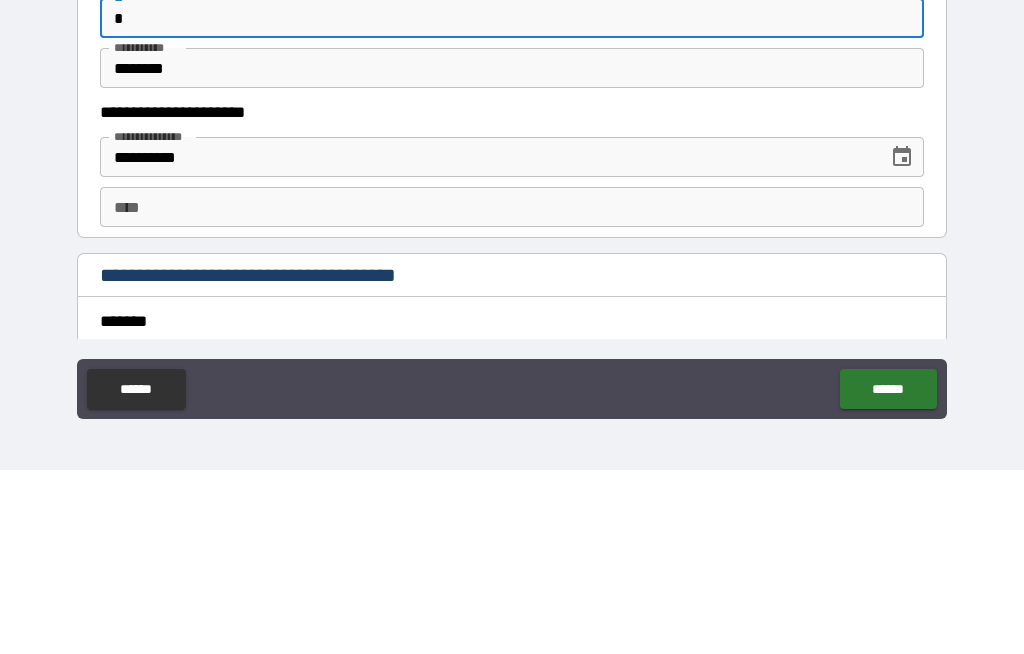 type on "*" 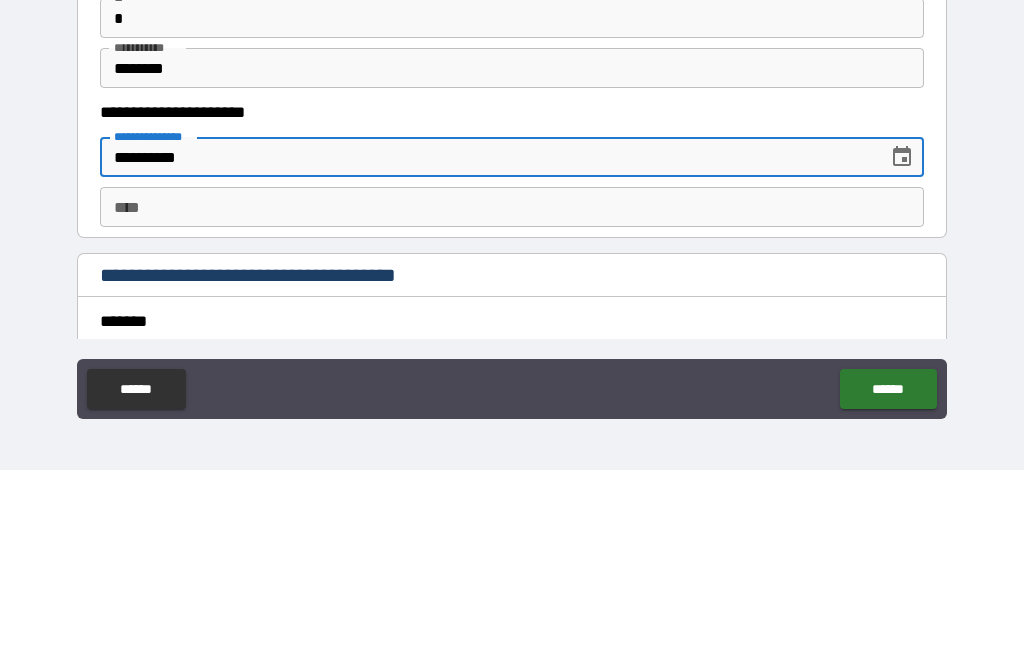 click on "**********" at bounding box center [487, 341] 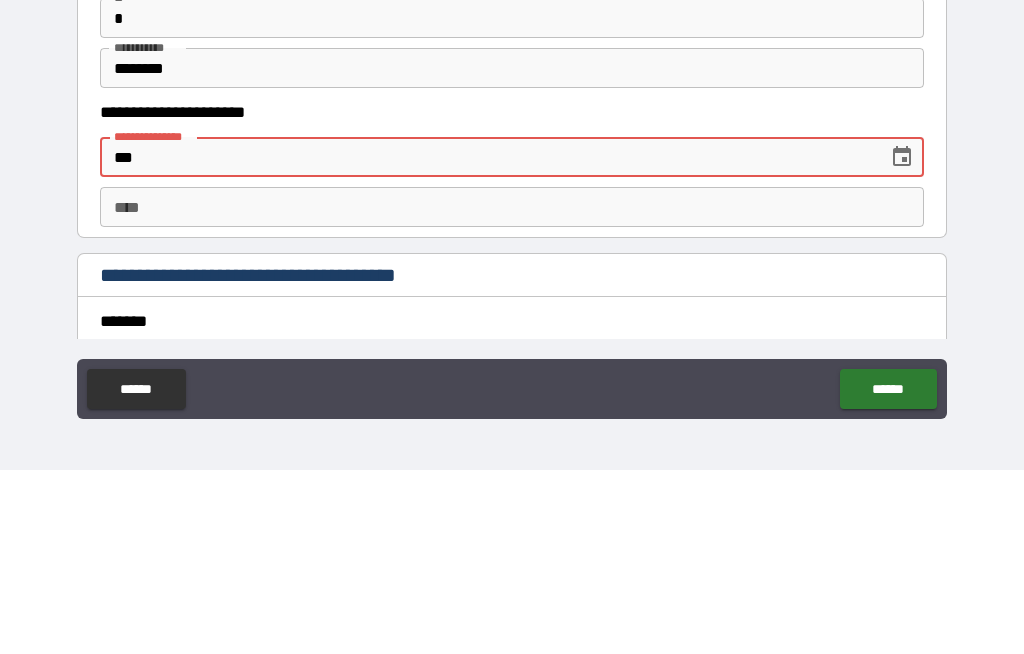 type on "*" 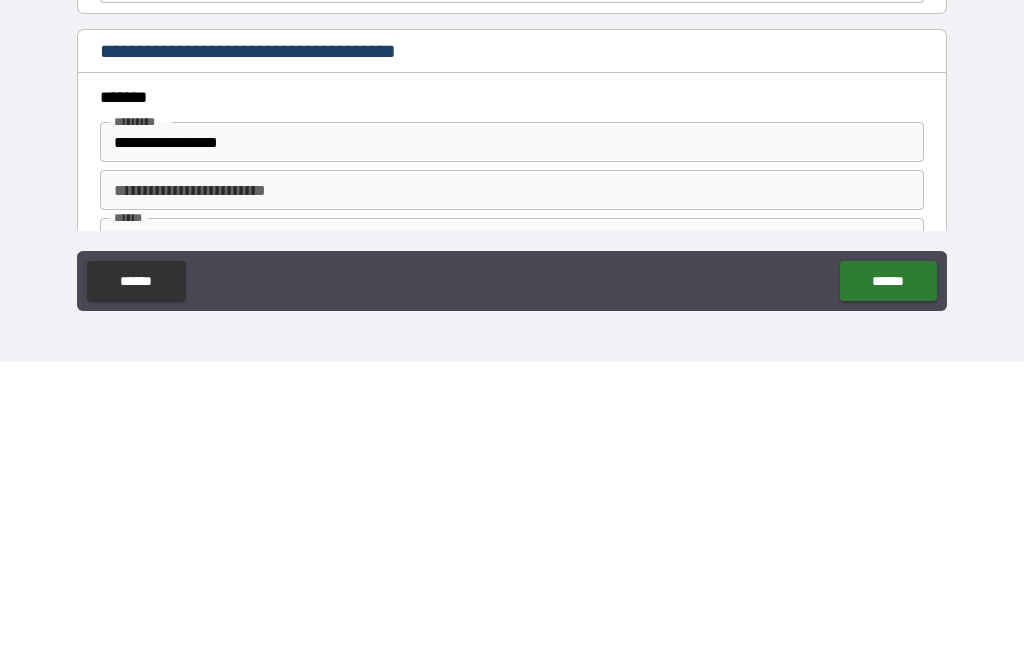 scroll, scrollTop: 1929, scrollLeft: 0, axis: vertical 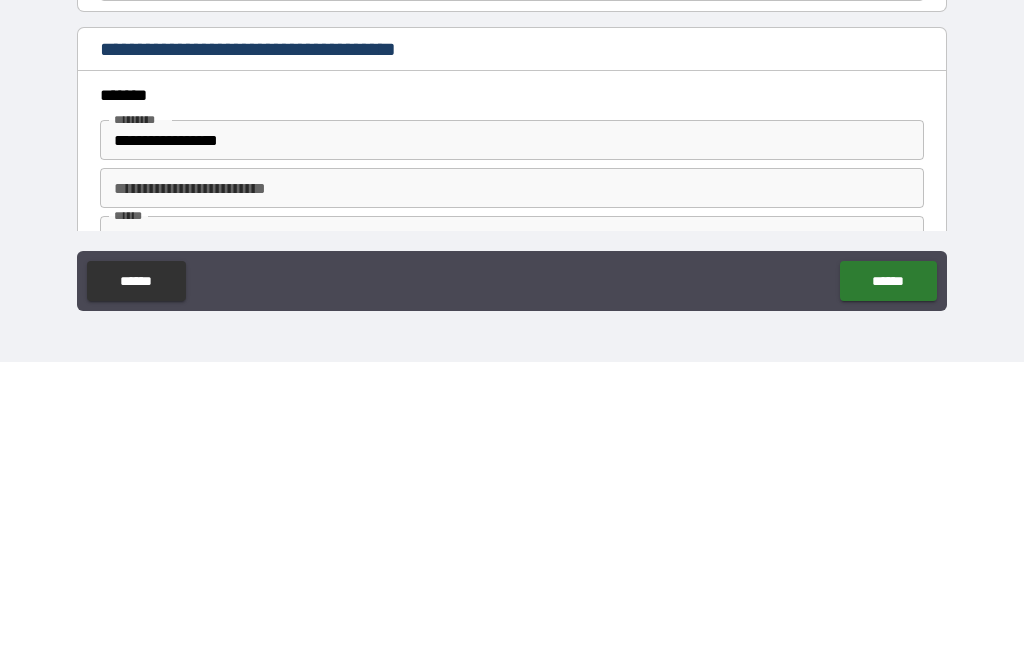 type on "**********" 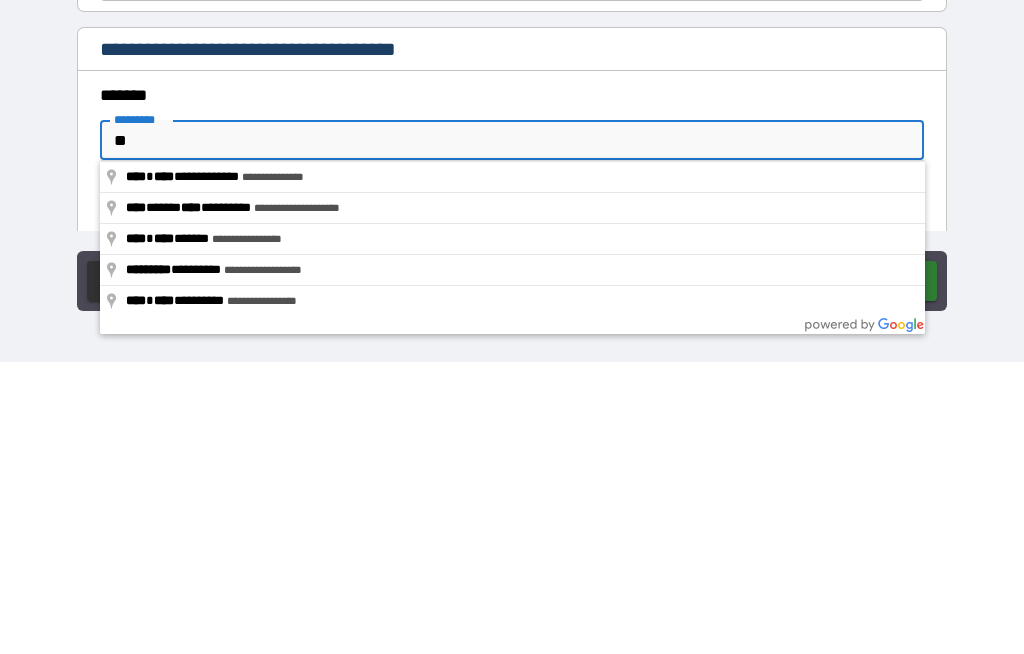 type on "*" 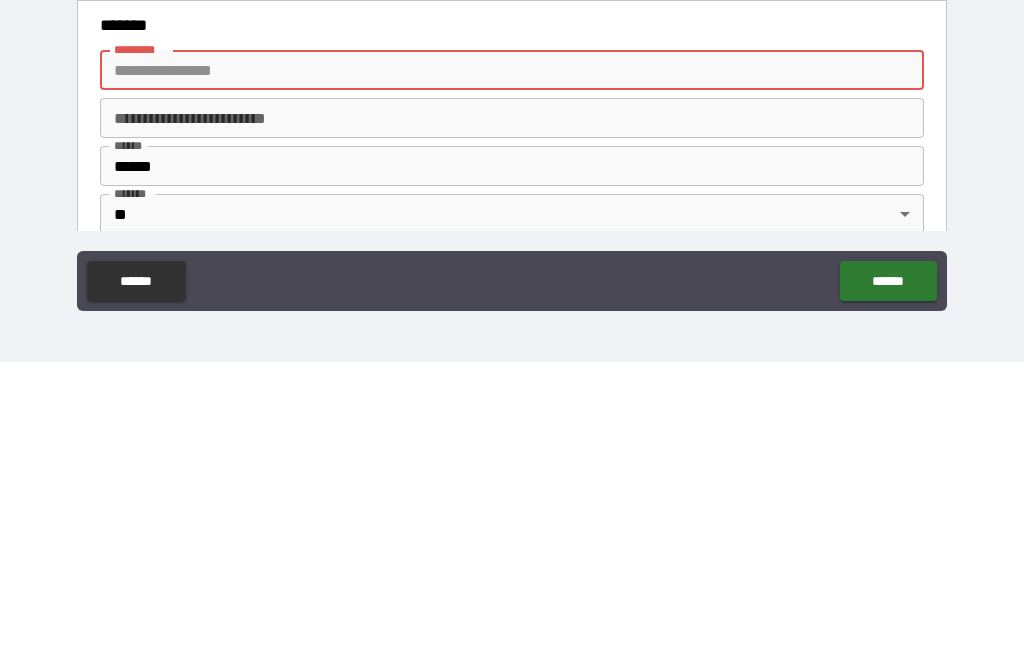 scroll, scrollTop: 2000, scrollLeft: 0, axis: vertical 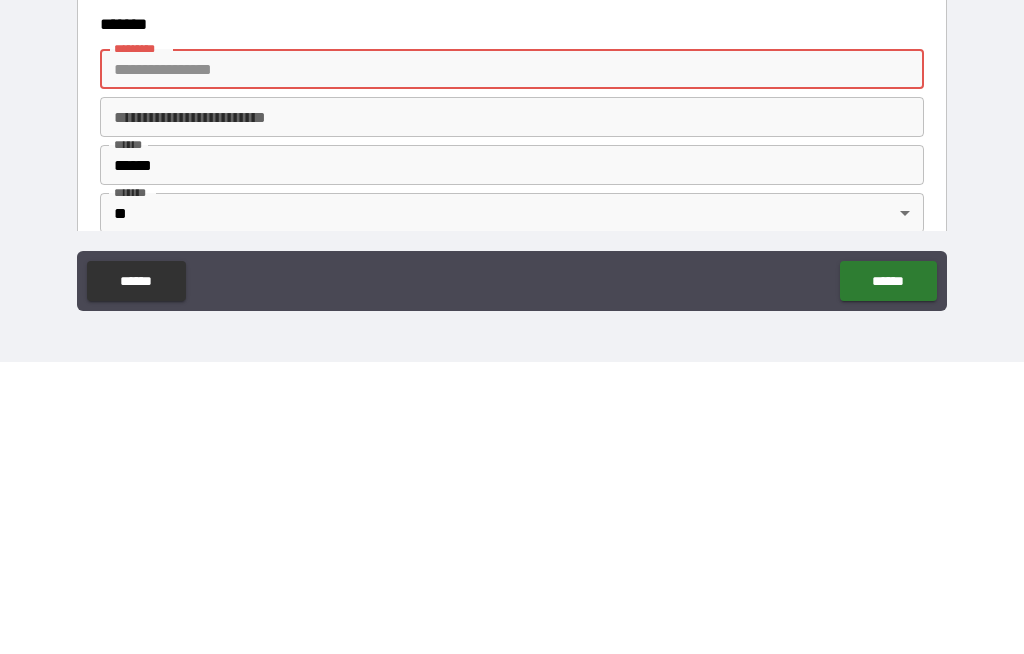 click on "*******   *" at bounding box center (512, 361) 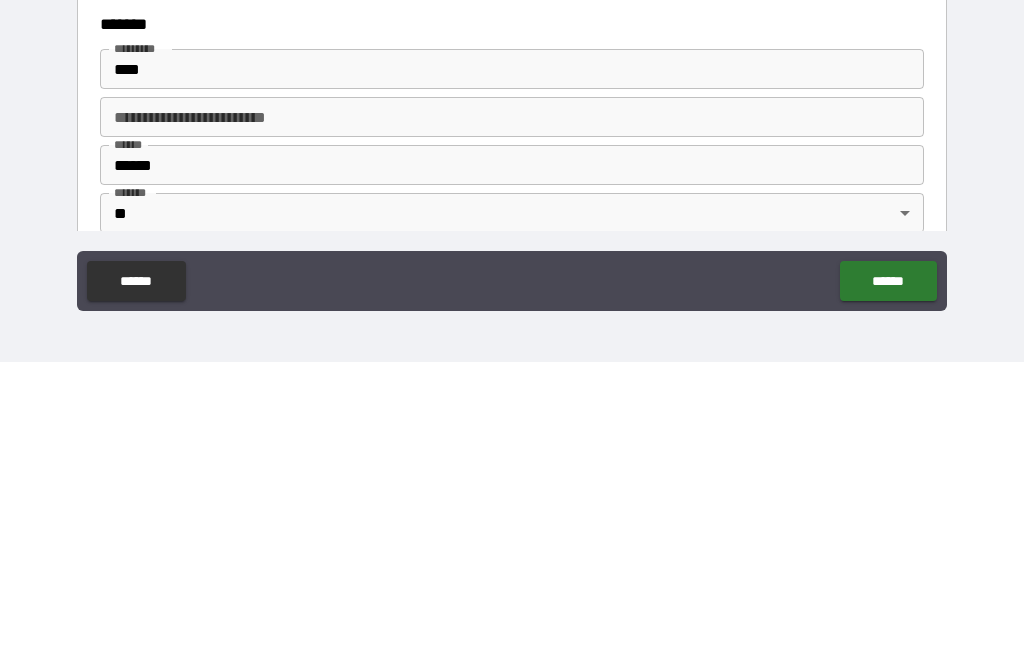 type on "**********" 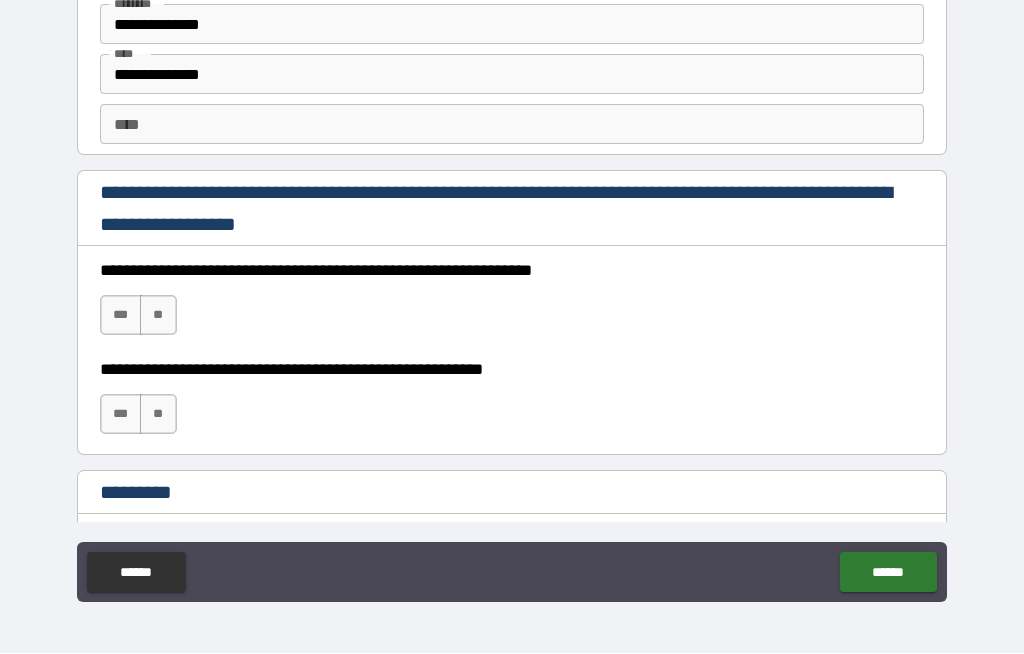scroll, scrollTop: 2708, scrollLeft: 0, axis: vertical 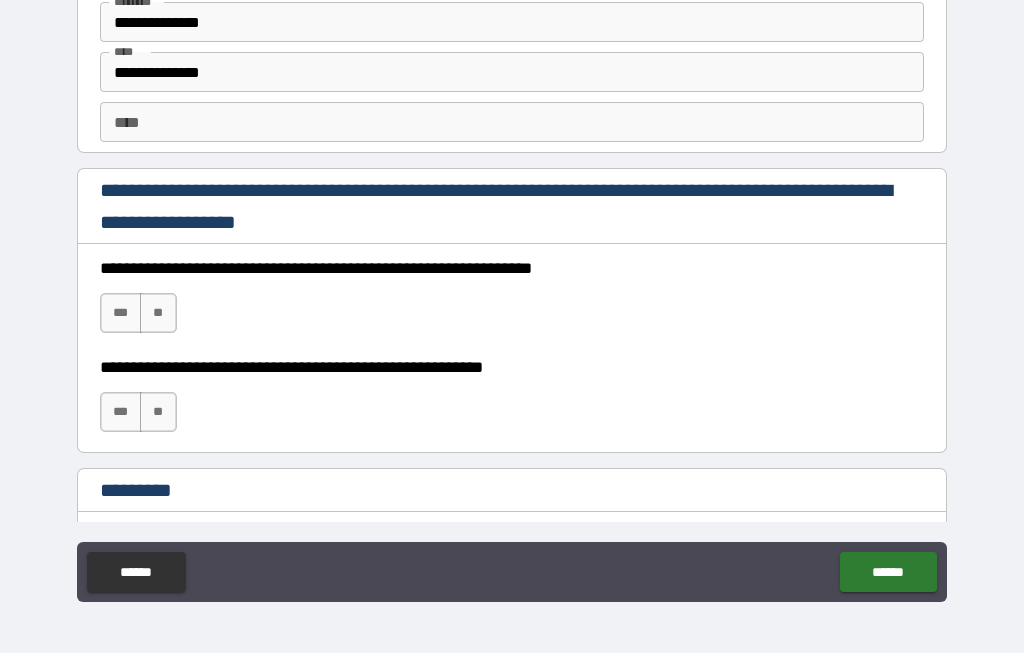 click on "***" at bounding box center (121, 314) 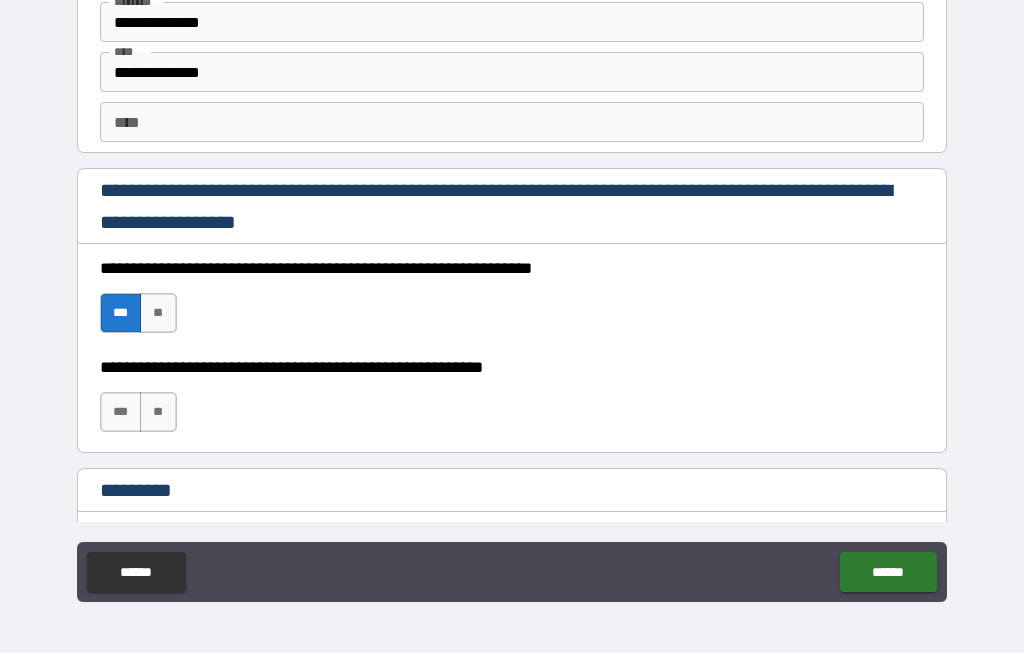 click on "***" at bounding box center (121, 413) 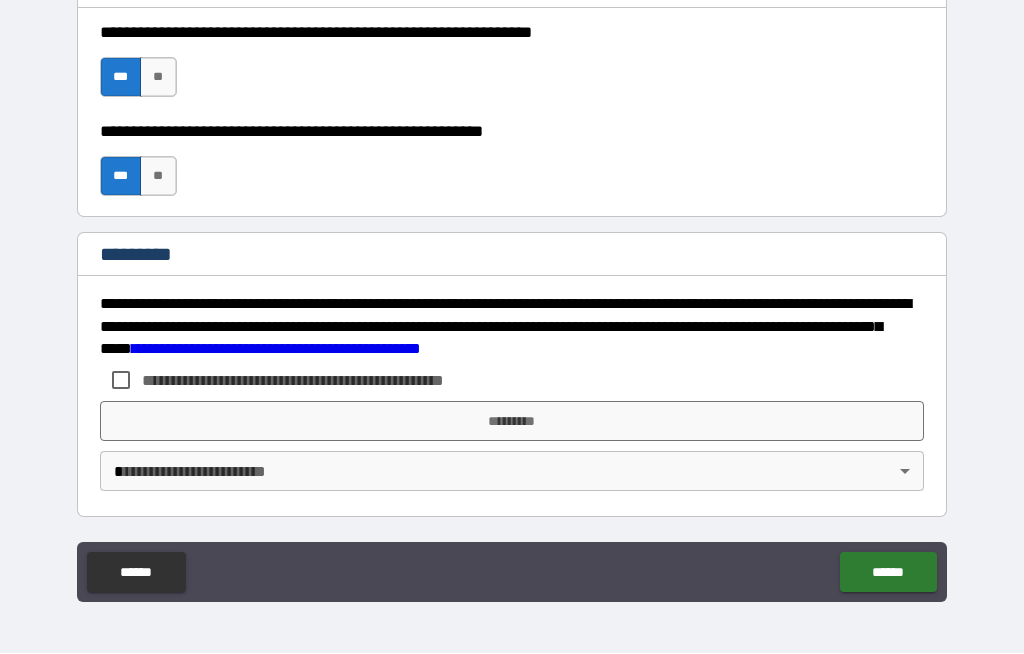 scroll, scrollTop: 2944, scrollLeft: 0, axis: vertical 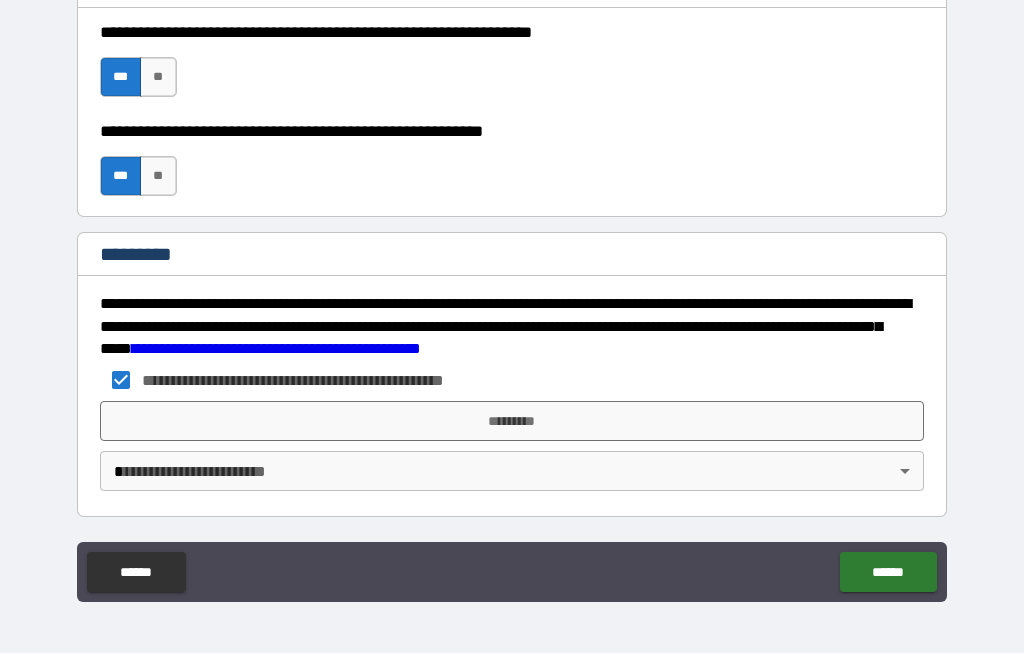 click on "*********" at bounding box center [512, 422] 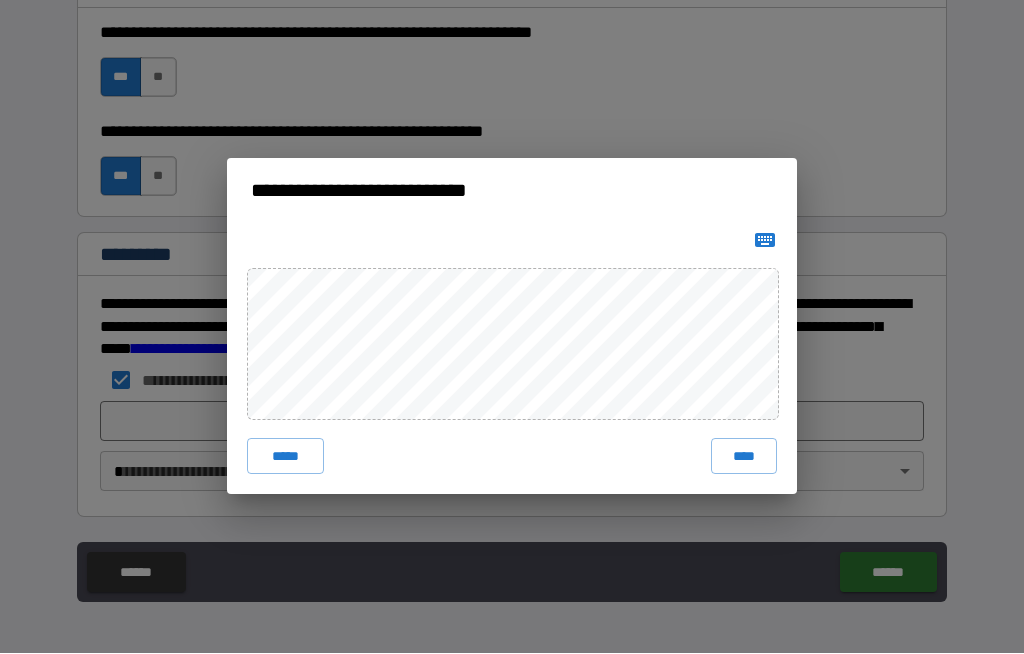 click on "****" at bounding box center [744, 457] 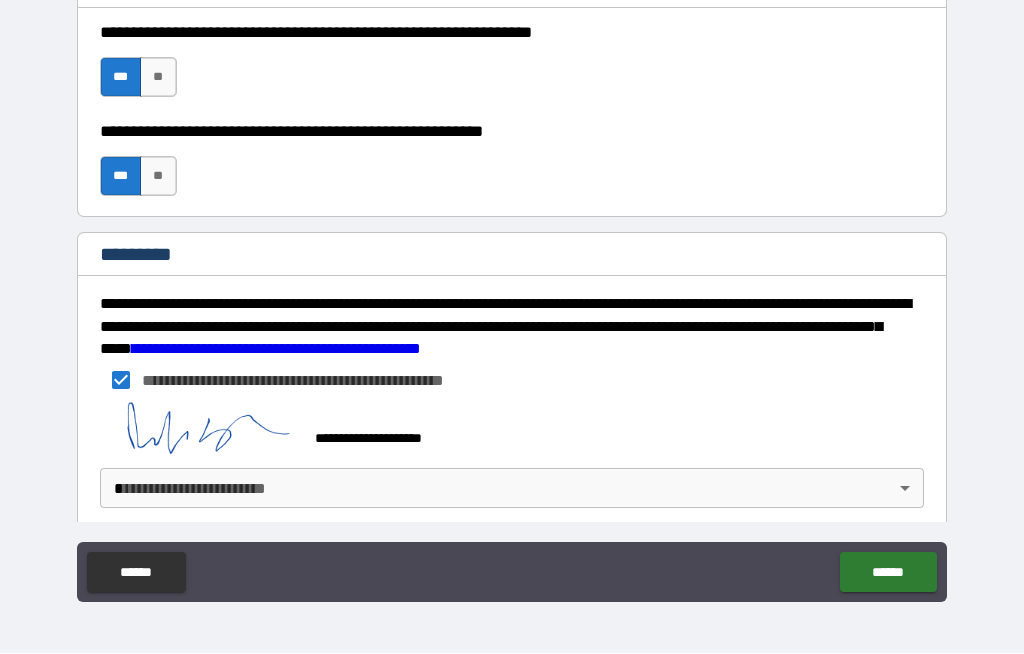 click on "******" at bounding box center (888, 573) 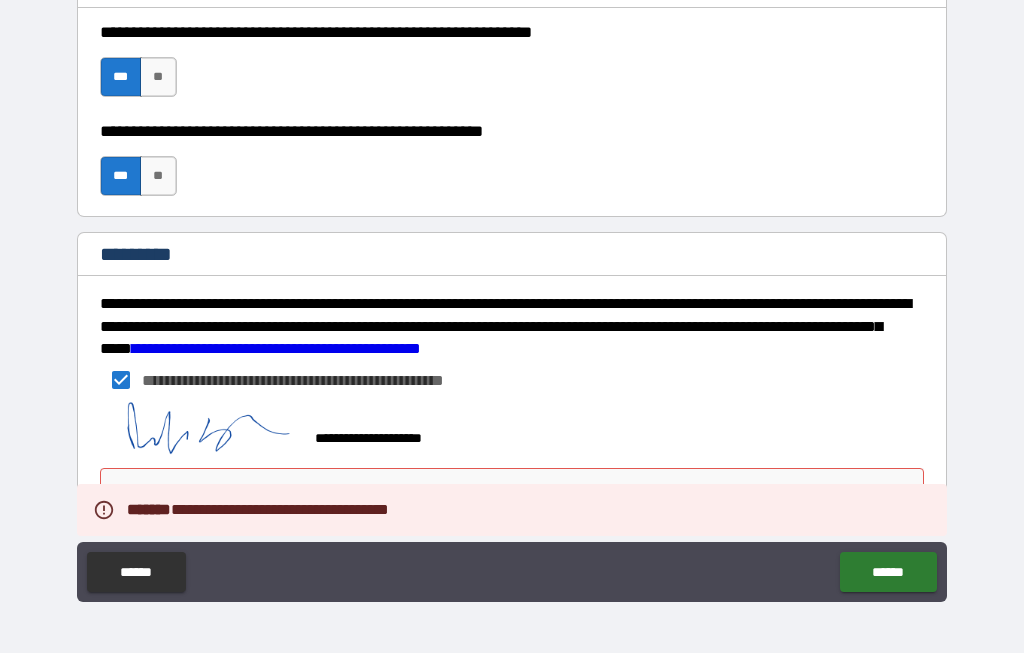 click on "**********" at bounding box center (512, 430) 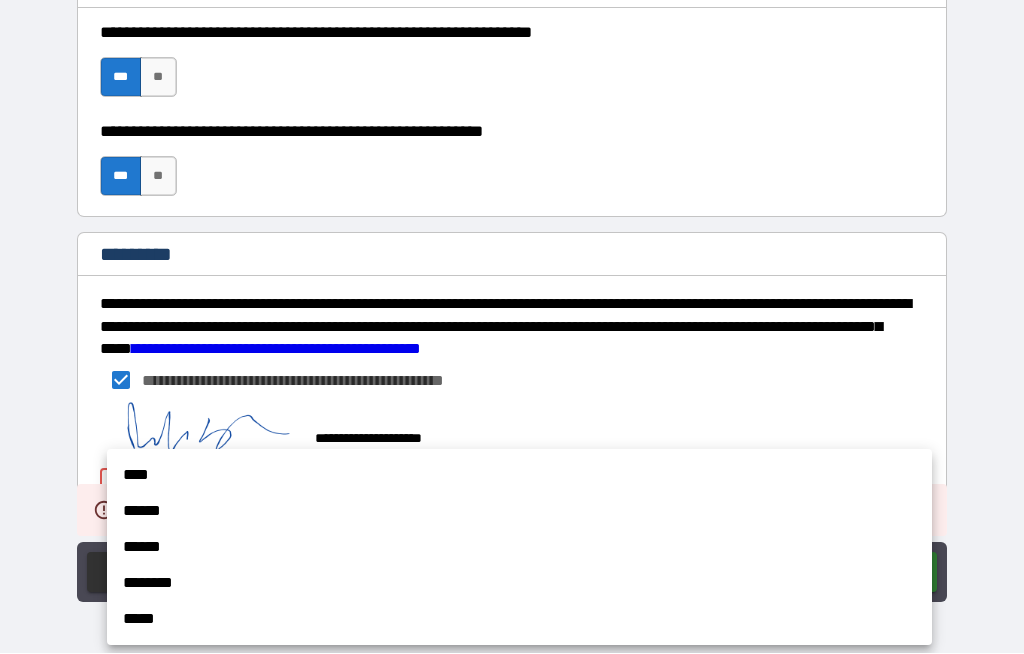 click on "****" at bounding box center [519, 476] 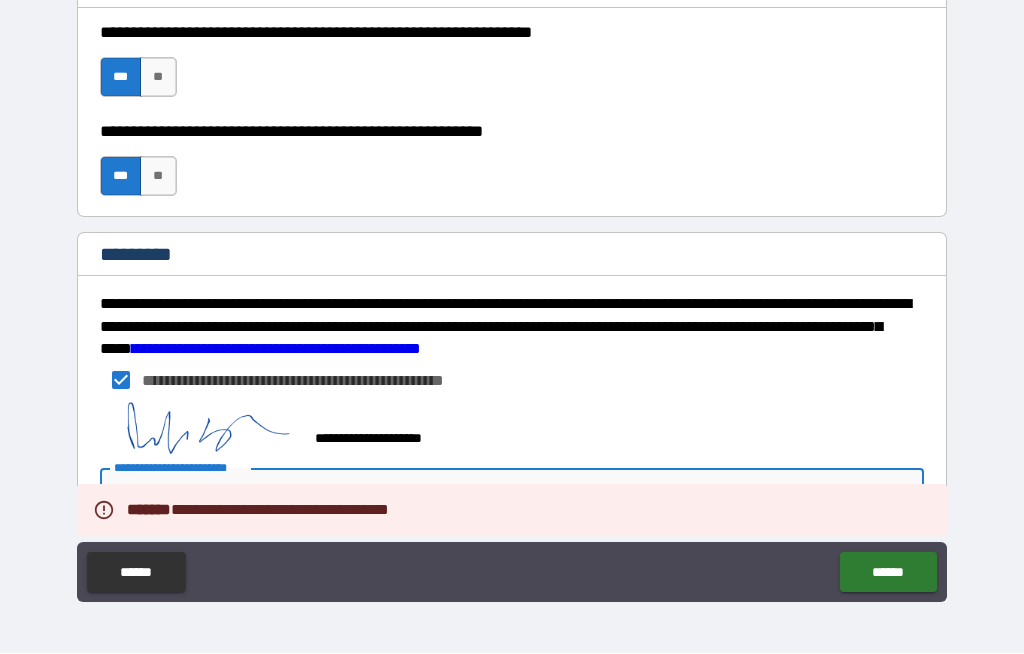 type on "*" 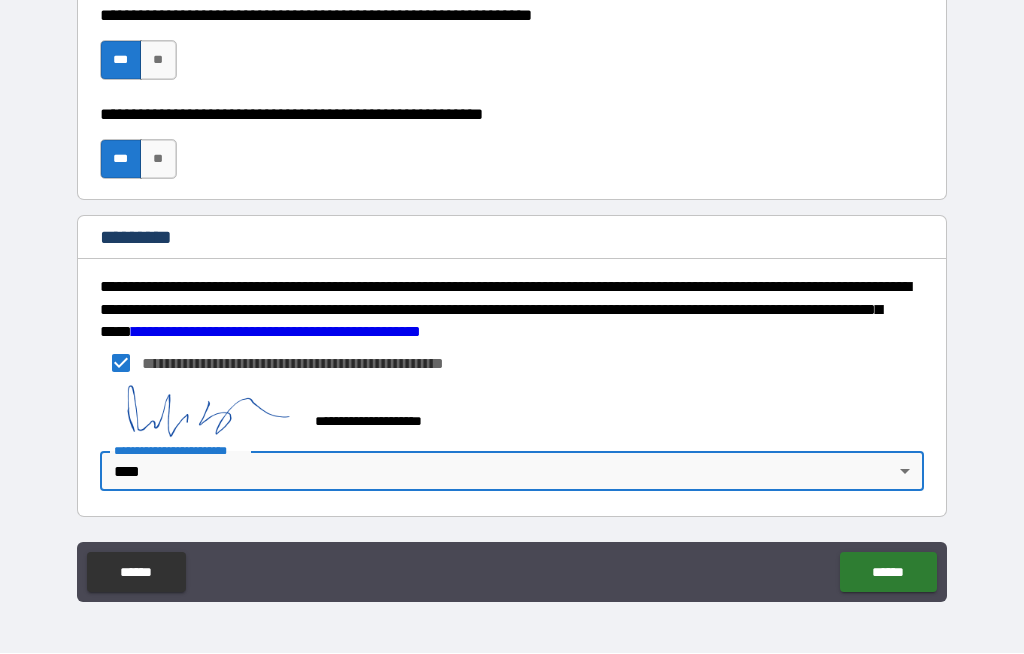 scroll, scrollTop: 2962, scrollLeft: 0, axis: vertical 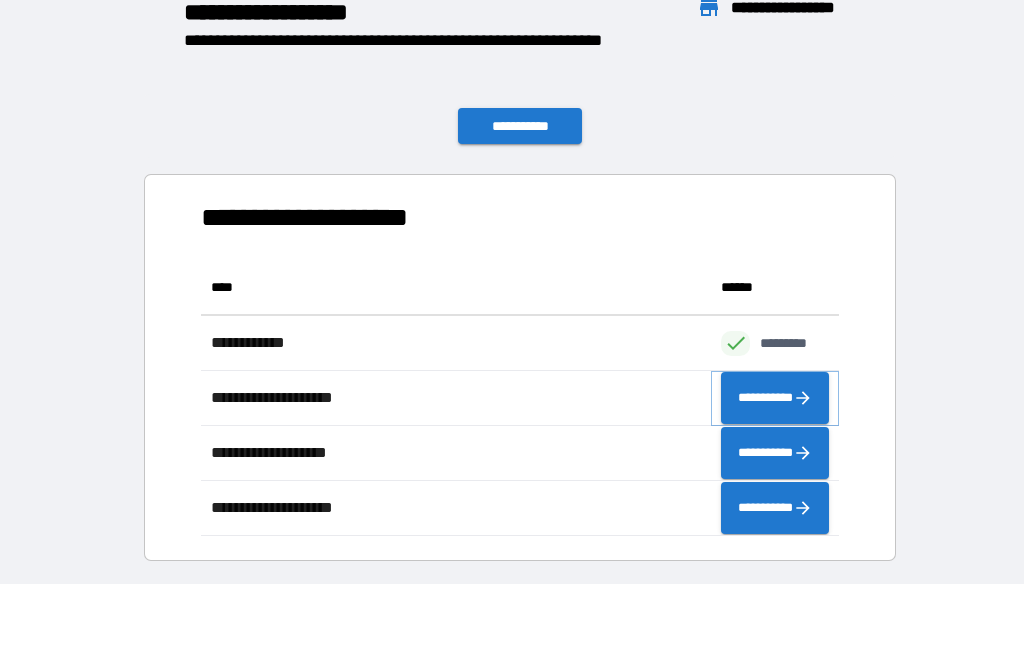click 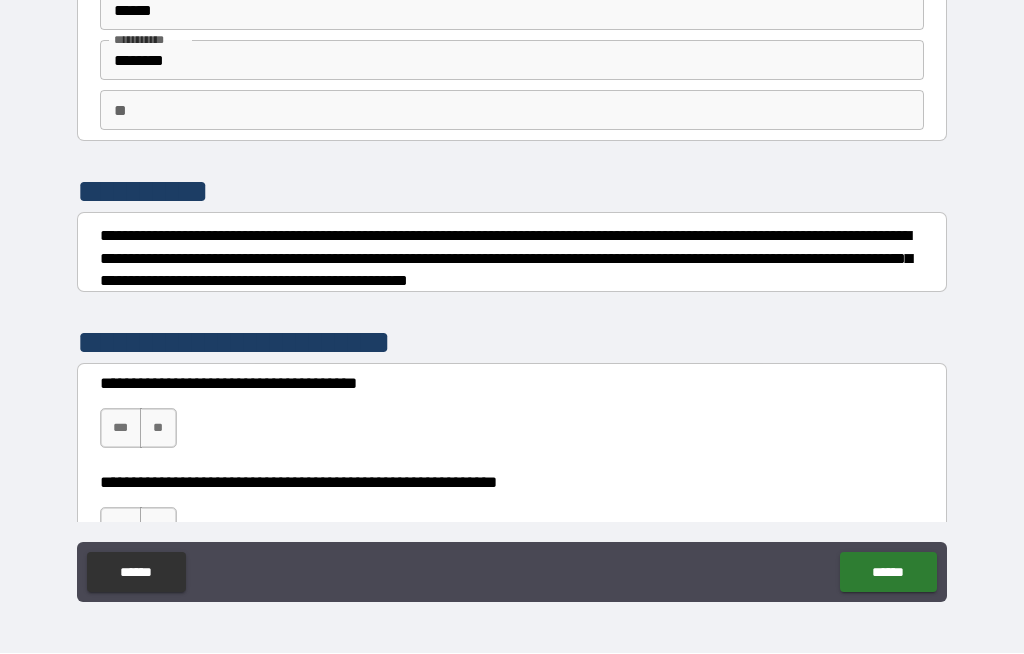 scroll, scrollTop: 92, scrollLeft: 0, axis: vertical 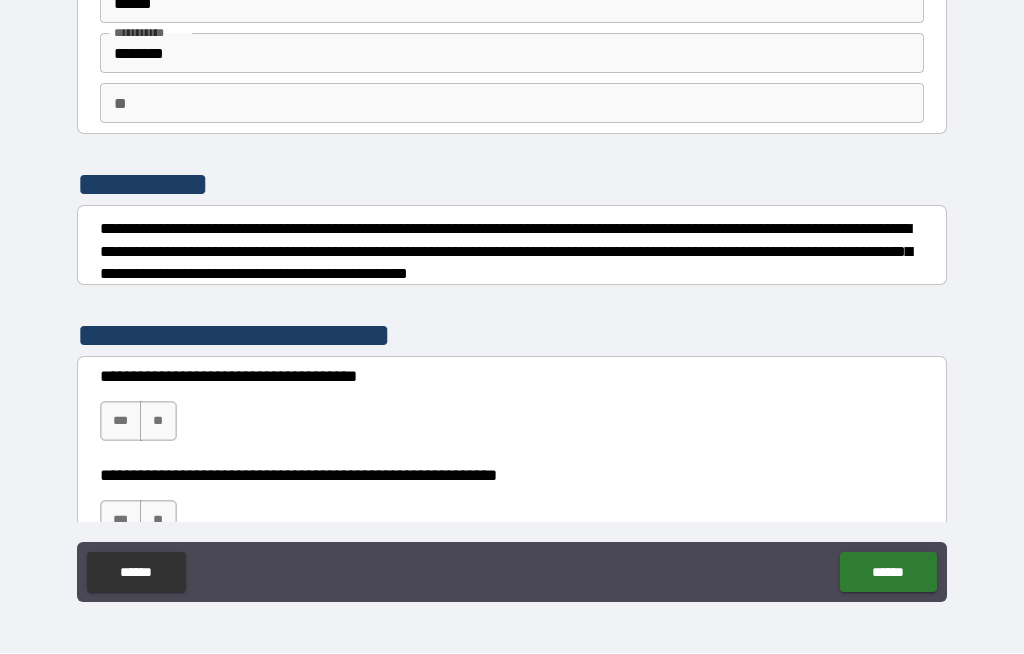 click on "***" at bounding box center [121, 422] 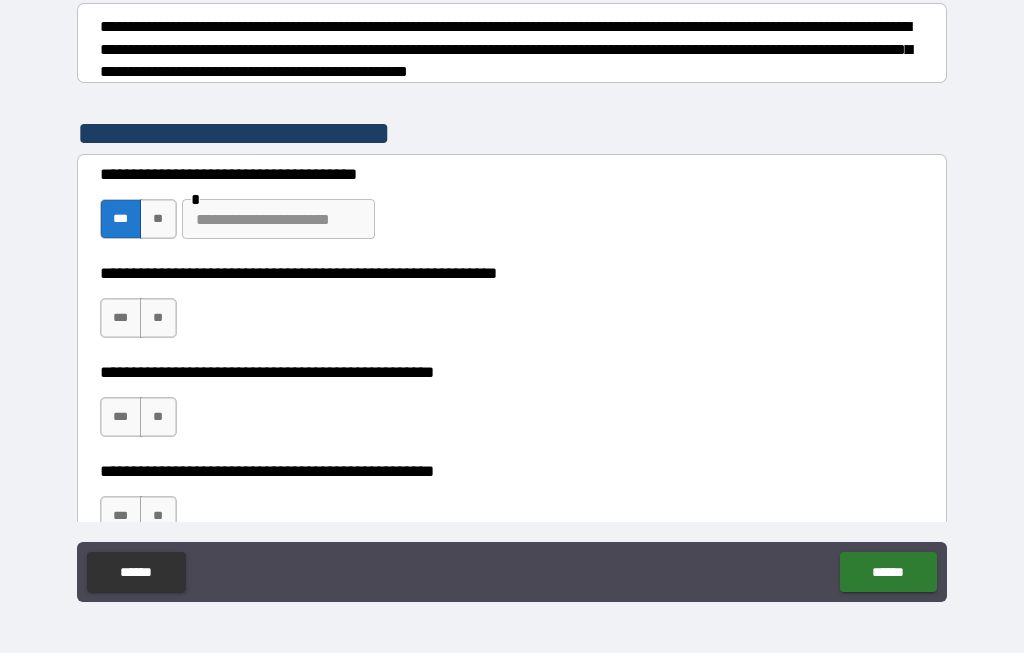 scroll, scrollTop: 301, scrollLeft: 0, axis: vertical 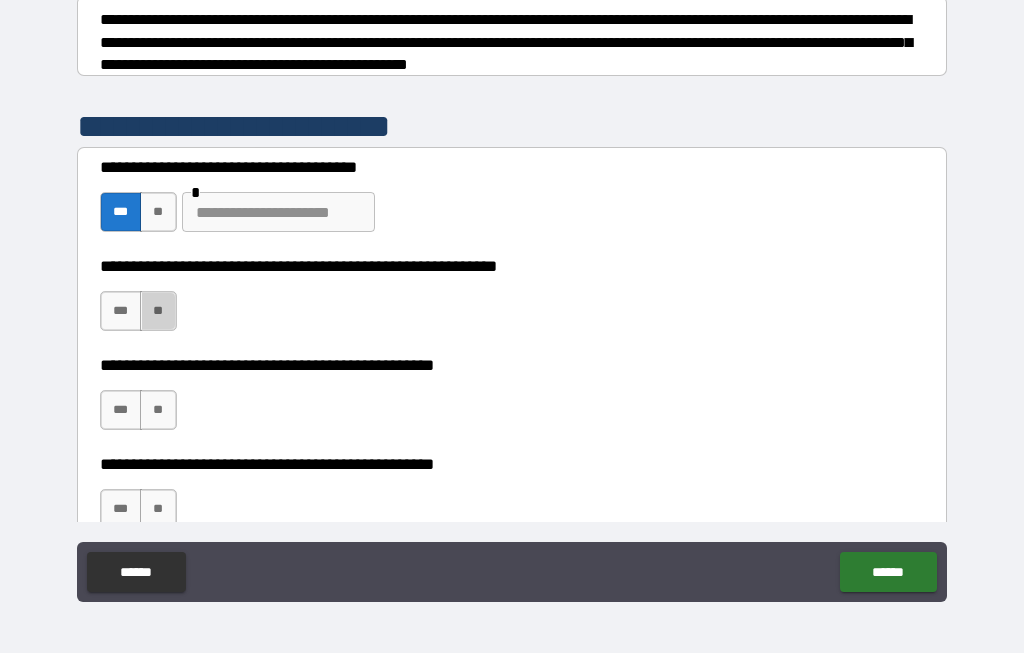 click on "**" at bounding box center [158, 312] 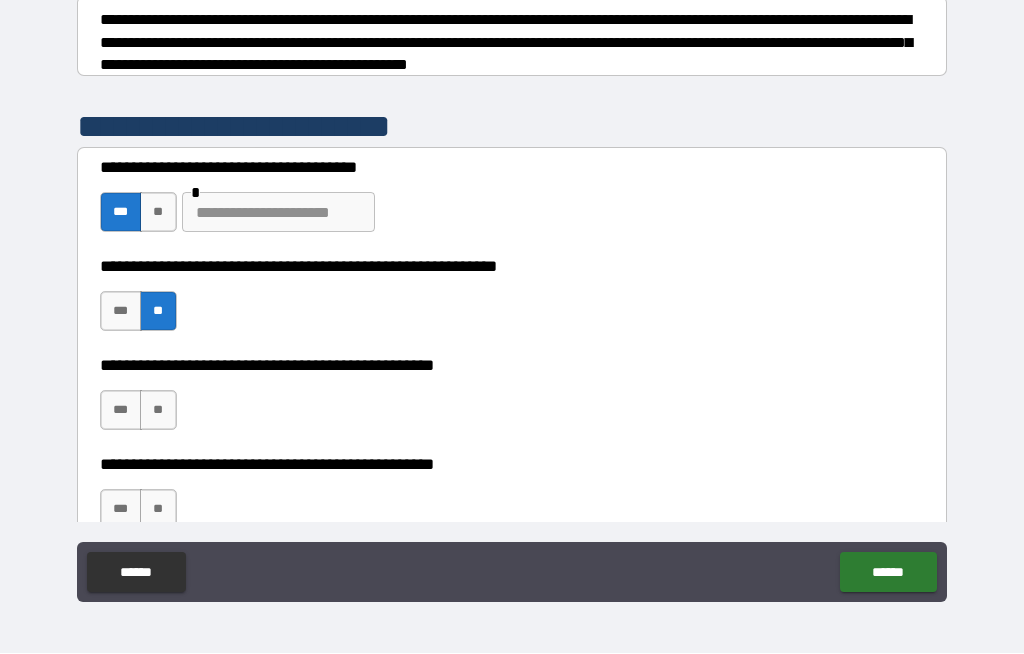 click on "**" at bounding box center (158, 411) 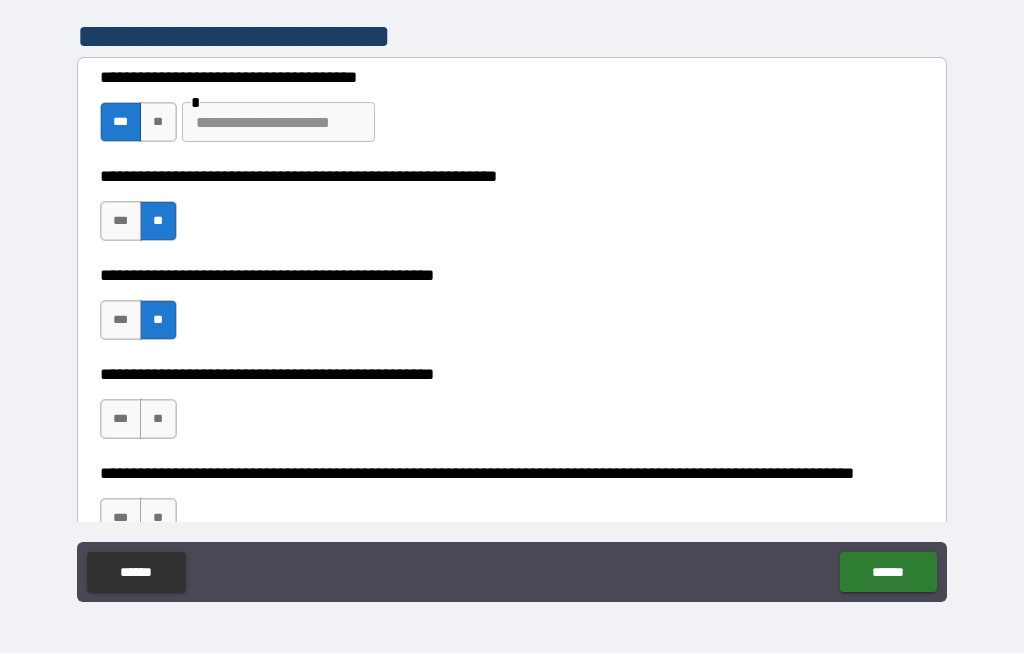 scroll, scrollTop: 392, scrollLeft: 0, axis: vertical 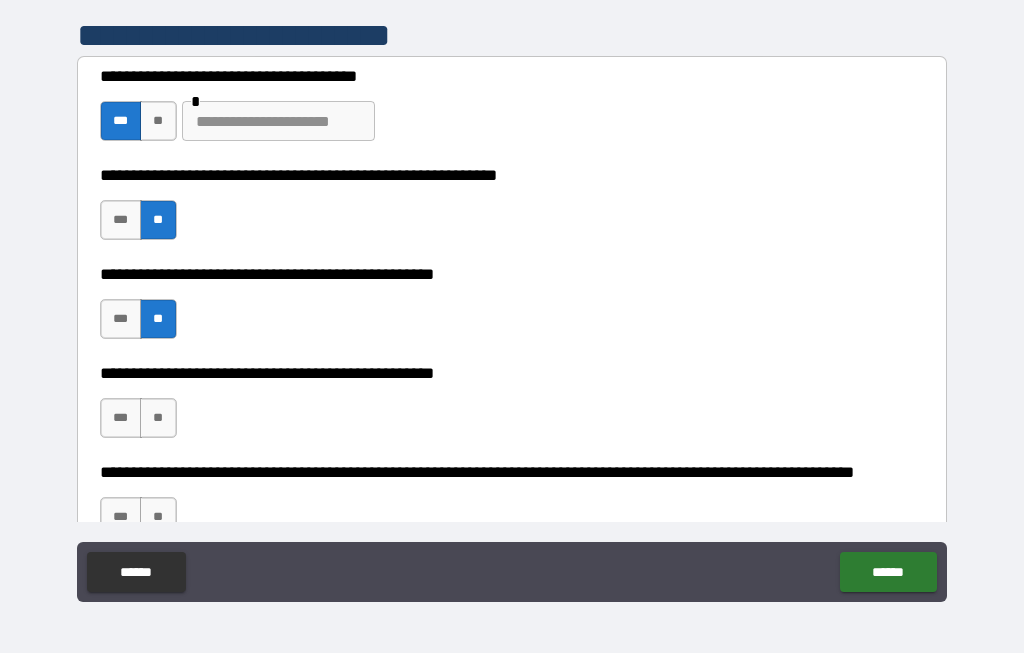 click on "**" at bounding box center [158, 419] 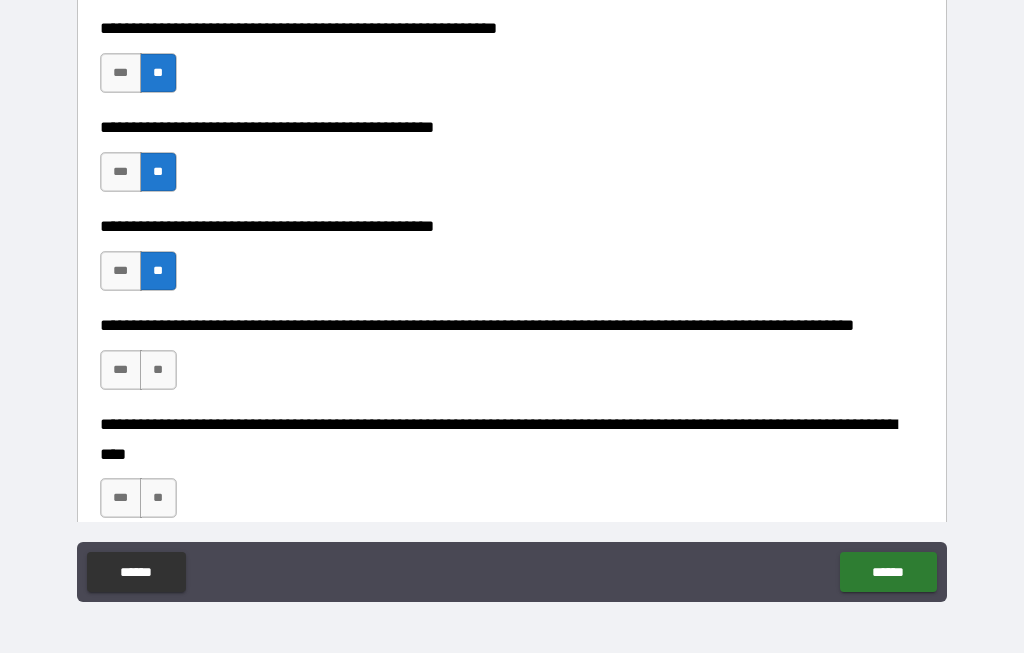 scroll, scrollTop: 555, scrollLeft: 0, axis: vertical 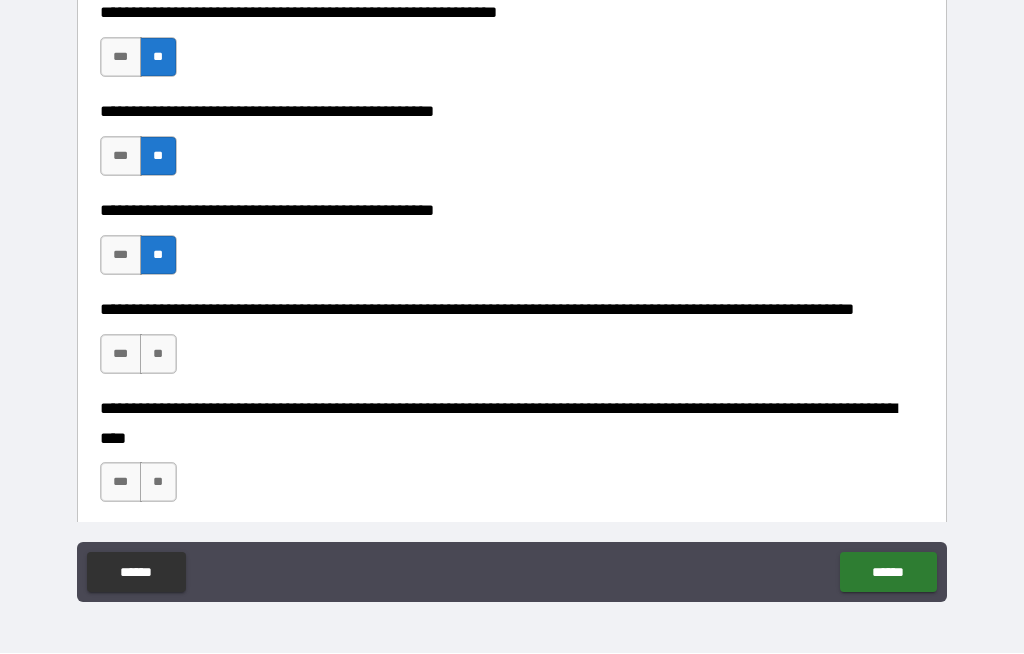 click on "**" at bounding box center [158, 355] 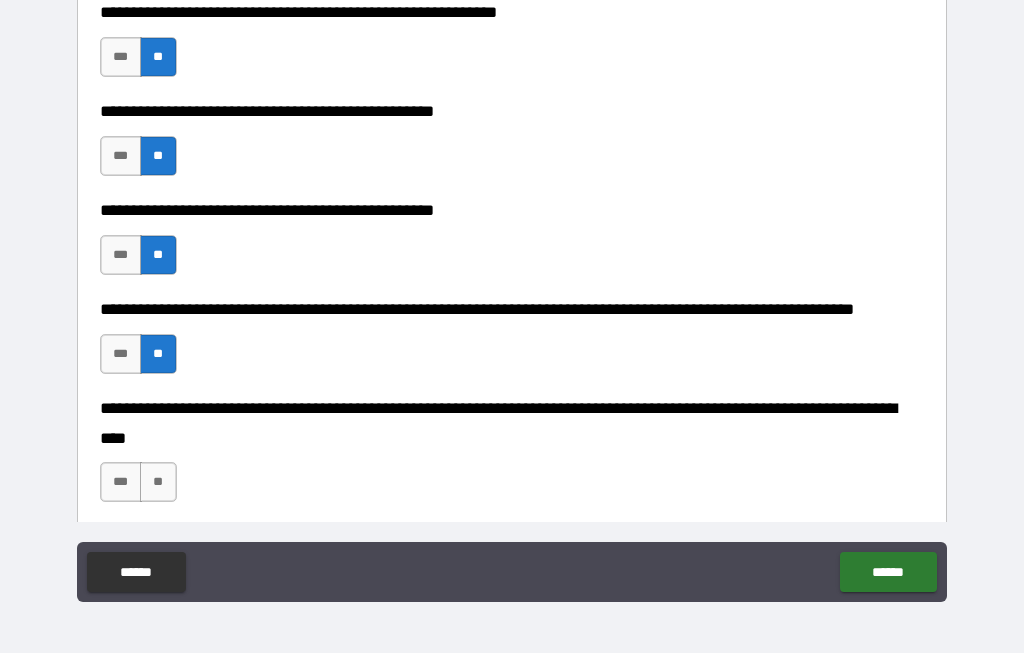 click on "**" at bounding box center [158, 483] 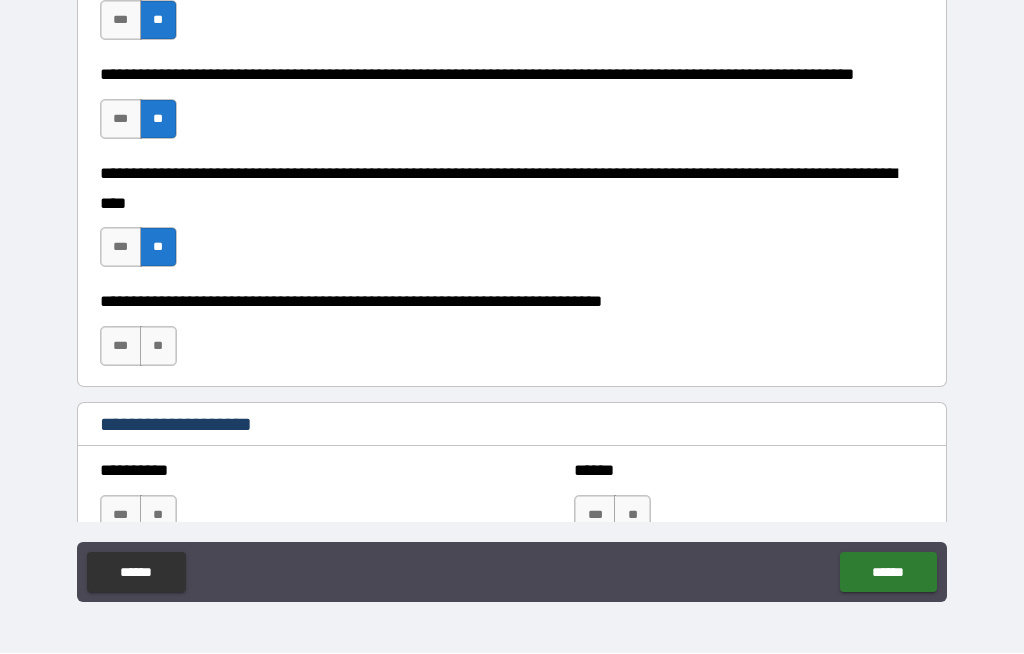 scroll, scrollTop: 810, scrollLeft: 0, axis: vertical 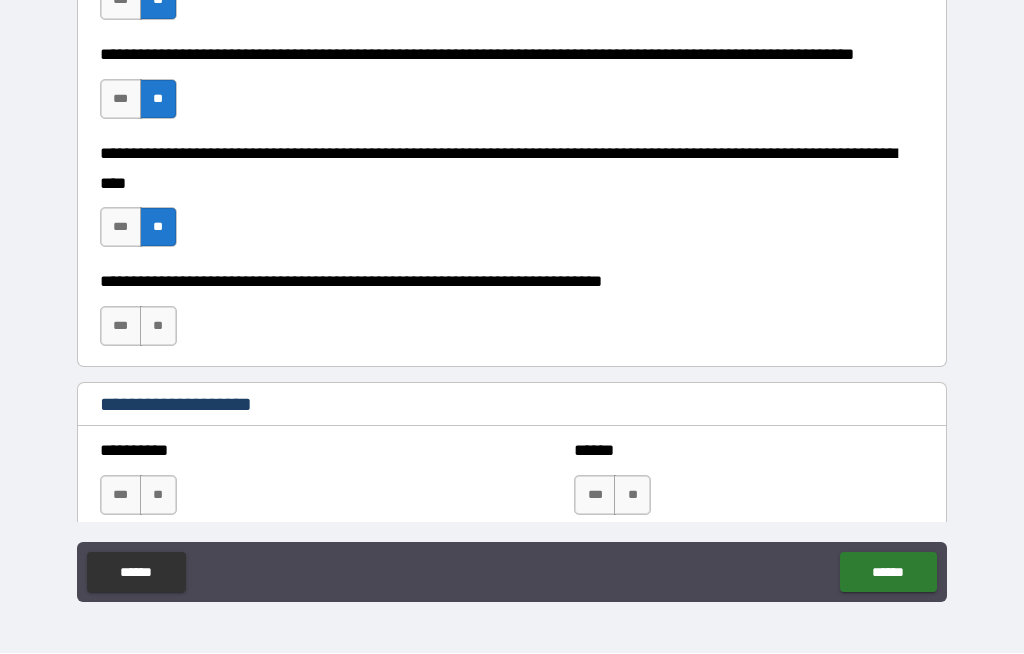 click on "**" at bounding box center (158, 327) 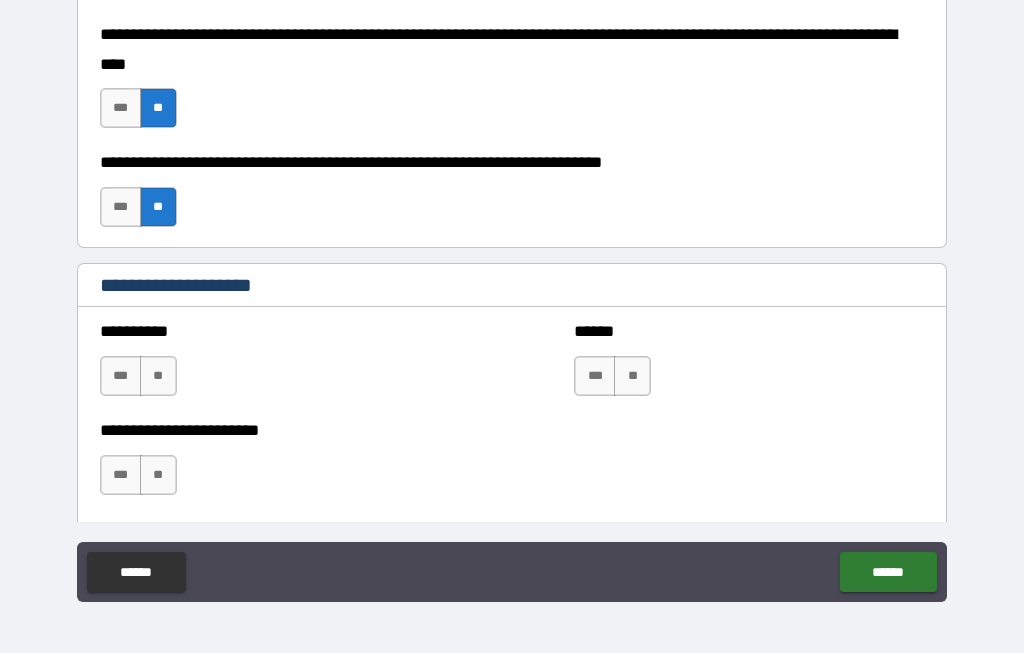scroll, scrollTop: 940, scrollLeft: 0, axis: vertical 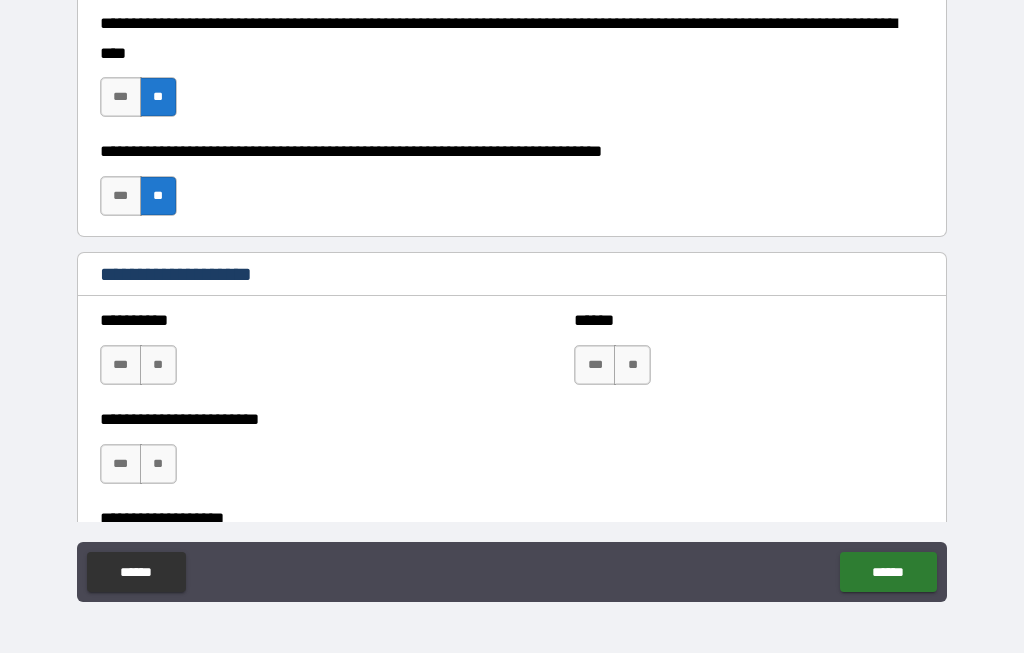 click on "**" at bounding box center (158, 366) 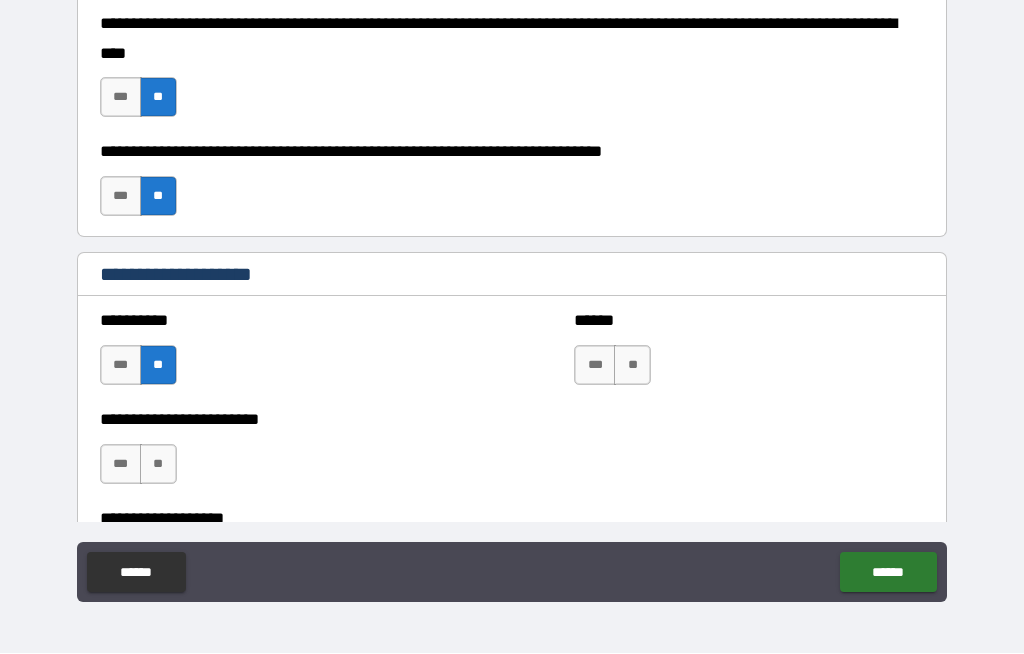click on "**" at bounding box center [632, 366] 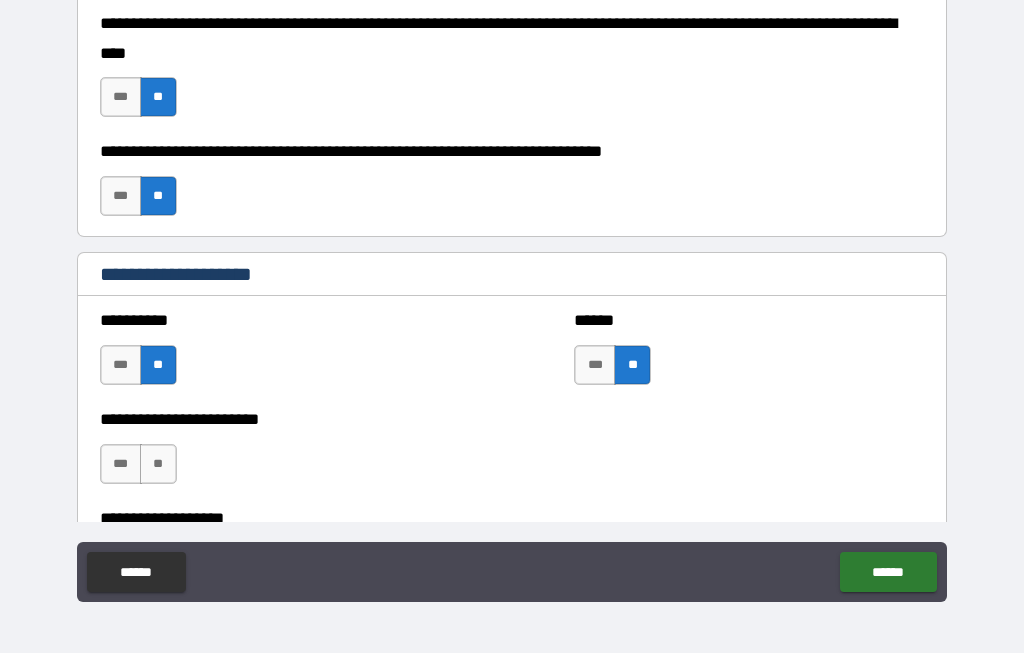 click on "**" at bounding box center (158, 465) 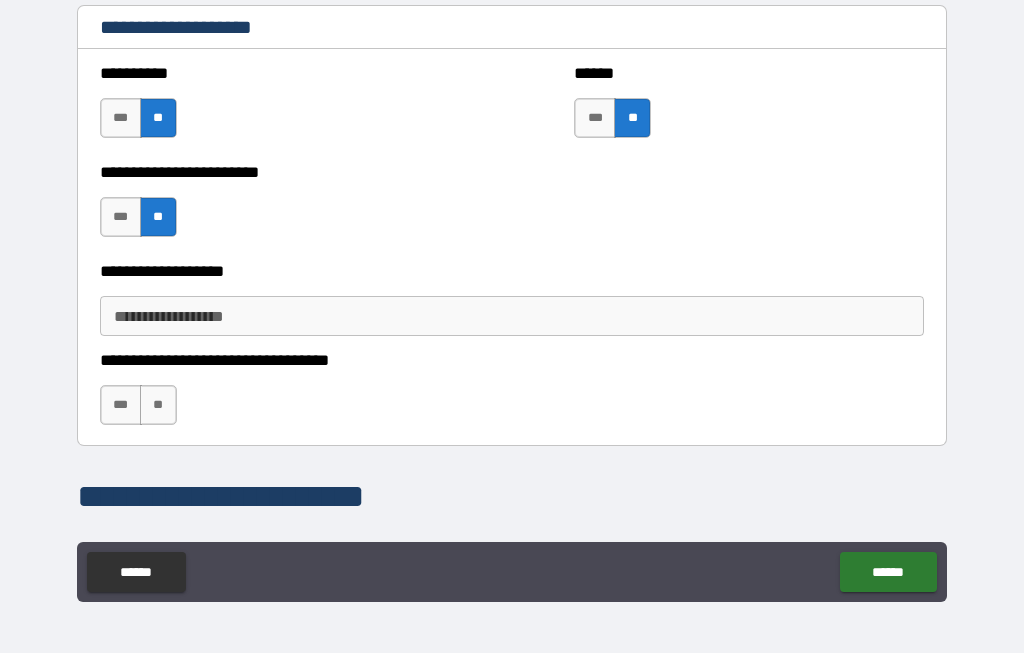 scroll, scrollTop: 1211, scrollLeft: 0, axis: vertical 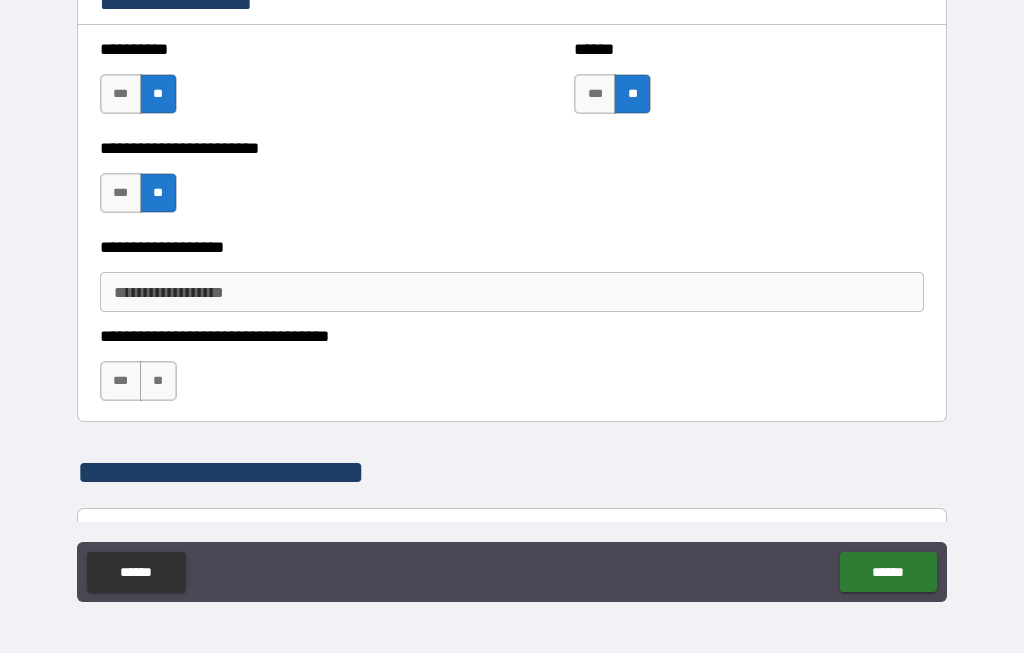 click on "**" at bounding box center [158, 382] 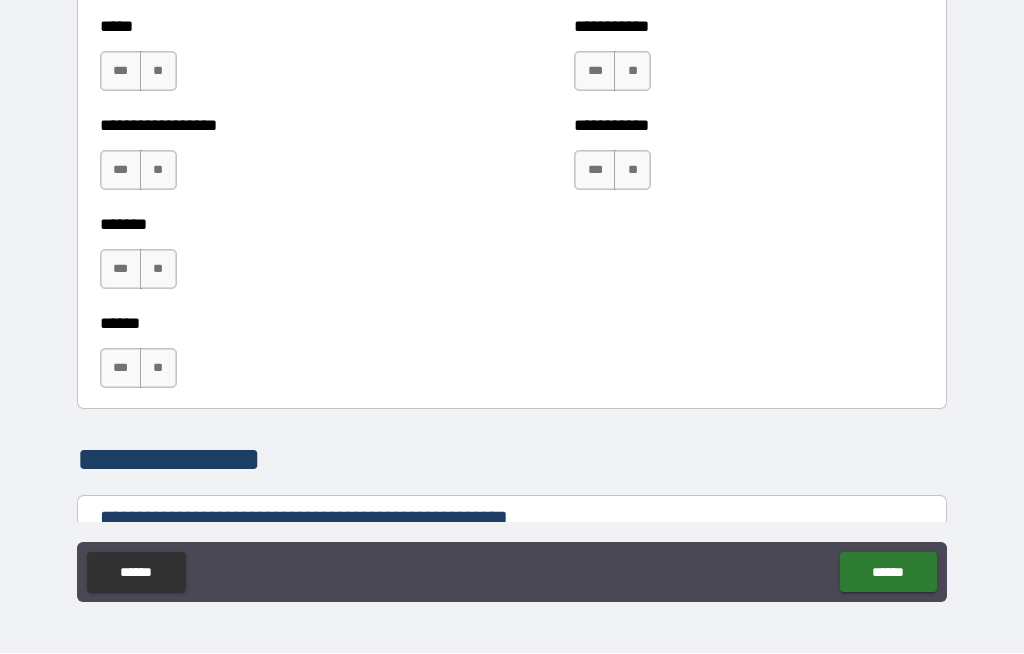 scroll, scrollTop: 2229, scrollLeft: 0, axis: vertical 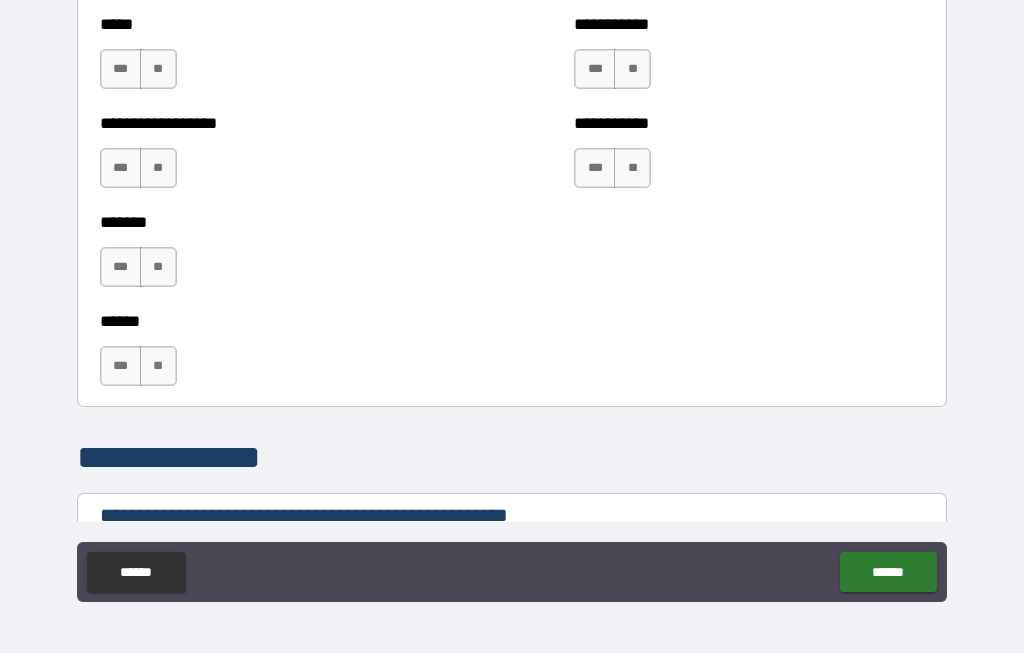 click on "***" at bounding box center [121, 367] 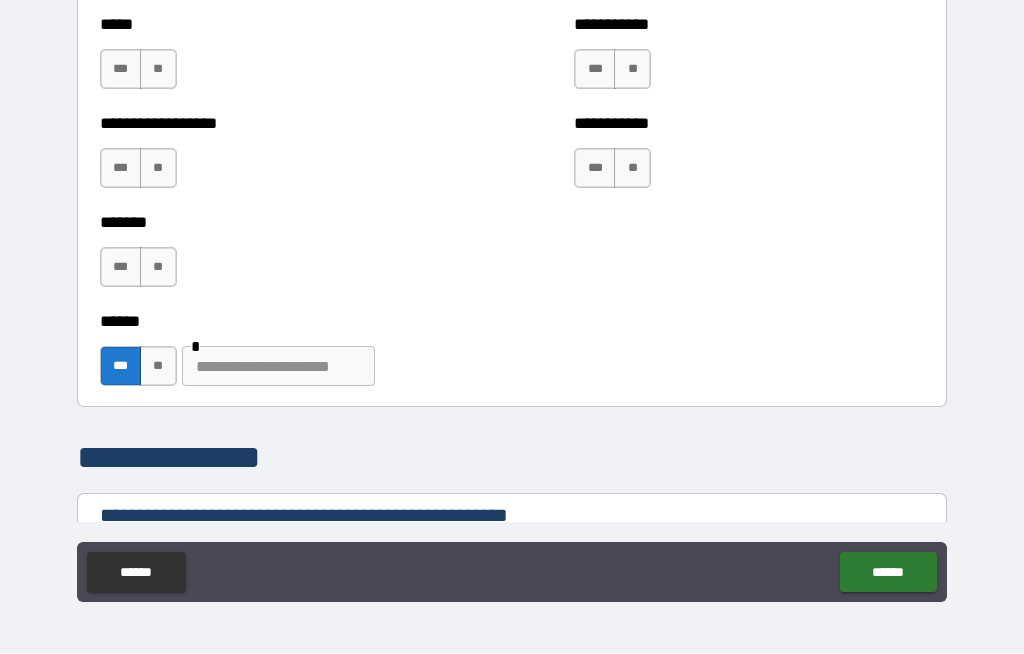 click at bounding box center (278, 367) 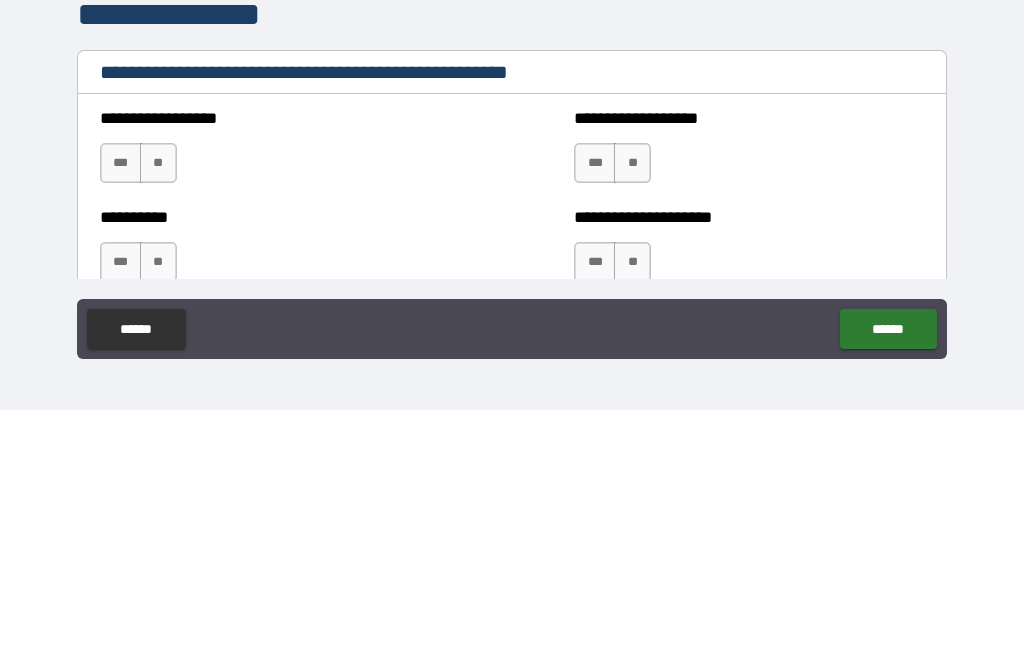 scroll, scrollTop: 2437, scrollLeft: 0, axis: vertical 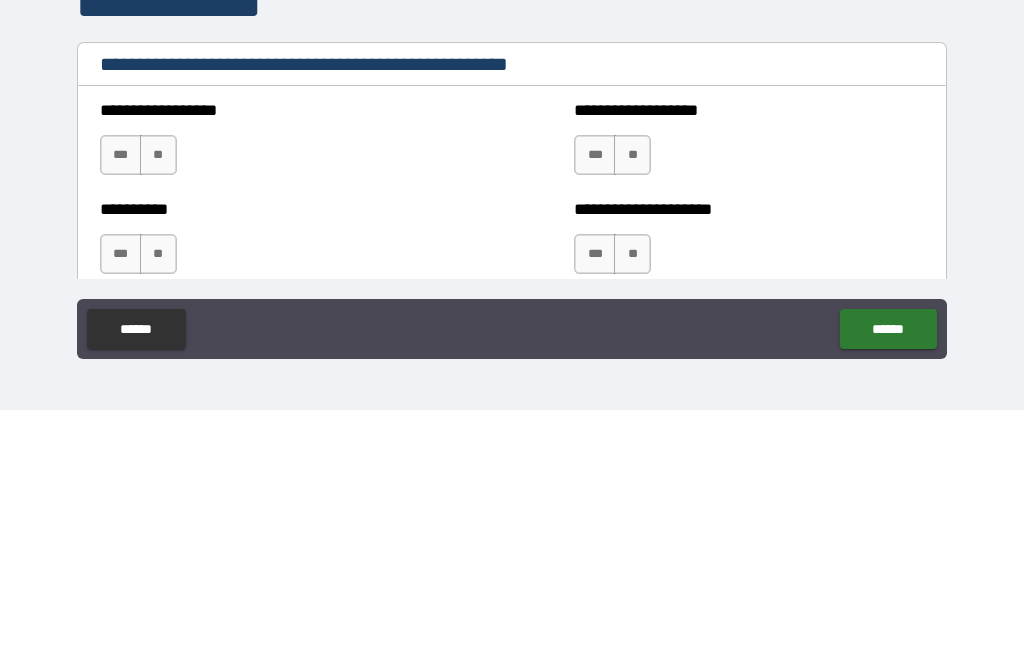 type on "**********" 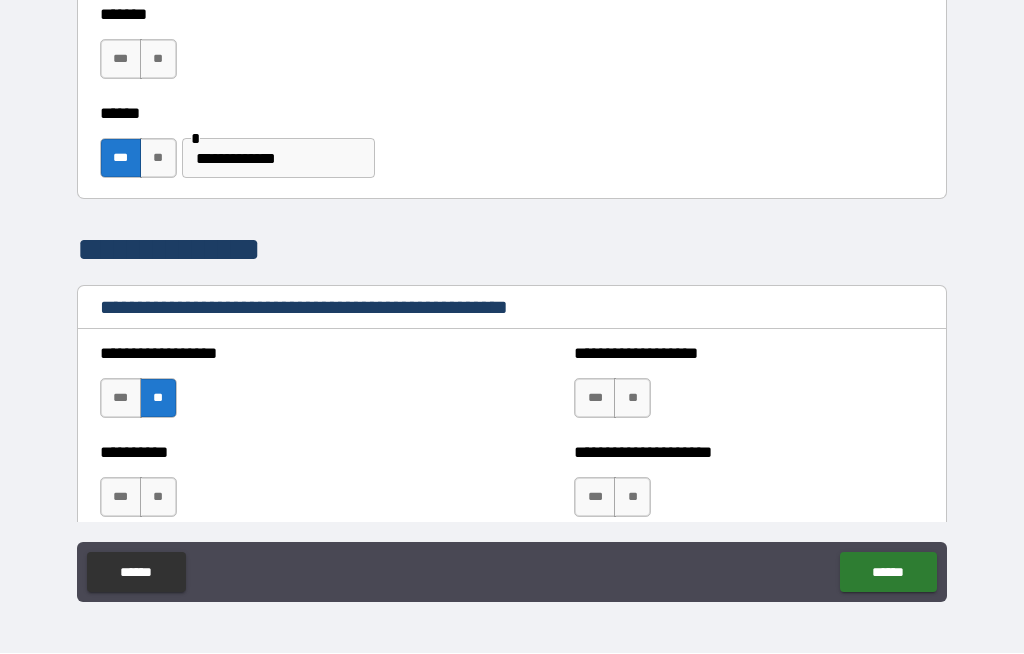 click on "**" at bounding box center [632, 399] 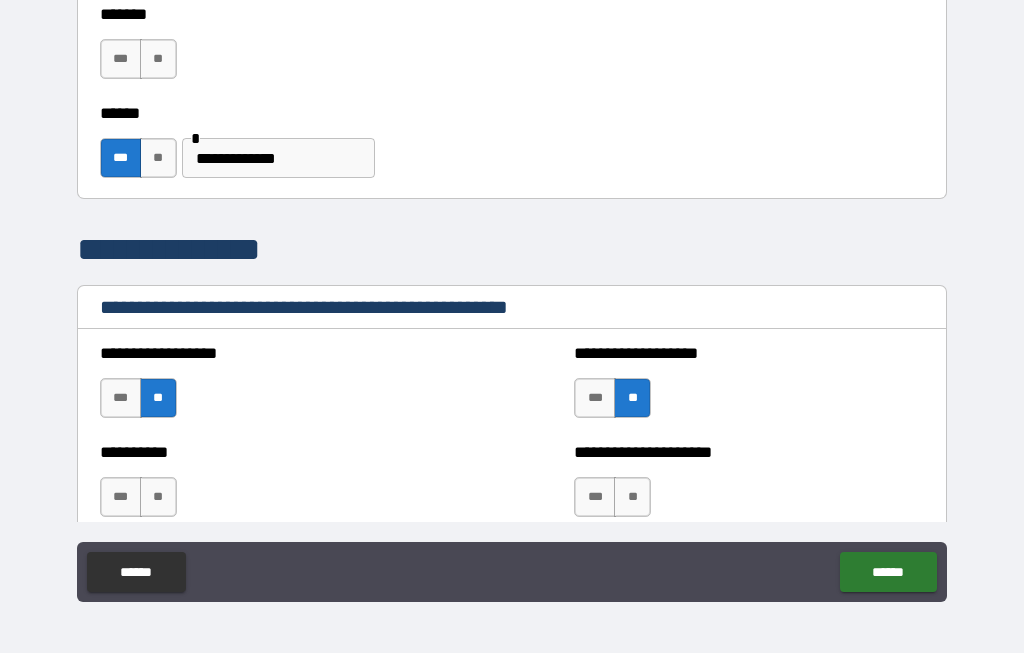 click on "**" at bounding box center [632, 498] 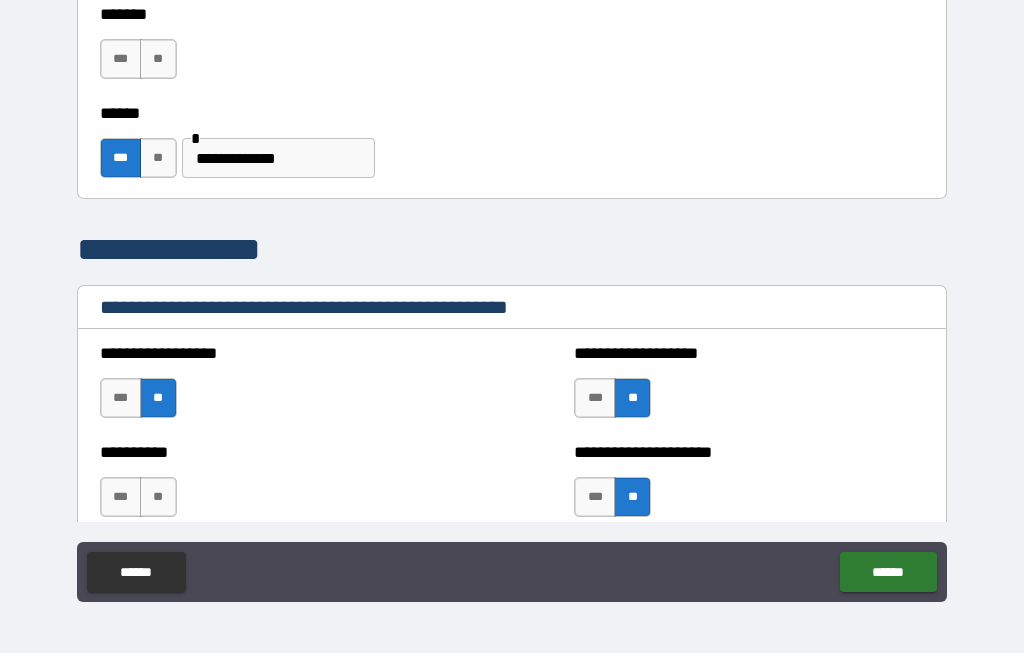 click on "**" at bounding box center (158, 498) 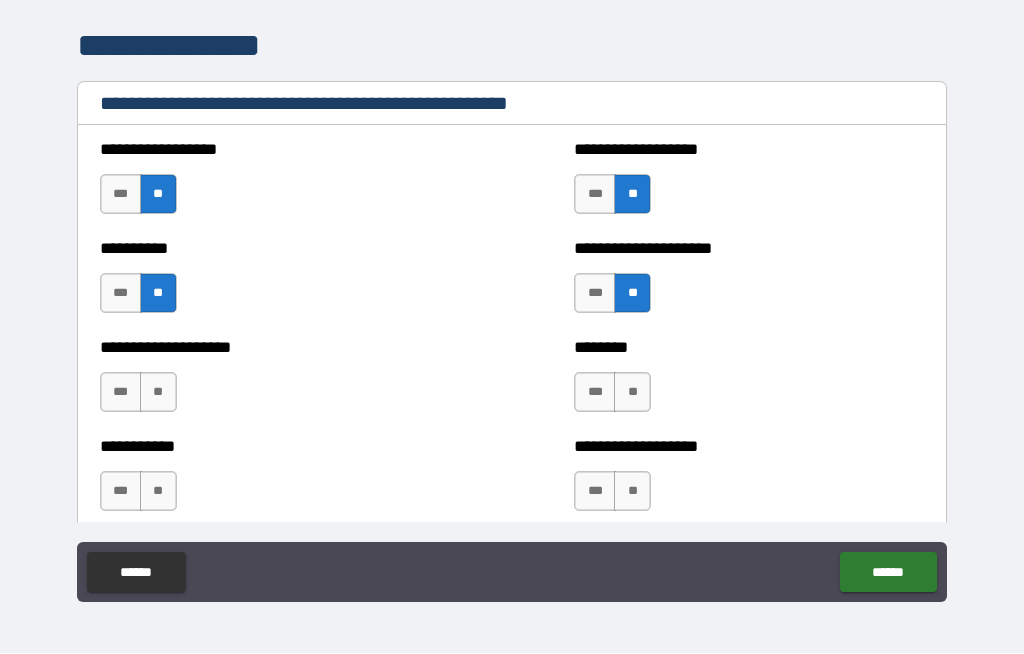 scroll, scrollTop: 2701, scrollLeft: 0, axis: vertical 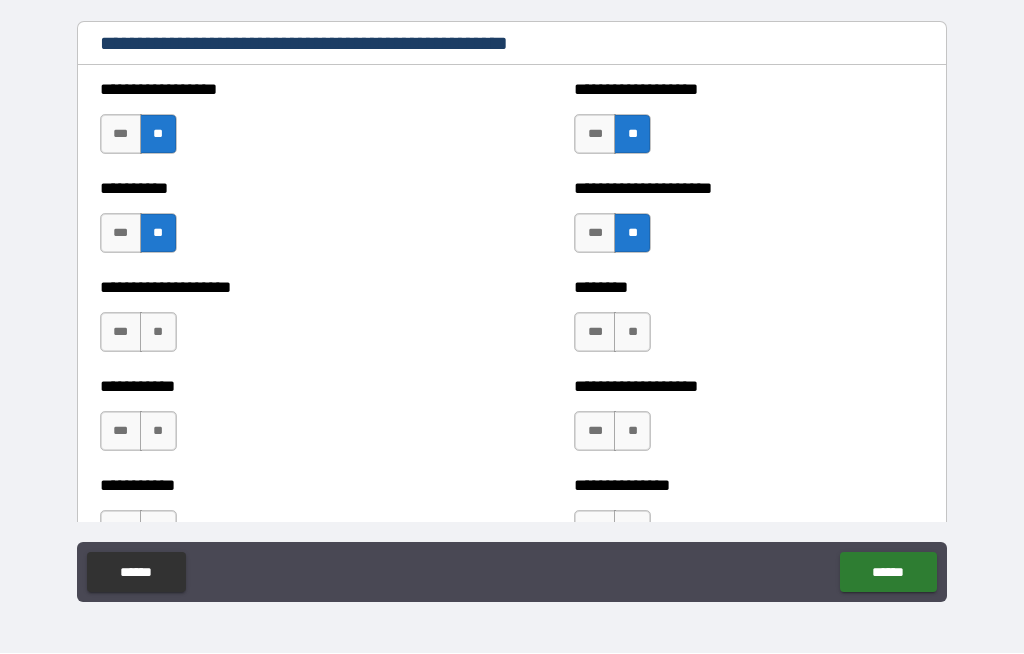 click on "**" at bounding box center [632, 333] 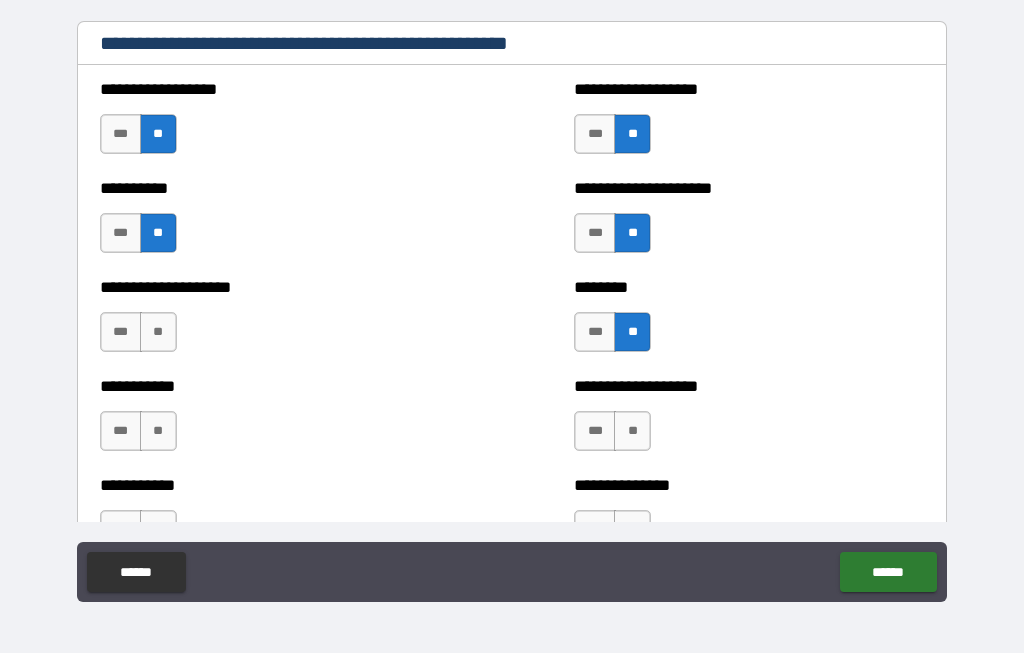 click on "**" at bounding box center (632, 432) 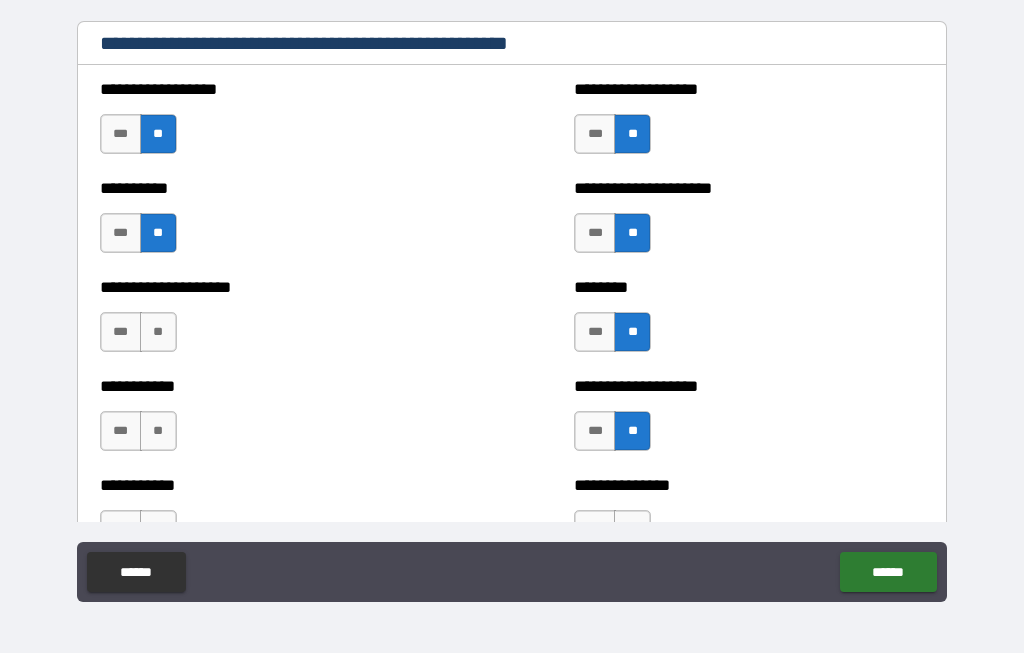 click on "**" at bounding box center (158, 432) 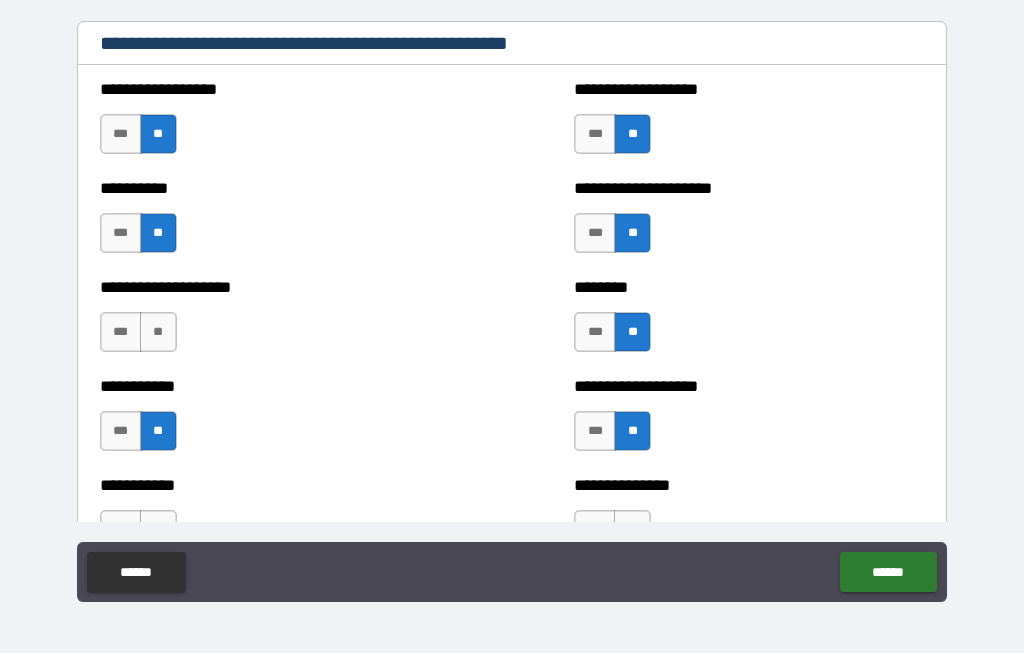 click on "**" at bounding box center [158, 333] 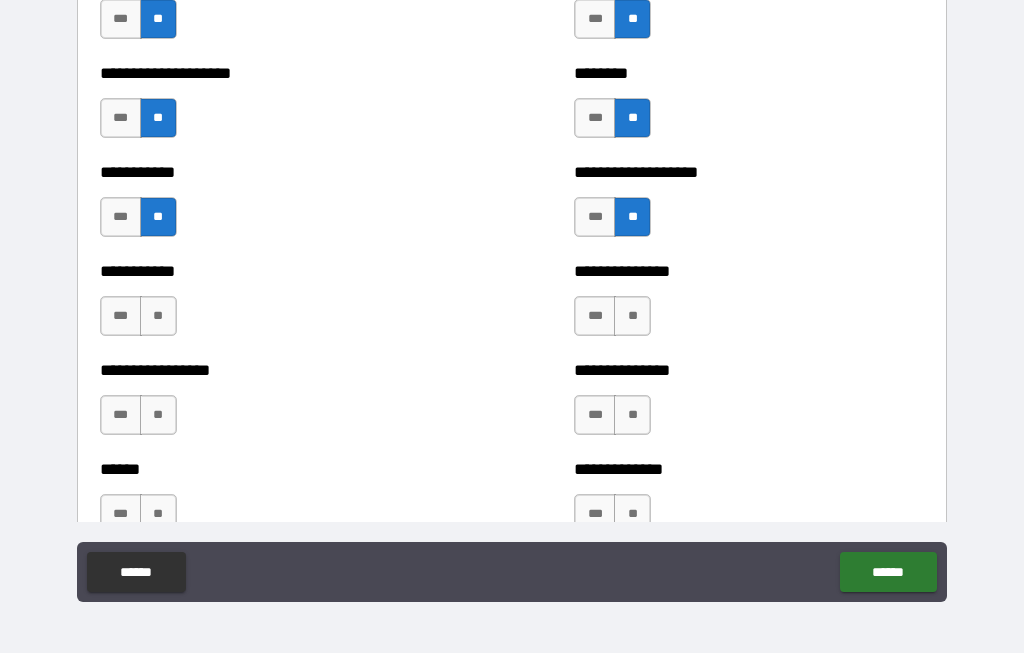 scroll, scrollTop: 2912, scrollLeft: 0, axis: vertical 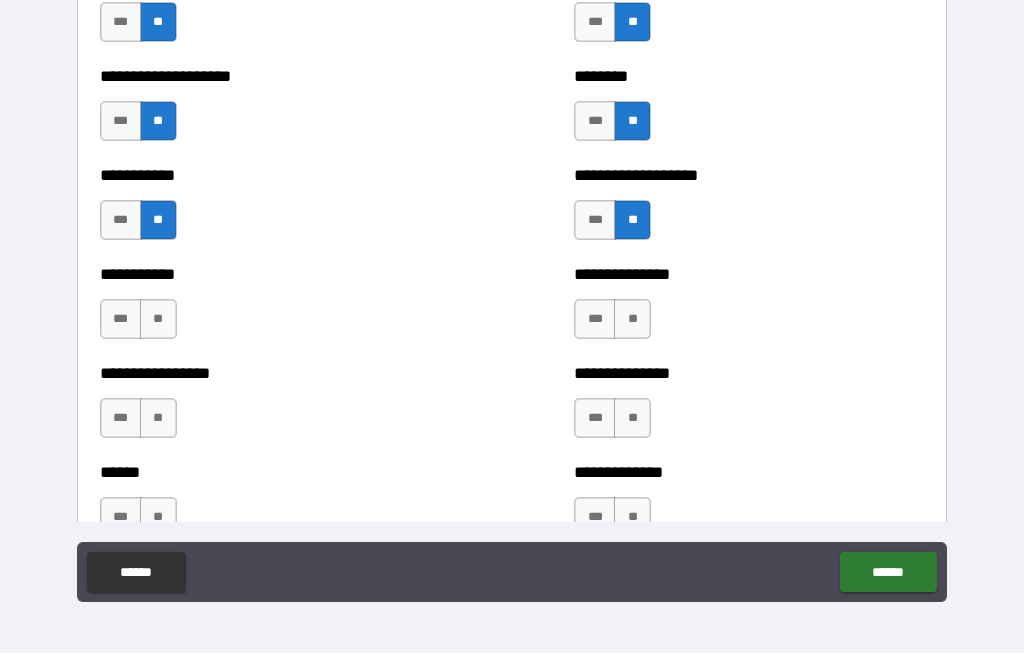 click on "**" at bounding box center [632, 320] 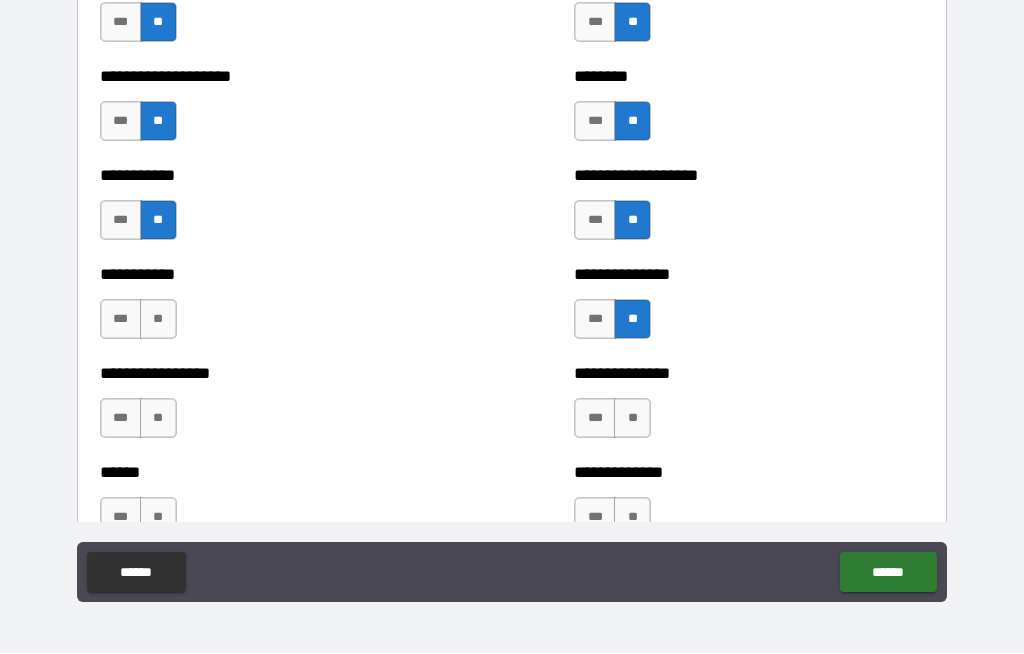 click on "**" at bounding box center (158, 320) 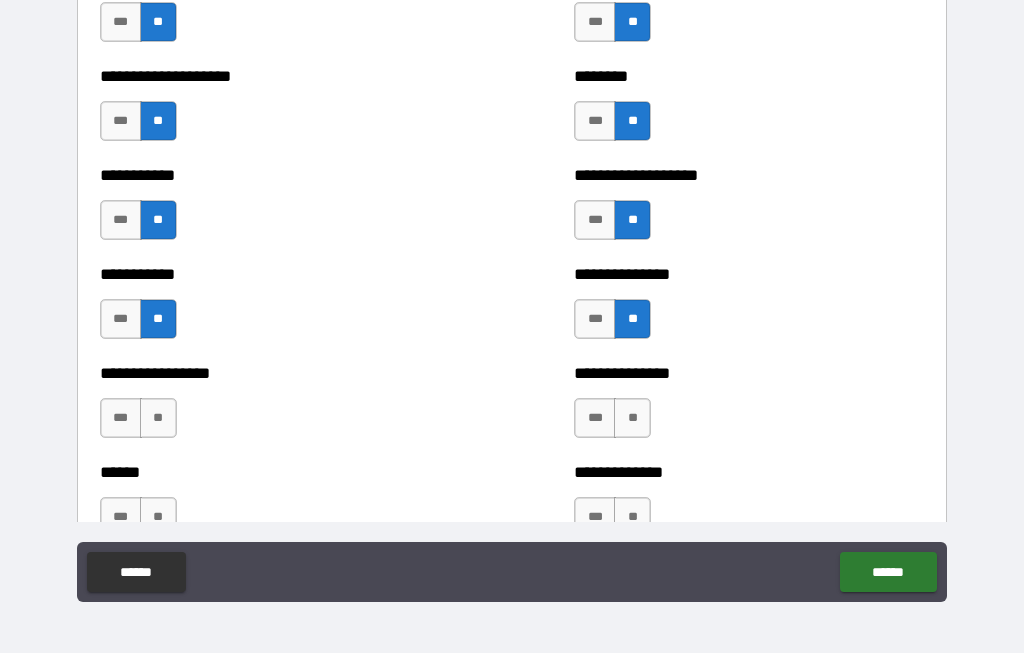 click on "**" at bounding box center [158, 419] 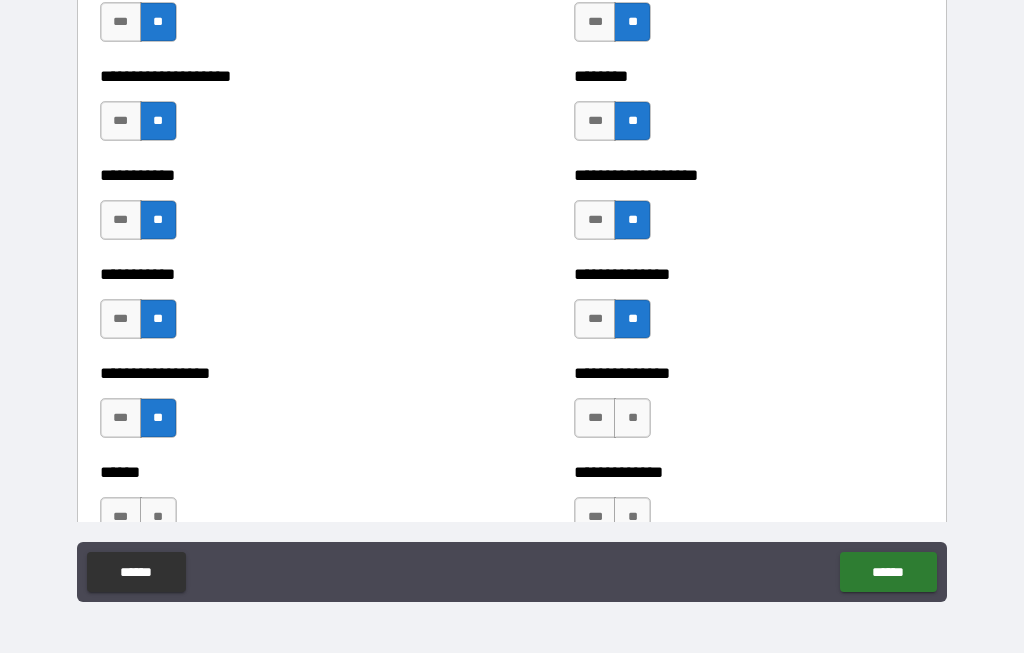 click on "**" at bounding box center (632, 419) 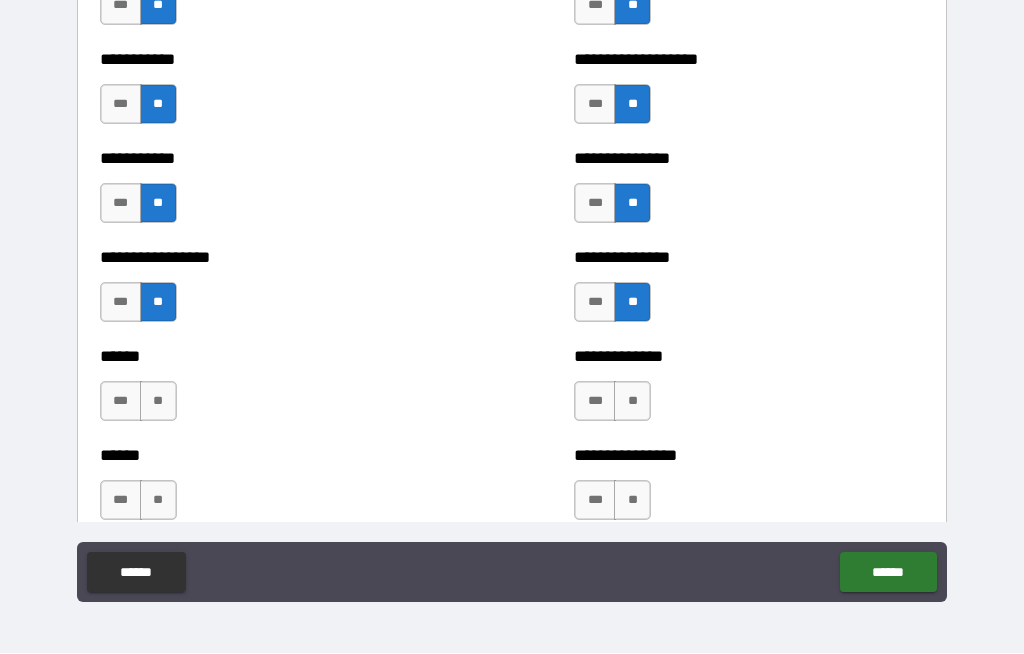 scroll, scrollTop: 3072, scrollLeft: 0, axis: vertical 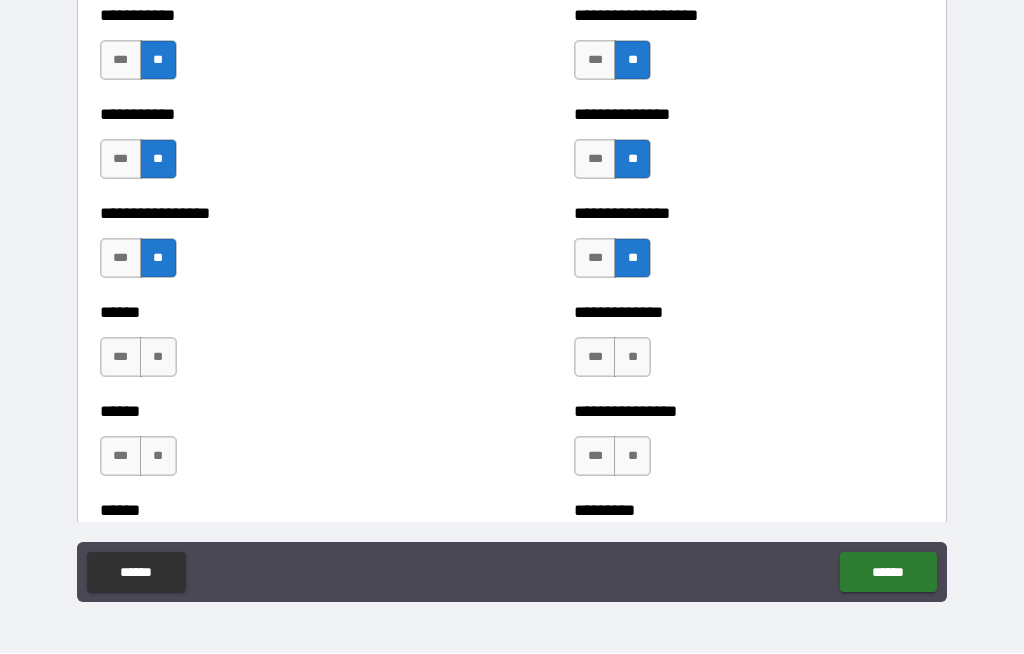 click on "**" at bounding box center [632, 358] 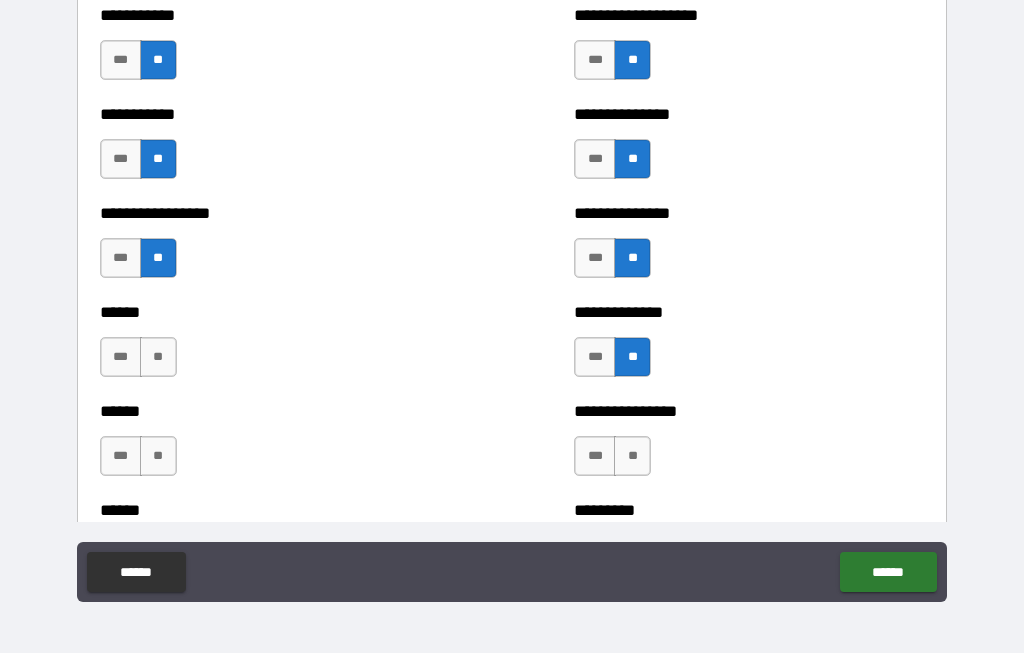 click on "**" at bounding box center (158, 358) 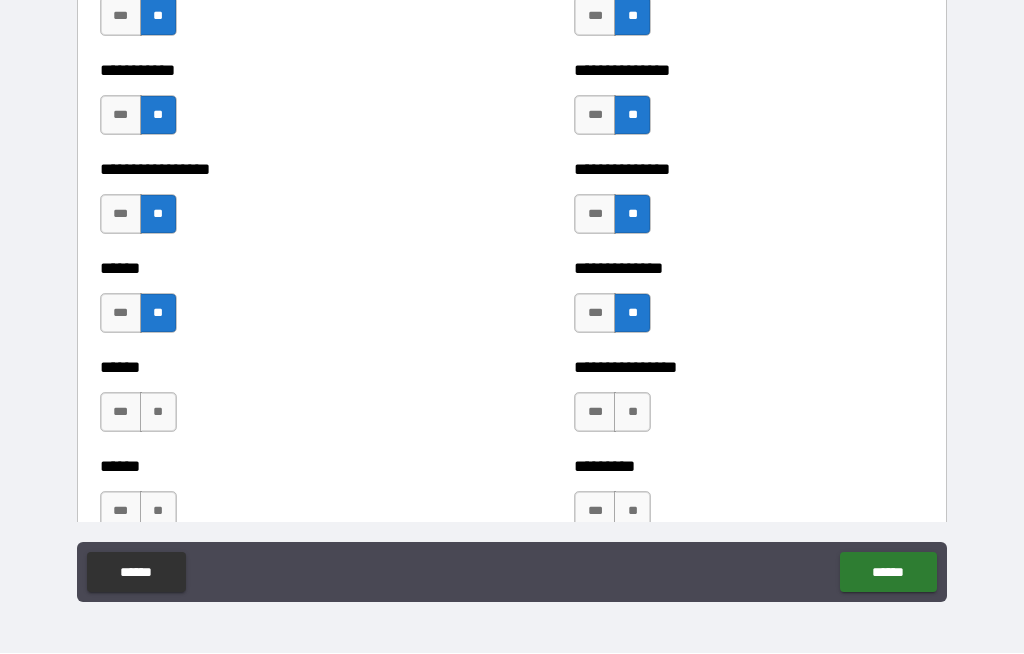 scroll, scrollTop: 3148, scrollLeft: 0, axis: vertical 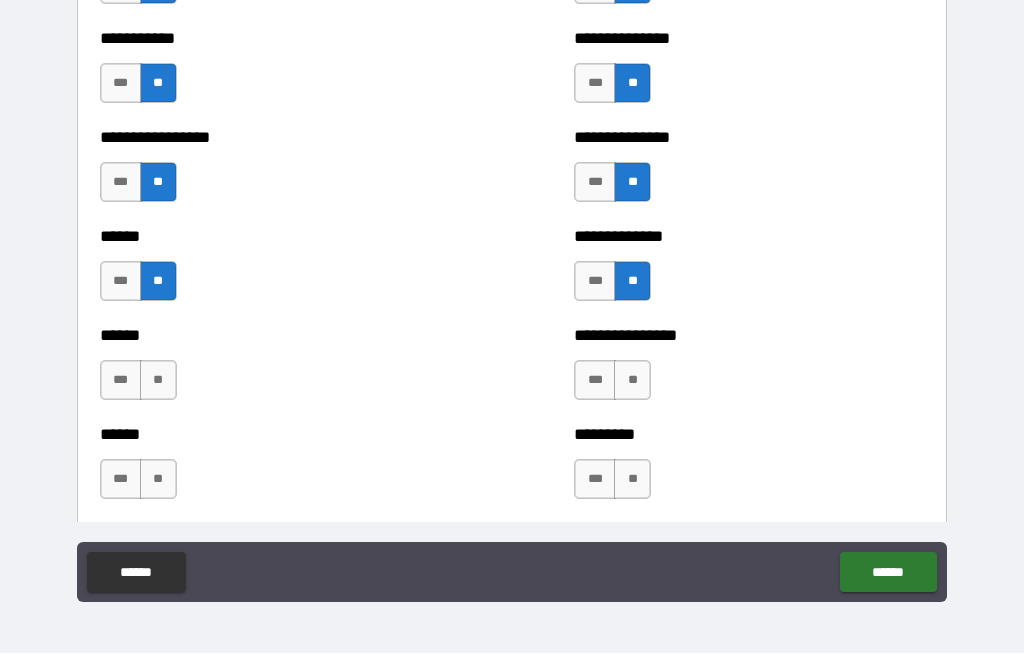 click on "**" at bounding box center (158, 381) 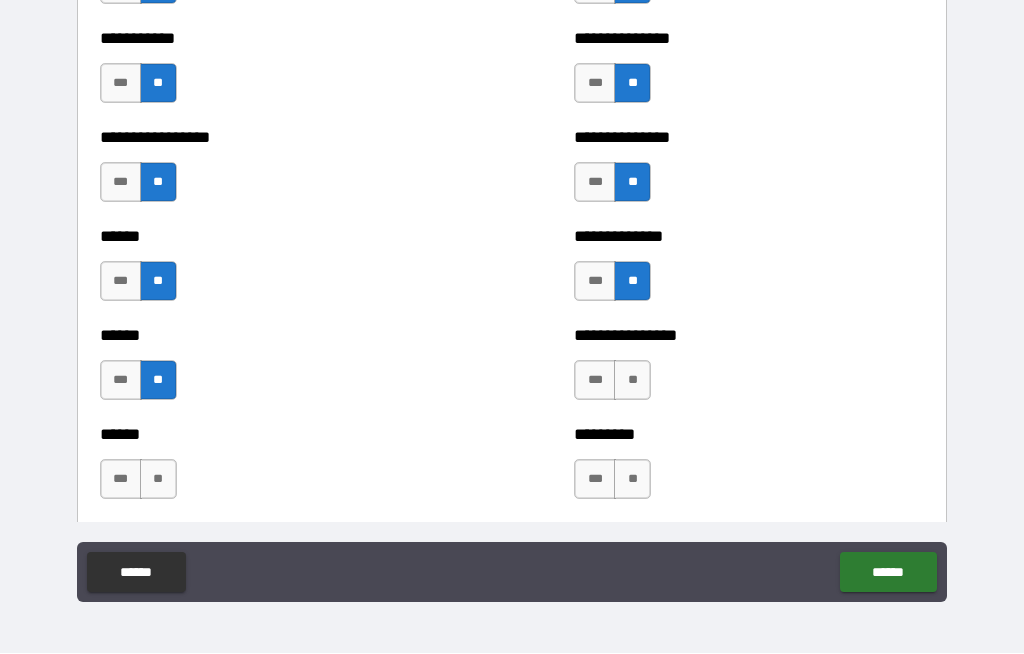 click on "**" at bounding box center [632, 381] 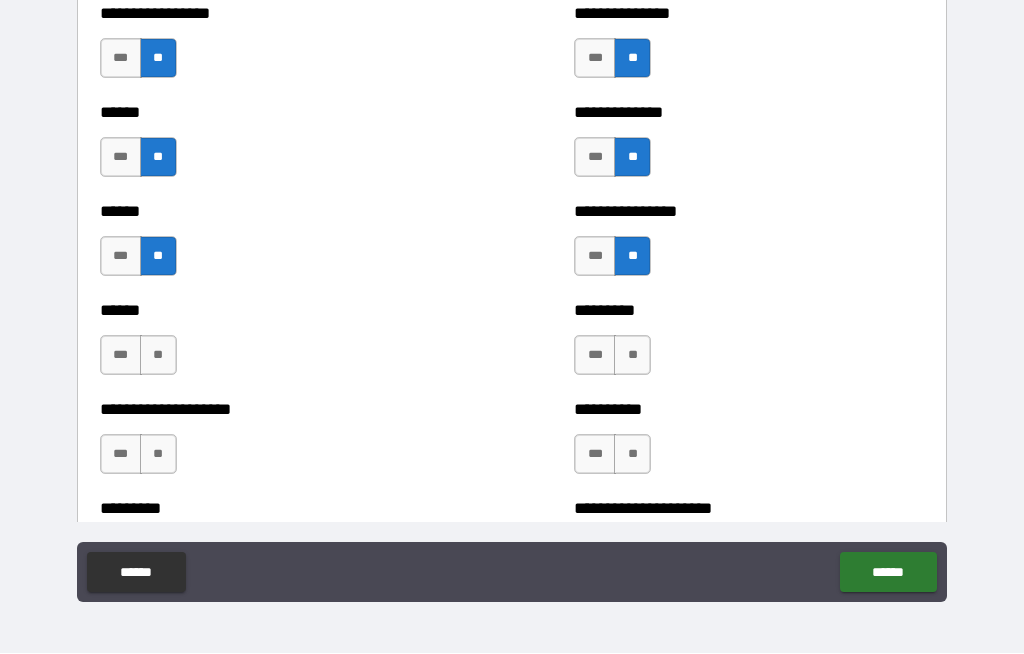 scroll, scrollTop: 3274, scrollLeft: 0, axis: vertical 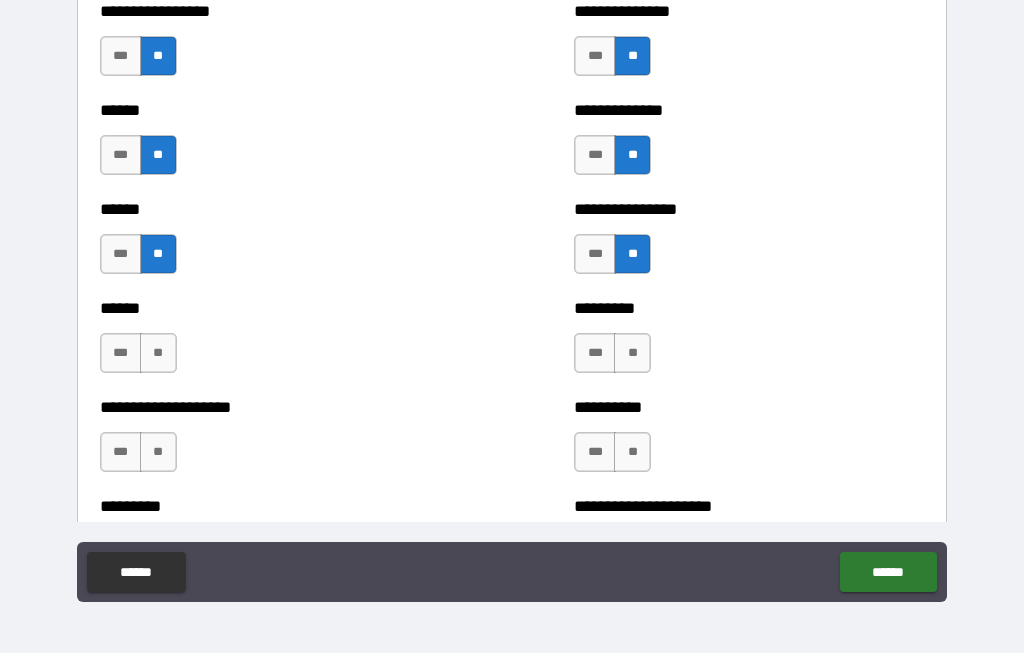 click on "**" at bounding box center (158, 354) 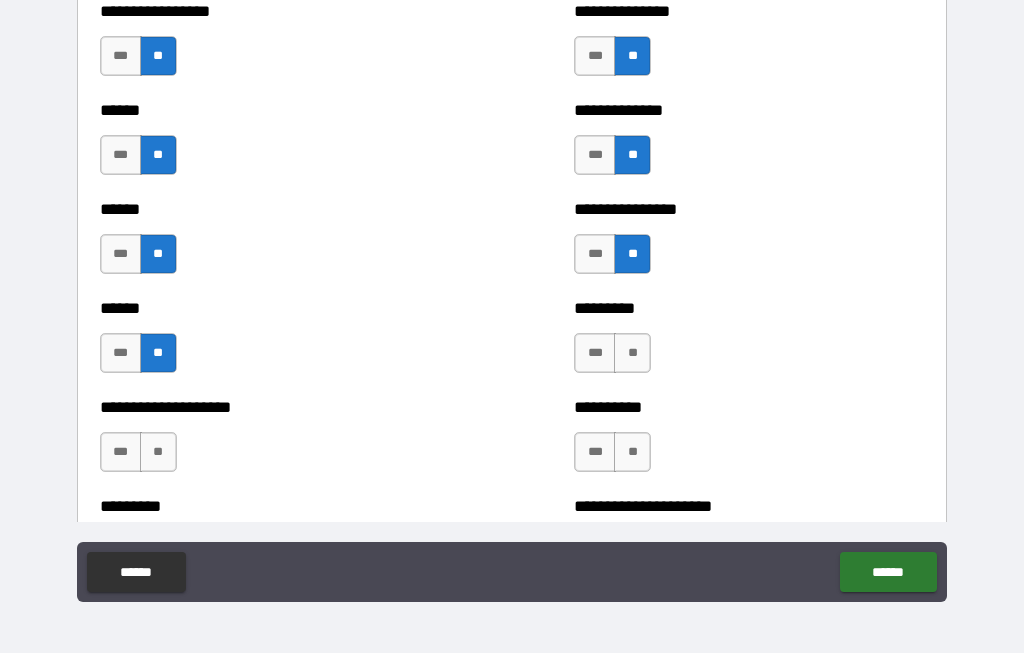 click on "**" at bounding box center (632, 354) 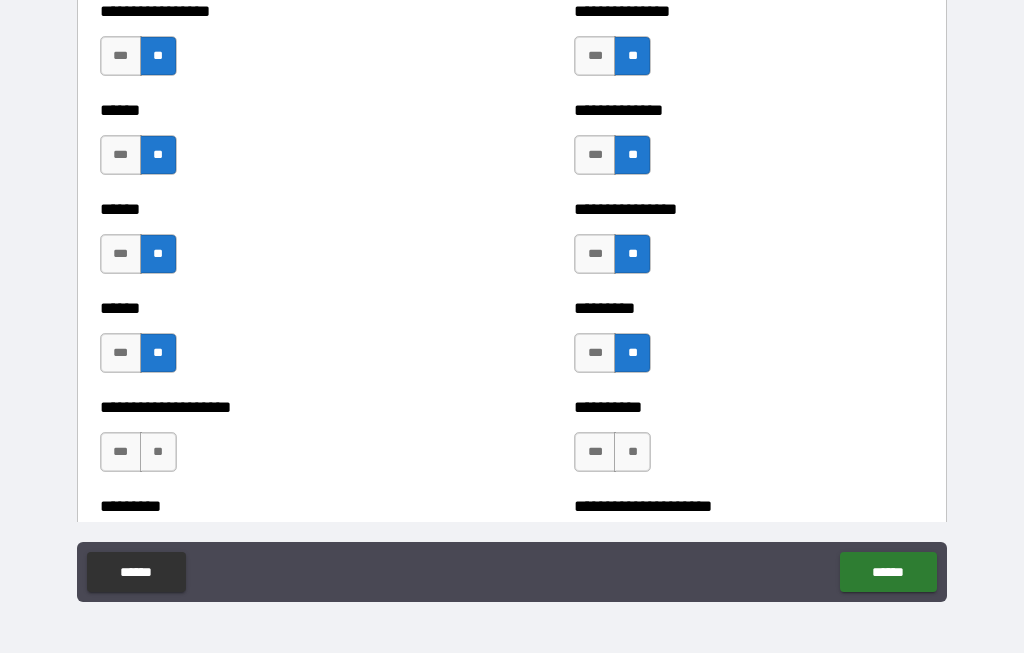 click on "**" at bounding box center (632, 453) 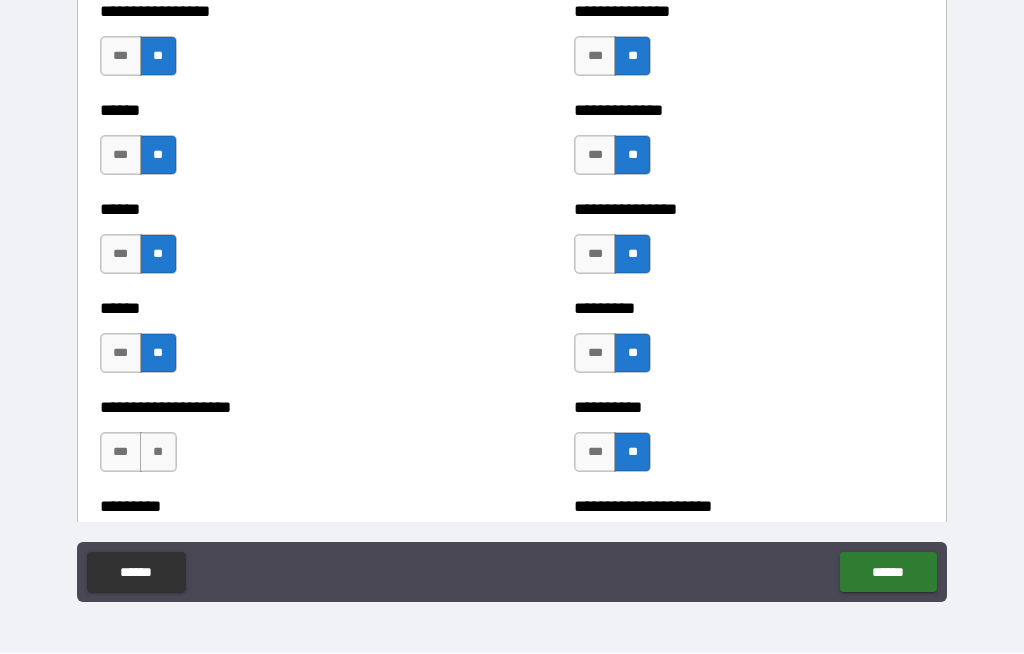 click on "**" at bounding box center [158, 453] 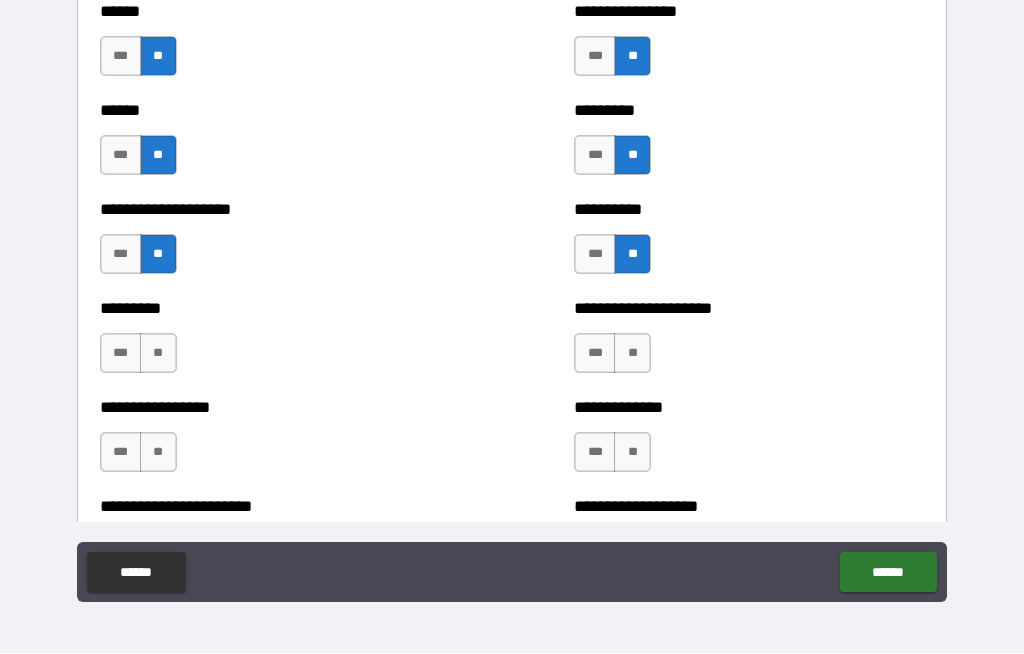 scroll, scrollTop: 3474, scrollLeft: 0, axis: vertical 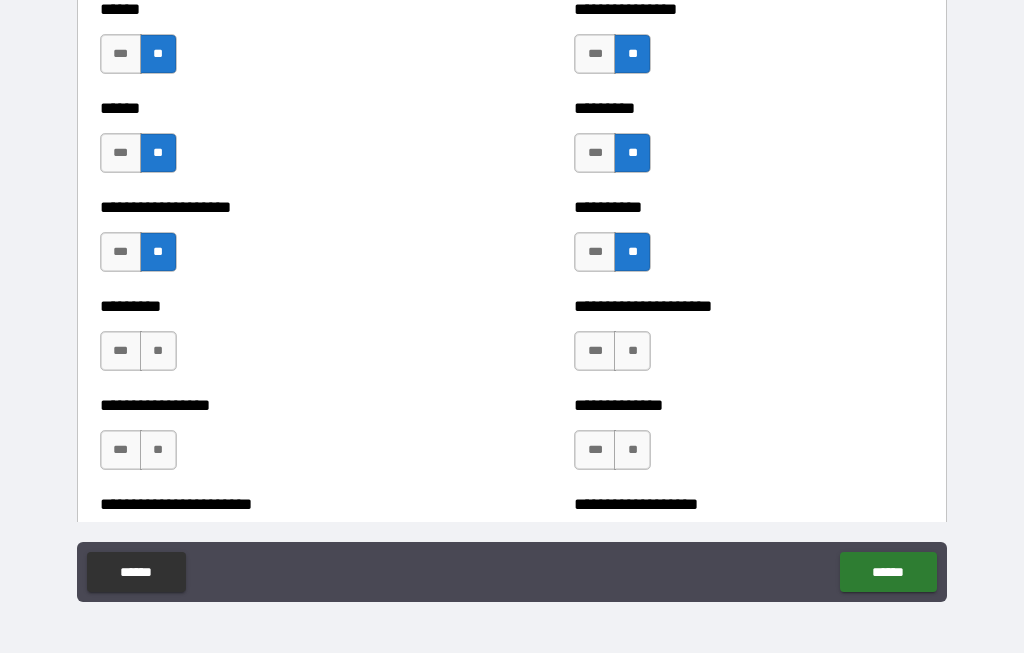 click on "**" at bounding box center (158, 352) 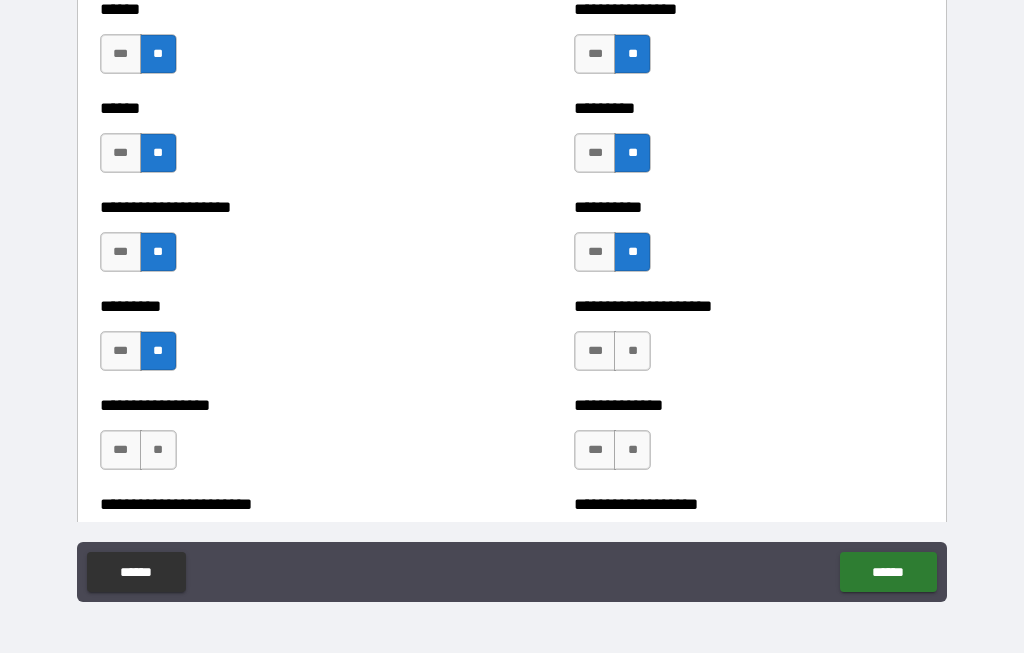 click on "**" at bounding box center (632, 352) 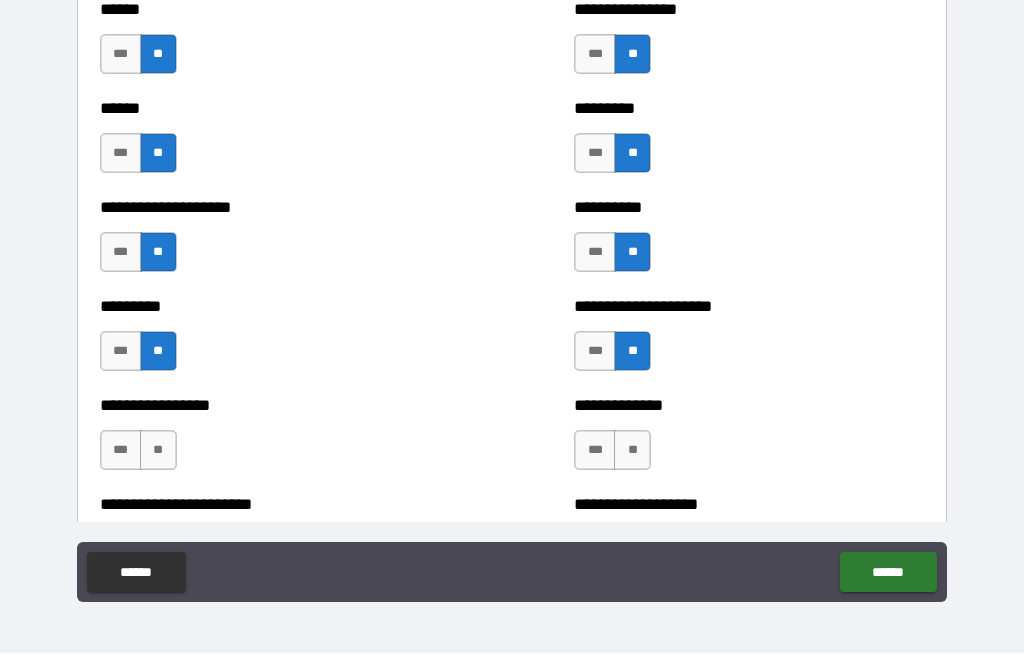 click on "**" at bounding box center [632, 451] 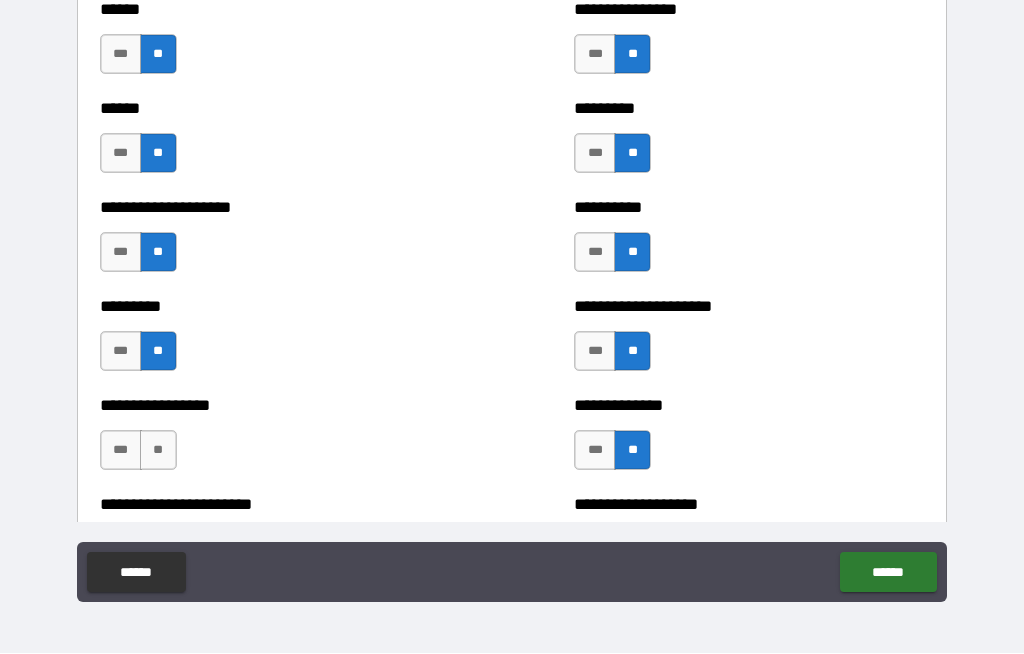 click on "**" at bounding box center [158, 451] 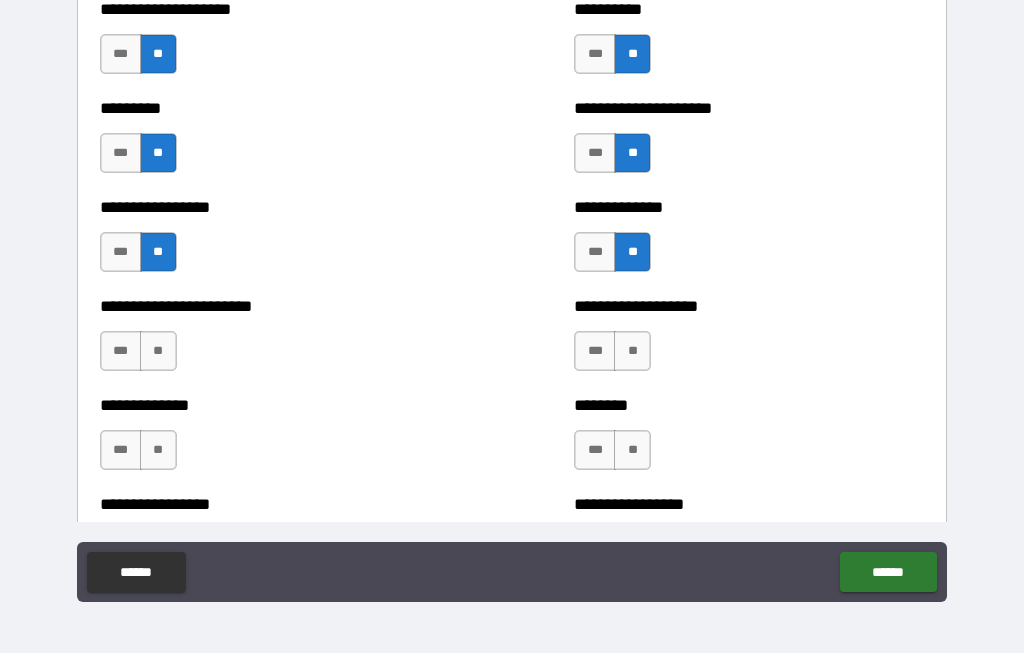 scroll, scrollTop: 3672, scrollLeft: 0, axis: vertical 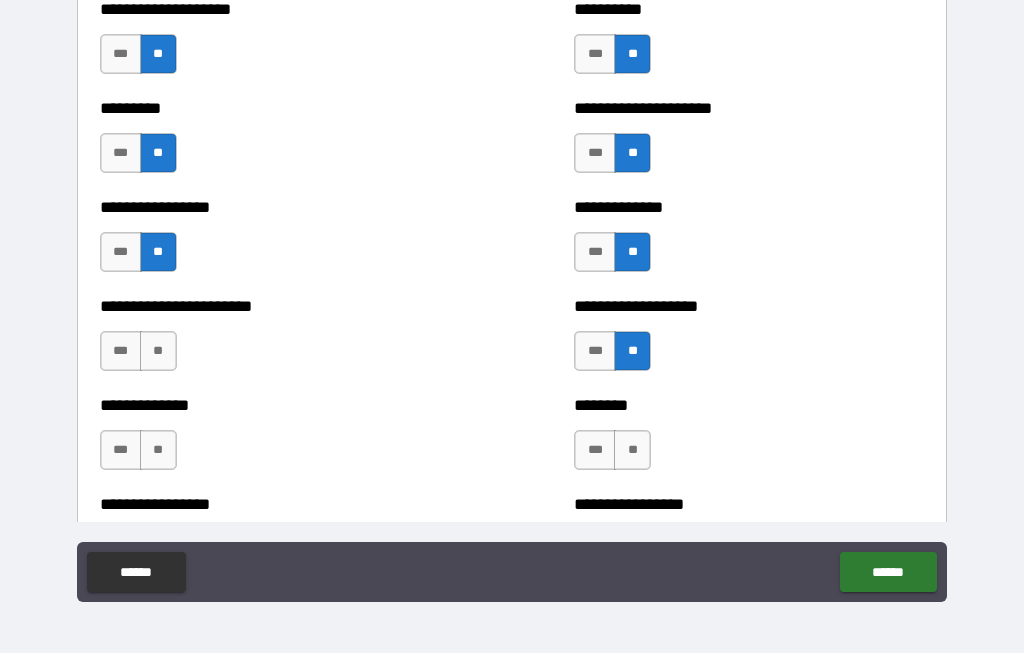 click on "**" at bounding box center (158, 352) 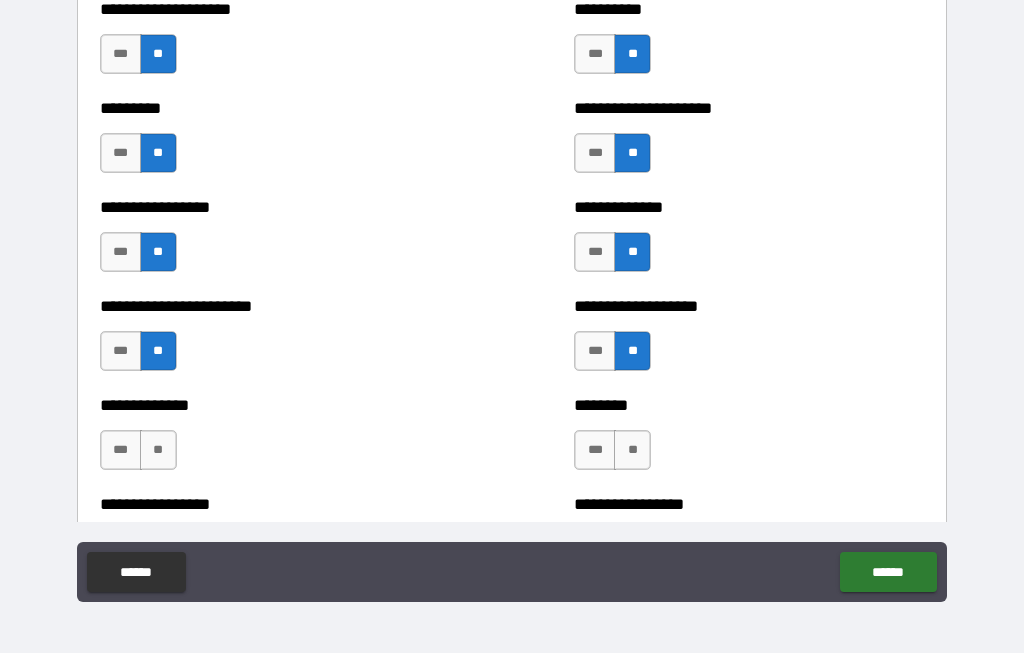 click on "**" at bounding box center (158, 451) 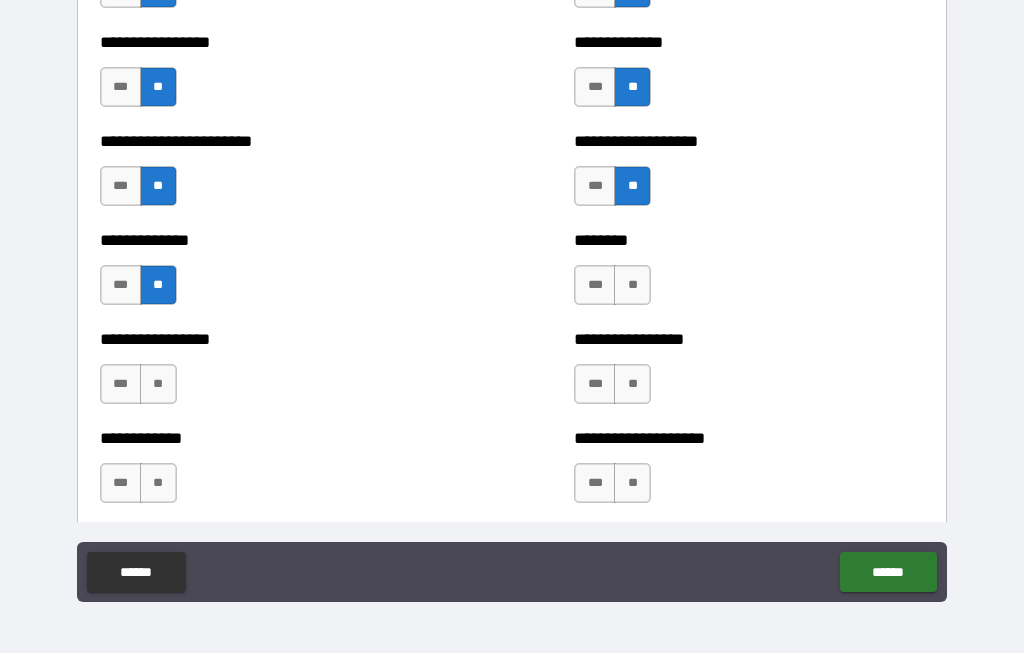 scroll, scrollTop: 3846, scrollLeft: 0, axis: vertical 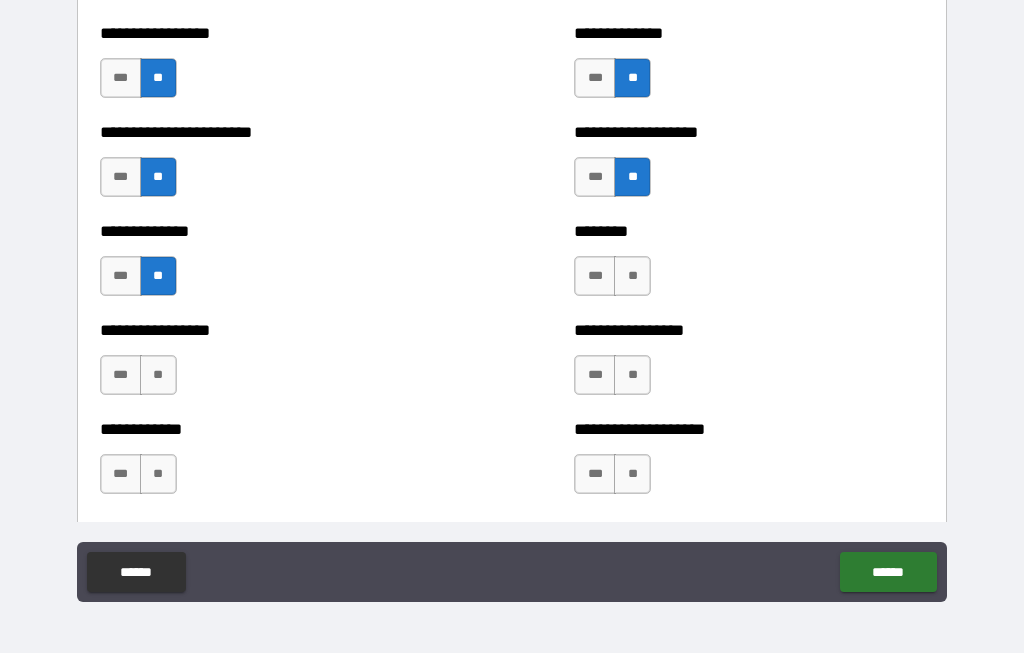 click on "**" at bounding box center [632, 277] 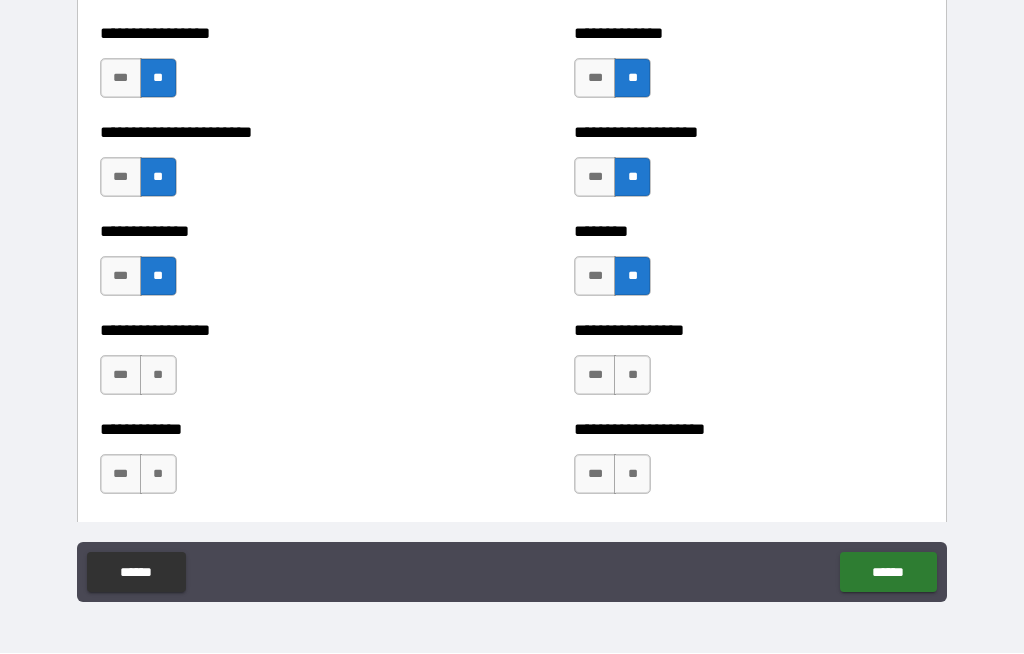 click on "**" at bounding box center (632, 376) 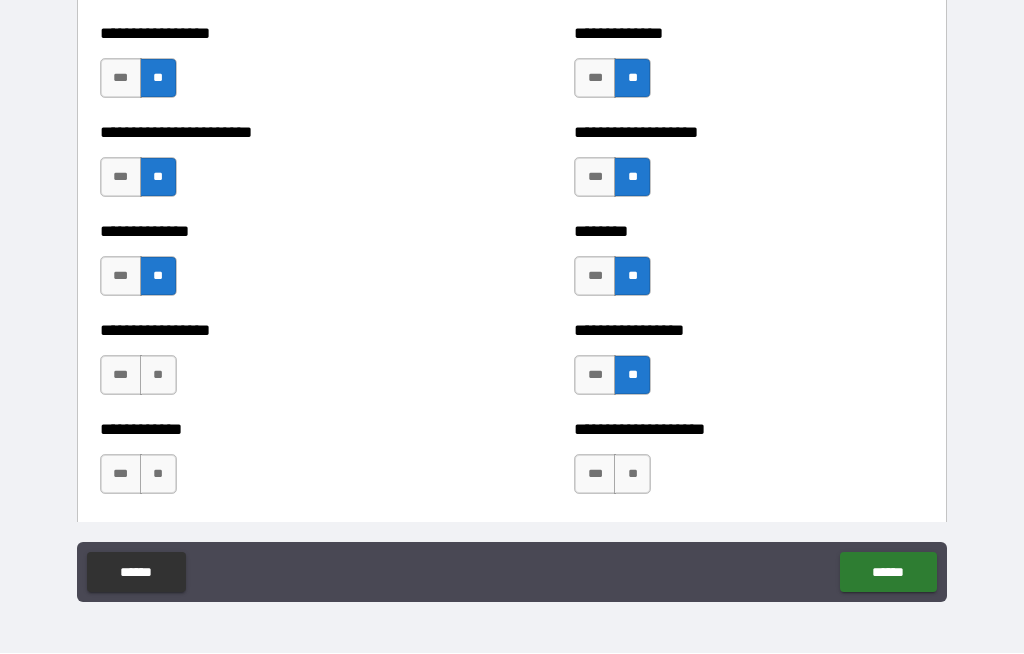 click on "**" at bounding box center (158, 376) 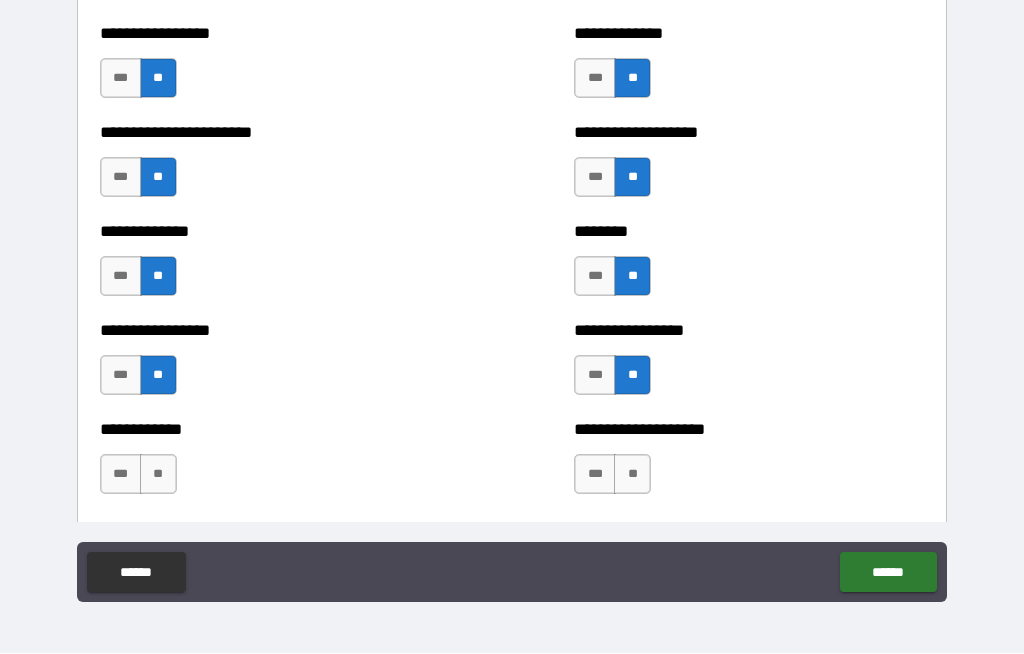 click on "**" at bounding box center [158, 475] 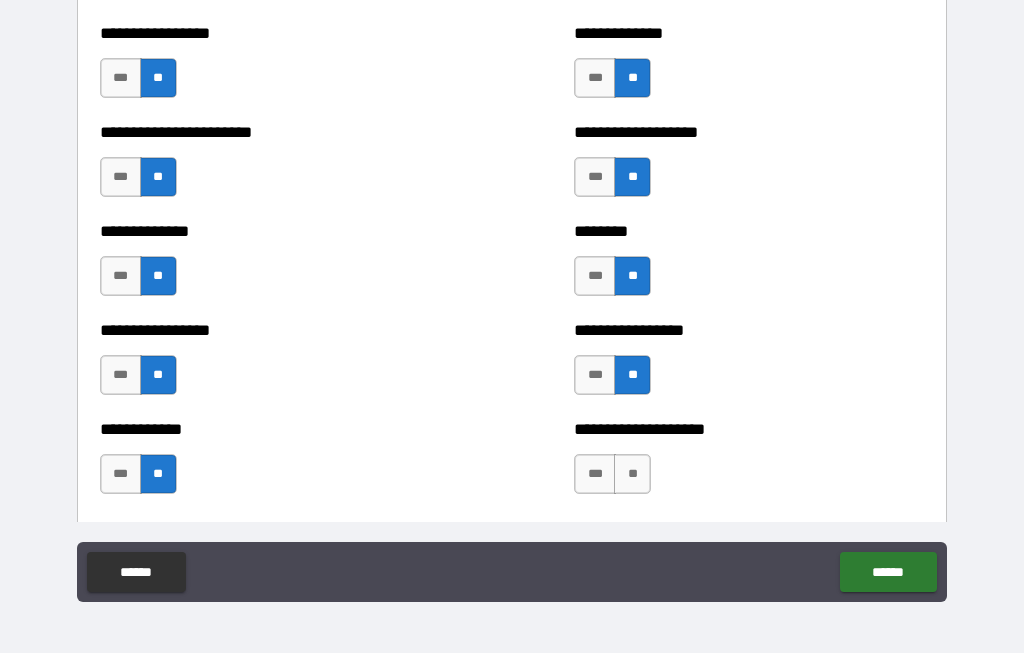click on "**" at bounding box center [632, 475] 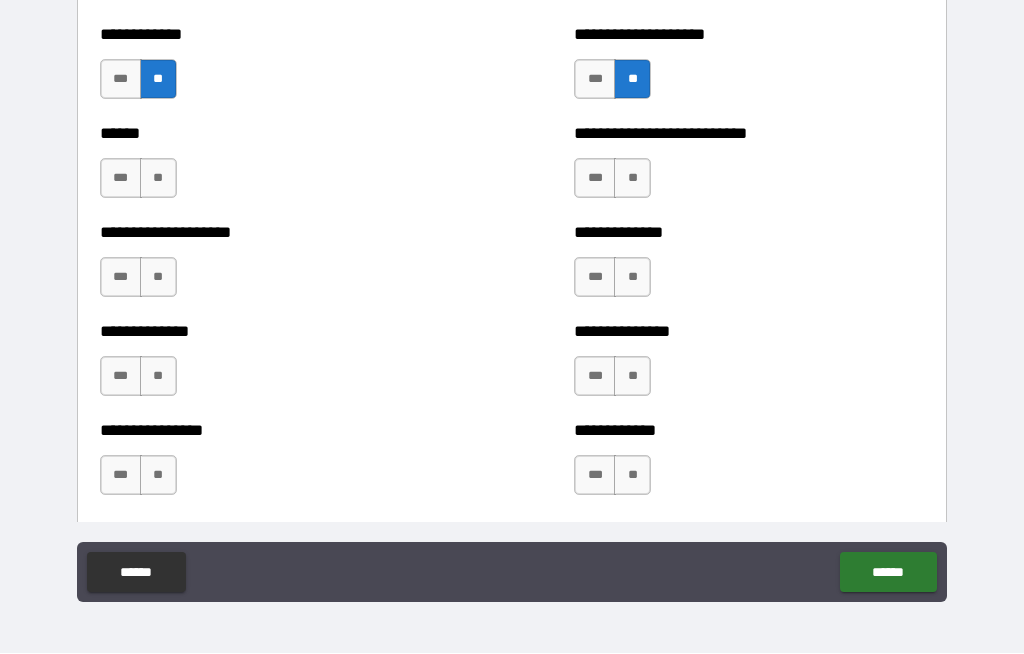 scroll, scrollTop: 4260, scrollLeft: 0, axis: vertical 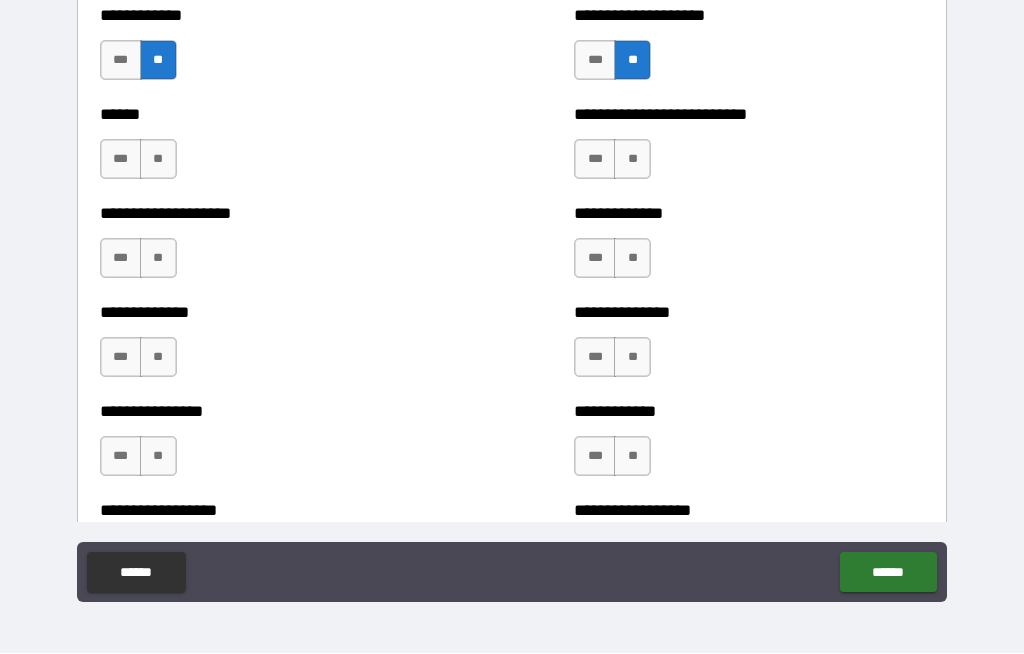 click on "**" at bounding box center [632, 160] 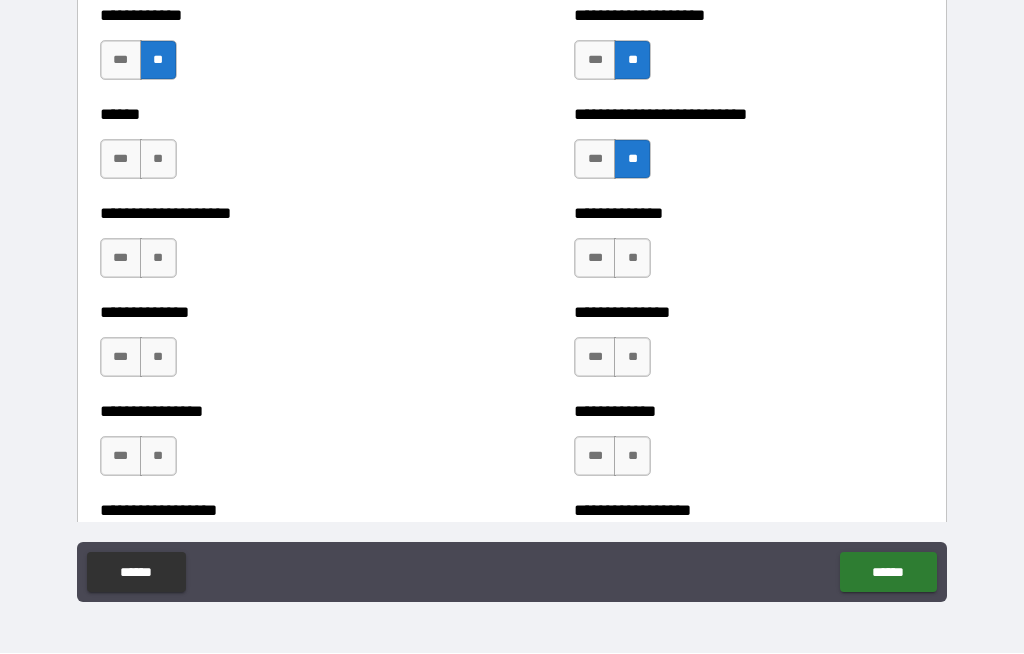 click on "**" at bounding box center (158, 160) 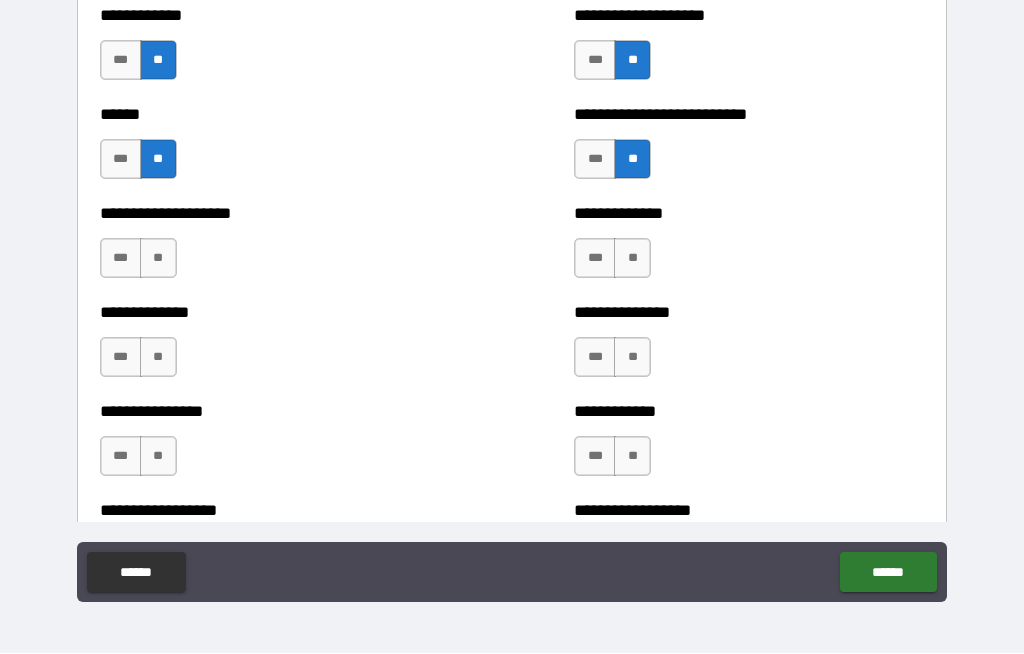 click on "**" at bounding box center [158, 259] 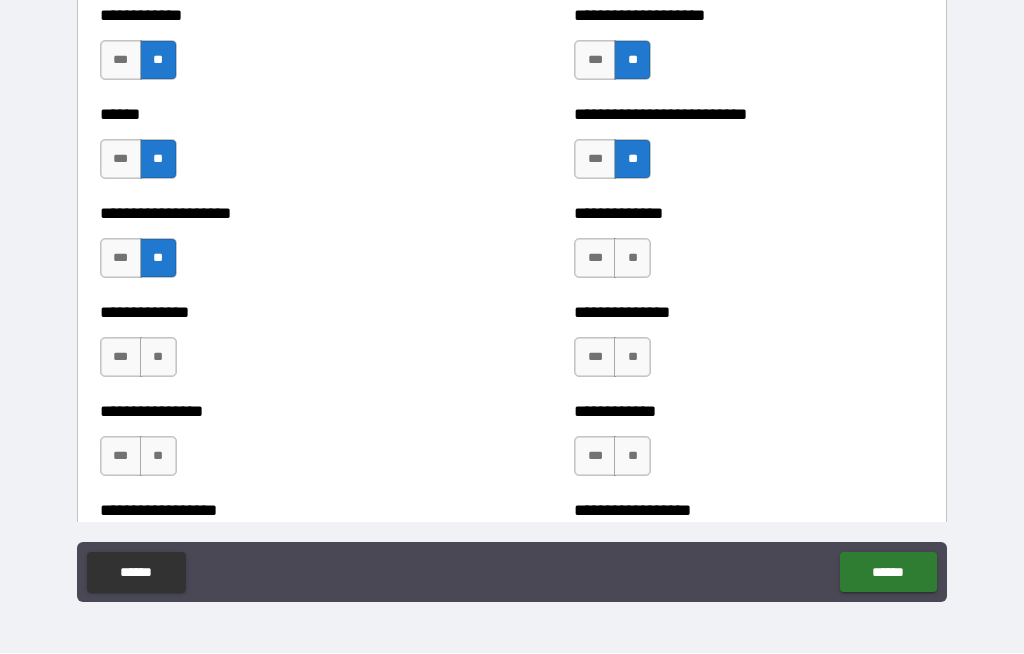 click on "**" at bounding box center [632, 259] 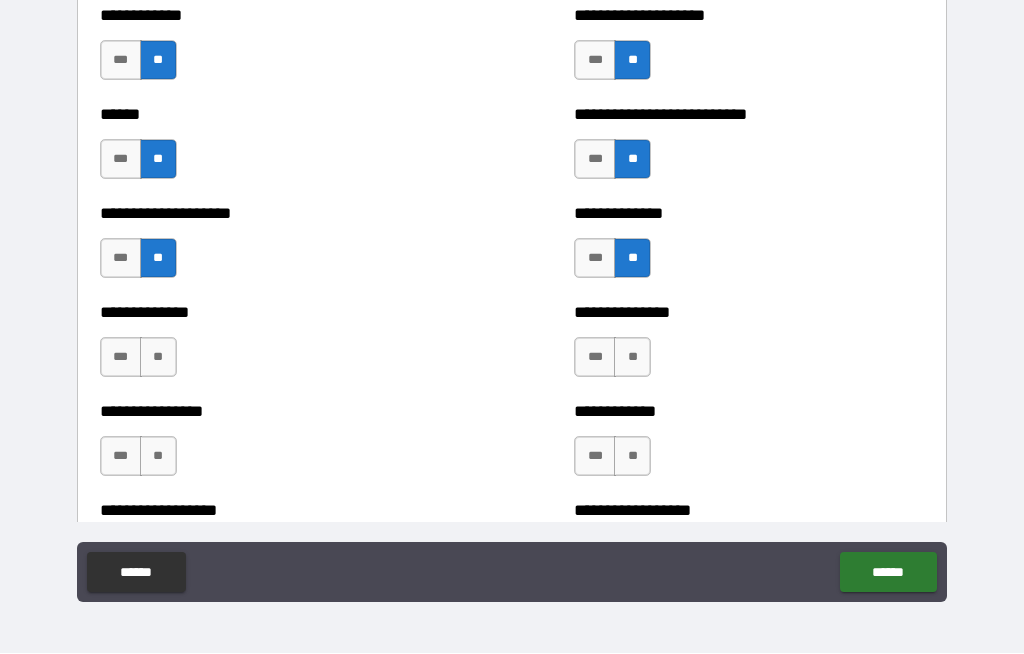 click on "**" at bounding box center (632, 358) 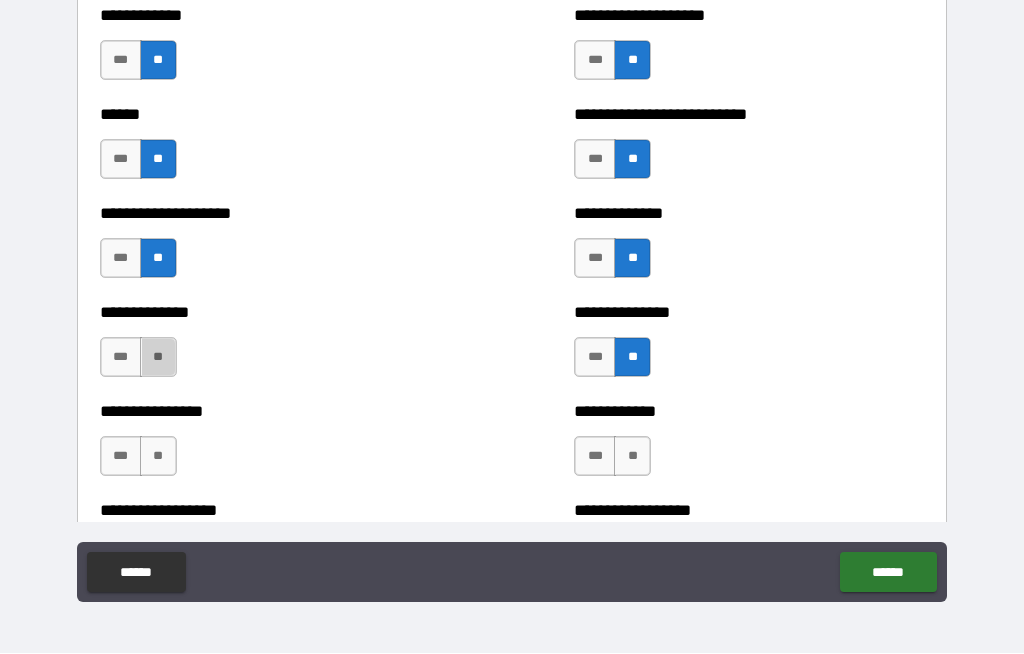 click on "**" at bounding box center [158, 358] 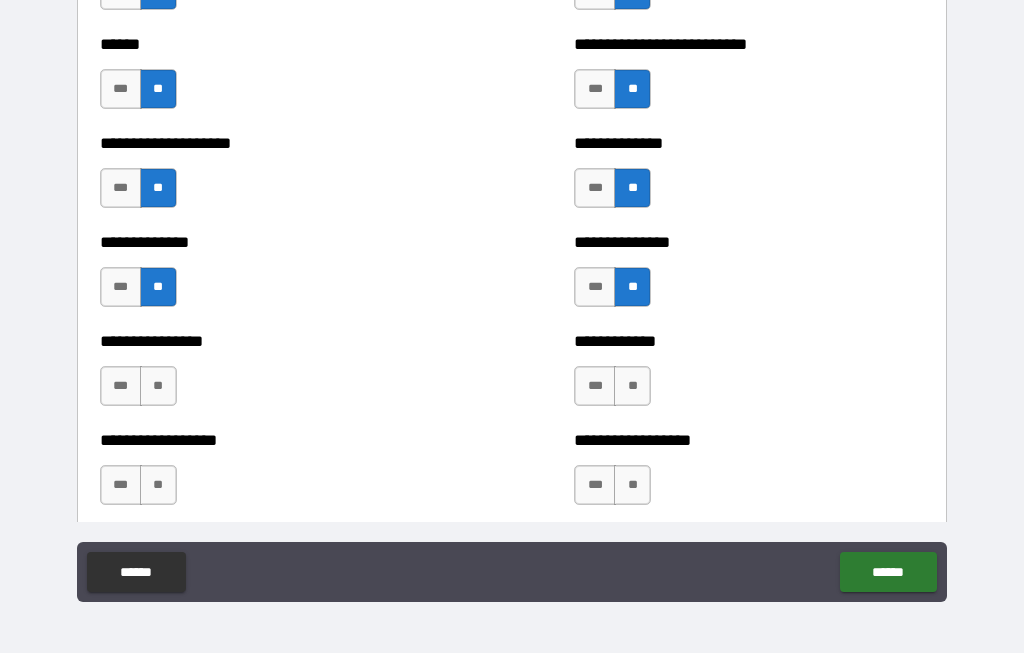 scroll, scrollTop: 4333, scrollLeft: 0, axis: vertical 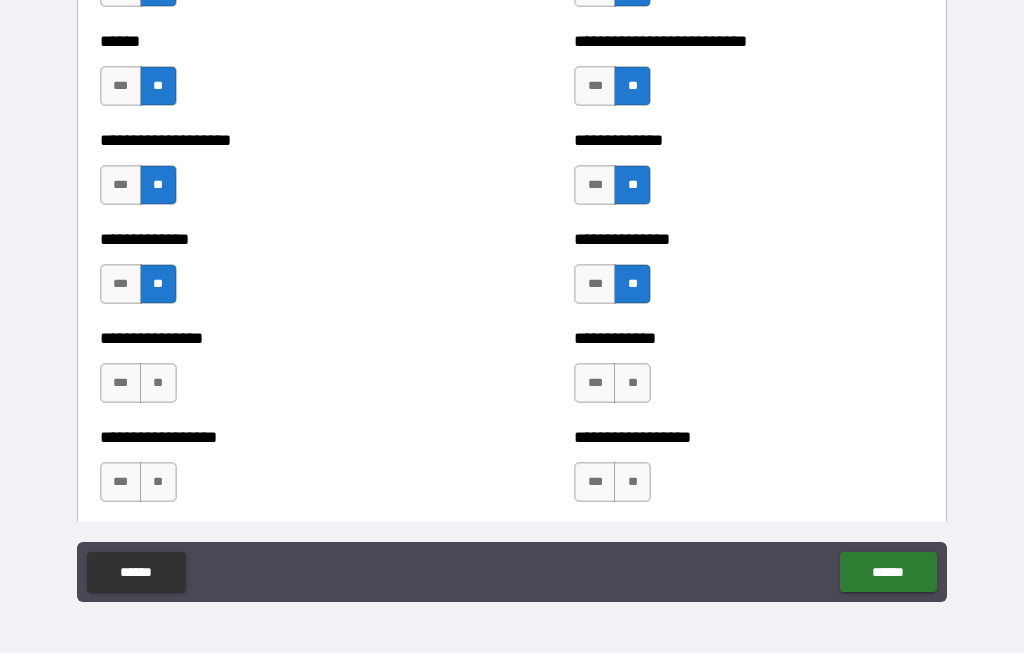 click on "**" at bounding box center (158, 384) 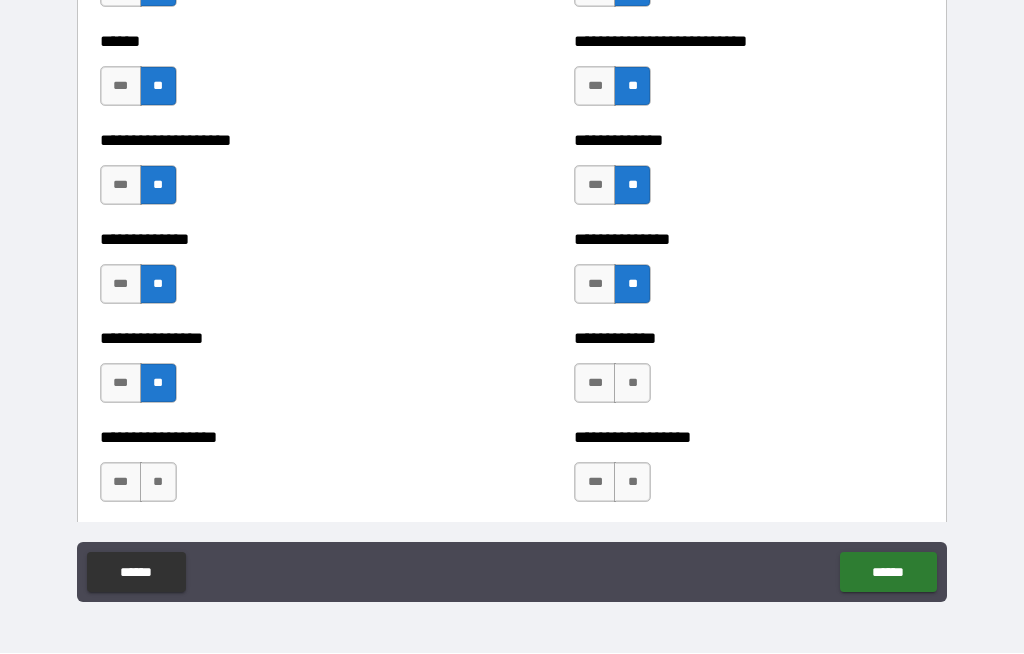 click on "**" at bounding box center [632, 384] 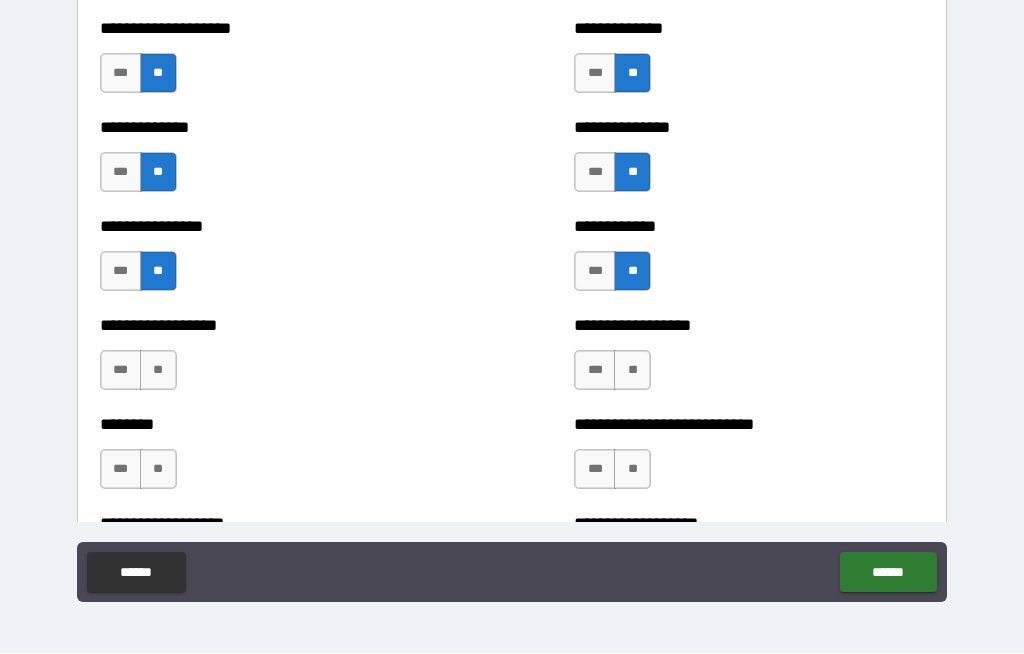 scroll, scrollTop: 4449, scrollLeft: 0, axis: vertical 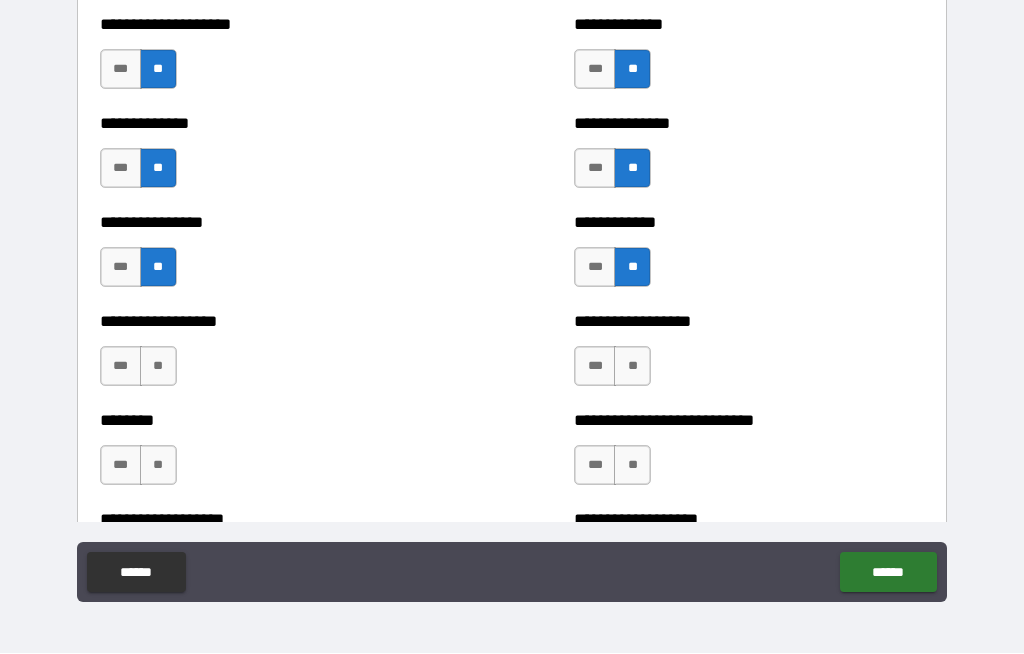 click on "**" at bounding box center [158, 367] 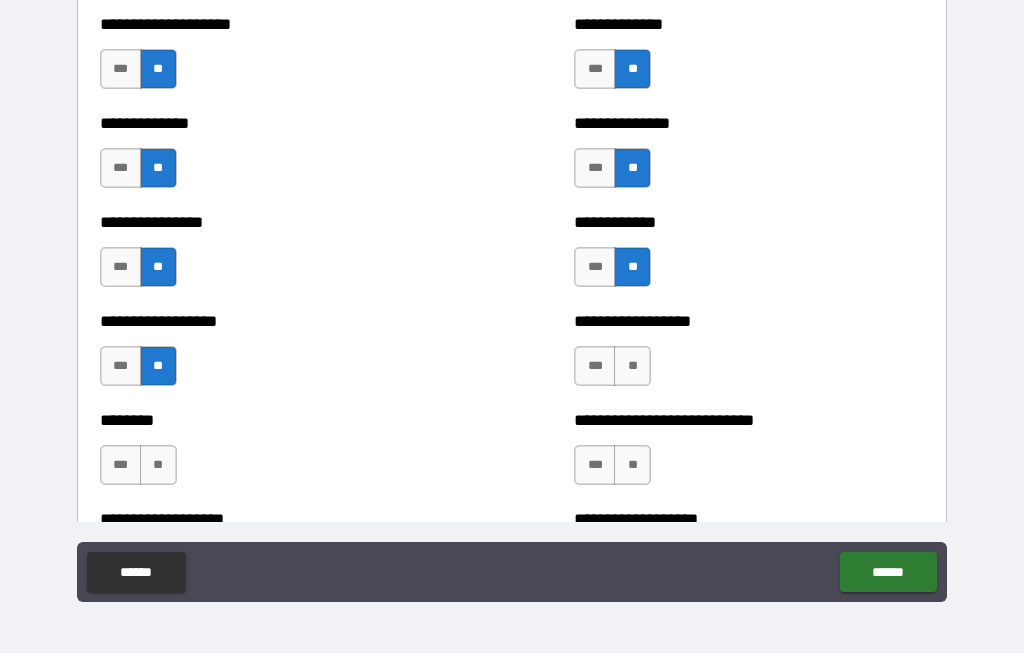 click on "**" at bounding box center [632, 367] 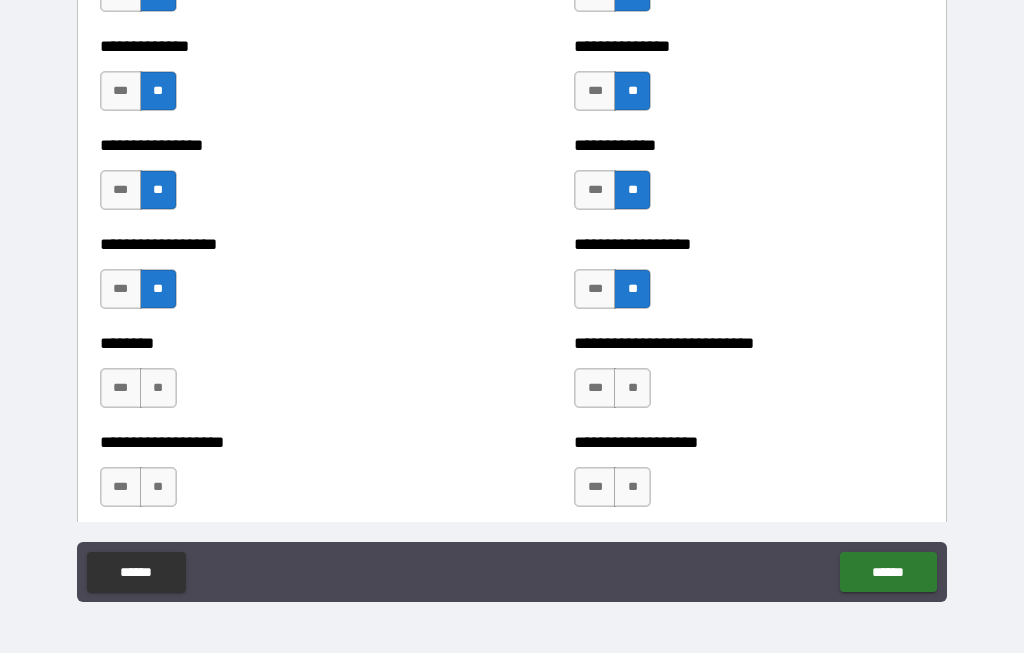 scroll, scrollTop: 4531, scrollLeft: 0, axis: vertical 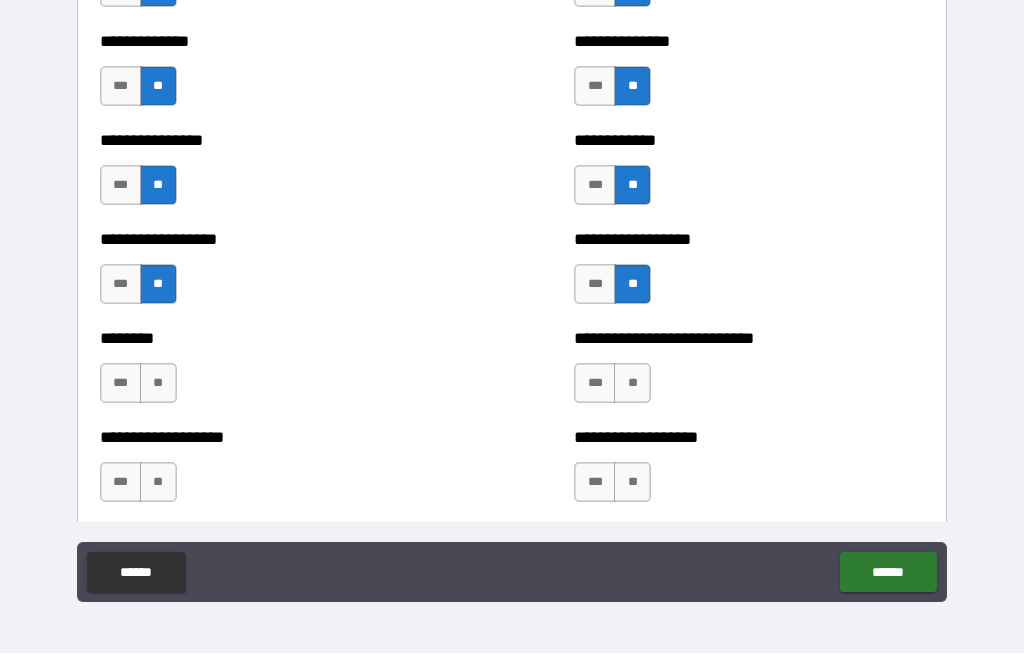 click on "**" at bounding box center (632, 384) 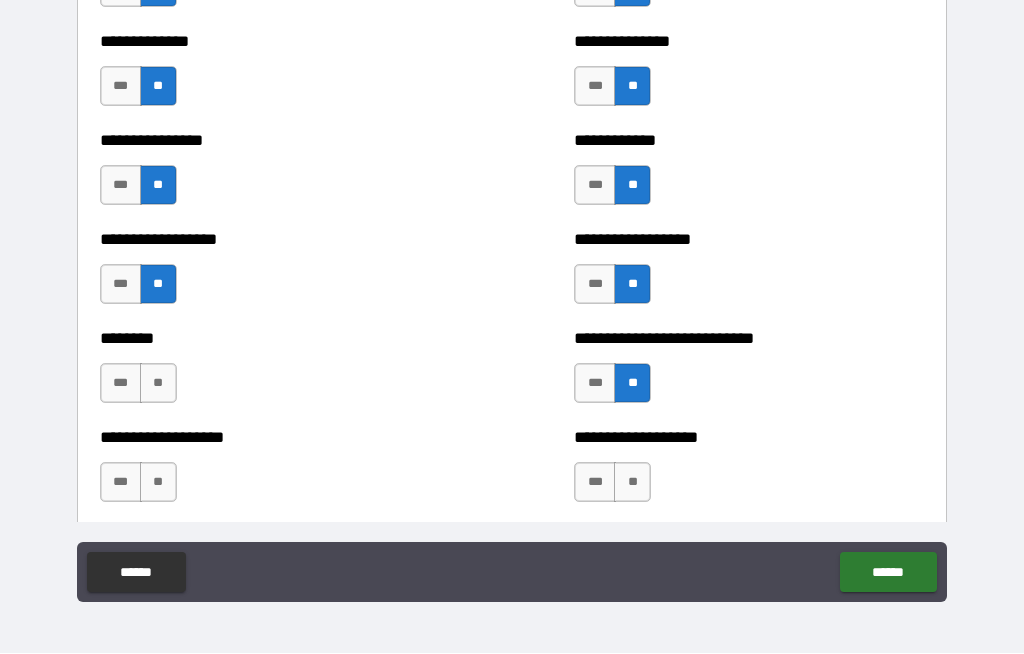 click on "**" at bounding box center (158, 384) 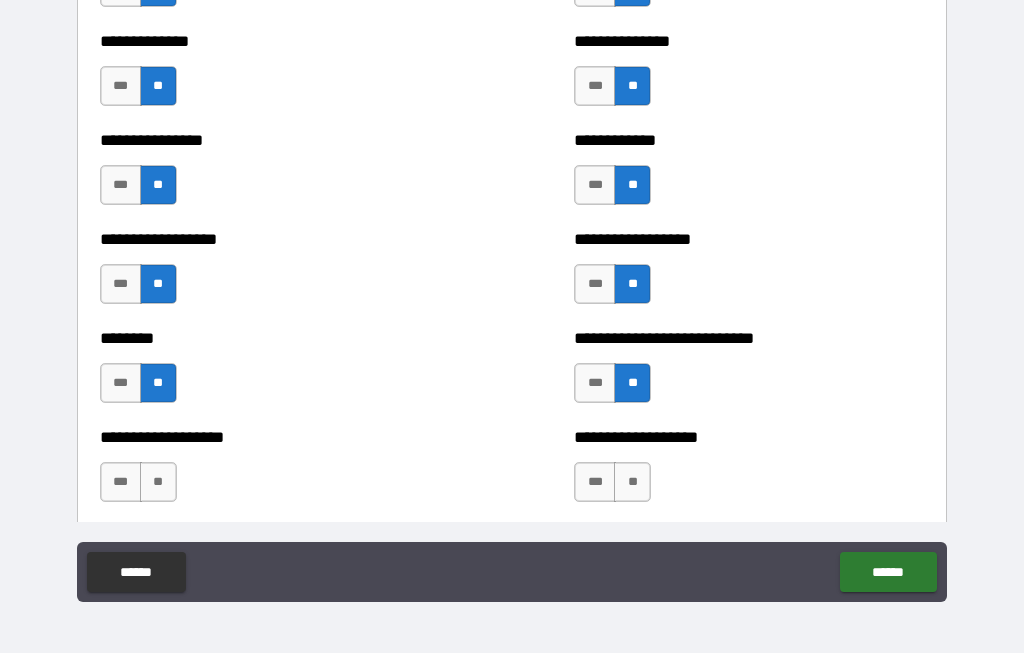 click on "**" at bounding box center [158, 483] 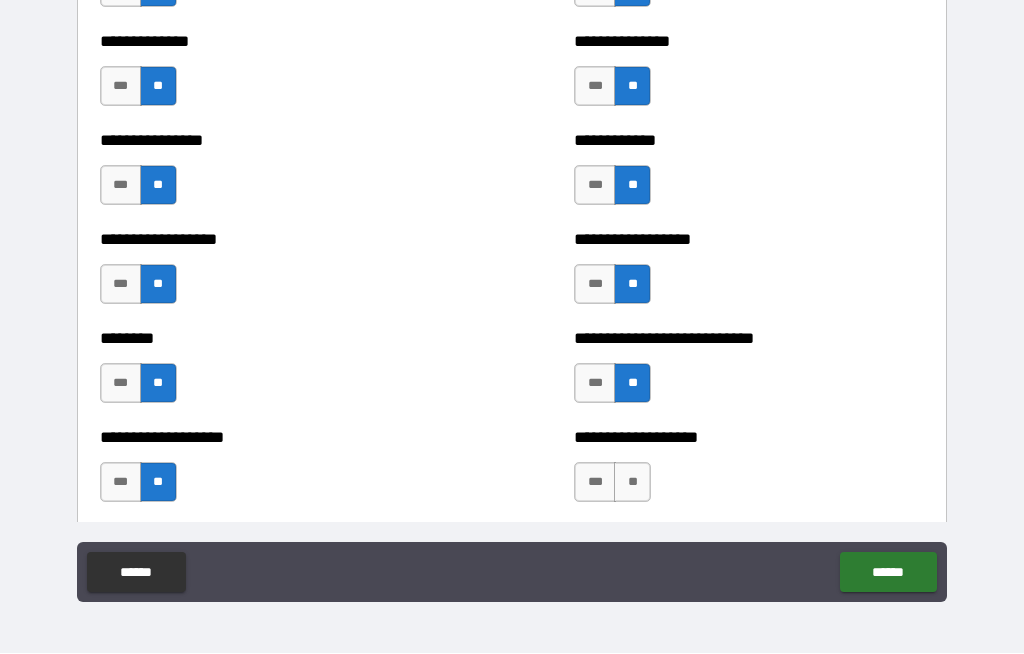 click on "**" at bounding box center (632, 483) 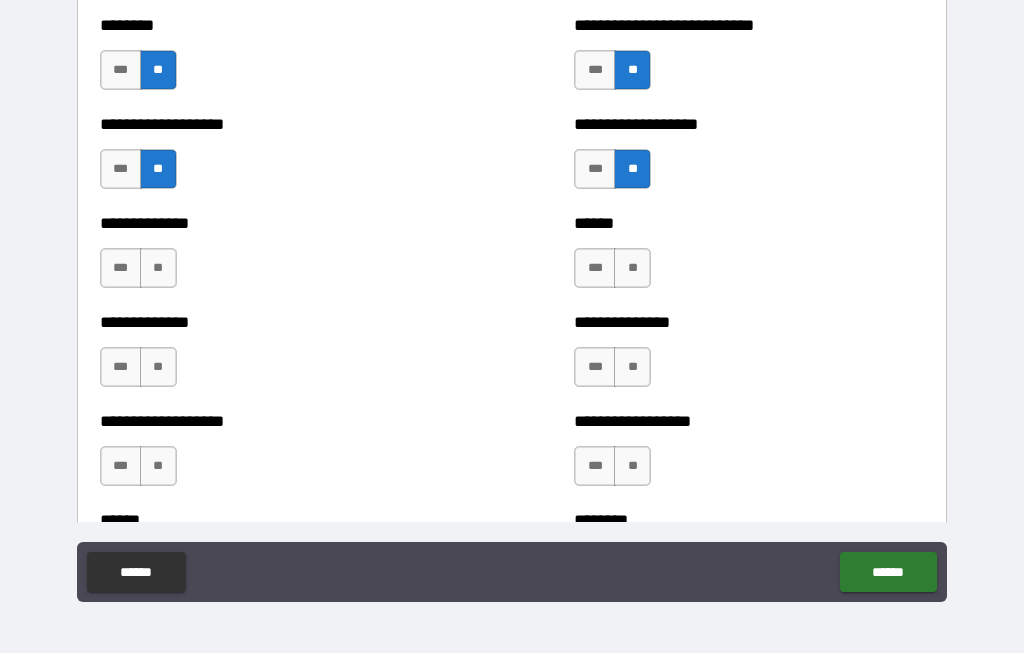 scroll, scrollTop: 4870, scrollLeft: 0, axis: vertical 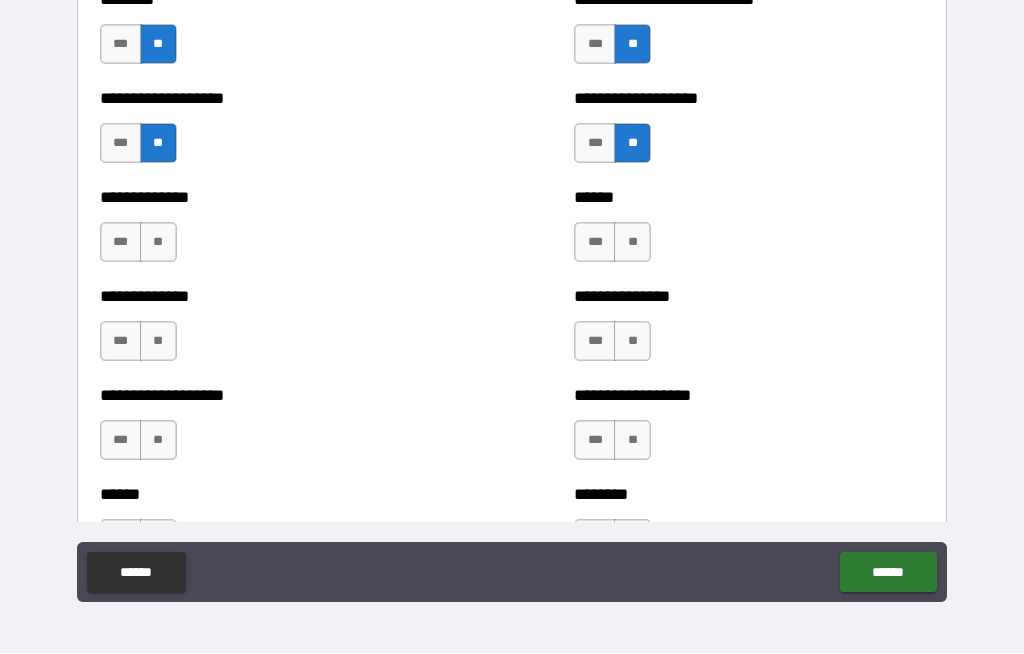 click on "**" at bounding box center (158, 243) 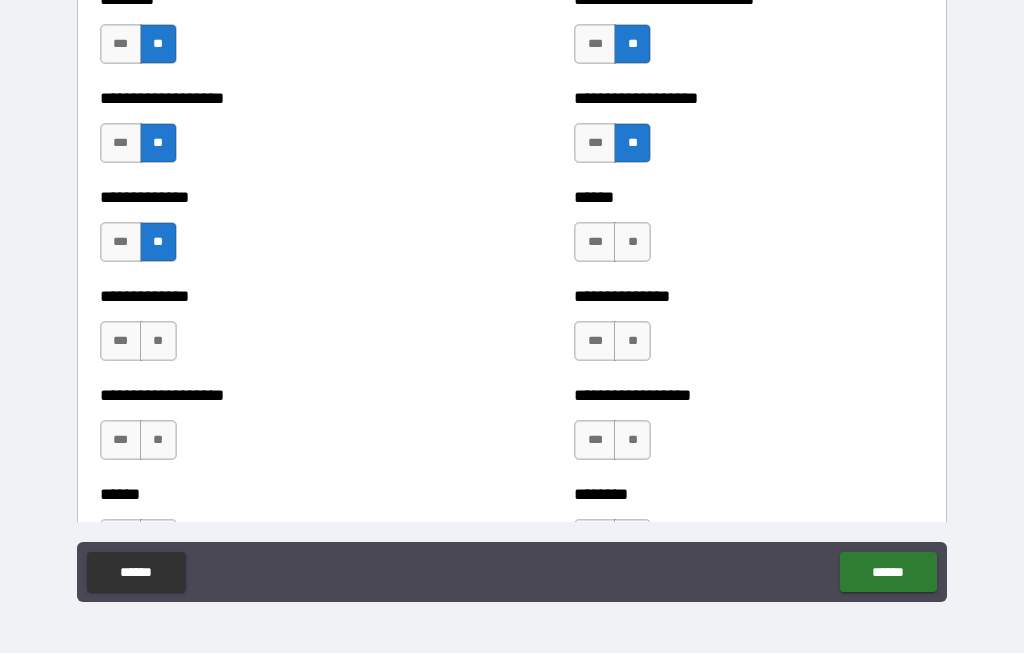 click on "**" at bounding box center [632, 243] 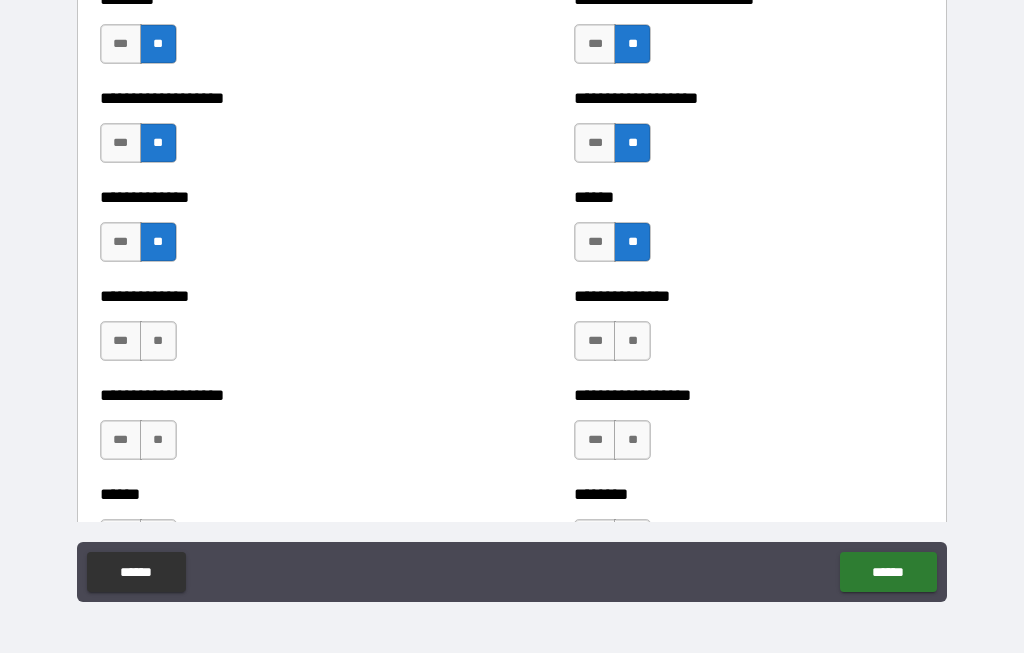 click on "**" at bounding box center [158, 342] 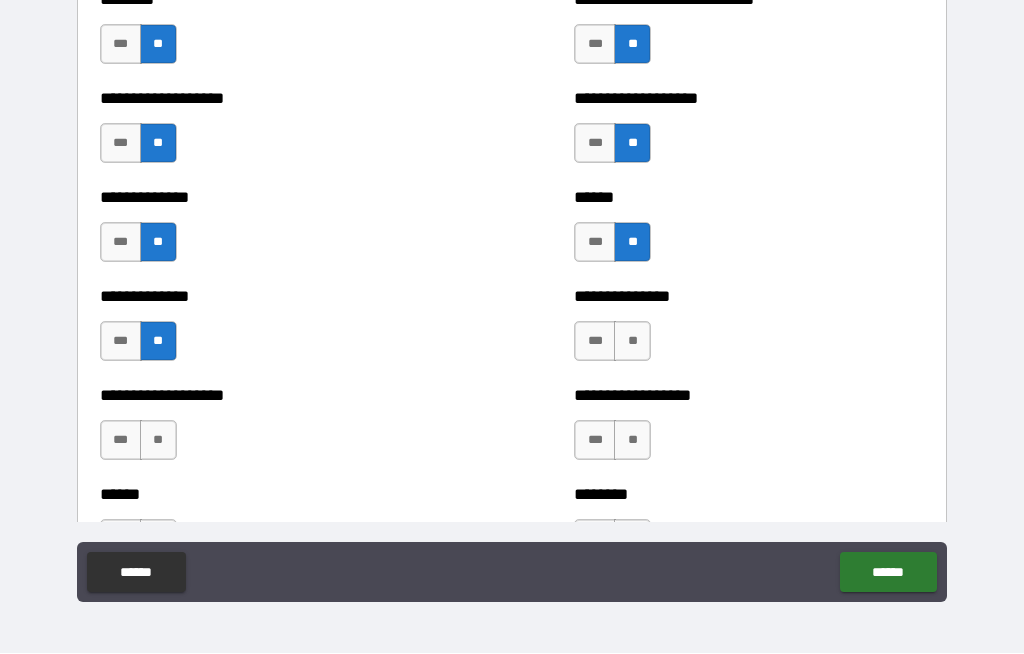 click on "**" at bounding box center [632, 342] 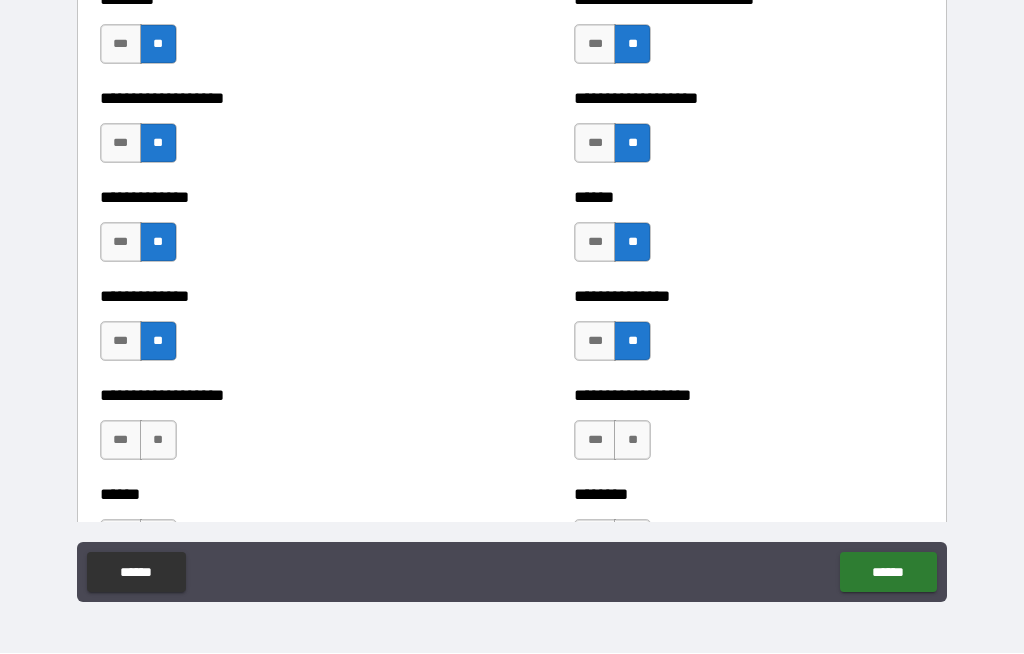 click on "**" at bounding box center (158, 441) 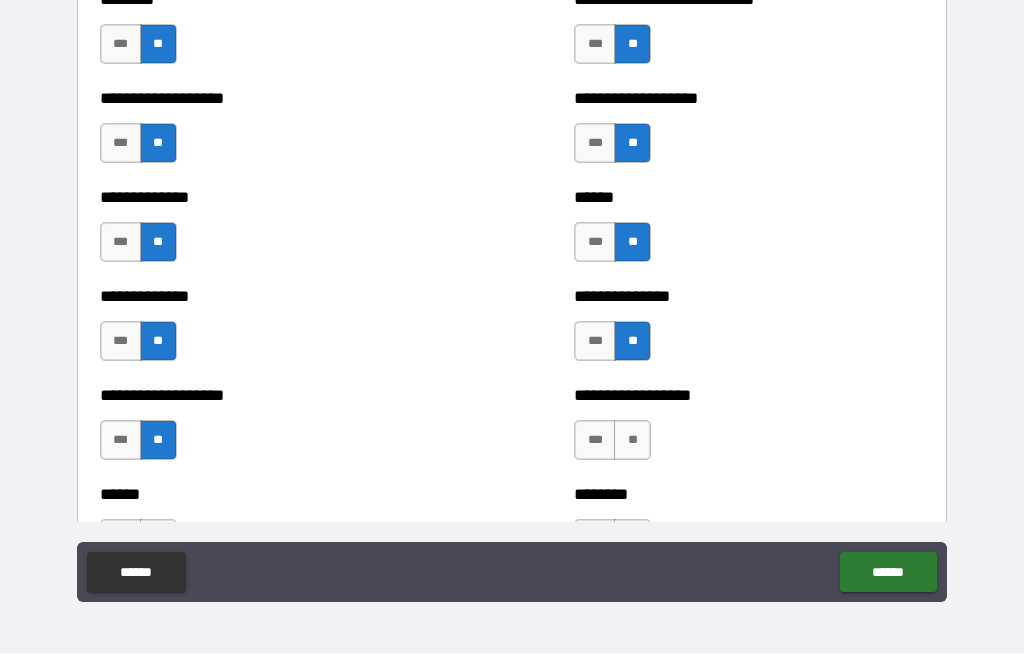 click on "**" at bounding box center [632, 441] 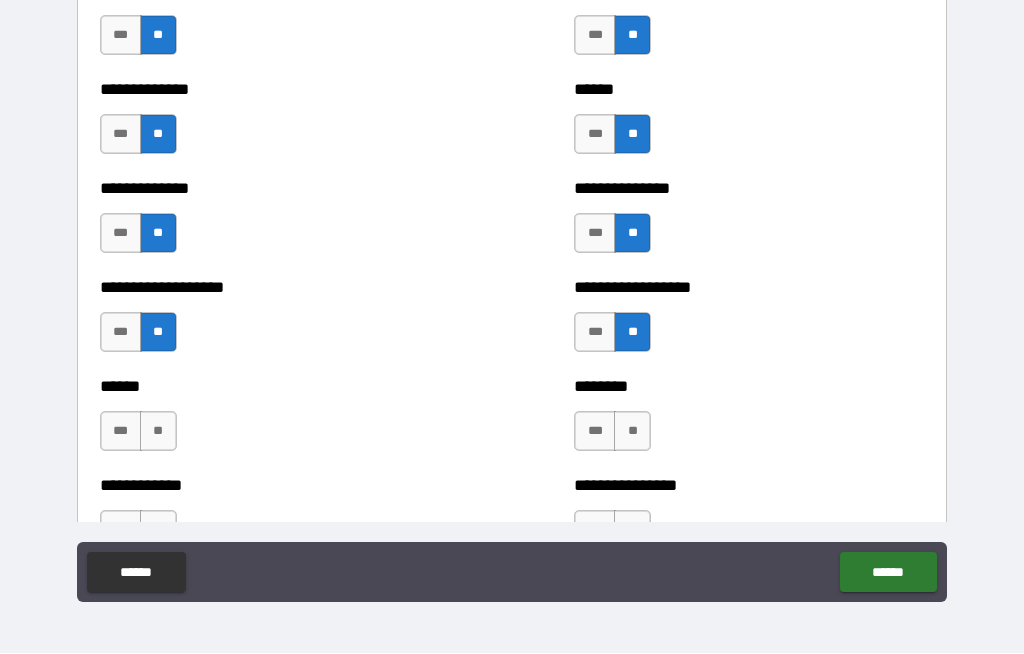 scroll, scrollTop: 5056, scrollLeft: 0, axis: vertical 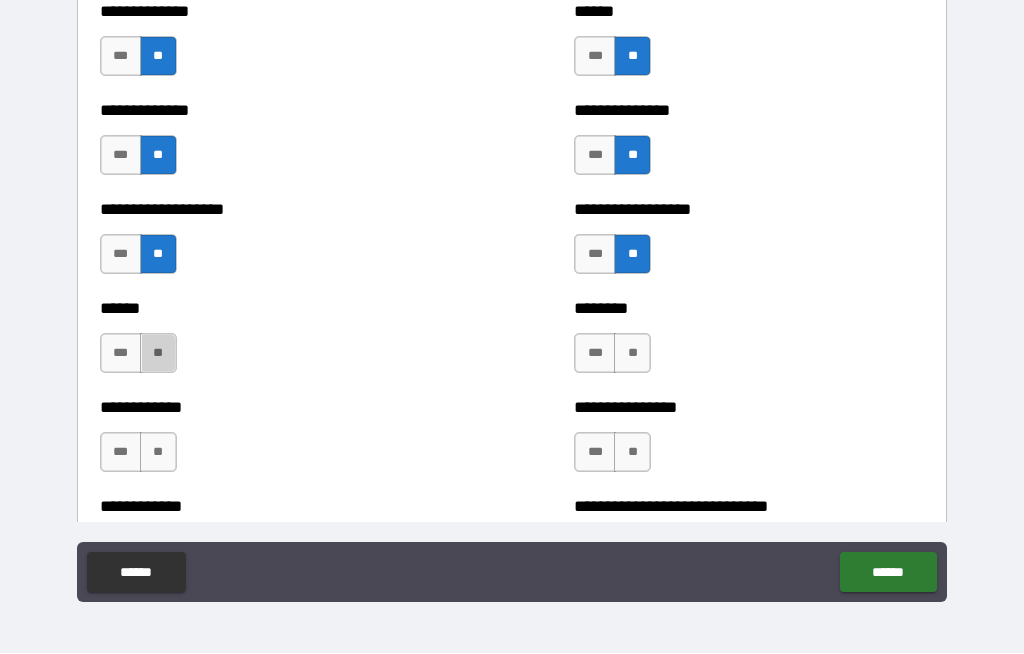 click on "**" at bounding box center (158, 354) 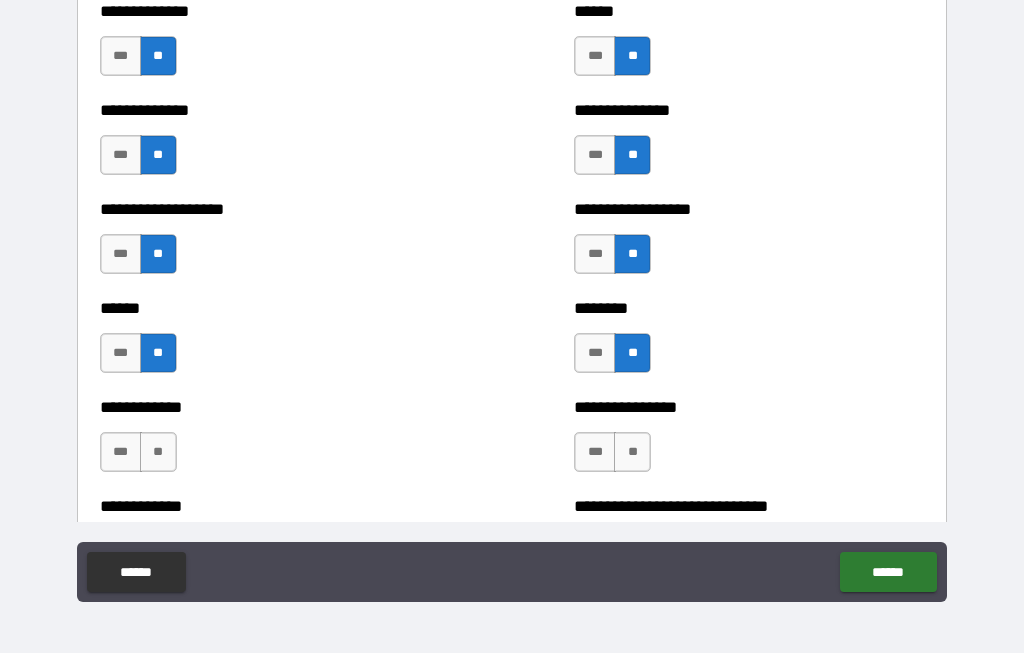 click on "**" at bounding box center (158, 453) 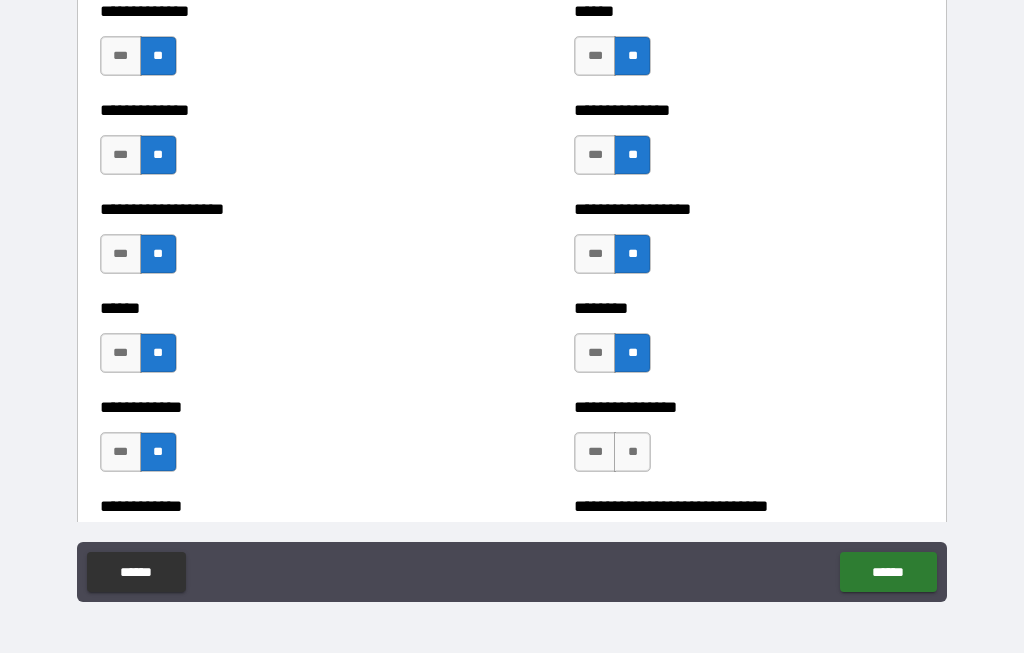 click on "**" at bounding box center [632, 453] 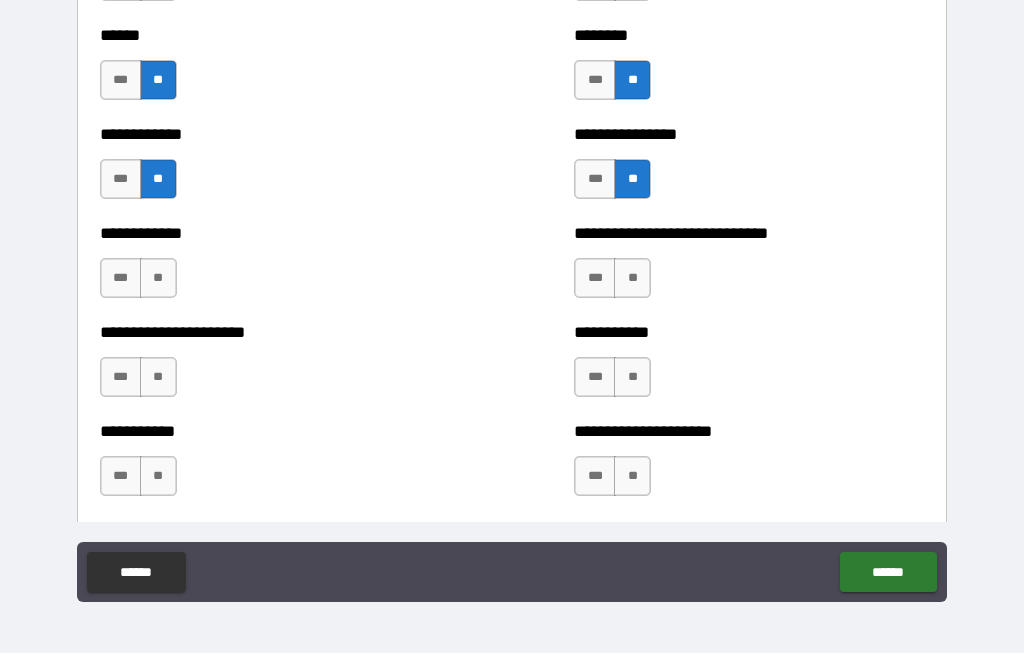 scroll, scrollTop: 5331, scrollLeft: 0, axis: vertical 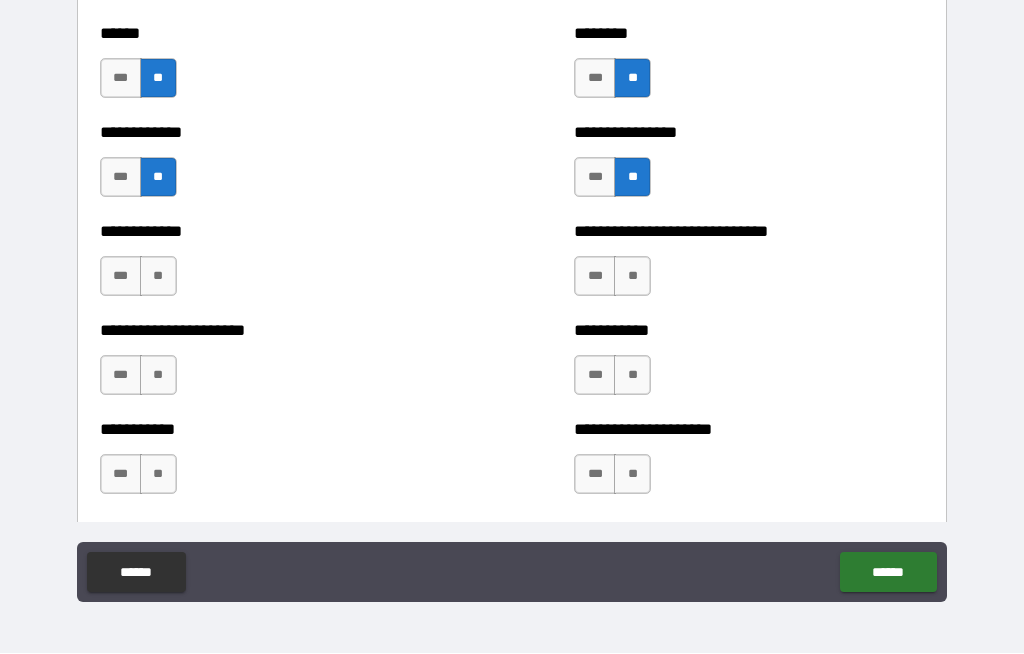 click on "**" at bounding box center (158, 277) 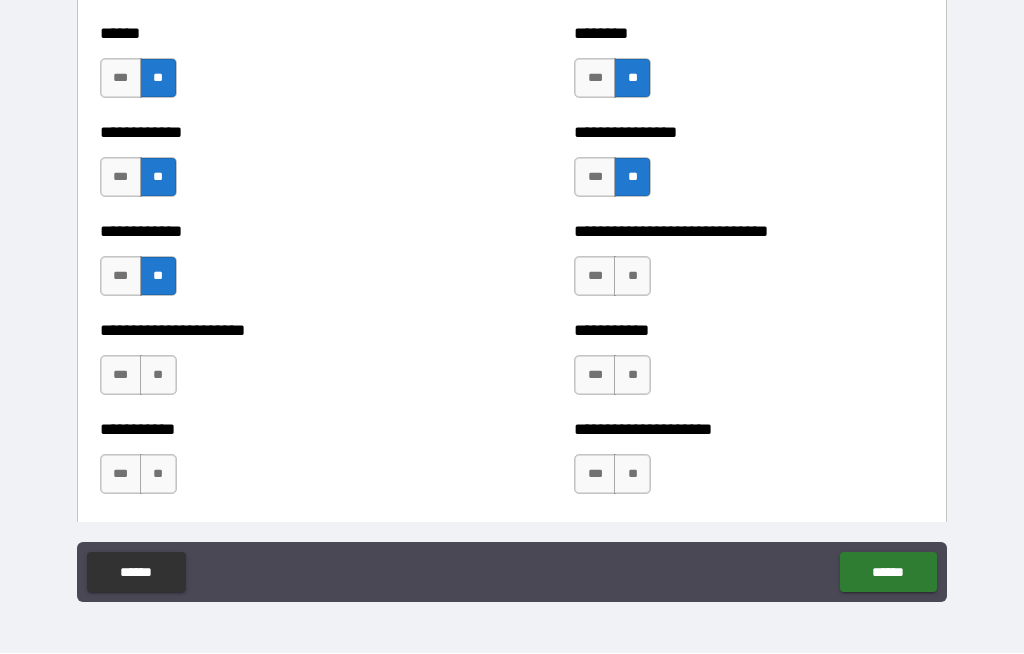 click on "**" at bounding box center (632, 277) 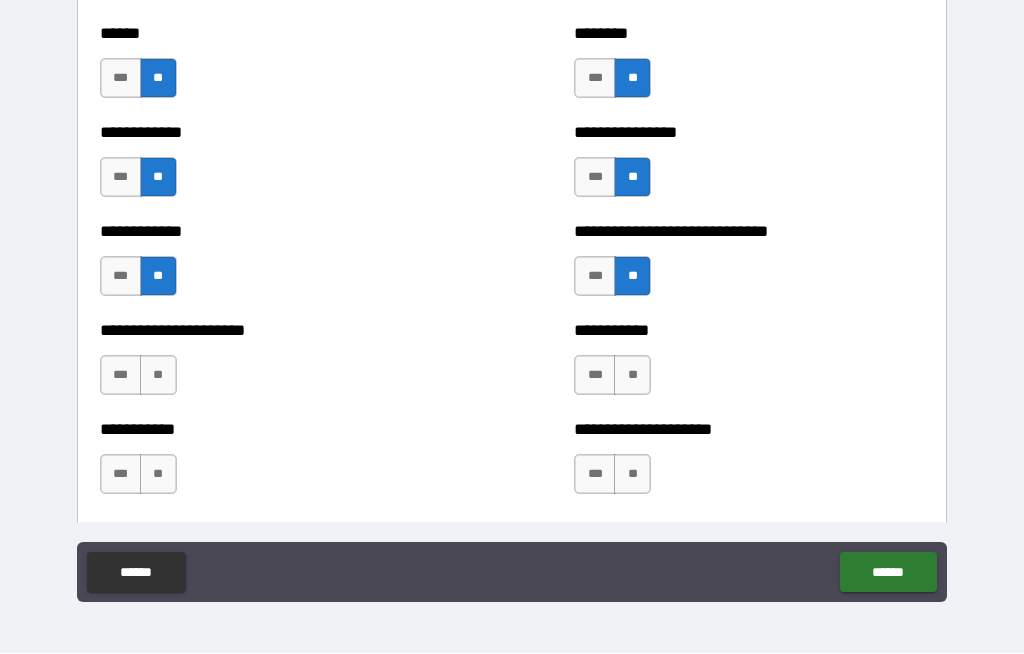 click on "**" at bounding box center [158, 376] 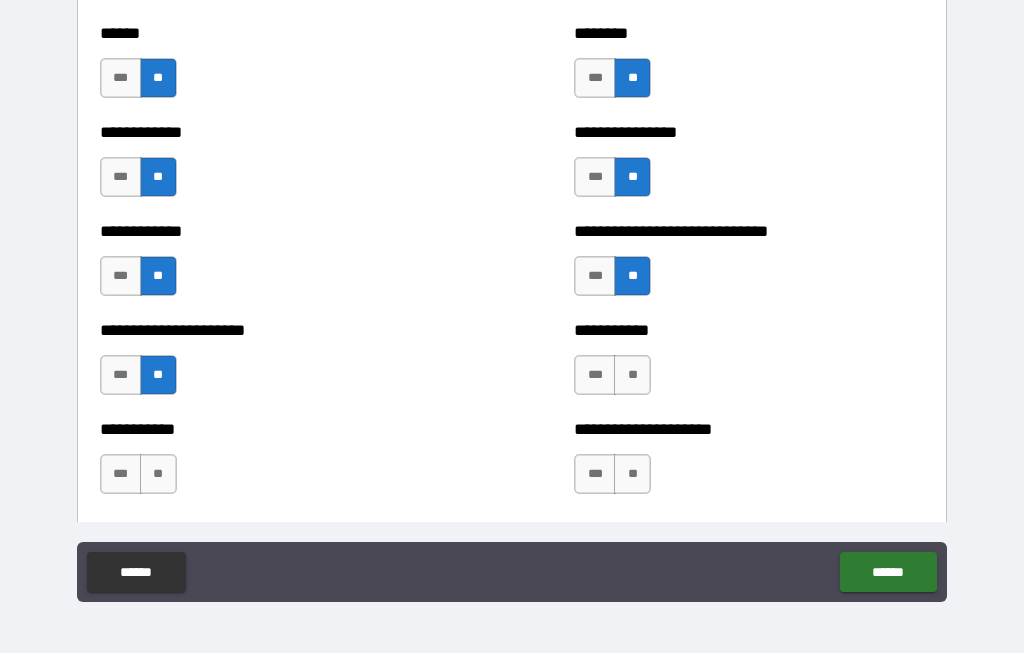 click on "**" at bounding box center (632, 376) 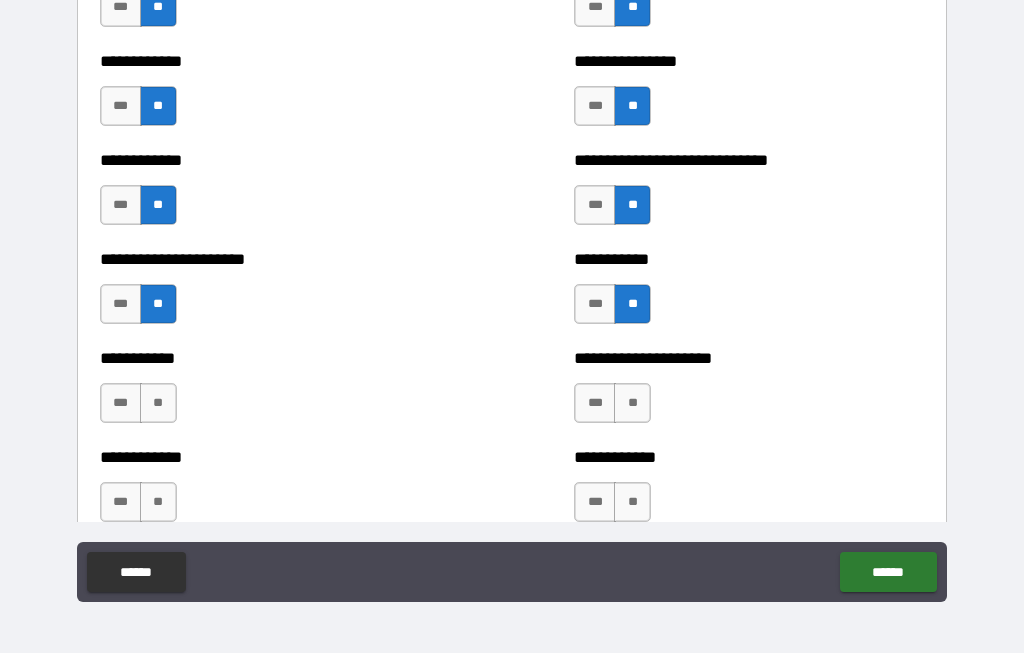 scroll, scrollTop: 5408, scrollLeft: 0, axis: vertical 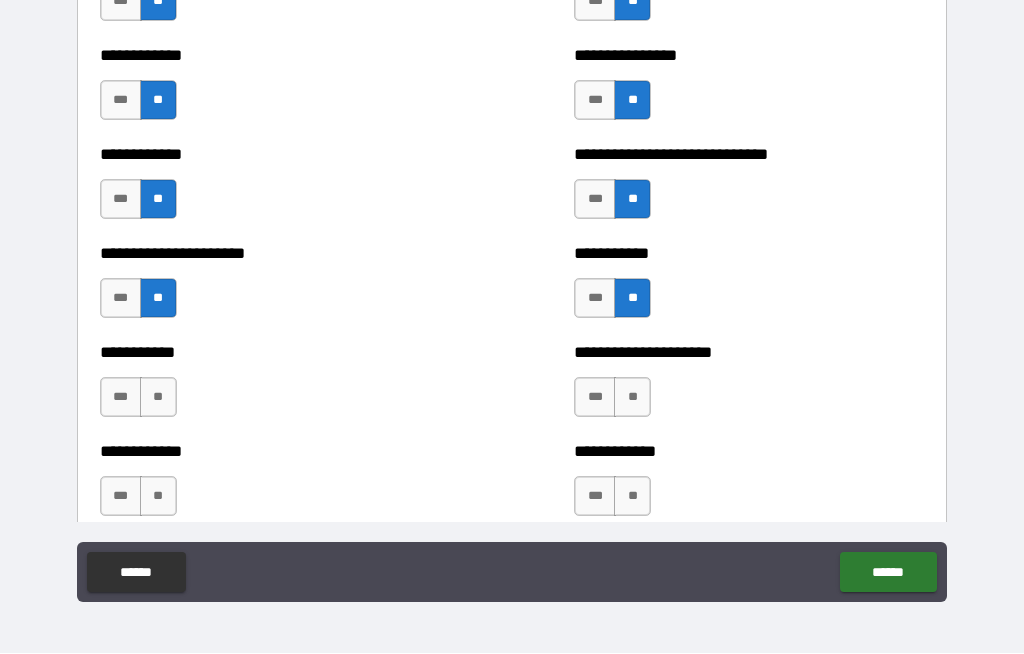 click on "**" at bounding box center (632, 398) 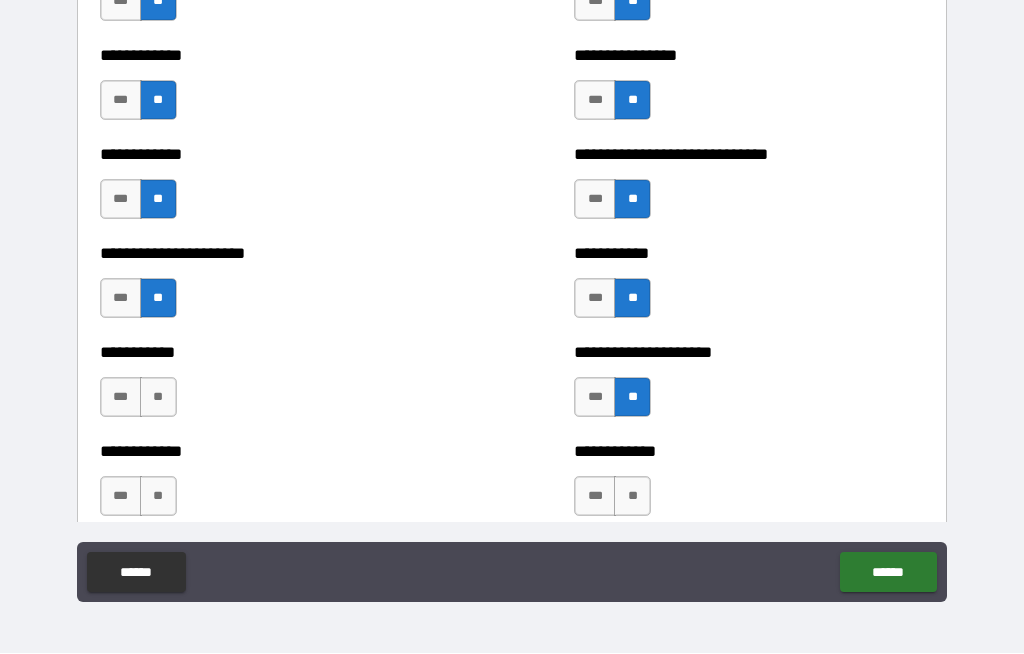 click on "**" at bounding box center [158, 398] 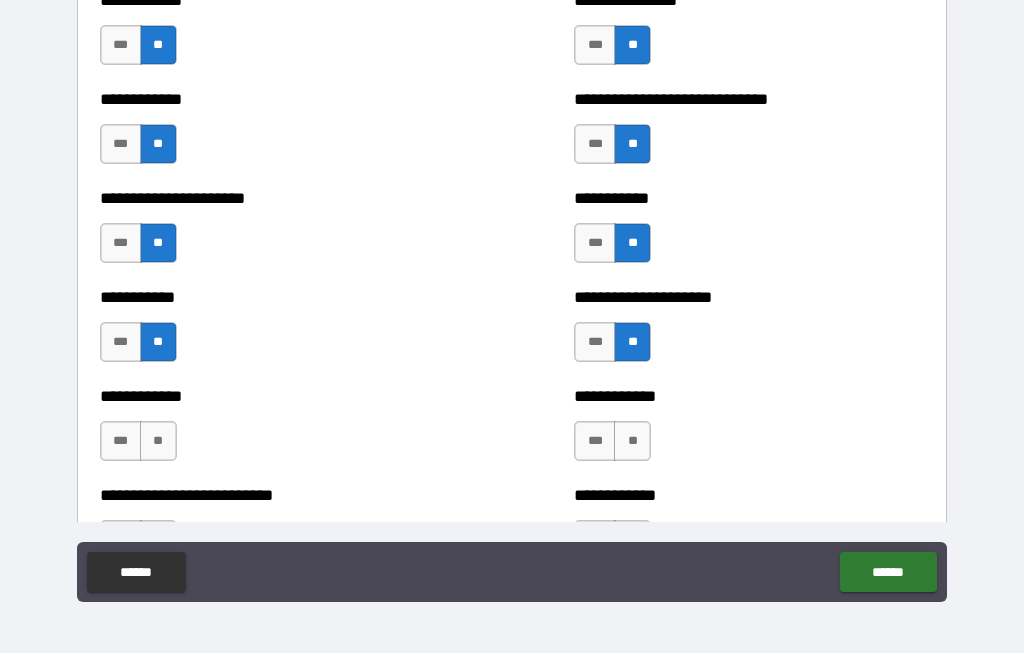 click on "**" at bounding box center [158, 442] 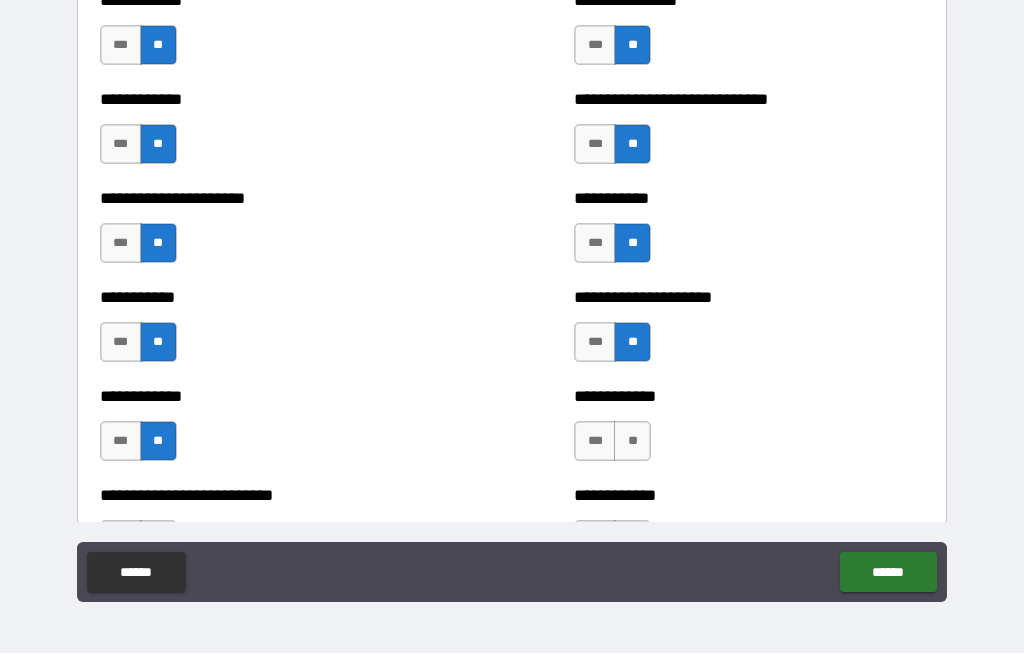 click on "**" at bounding box center (632, 442) 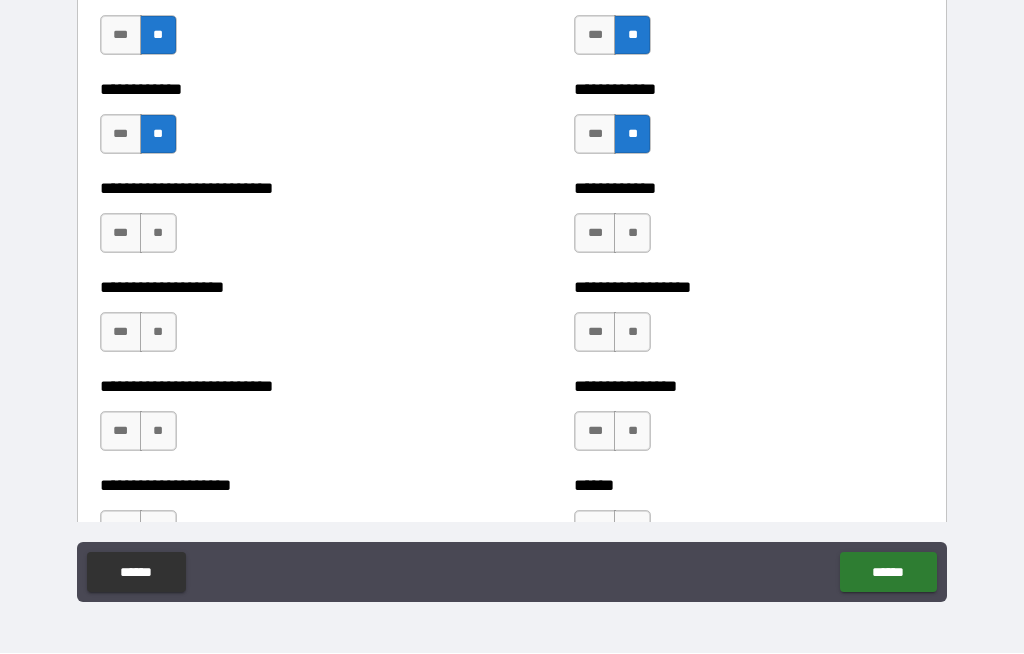 scroll, scrollTop: 5771, scrollLeft: 0, axis: vertical 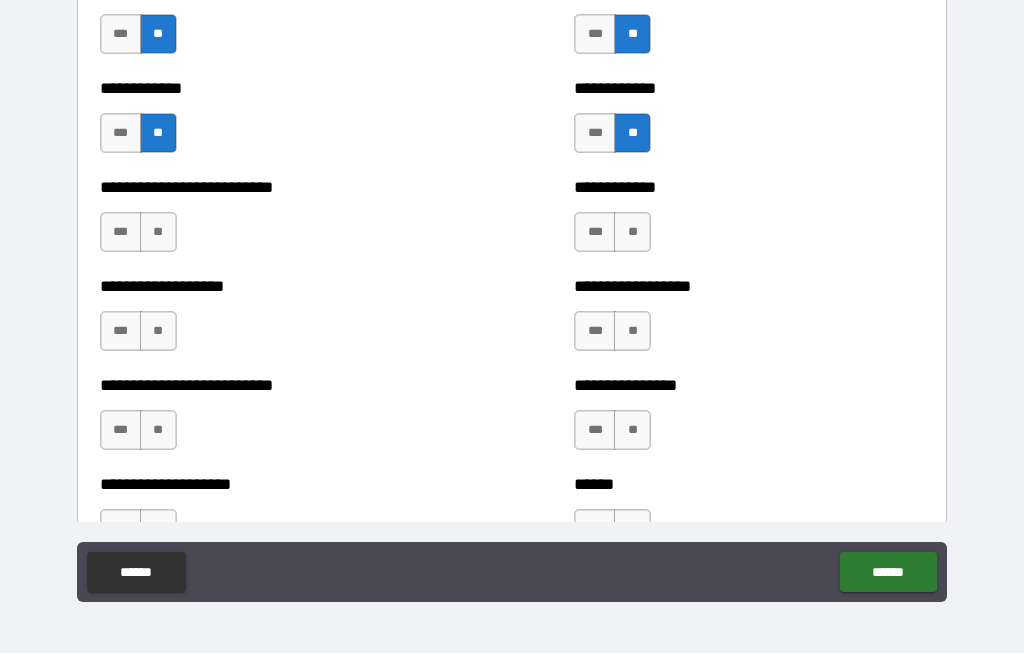 click on "**" at bounding box center [632, 233] 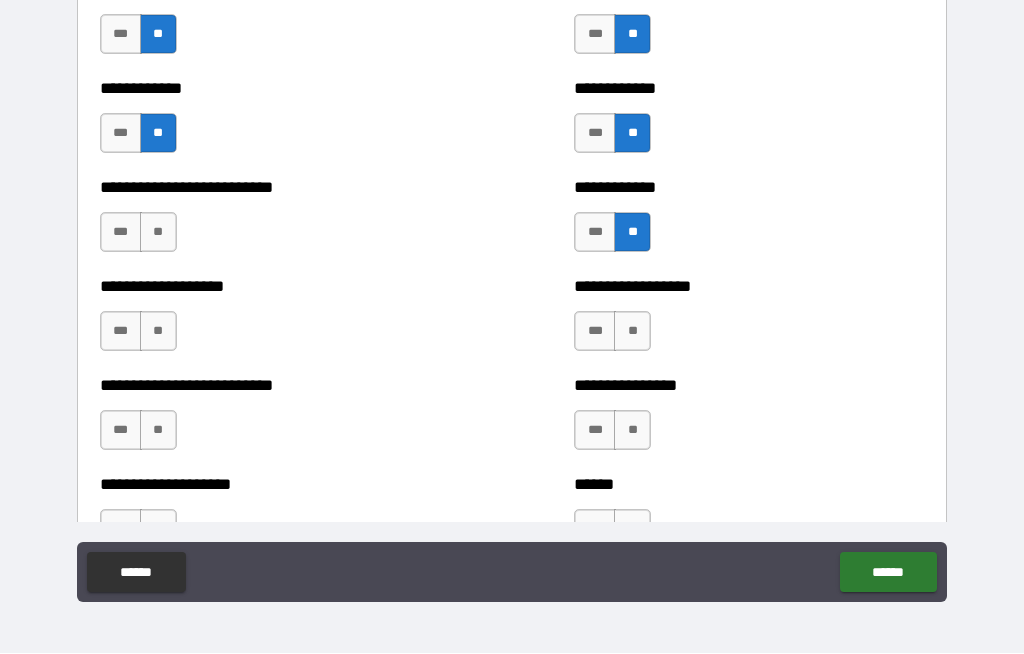 click on "**" at bounding box center [158, 233] 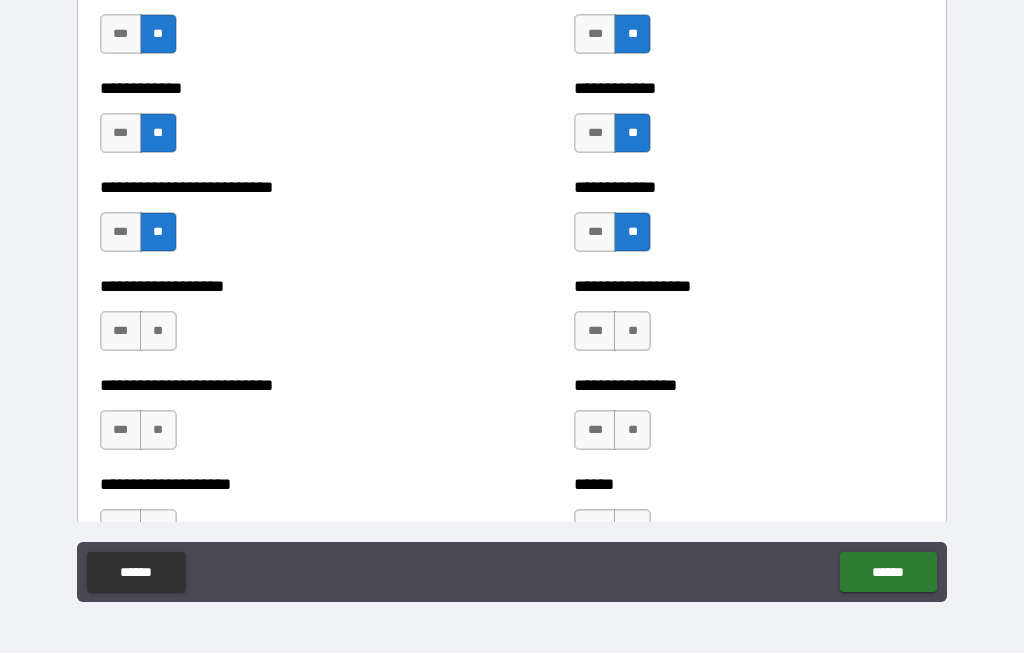 click on "**" at bounding box center (158, 332) 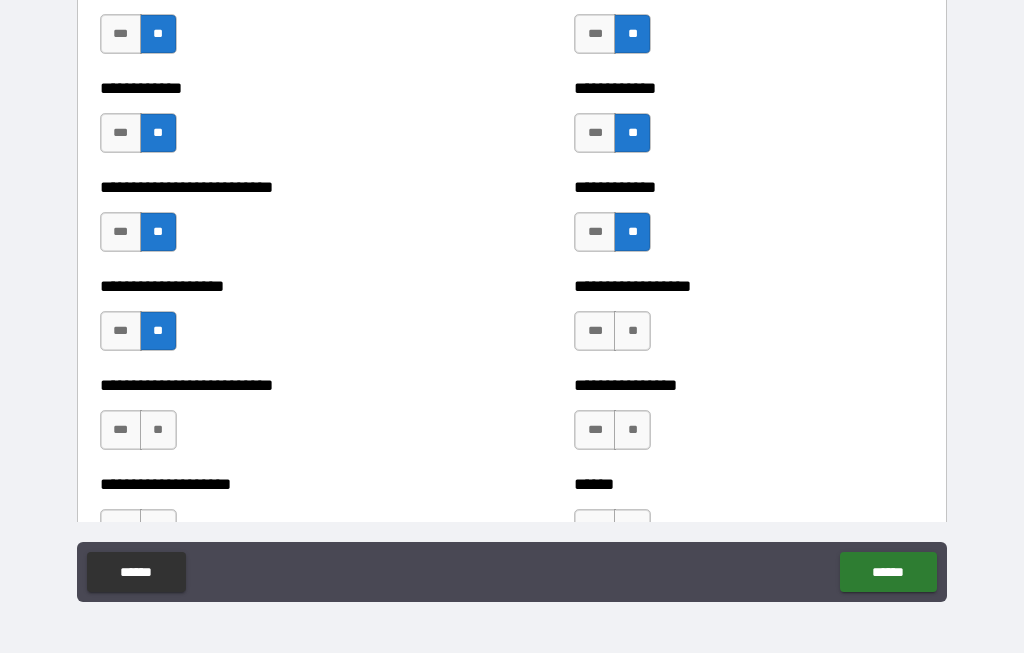 click on "**" at bounding box center (632, 332) 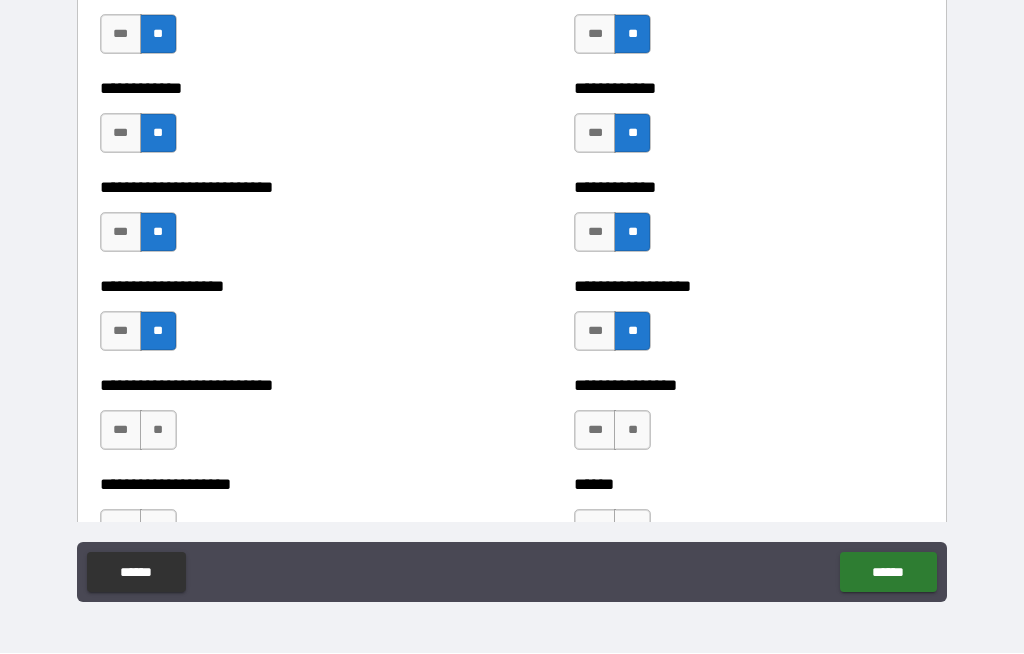 click on "**" at bounding box center (632, 431) 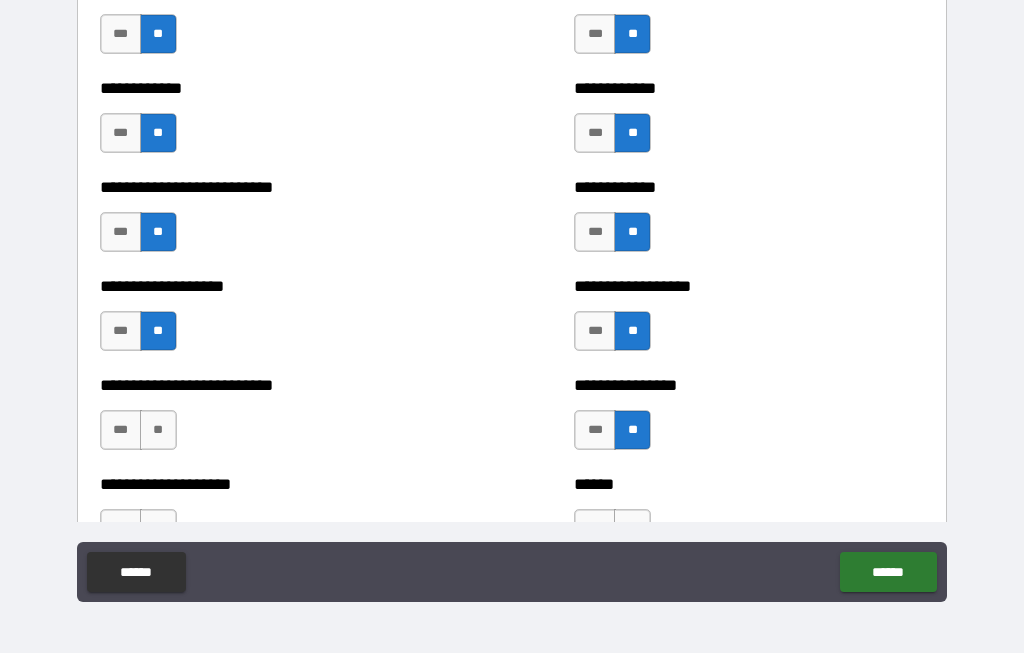click on "**" at bounding box center (158, 431) 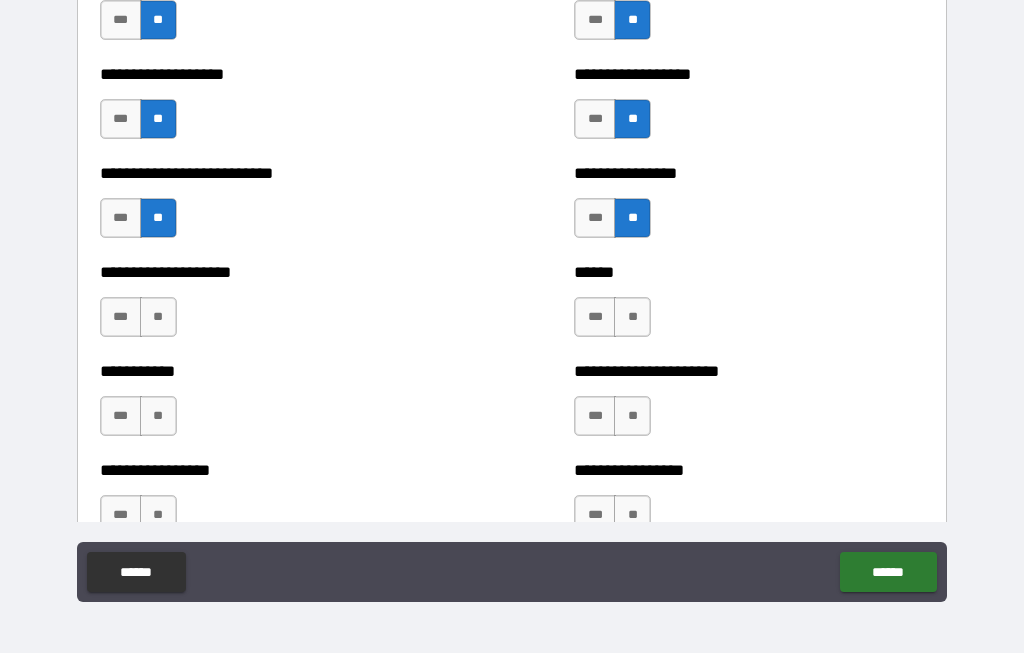 scroll, scrollTop: 5986, scrollLeft: 0, axis: vertical 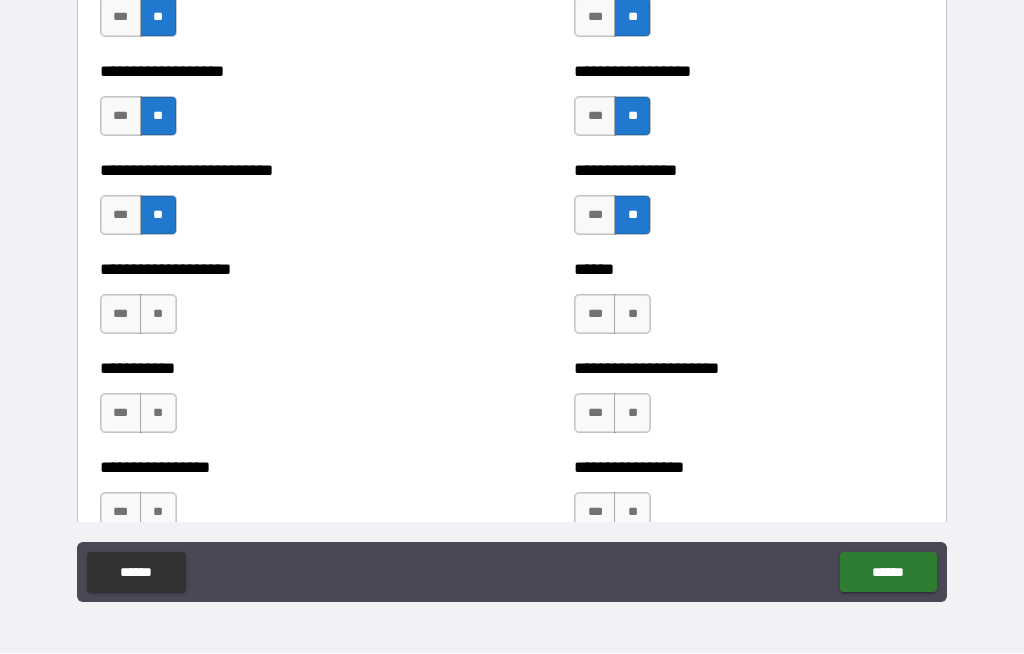 click on "**" at bounding box center (632, 315) 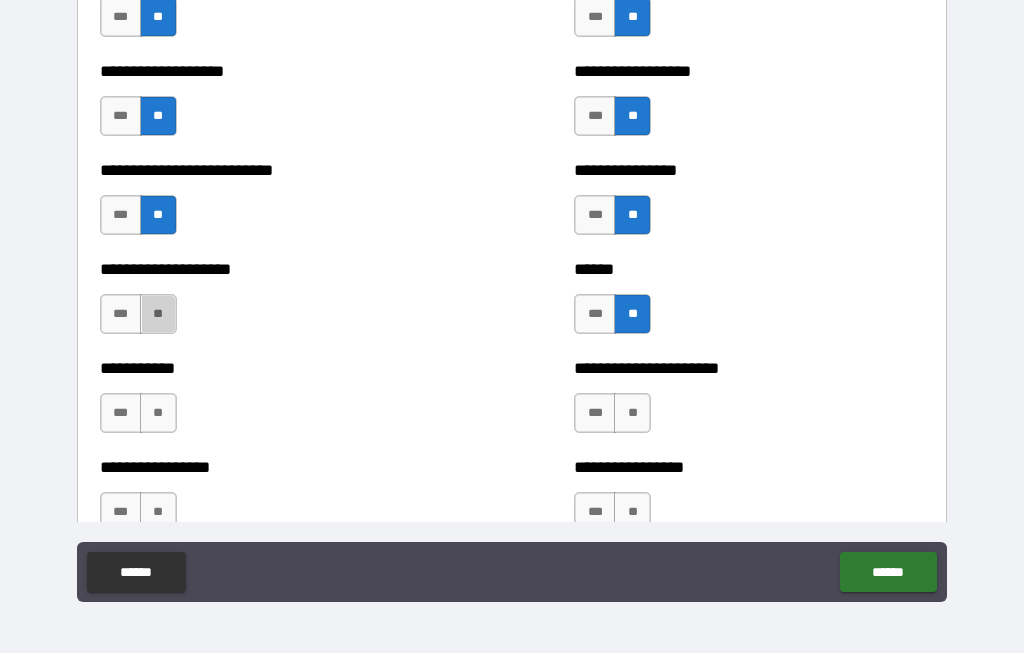 click on "**" at bounding box center [158, 315] 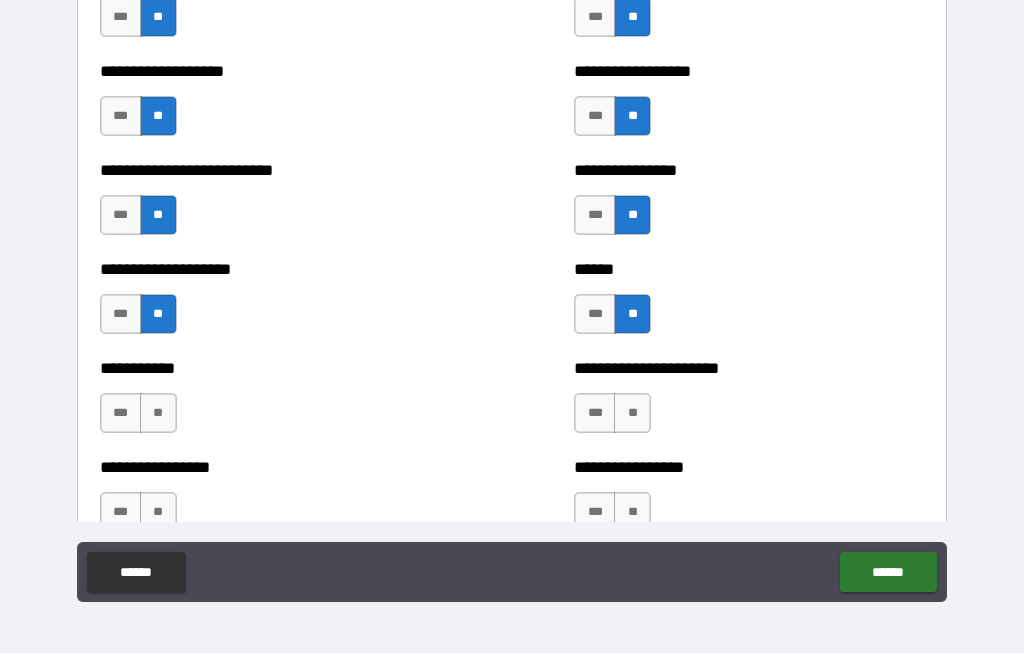 click on "**" at bounding box center [158, 414] 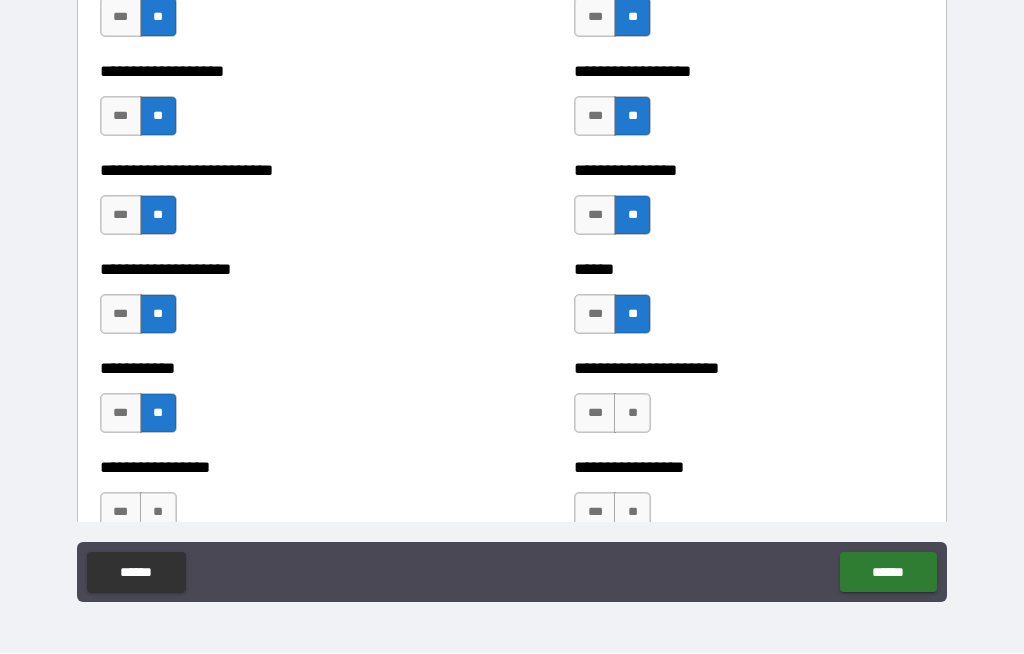 click on "**" at bounding box center [632, 414] 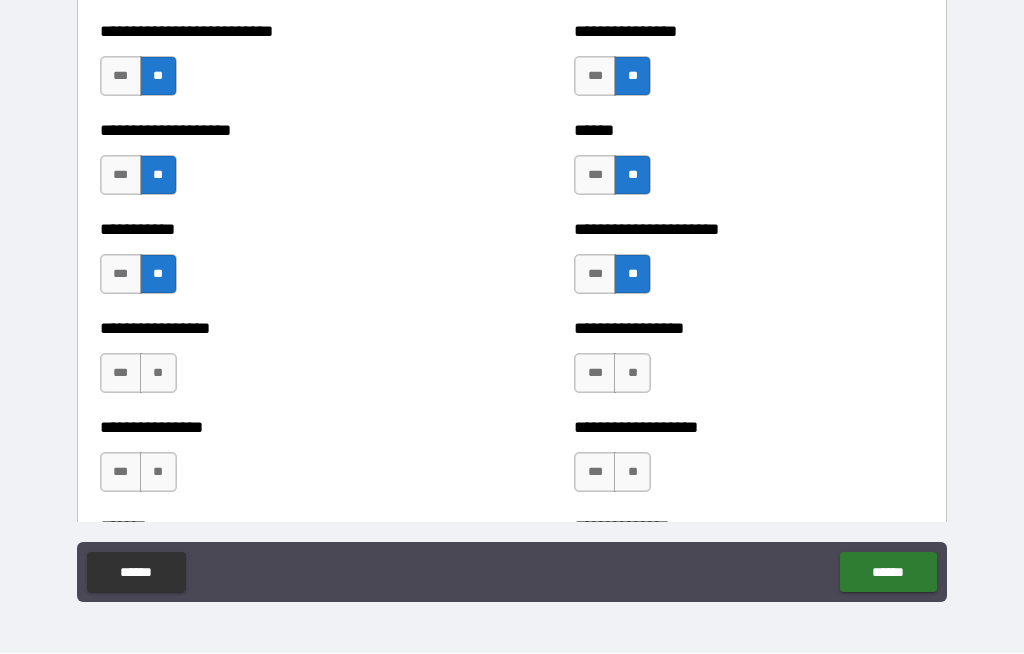 scroll, scrollTop: 6132, scrollLeft: 0, axis: vertical 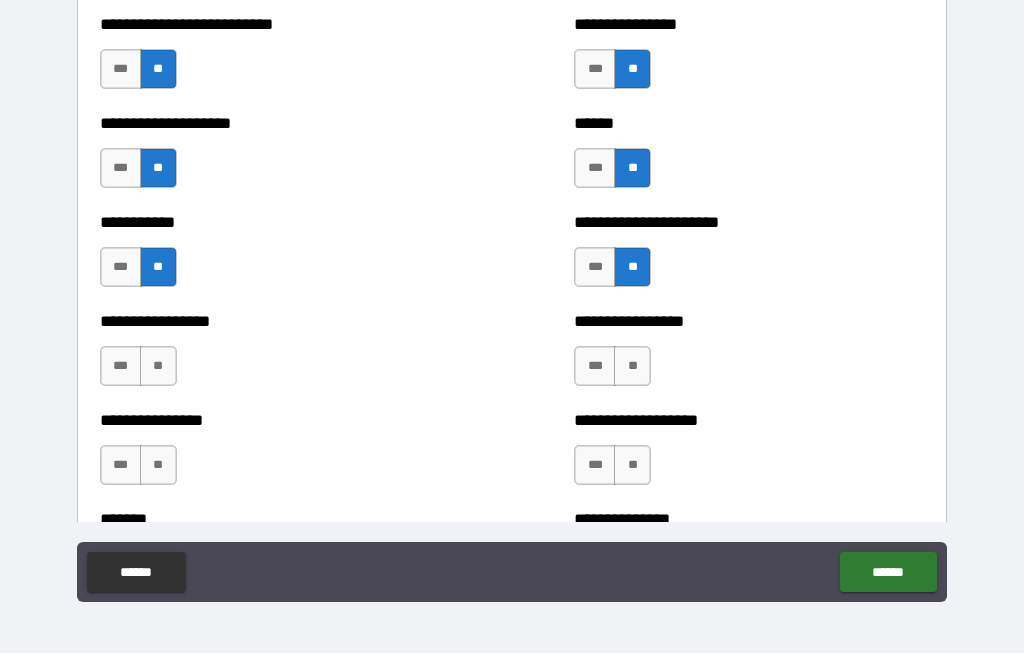 click on "**" at bounding box center (158, 367) 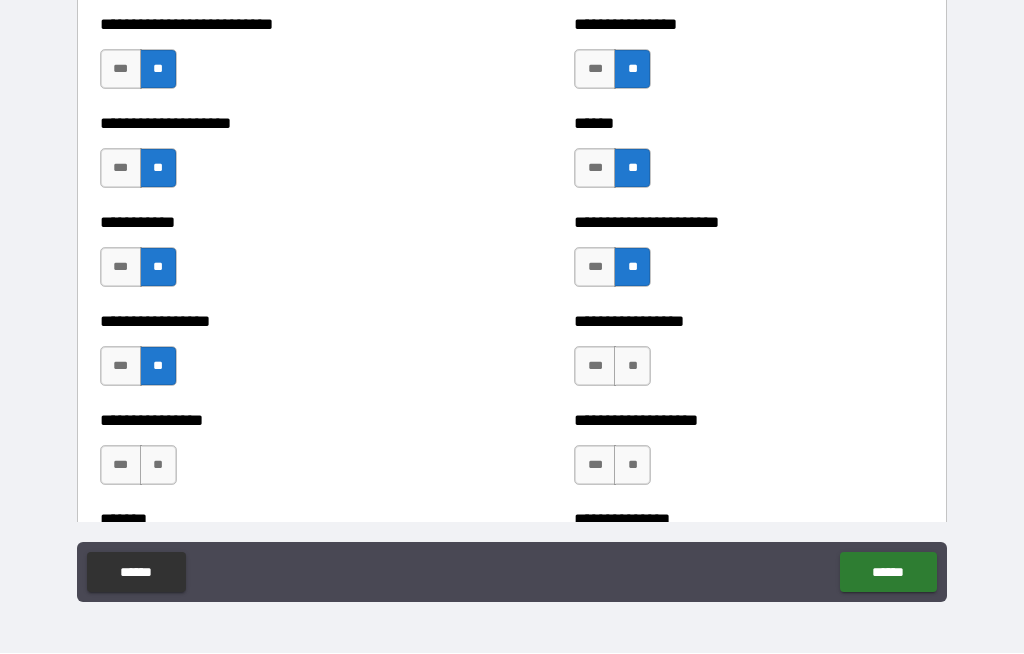 click on "**" at bounding box center [632, 367] 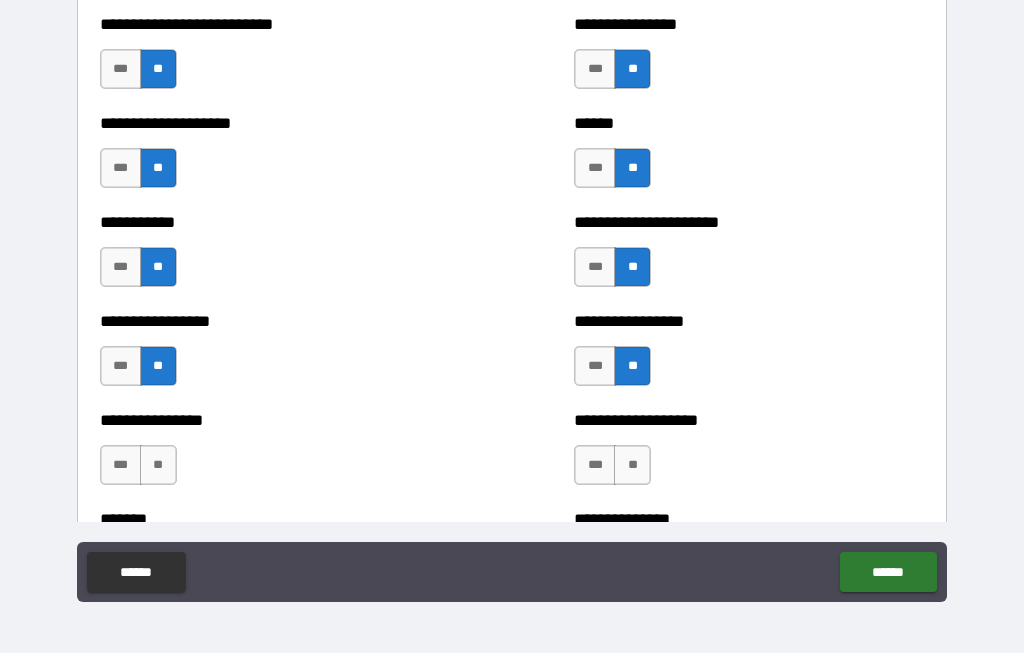click on "**" at bounding box center (158, 466) 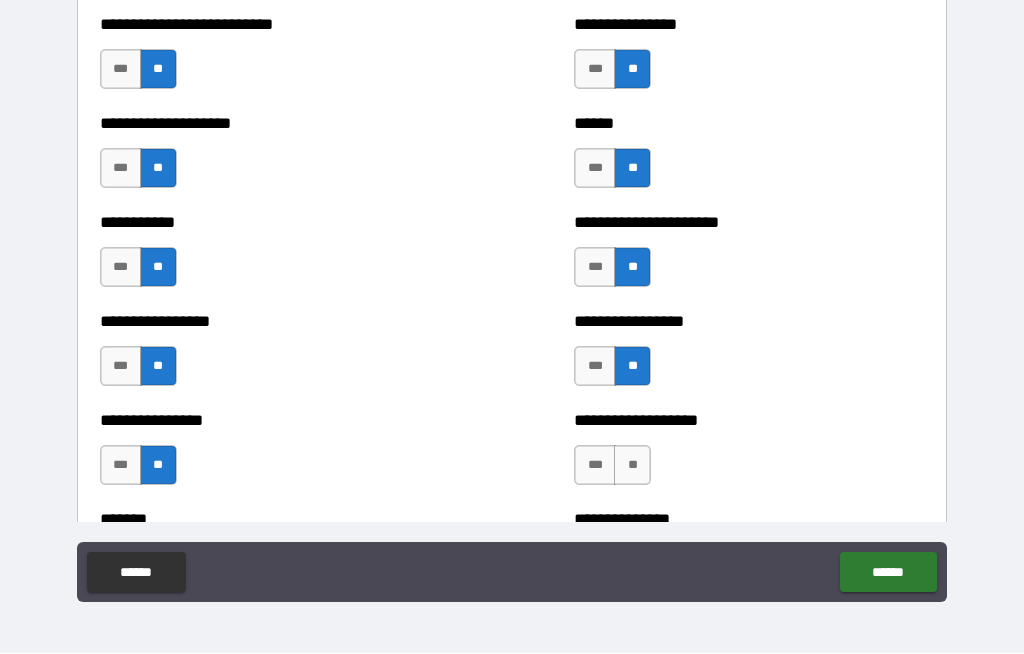 click on "**" at bounding box center [632, 466] 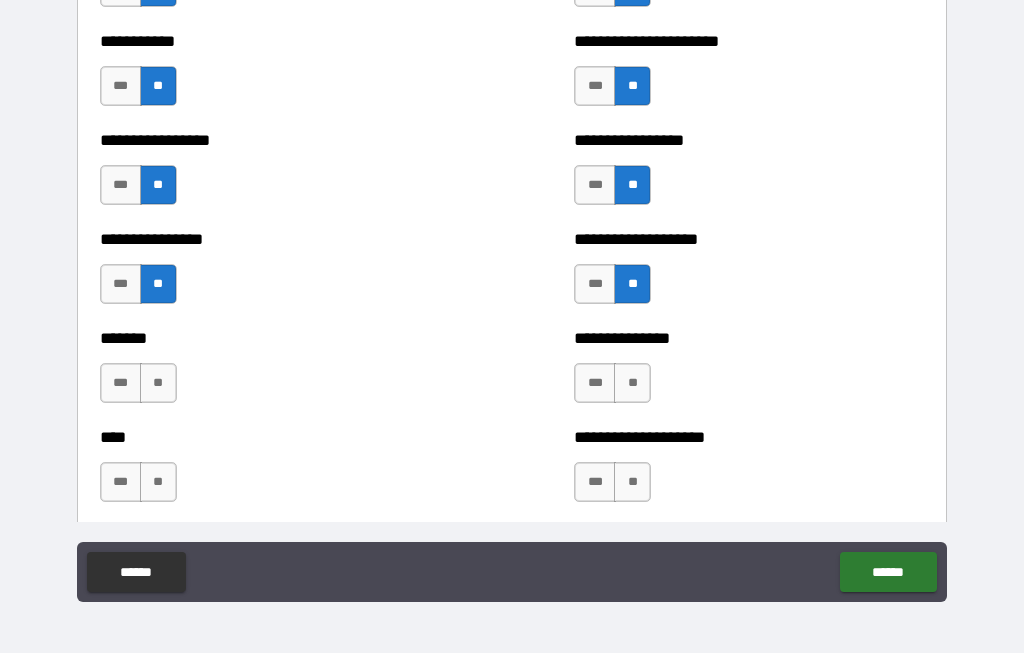 scroll, scrollTop: 6354, scrollLeft: 0, axis: vertical 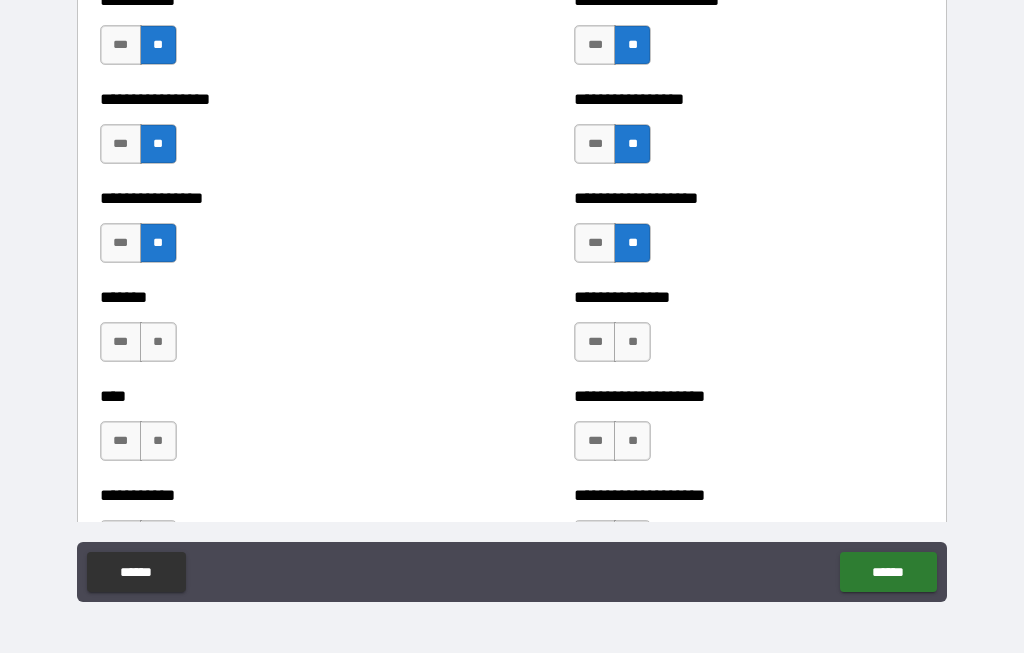 click on "**" at bounding box center (158, 343) 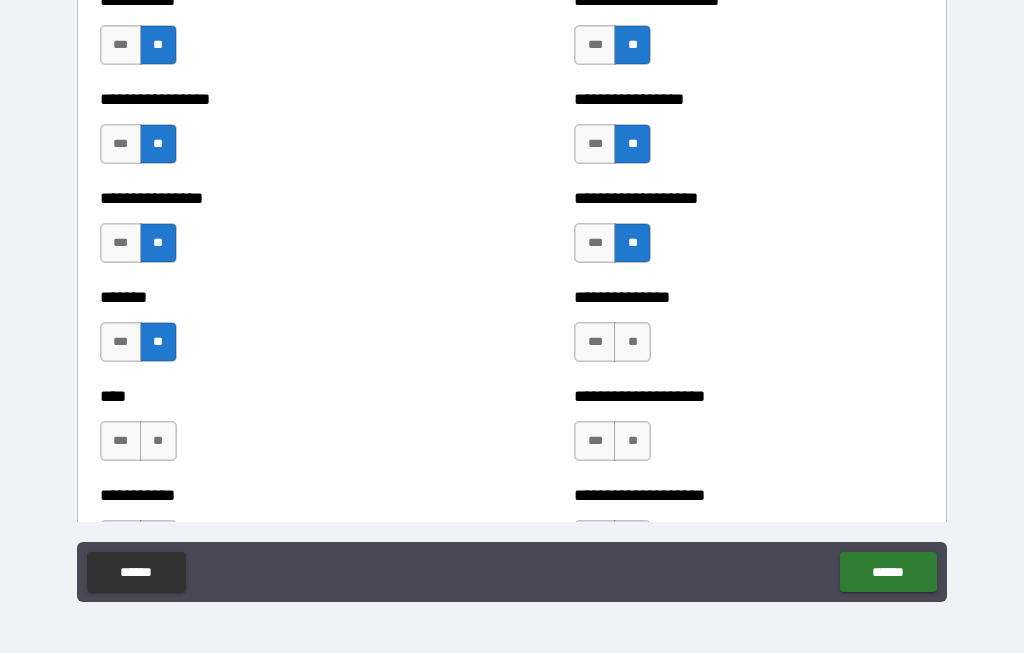 click on "**" at bounding box center [632, 343] 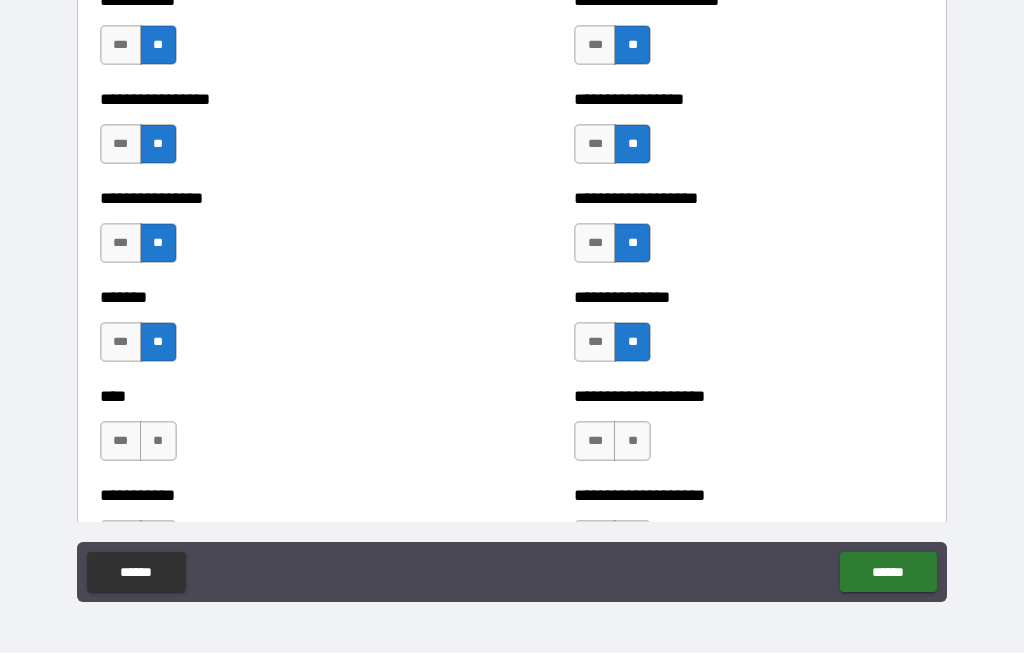 click on "**" at bounding box center (158, 442) 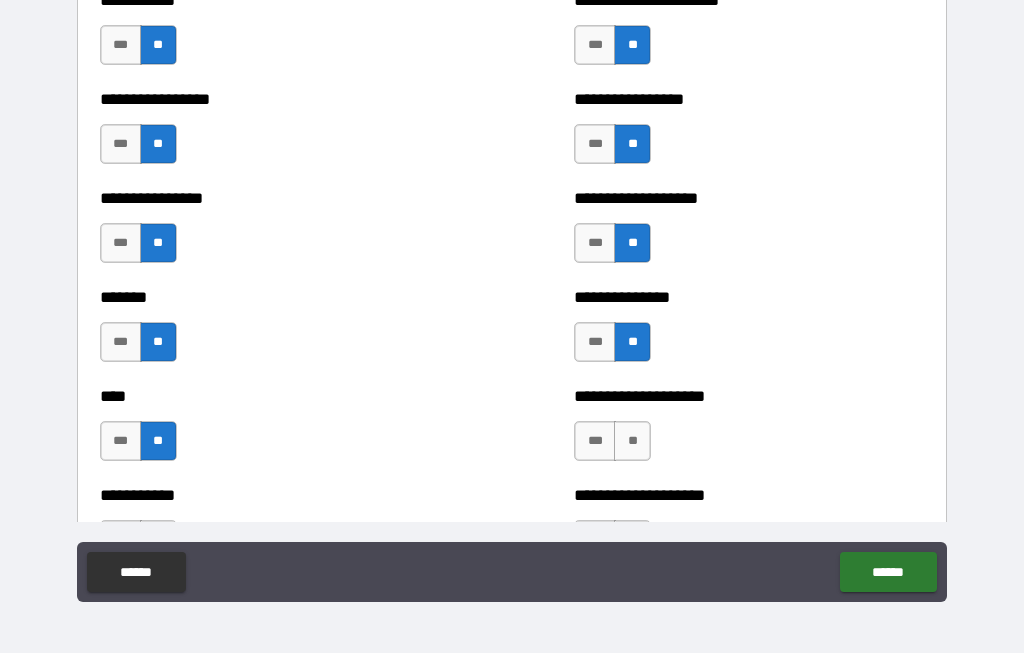 click on "**" at bounding box center [632, 442] 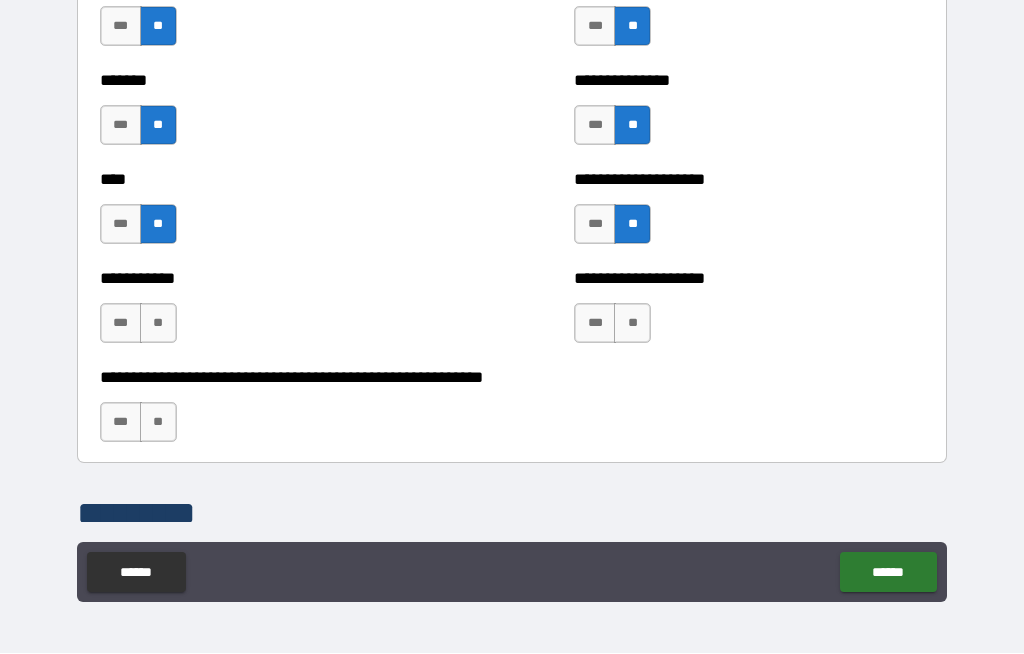 scroll, scrollTop: 6609, scrollLeft: 0, axis: vertical 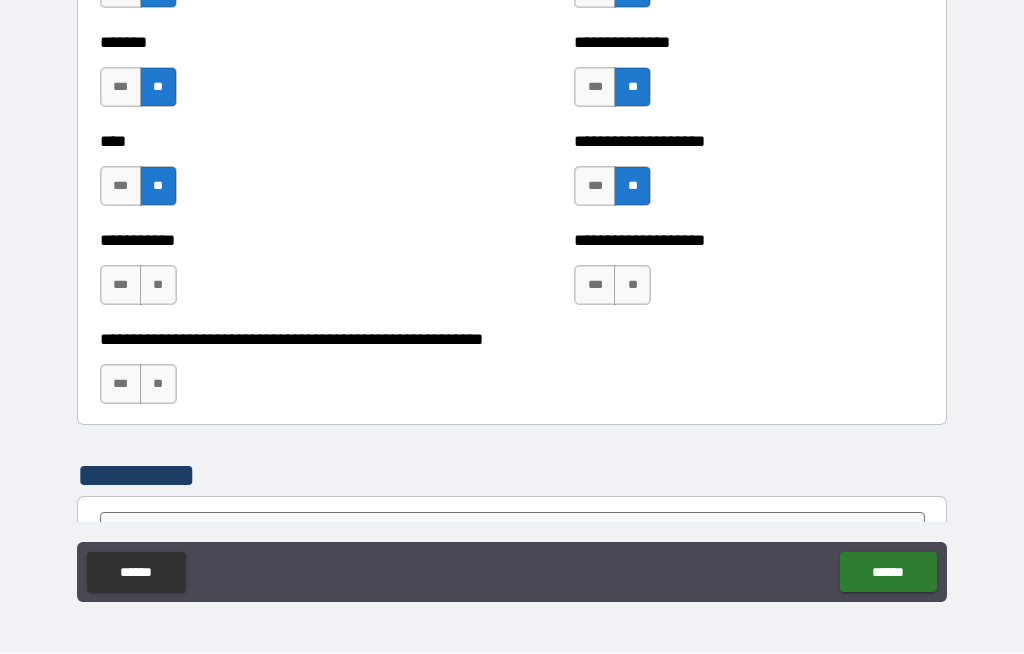 click on "**" at bounding box center (158, 286) 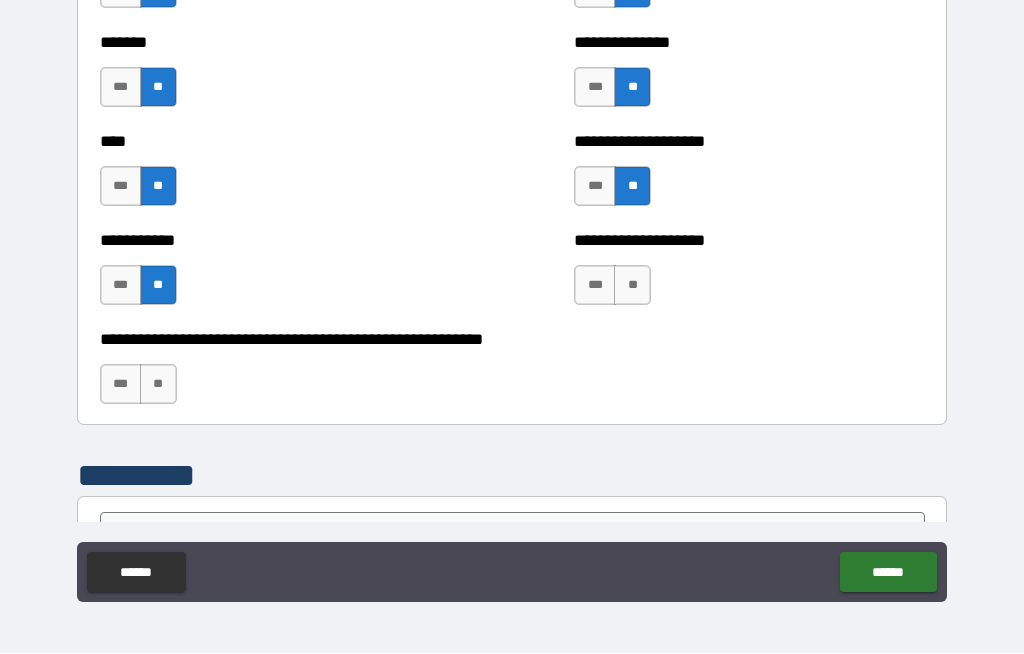 click on "**" at bounding box center (632, 286) 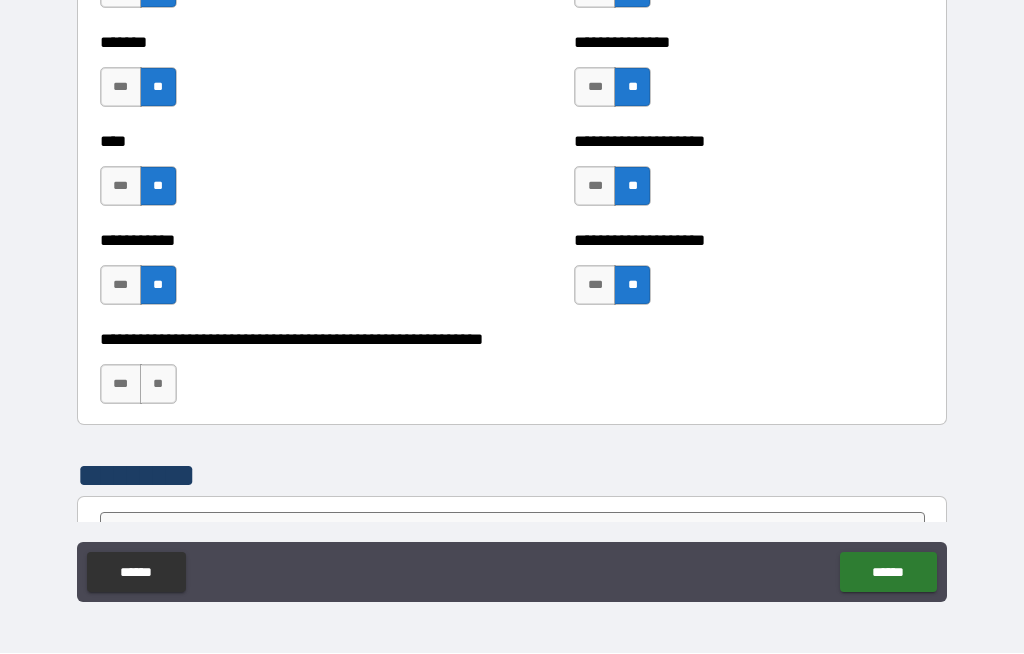 click on "**" at bounding box center [158, 385] 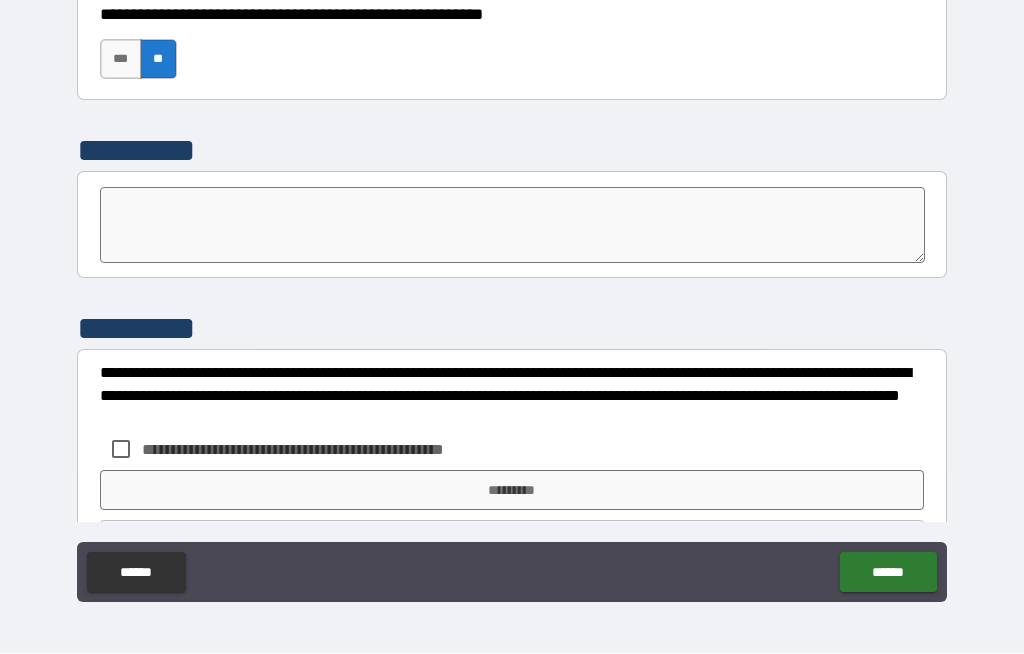 scroll, scrollTop: 6940, scrollLeft: 0, axis: vertical 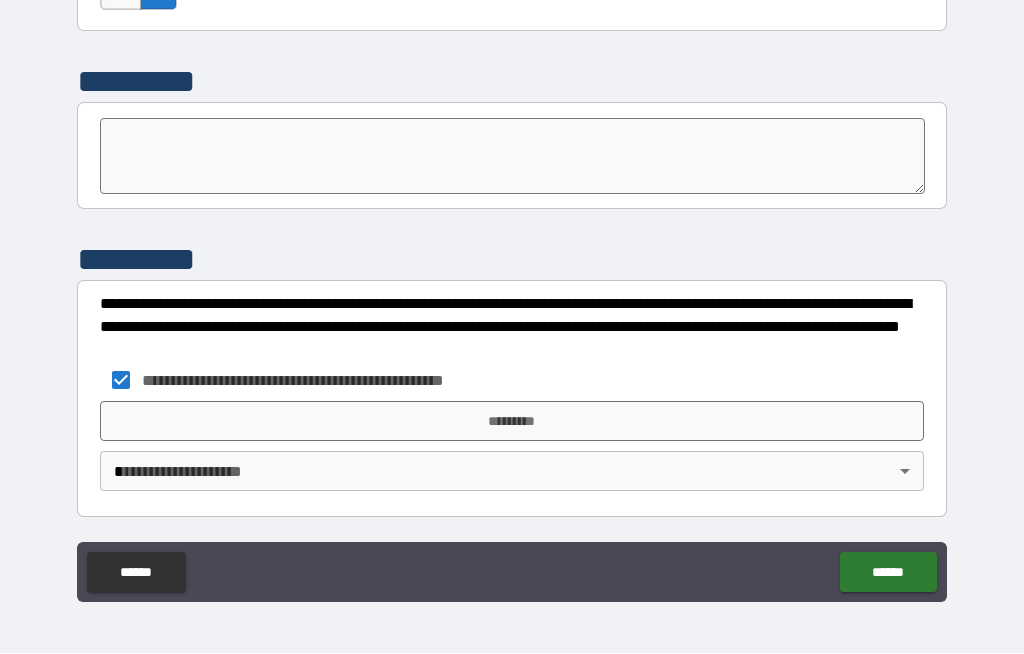 click on "*********" at bounding box center [512, 422] 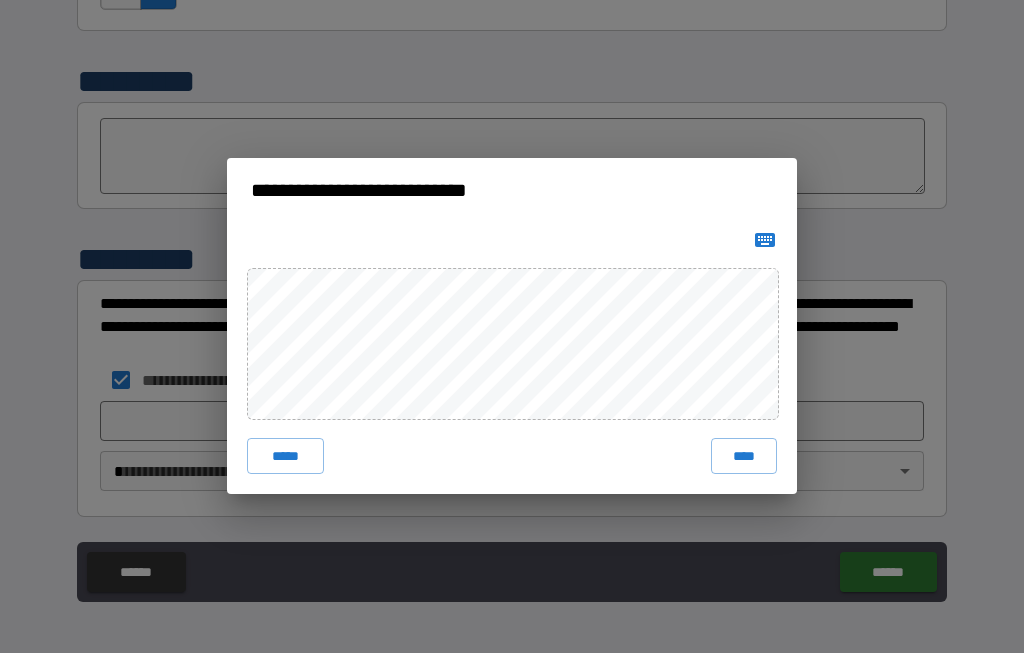 click on "****" at bounding box center (744, 457) 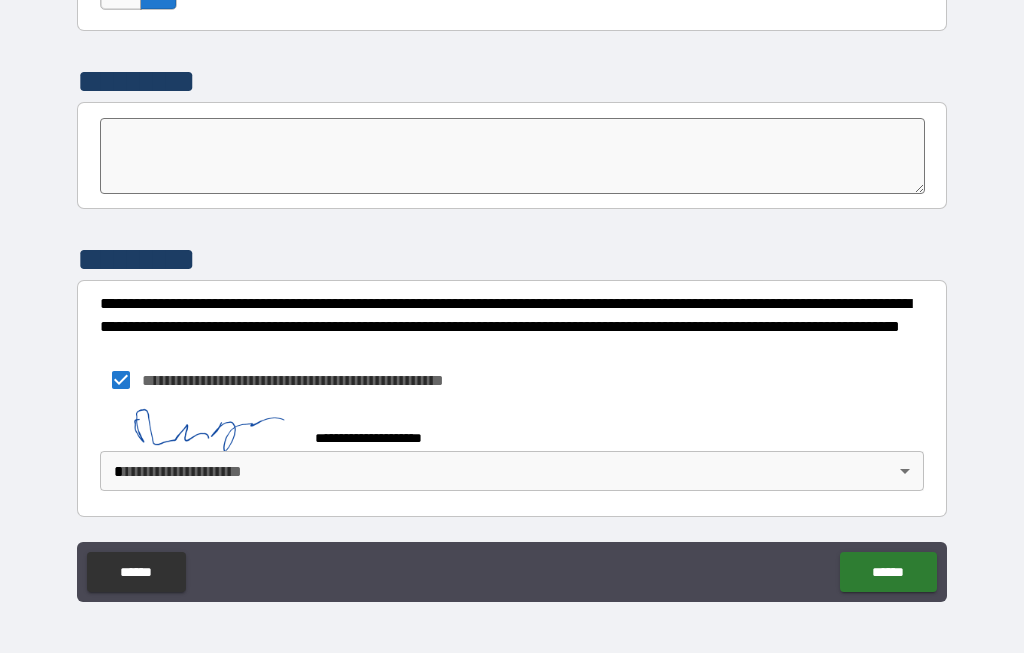 scroll, scrollTop: 6993, scrollLeft: 0, axis: vertical 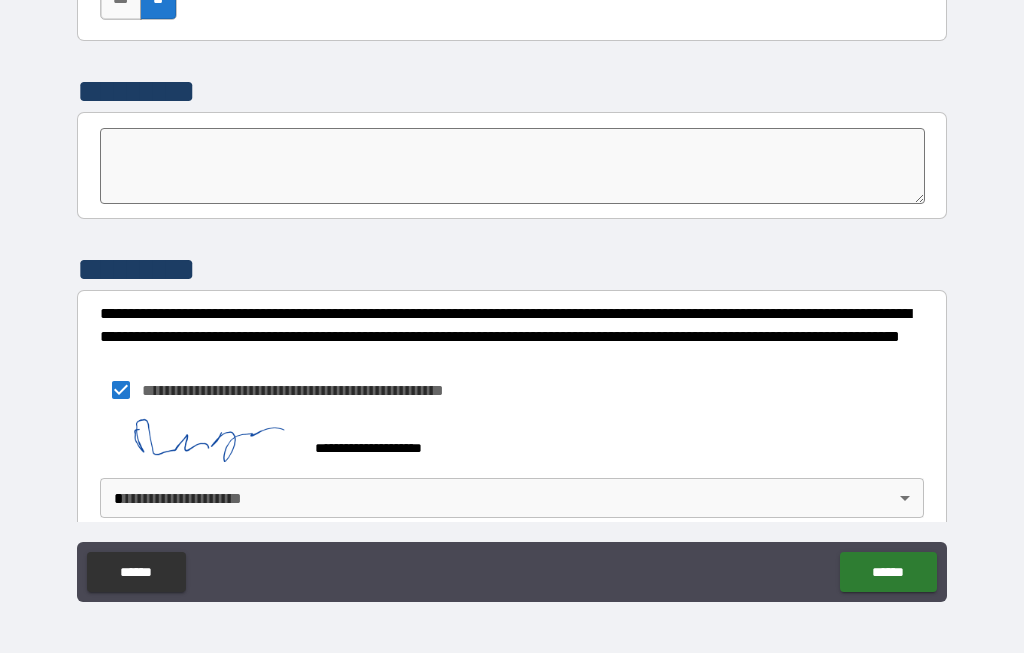 click on "**********" at bounding box center (512, 292) 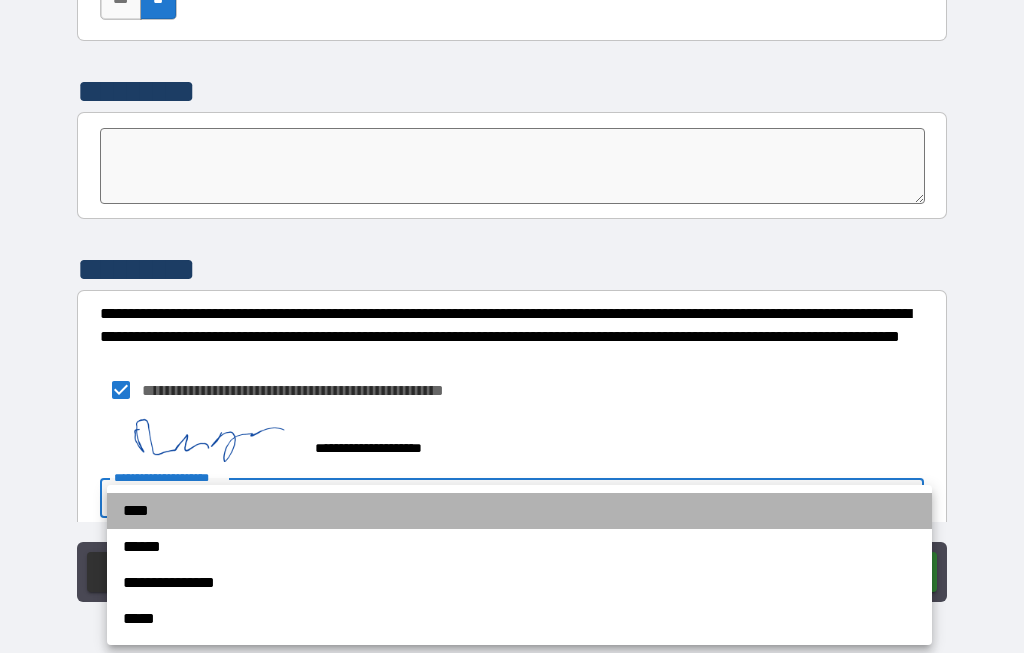 click on "****" at bounding box center (519, 512) 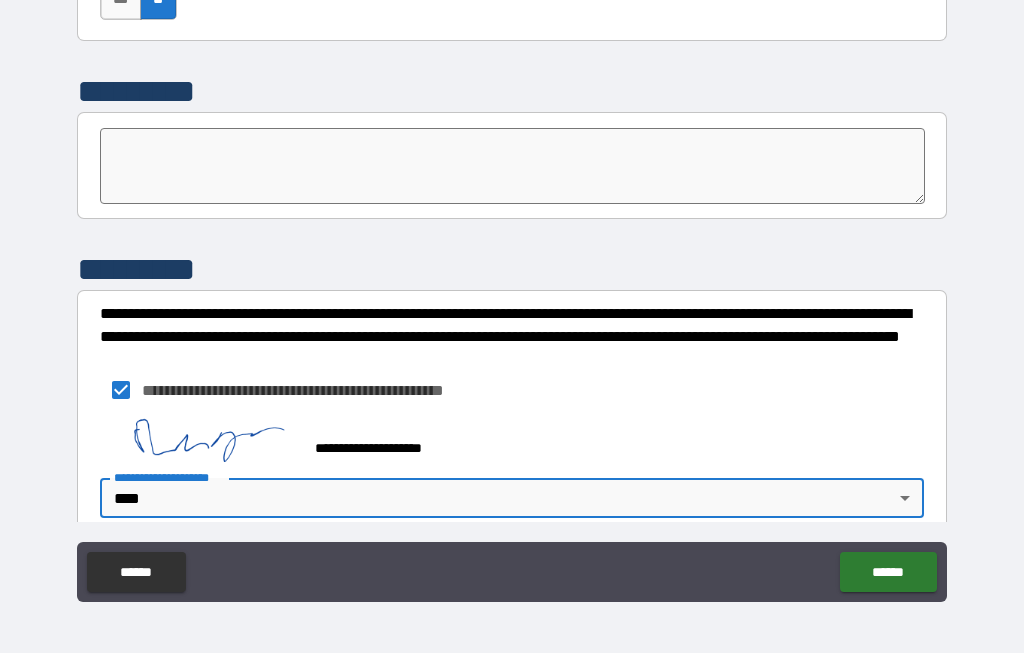 type on "****" 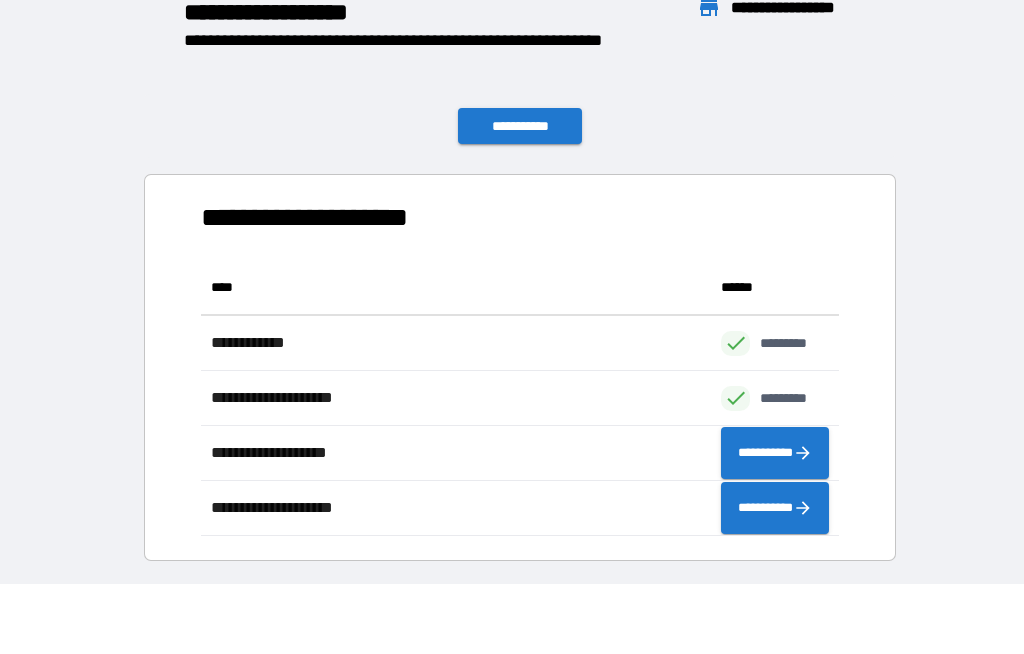 scroll, scrollTop: 1, scrollLeft: 1, axis: both 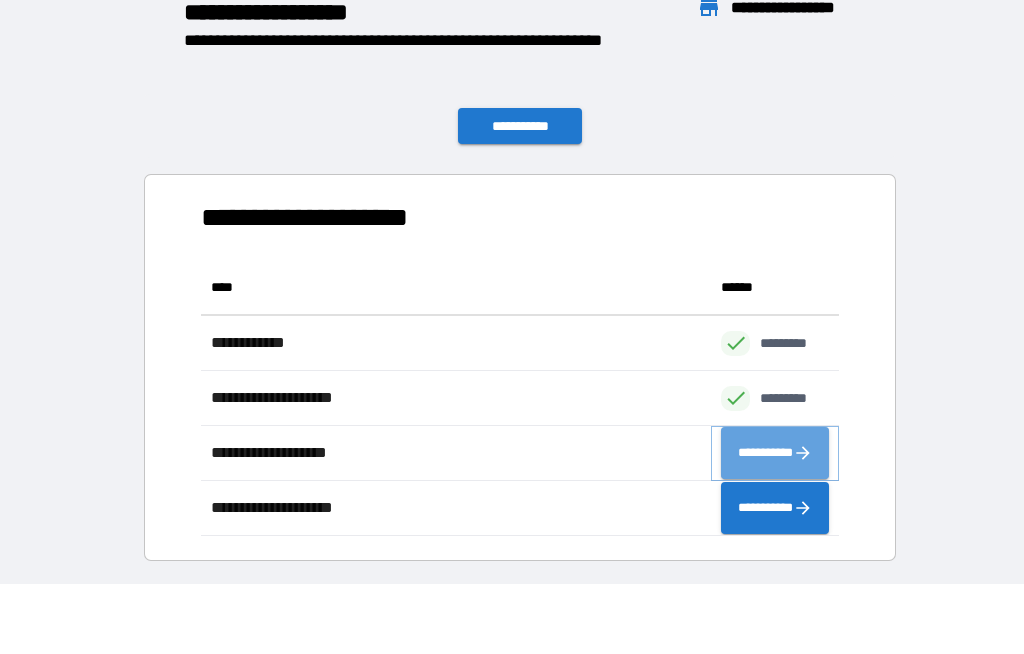 click 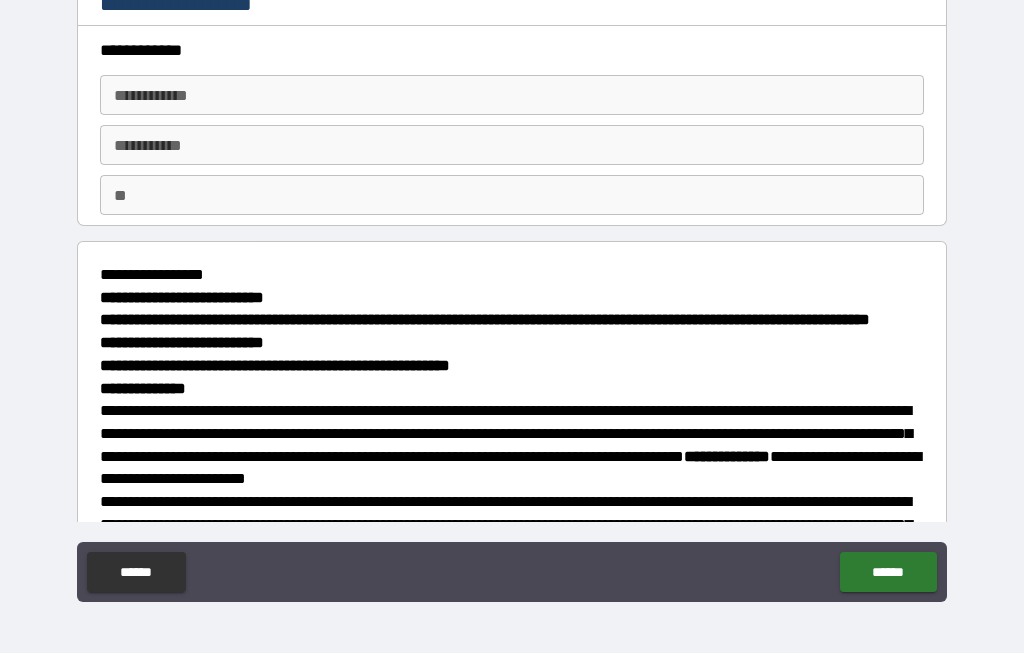 scroll, scrollTop: 0, scrollLeft: 0, axis: both 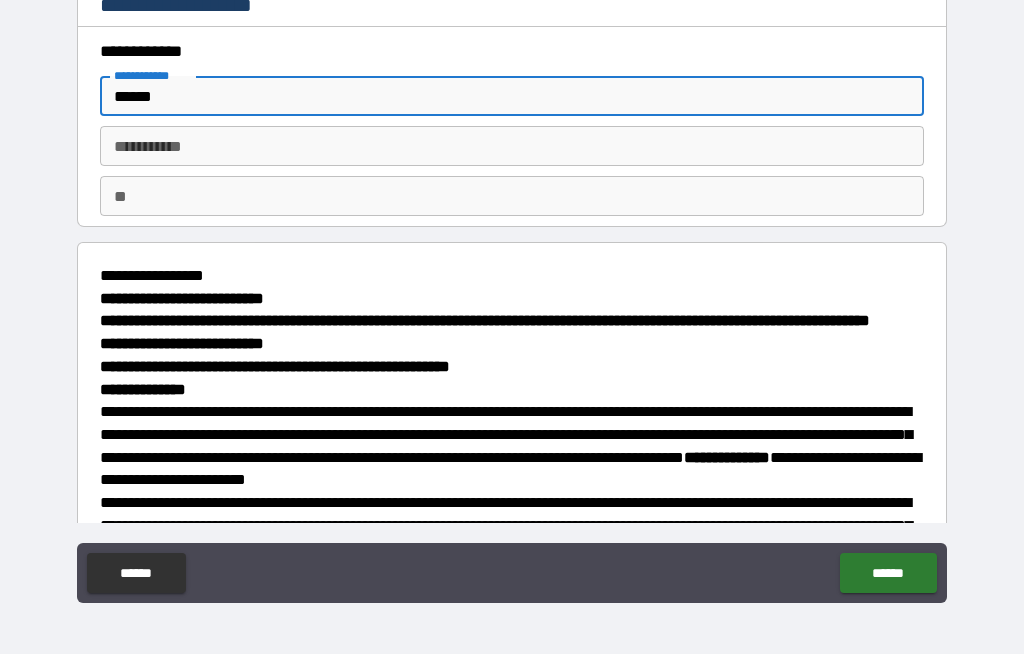 type on "******" 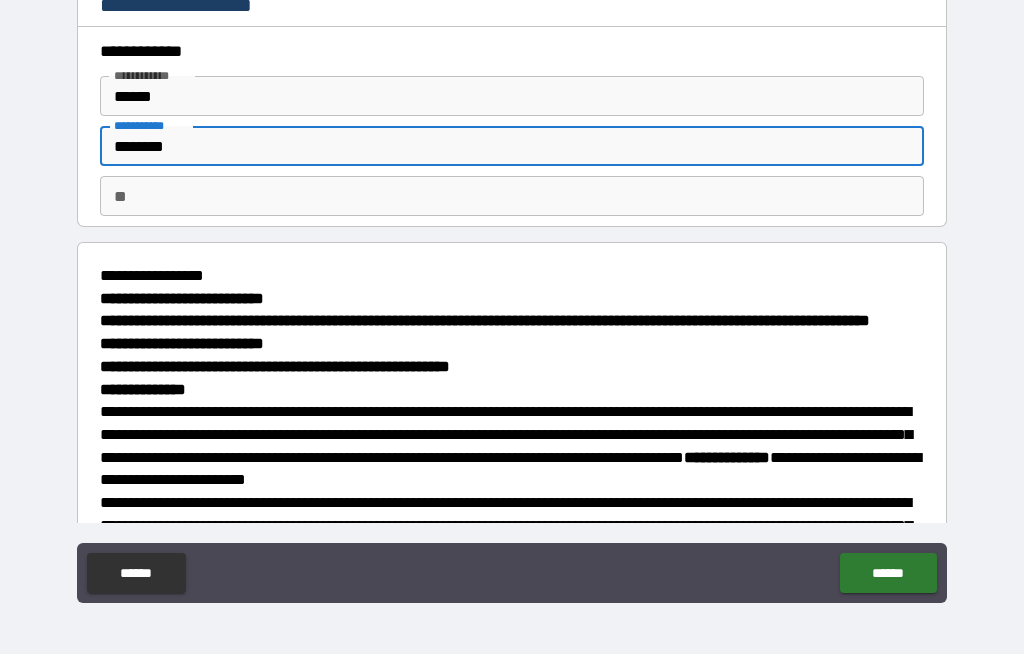 type on "********" 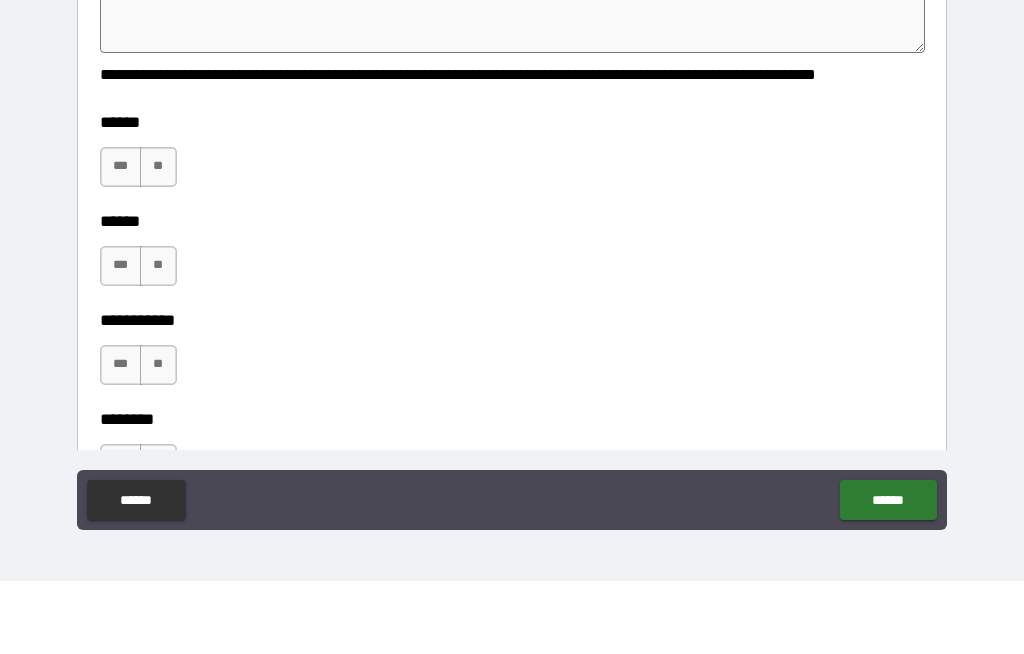 scroll, scrollTop: 2390, scrollLeft: 0, axis: vertical 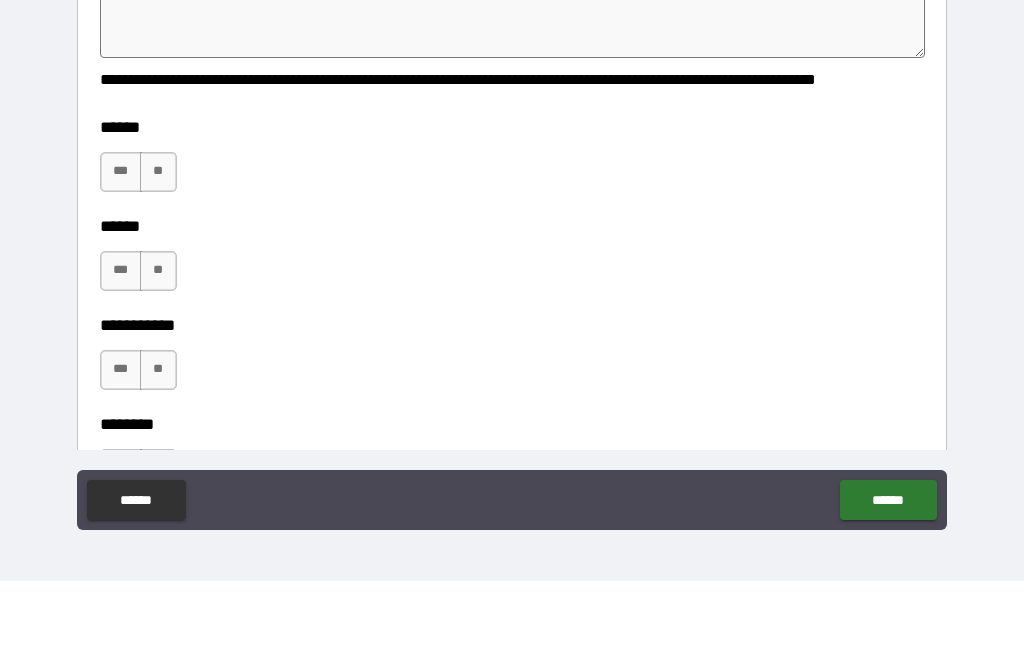 type on "*" 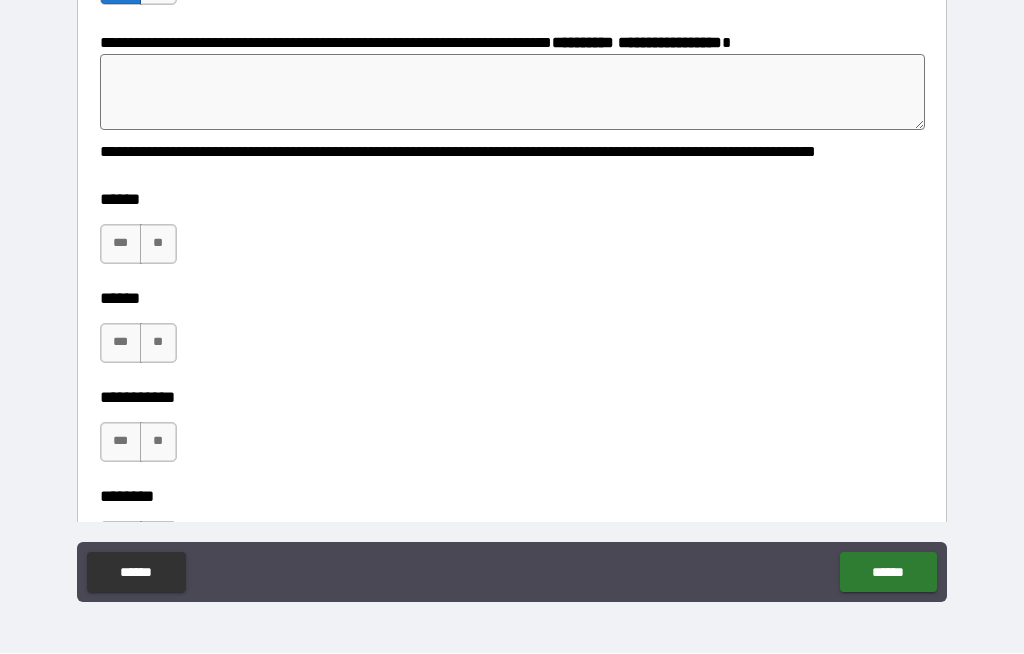 click at bounding box center [513, 93] 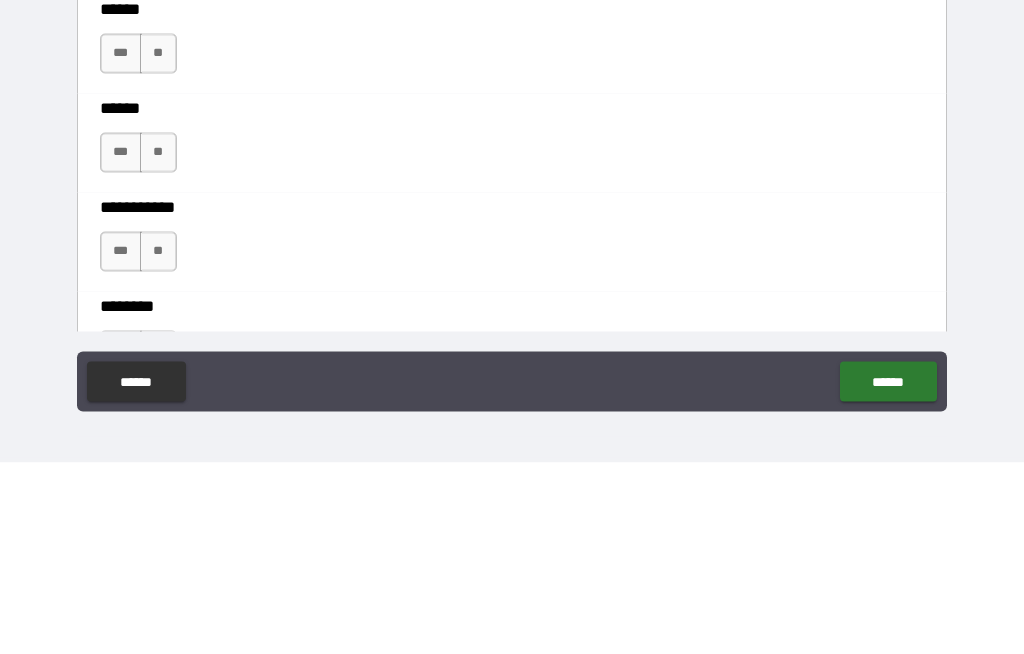 type on "*" 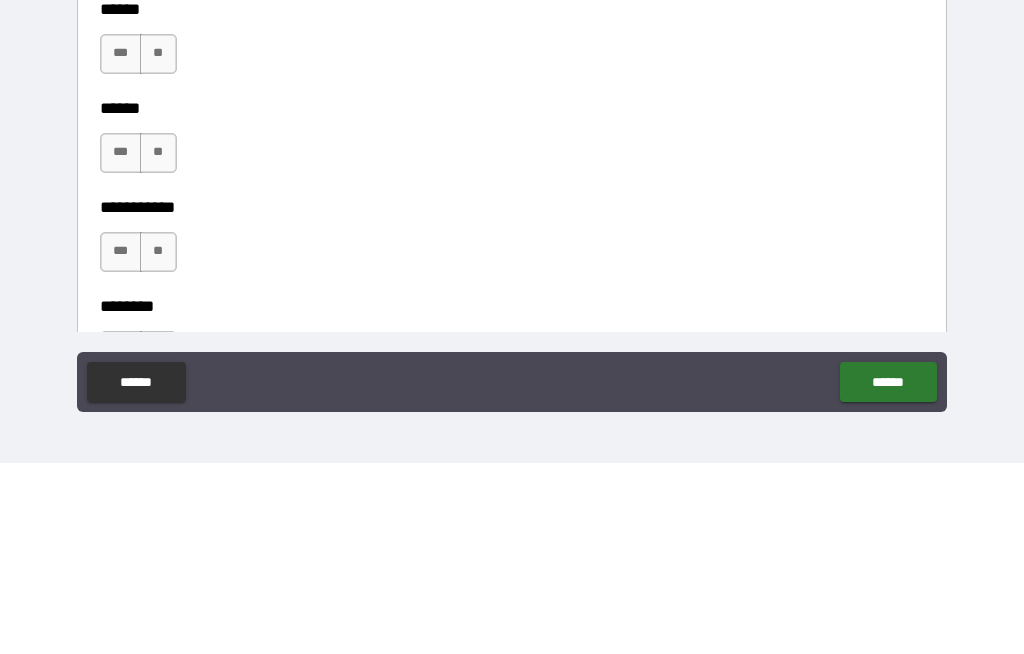 type on "*" 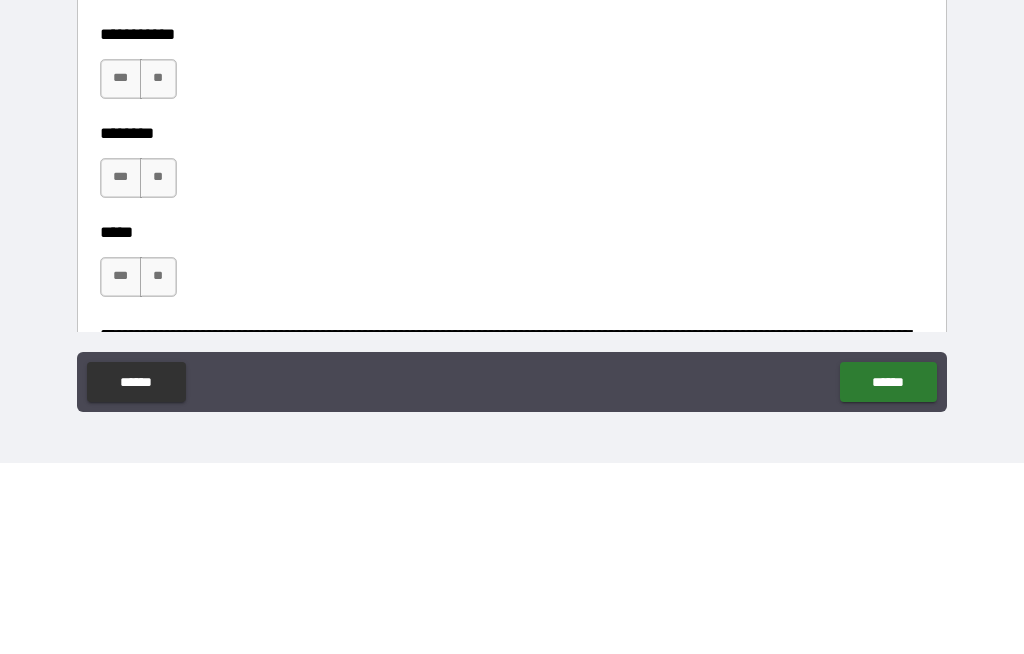 scroll, scrollTop: 2565, scrollLeft: 0, axis: vertical 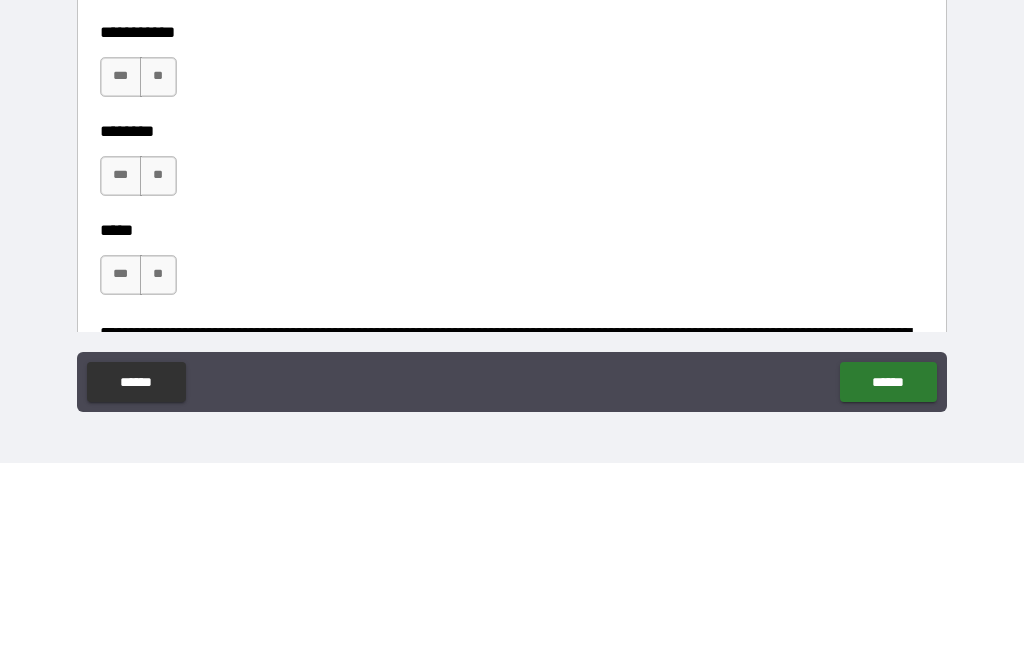 type on "**********" 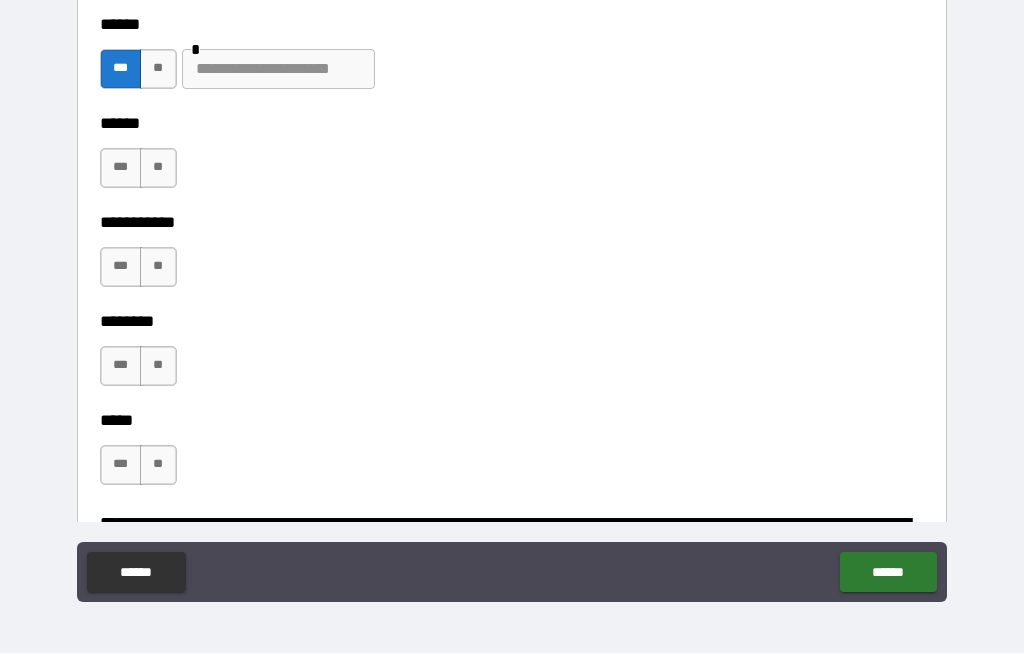 click on "***" at bounding box center [121, 169] 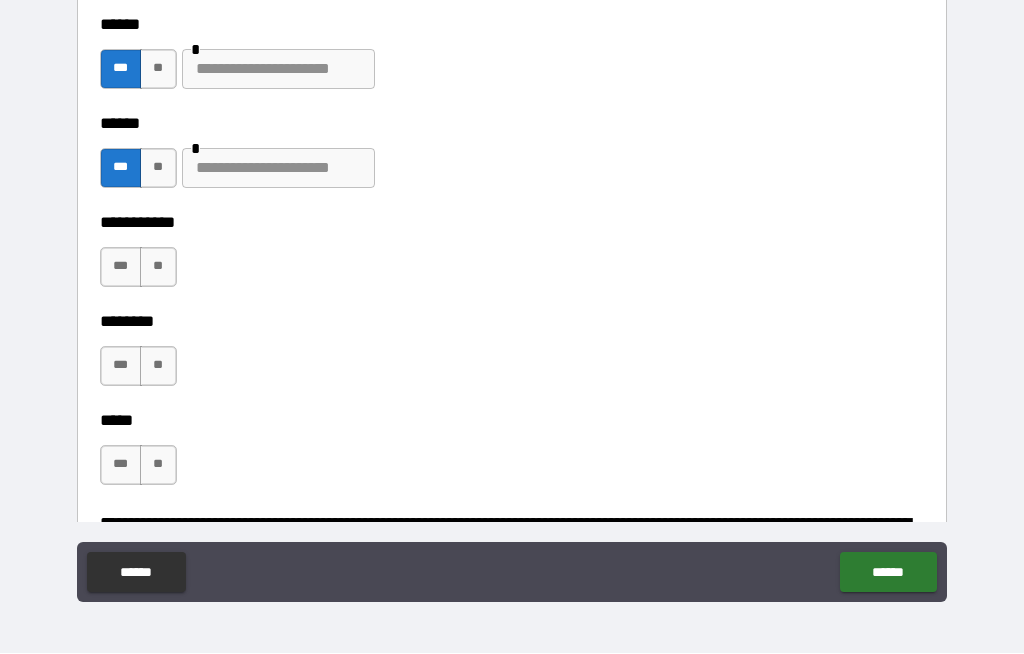 click on "**" at bounding box center (158, 268) 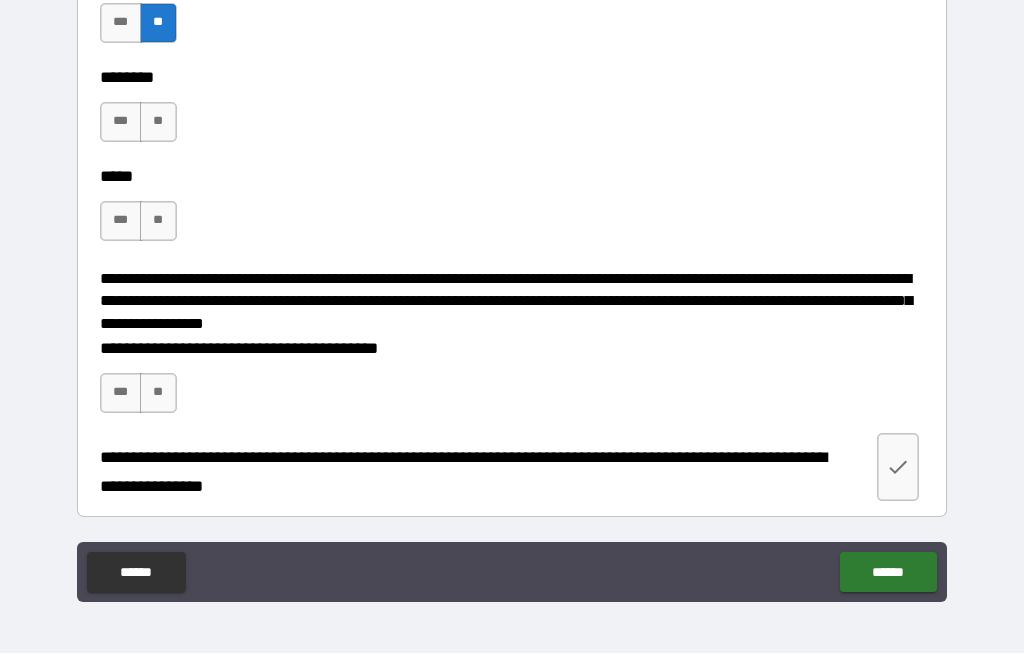 scroll, scrollTop: 2965, scrollLeft: 0, axis: vertical 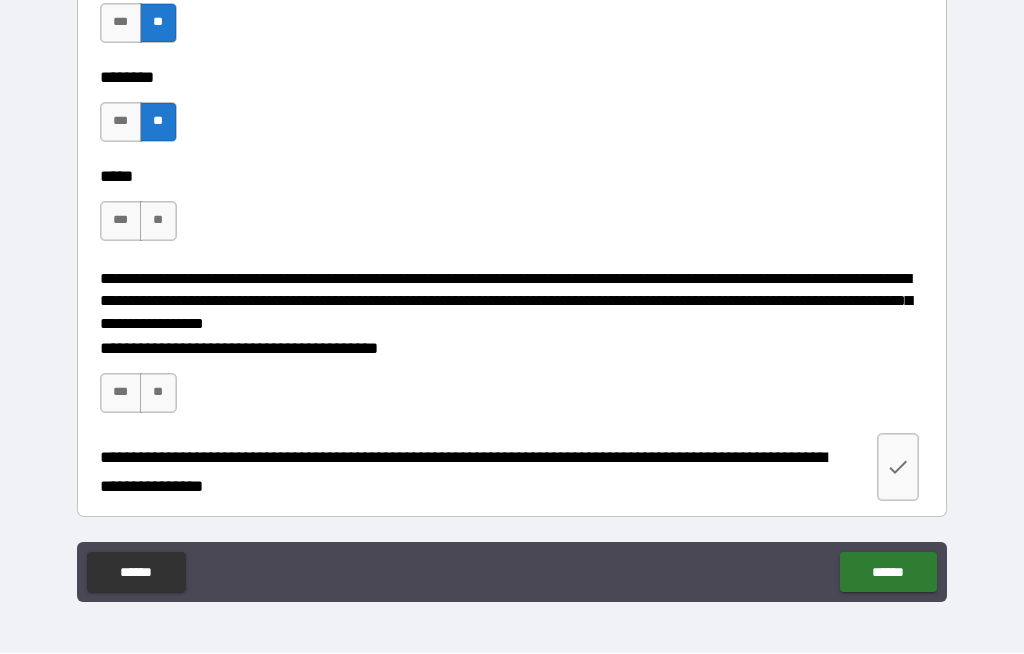 click on "**" at bounding box center [158, 222] 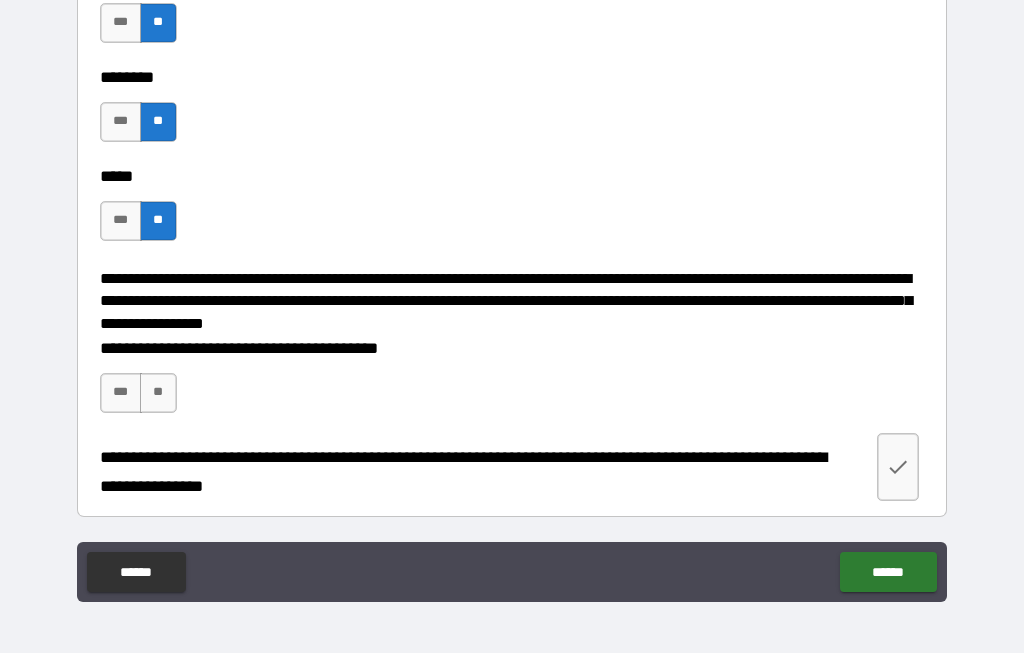 scroll, scrollTop: 3030, scrollLeft: 0, axis: vertical 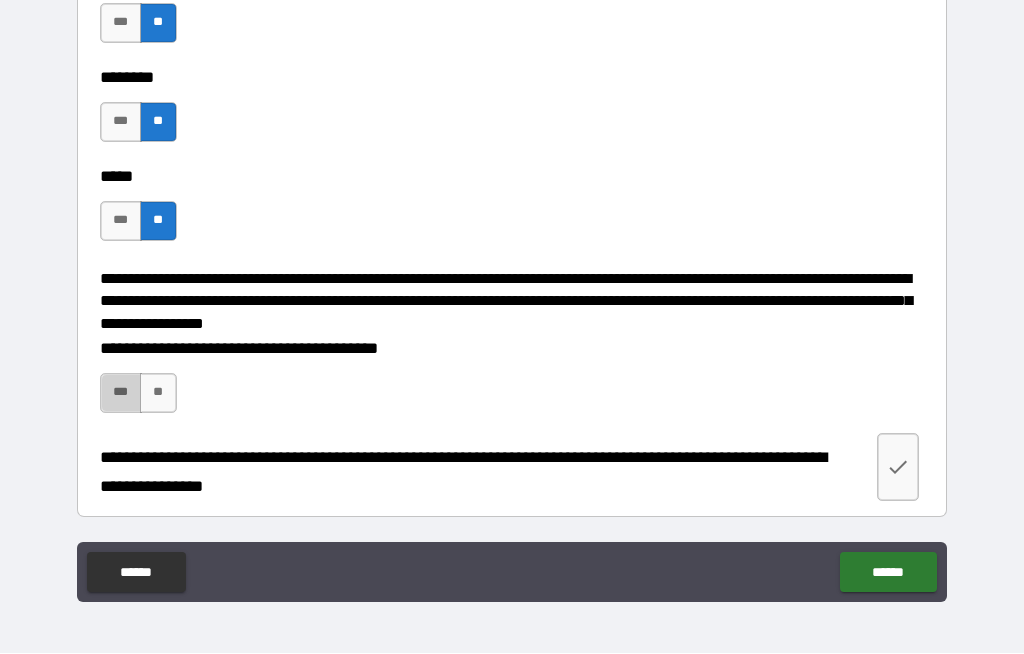 click on "***" at bounding box center (121, 394) 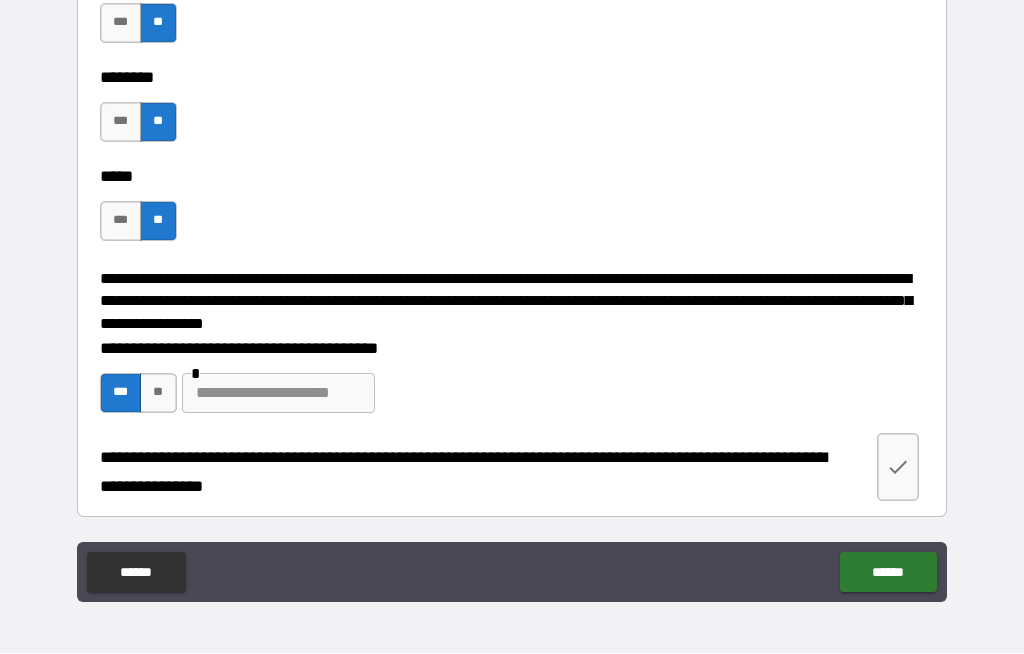 scroll, scrollTop: 3030, scrollLeft: 0, axis: vertical 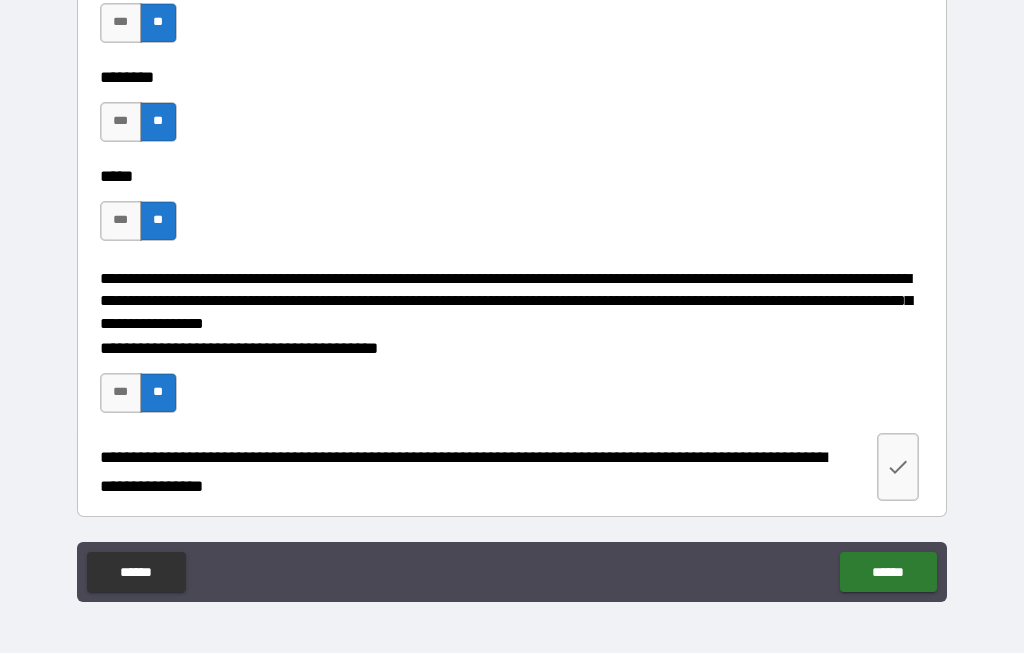 click at bounding box center [898, 468] 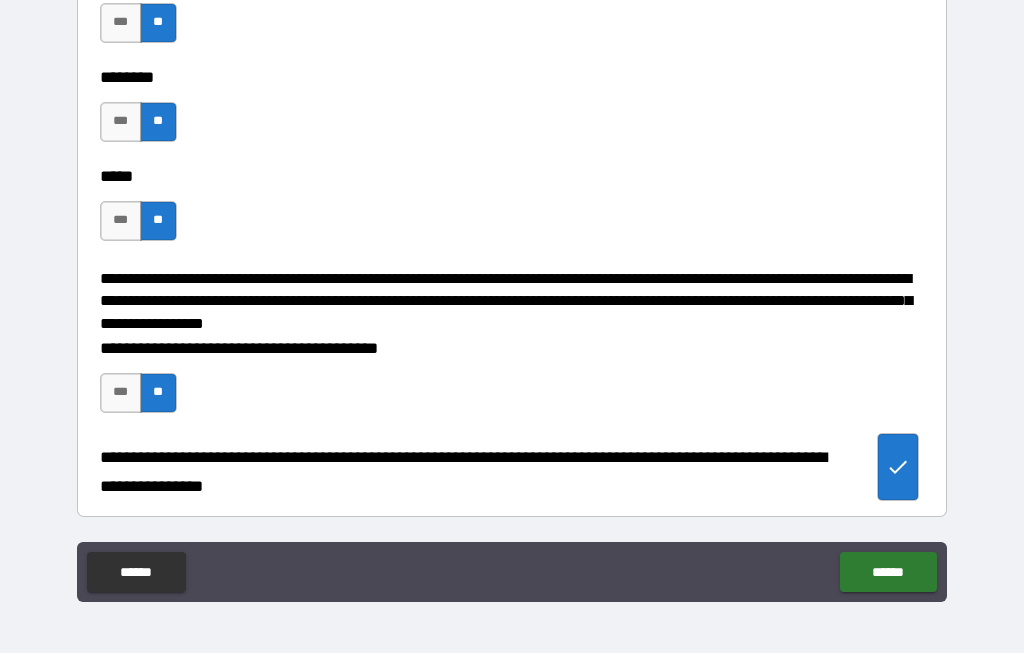 click on "******" at bounding box center [888, 573] 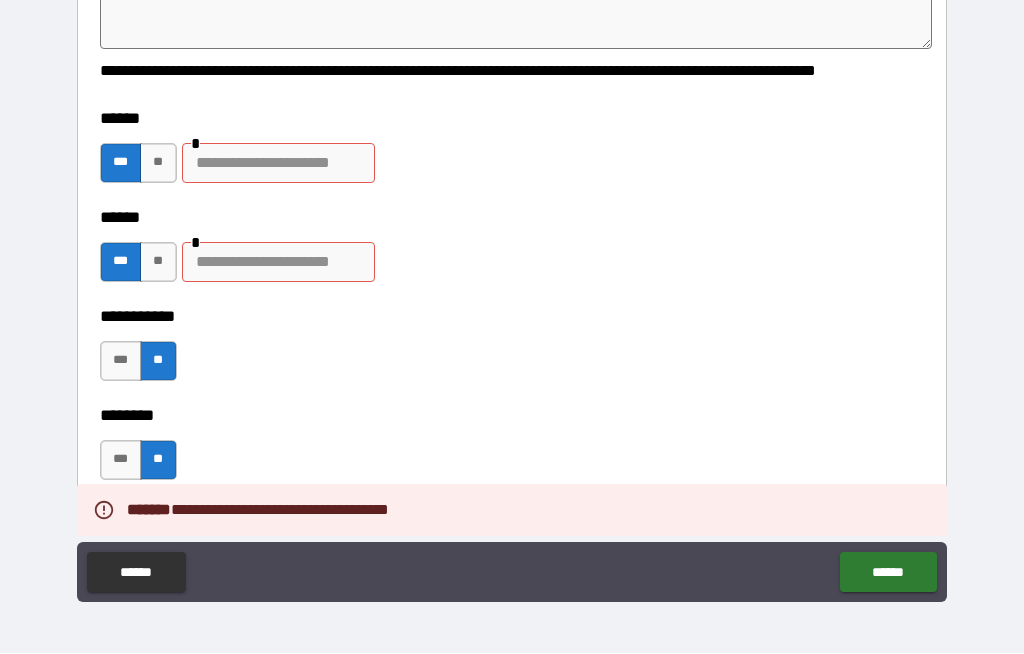 scroll, scrollTop: 2473, scrollLeft: 0, axis: vertical 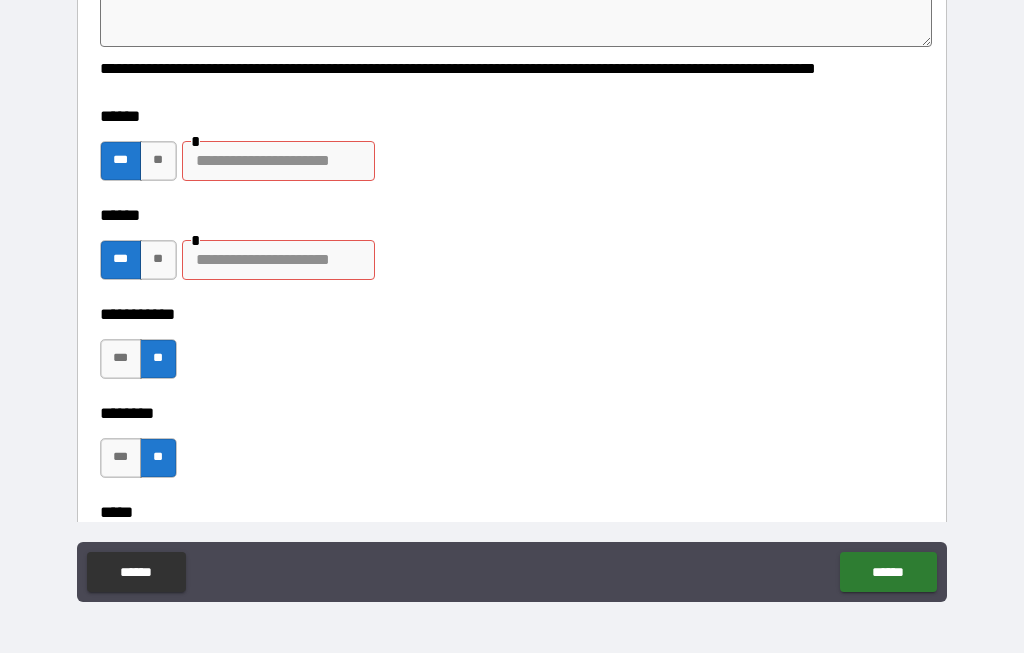 click on "**" at bounding box center [158, 162] 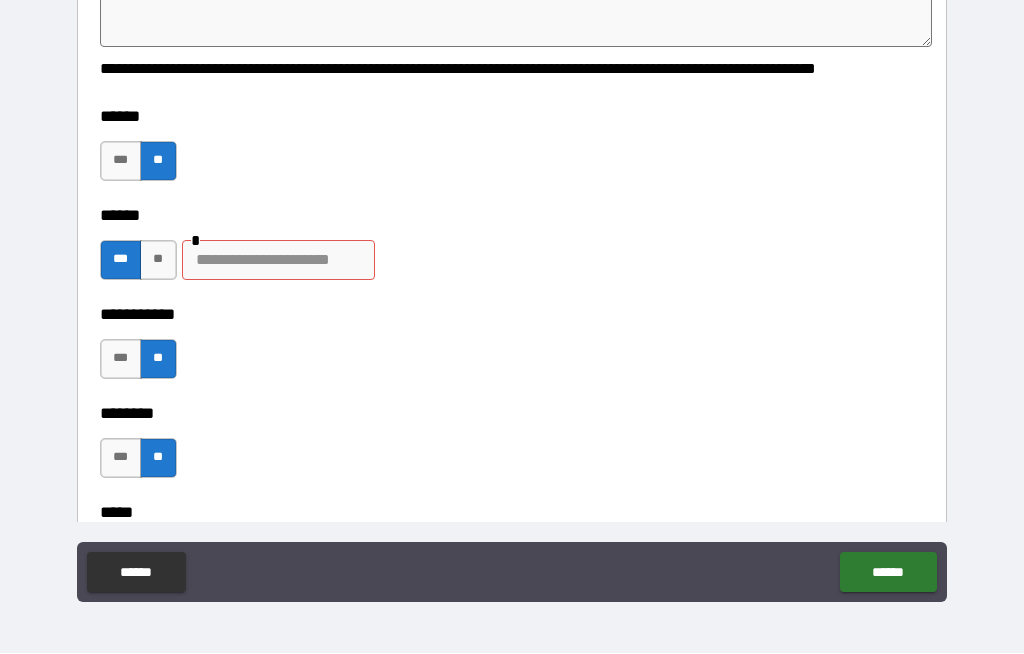 type on "*" 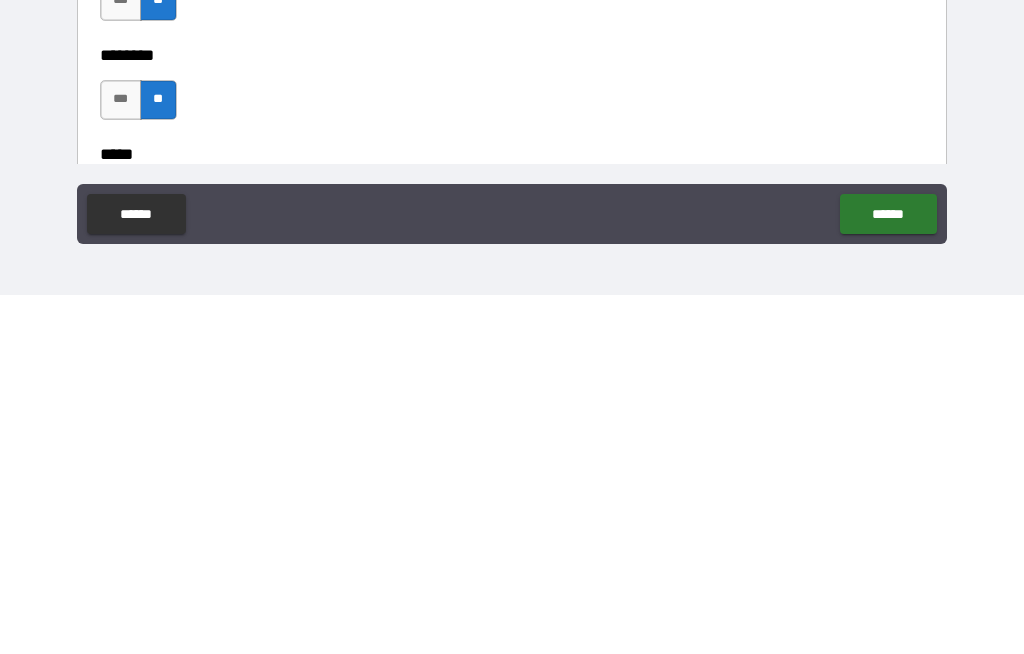 type on "**********" 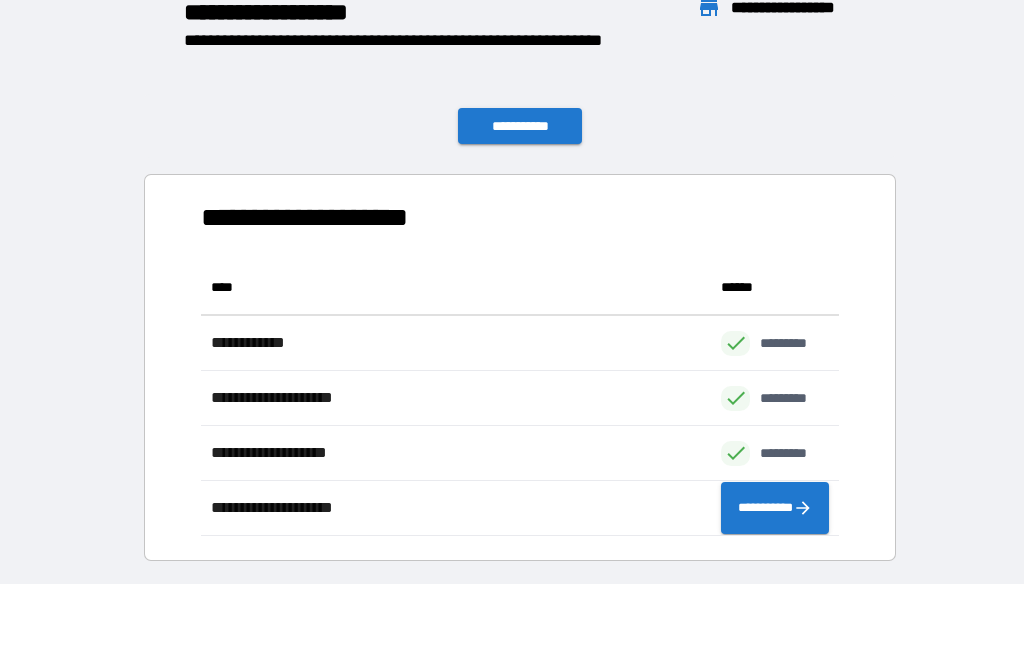 scroll, scrollTop: 276, scrollLeft: 638, axis: both 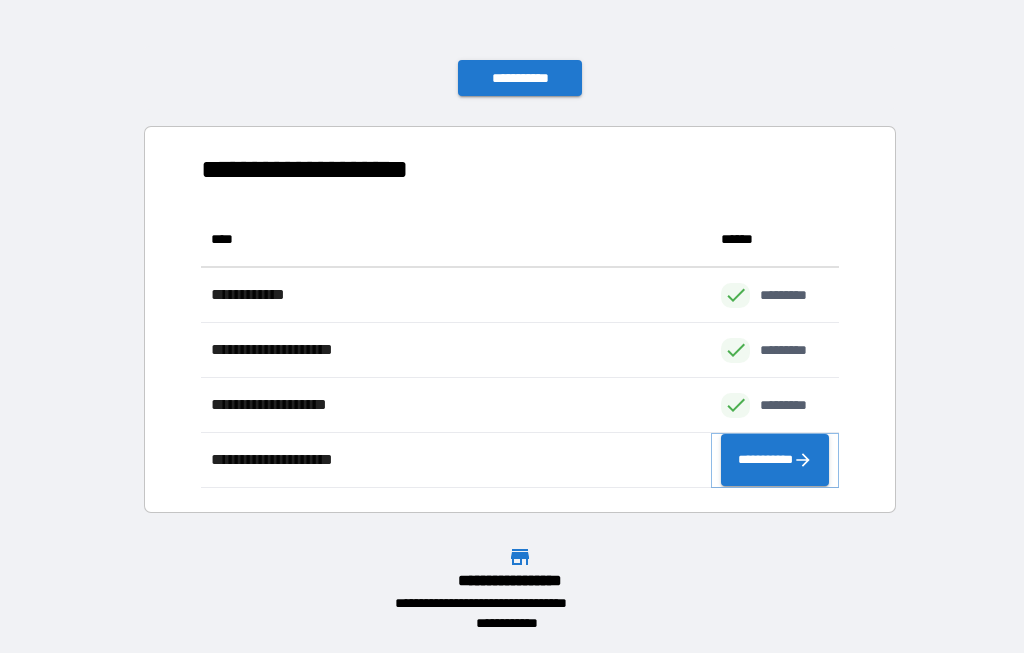 click 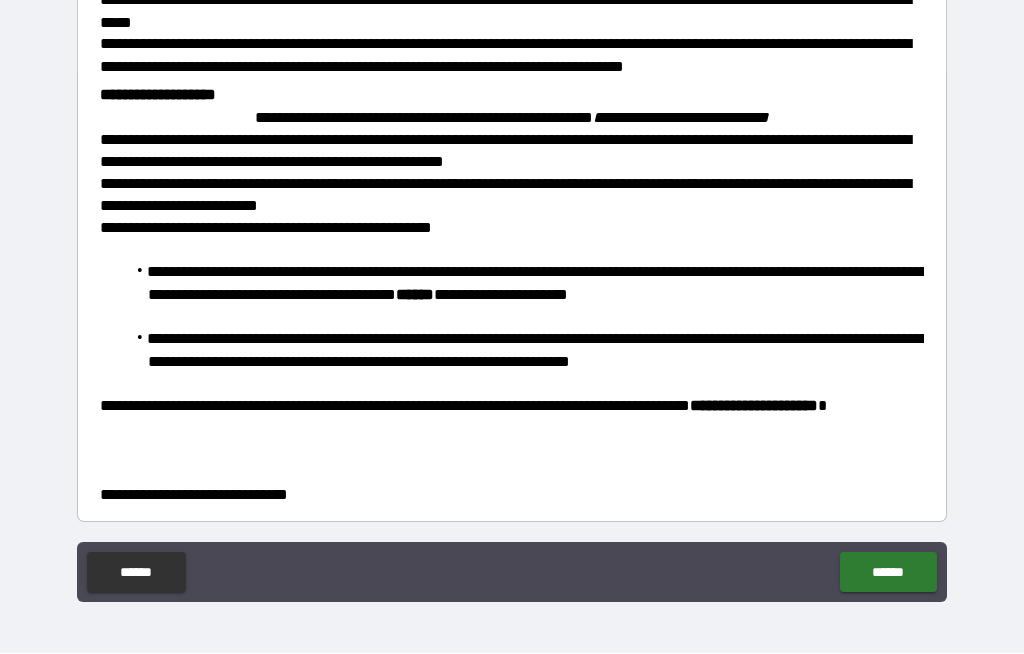 scroll, scrollTop: 1018, scrollLeft: 0, axis: vertical 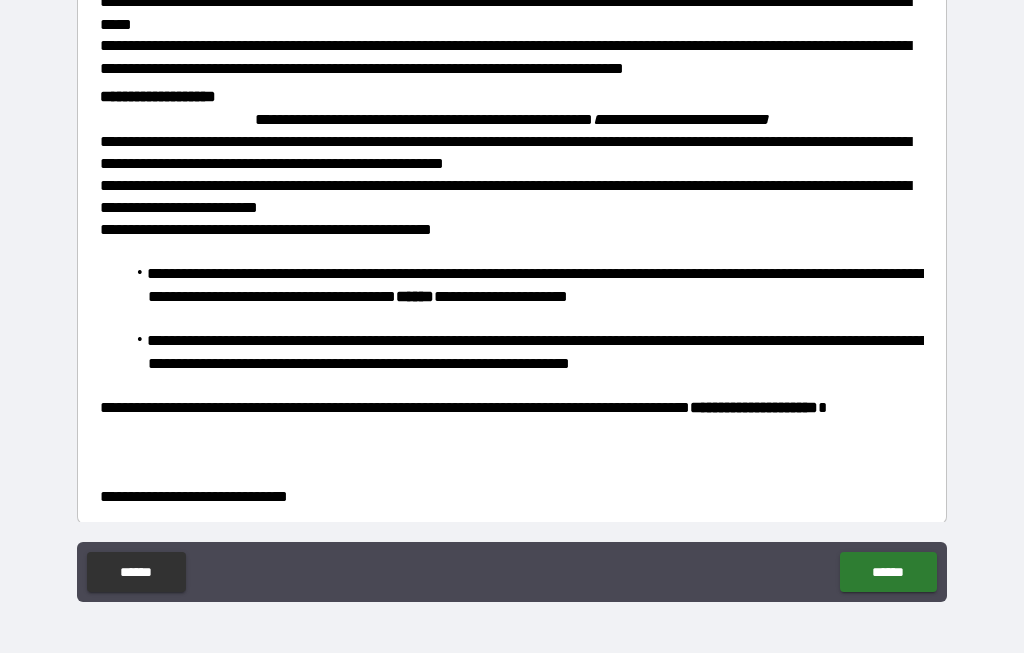 click on "******" at bounding box center [888, 573] 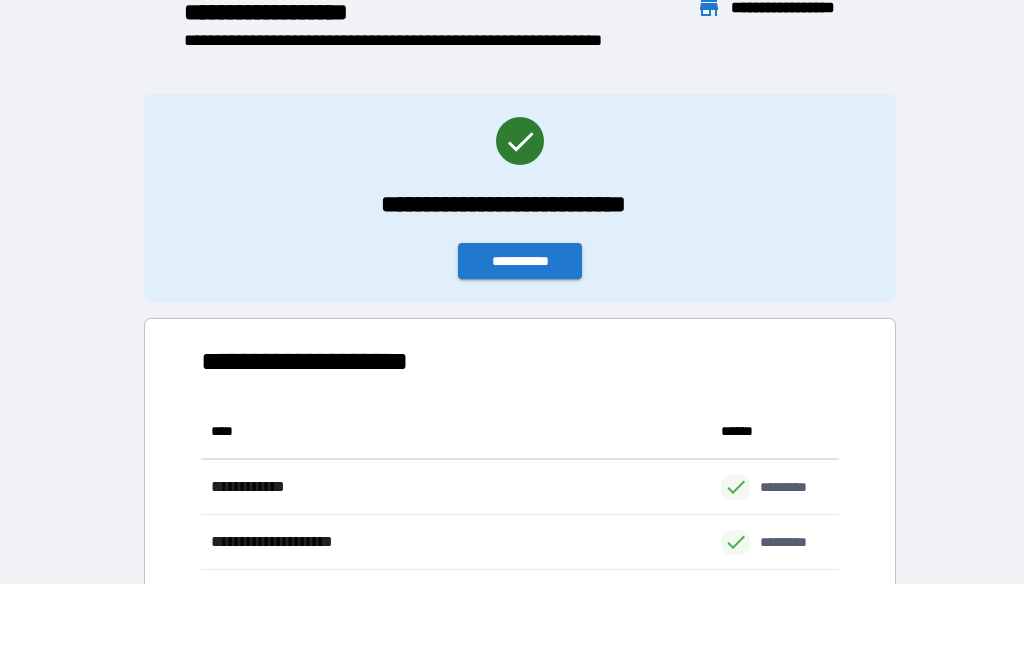 scroll, scrollTop: 1, scrollLeft: 1, axis: both 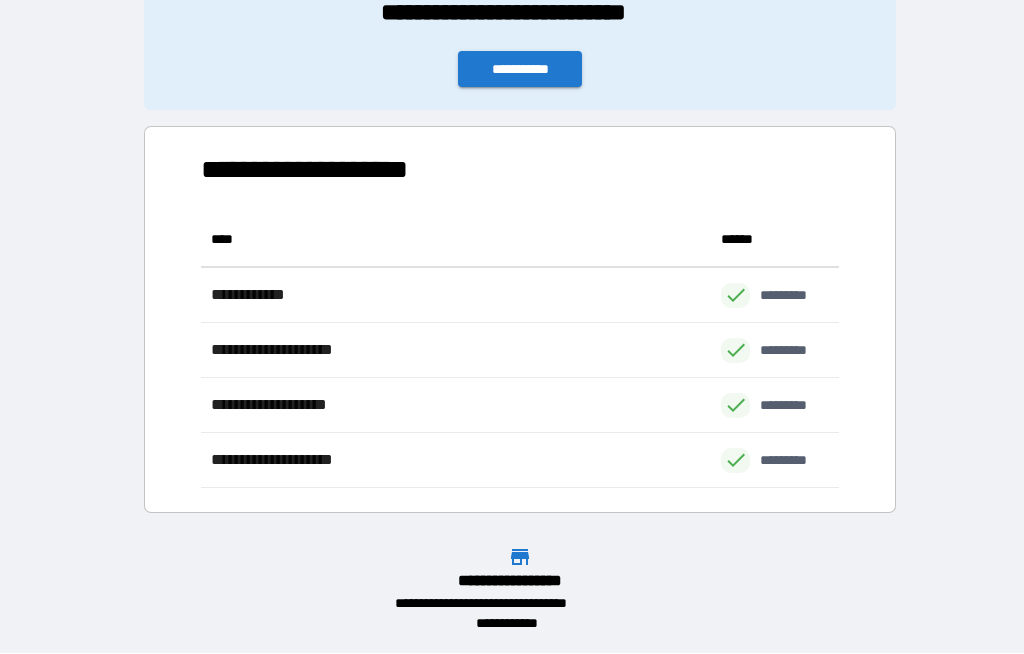 click on "**********" at bounding box center [520, 70] 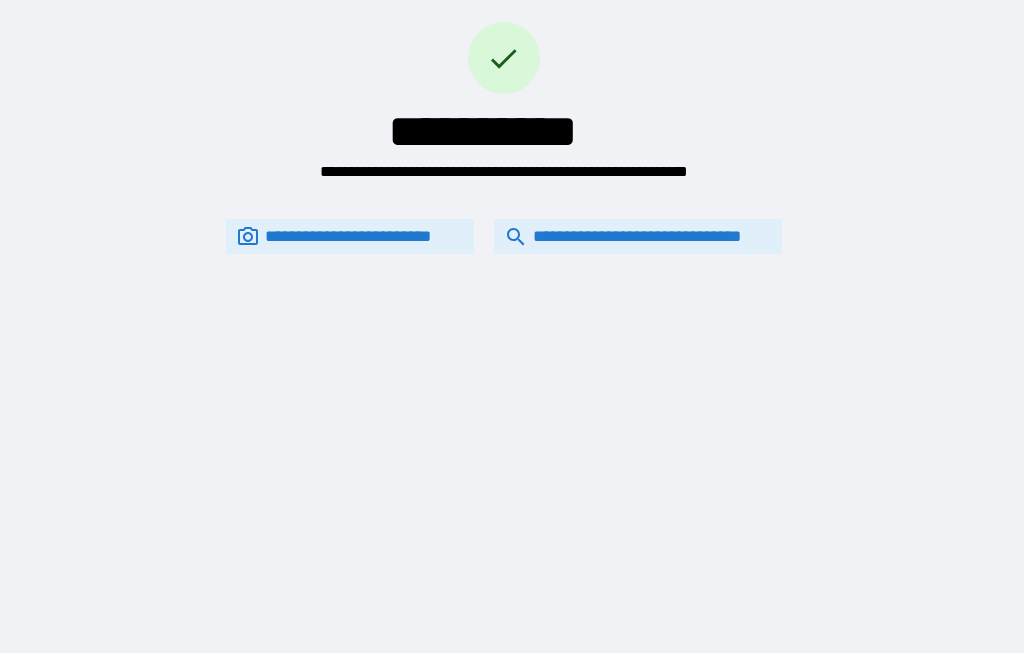 click on "**********" at bounding box center [638, 237] 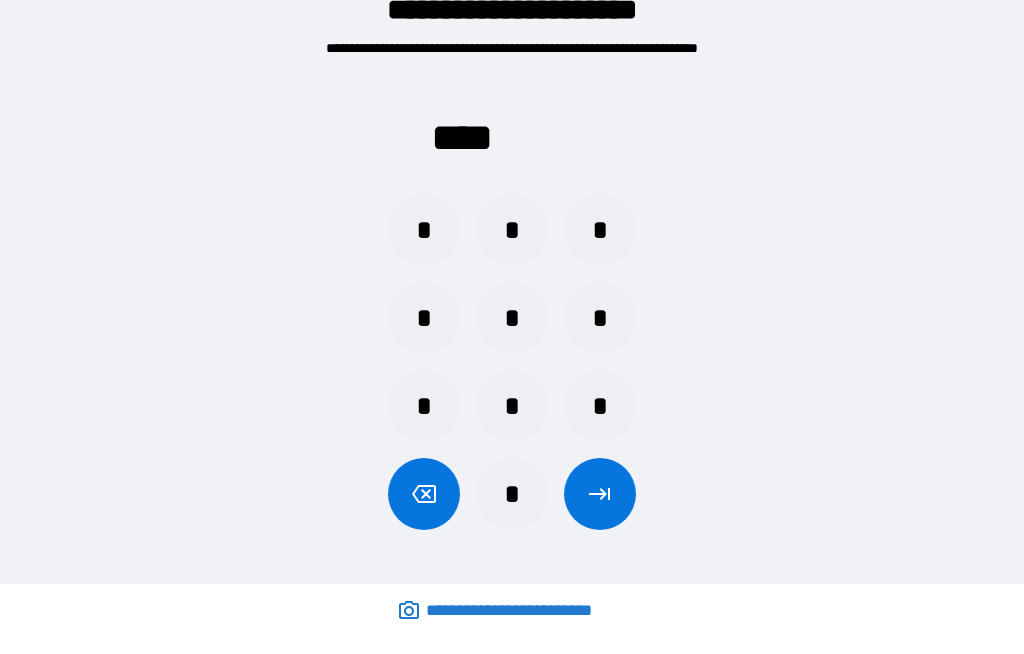 click on "*" at bounding box center [424, 319] 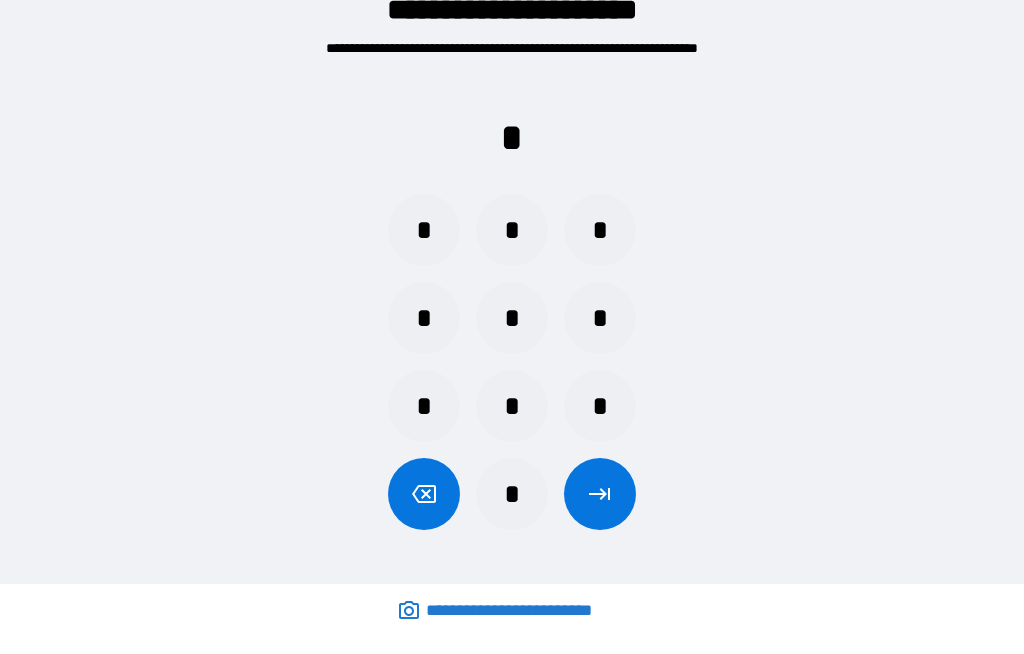 click on "*" at bounding box center [512, 319] 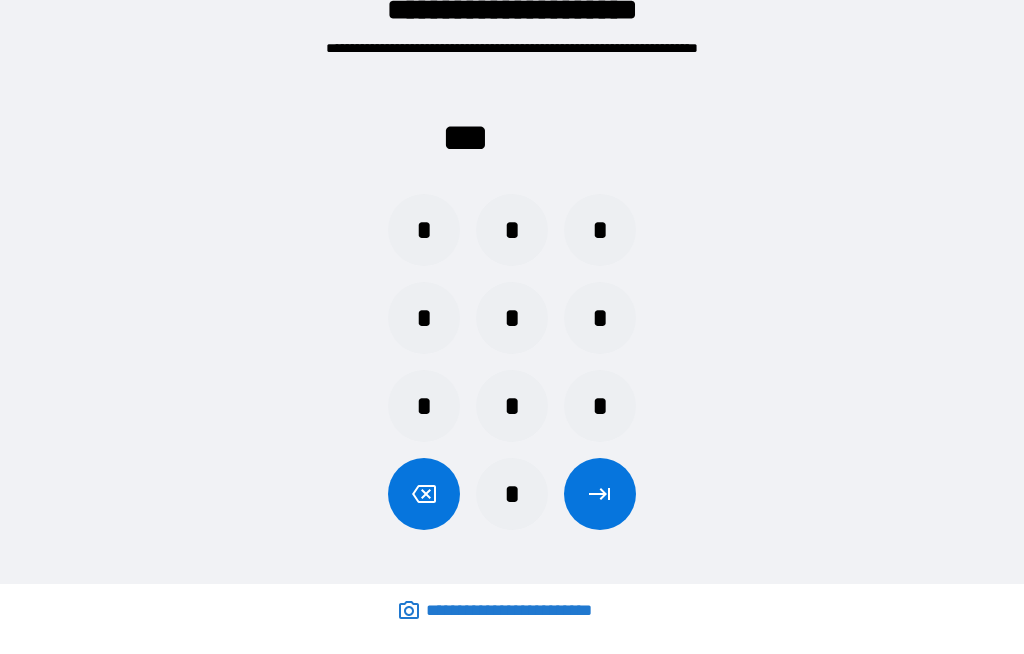 click on "*" at bounding box center [512, 407] 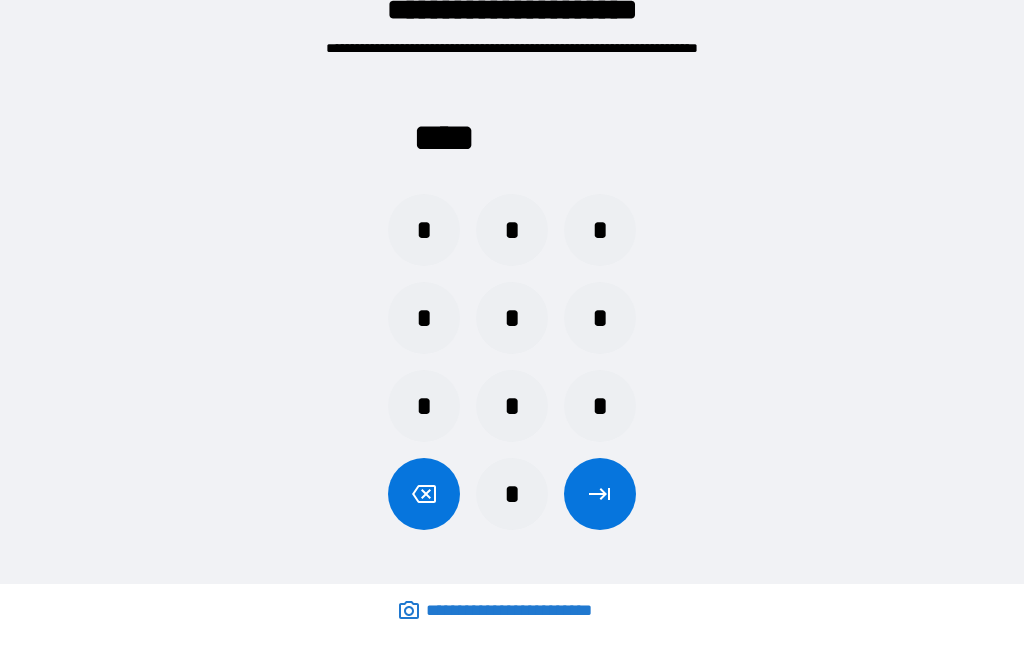 click at bounding box center [600, 495] 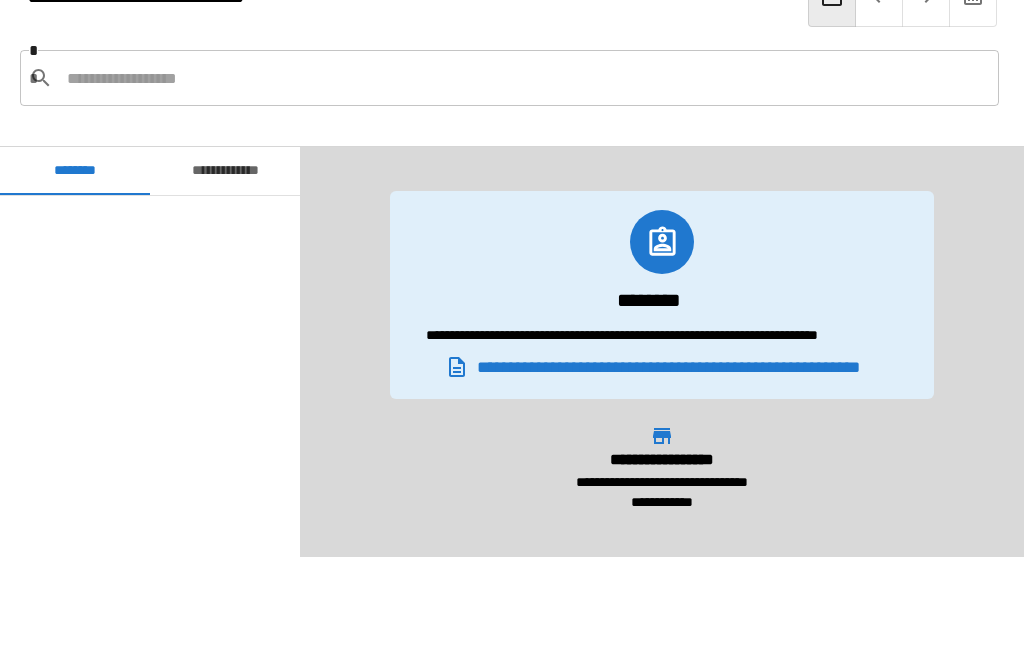 scroll, scrollTop: 60, scrollLeft: 0, axis: vertical 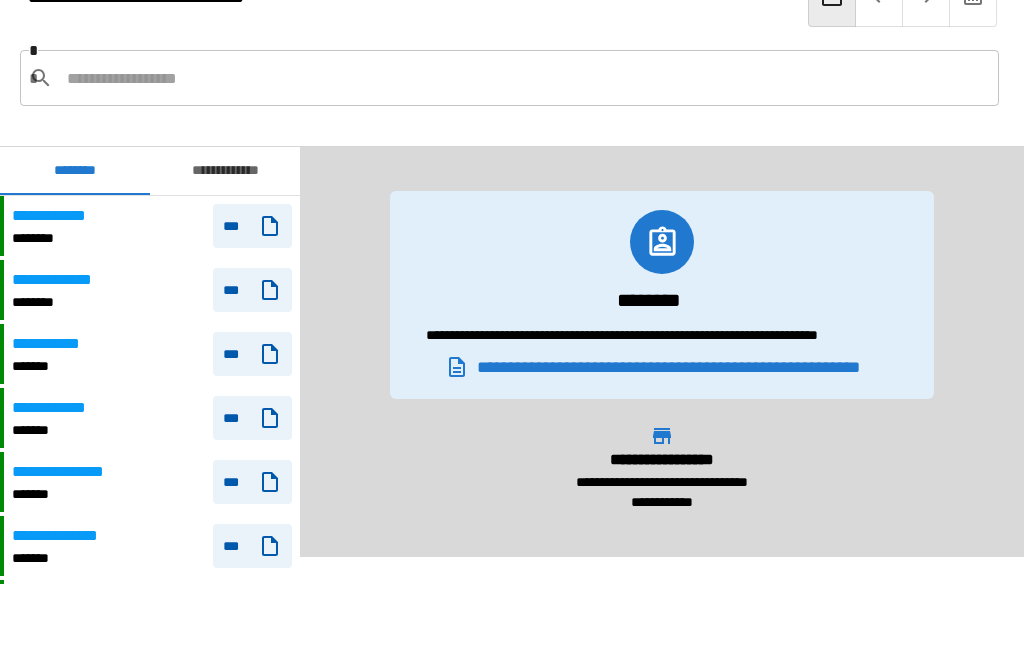 click at bounding box center [525, 79] 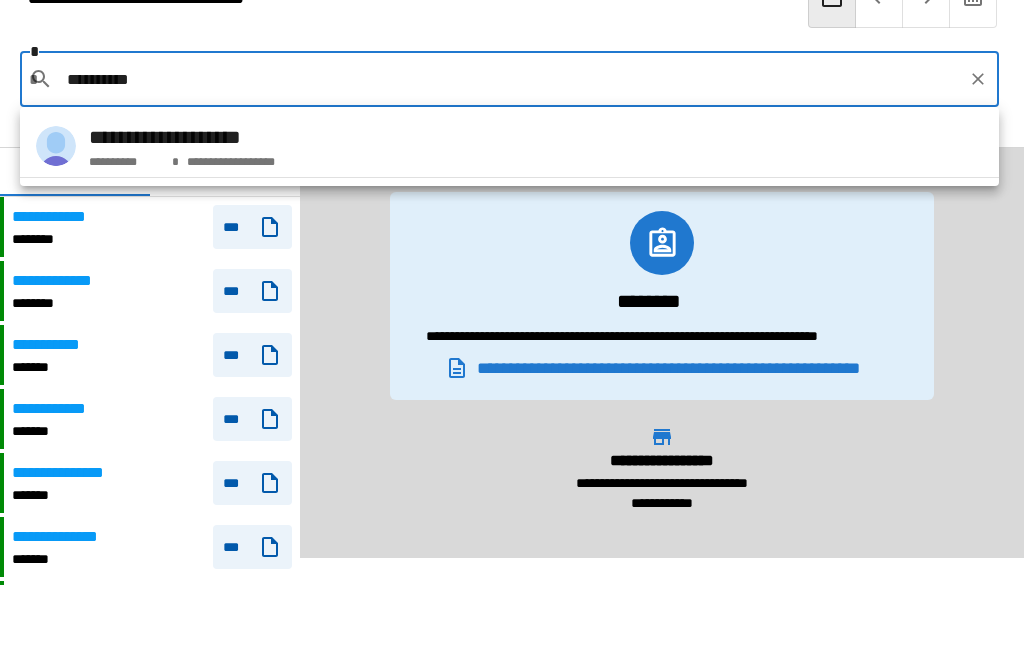 click on "**********" at bounding box center [182, 137] 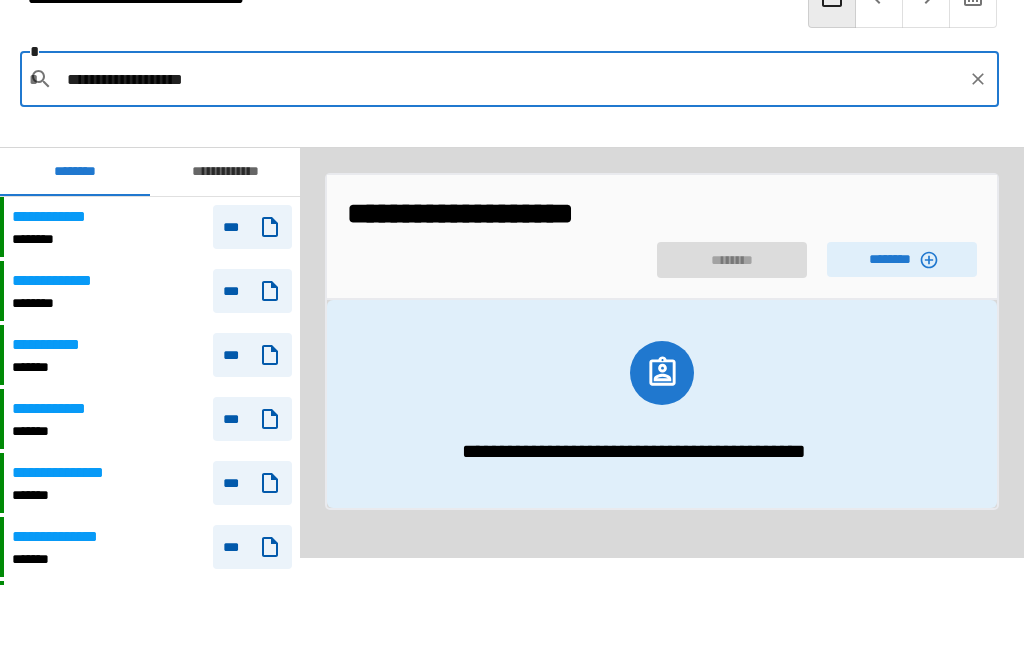 click on "********" at bounding box center (902, 259) 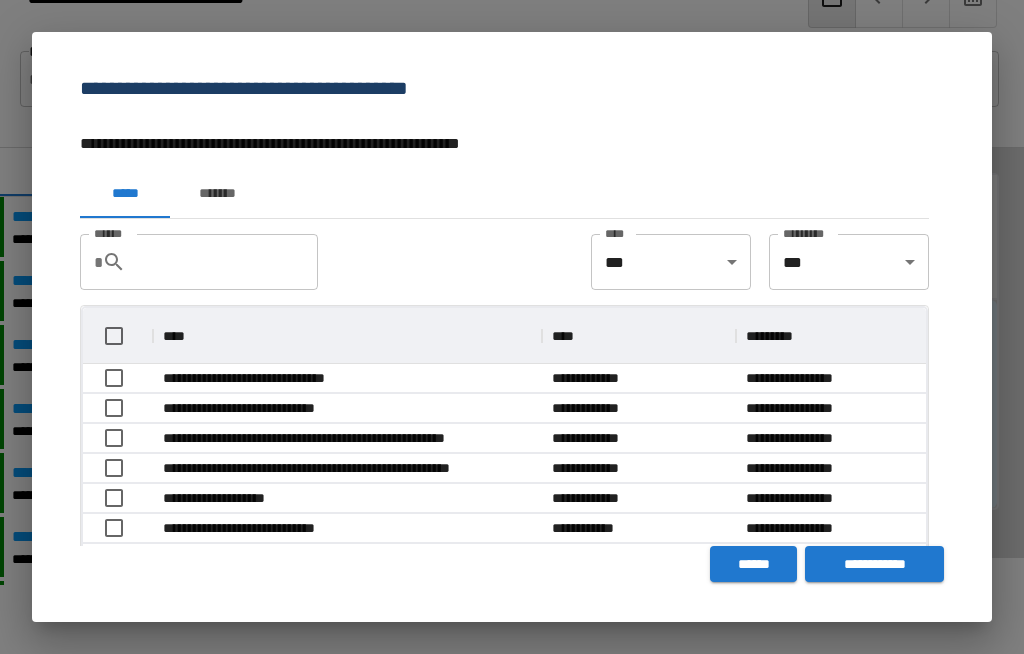 scroll, scrollTop: 356, scrollLeft: 843, axis: both 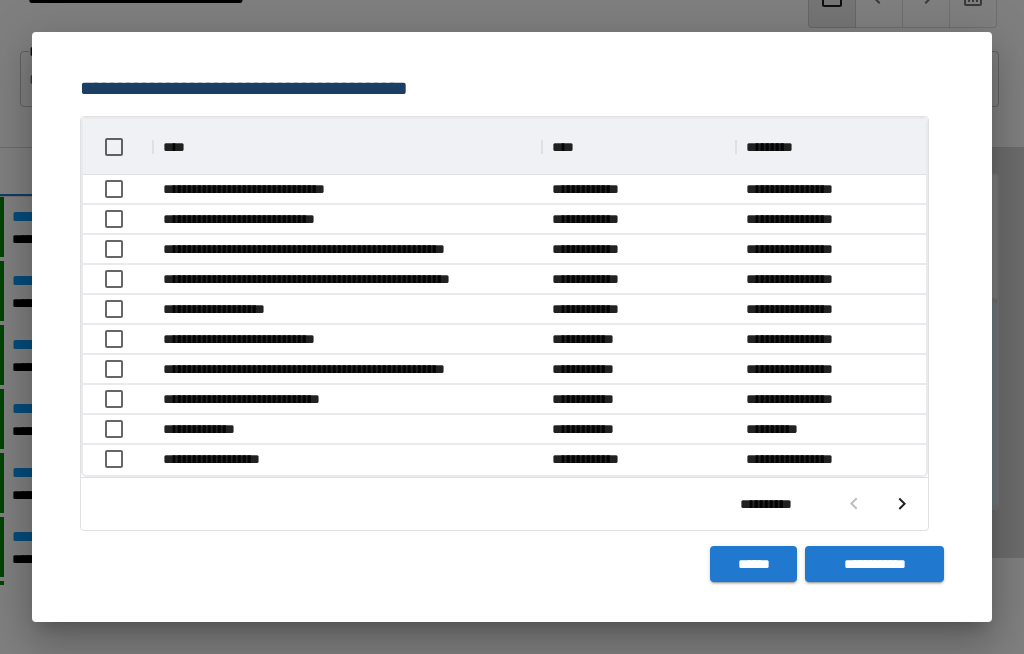 click 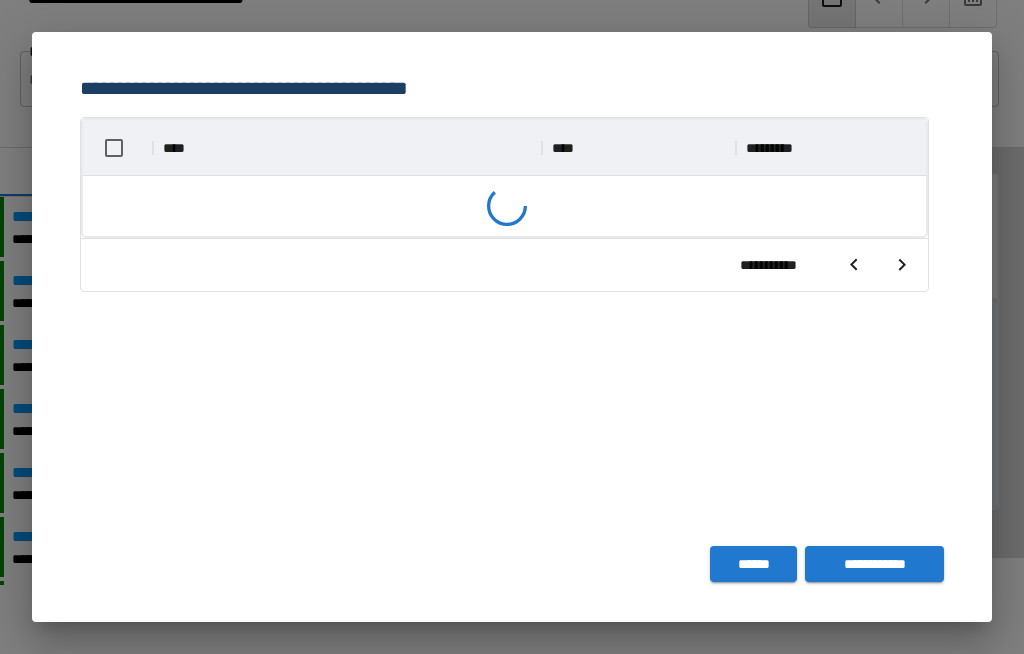 scroll, scrollTop: 188, scrollLeft: 0, axis: vertical 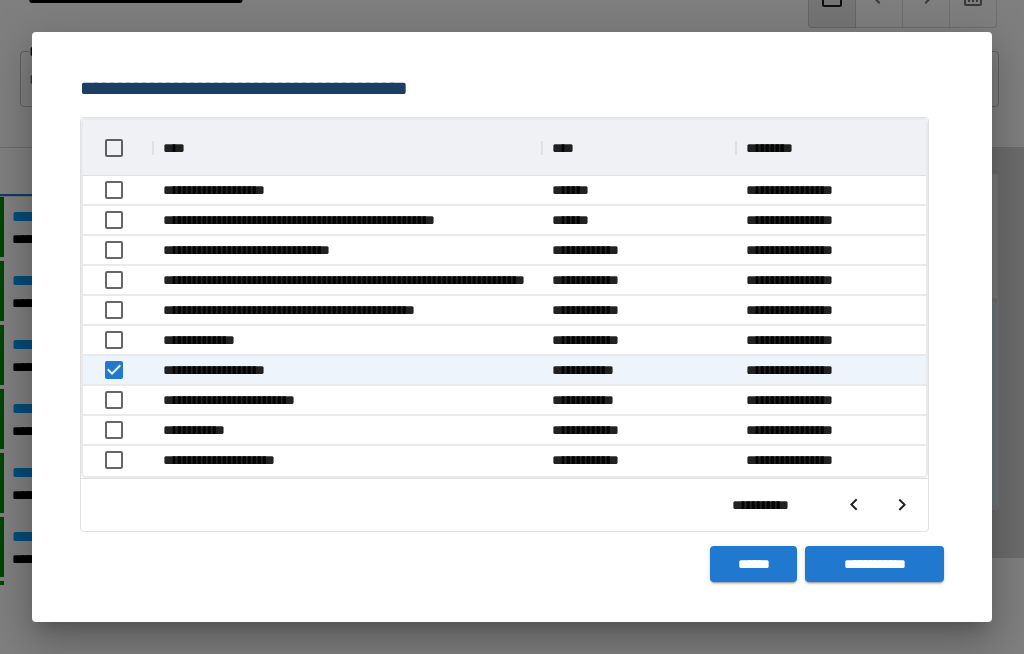 click on "**********" at bounding box center (874, 564) 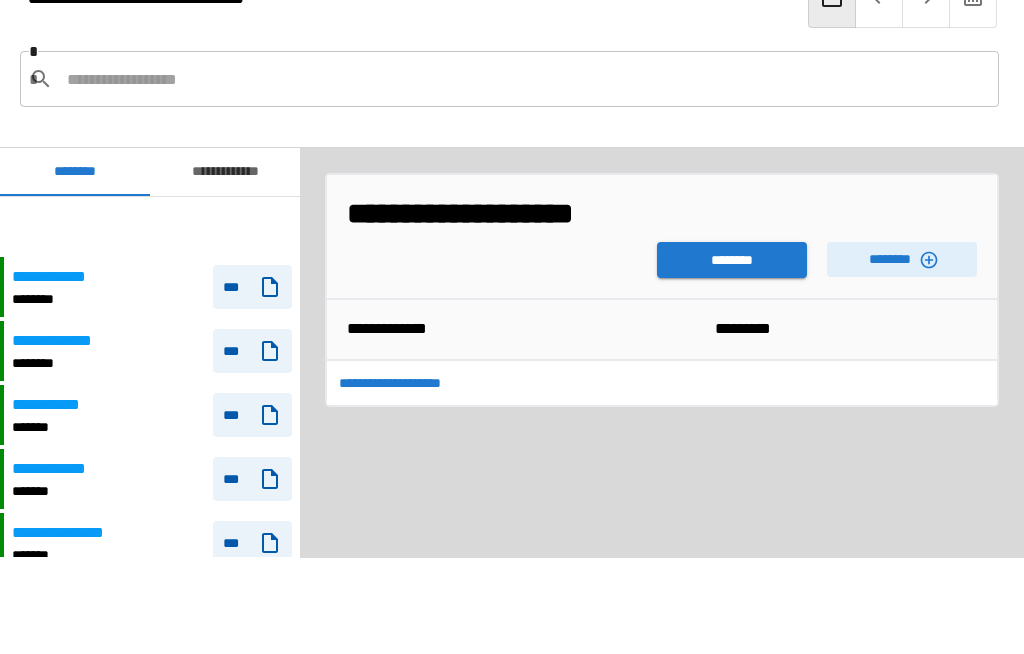 scroll, scrollTop: 60, scrollLeft: 0, axis: vertical 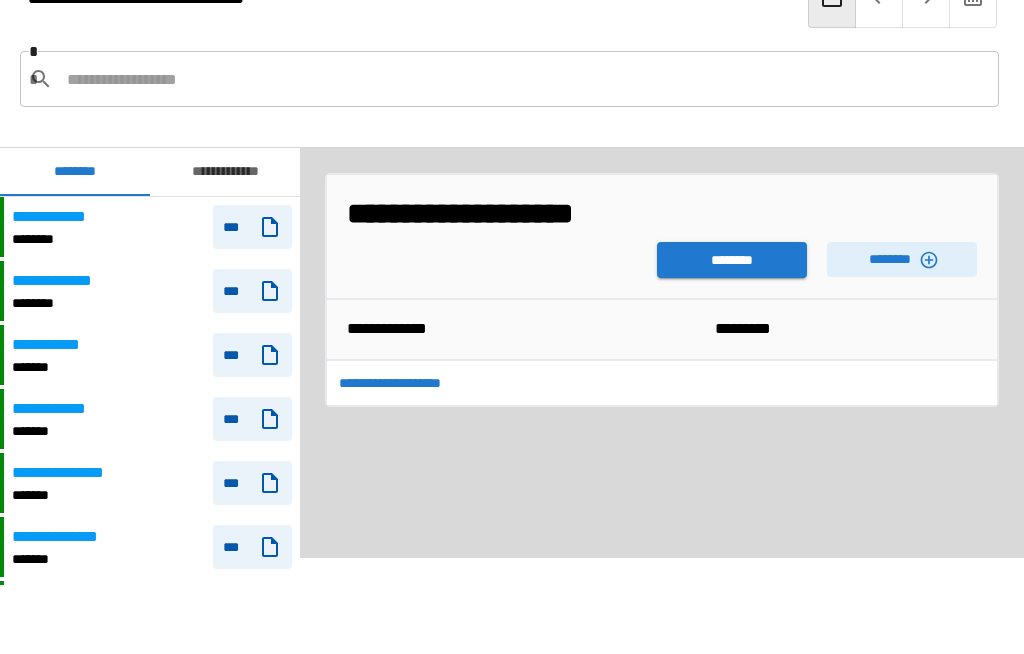 click on "********" at bounding box center [732, 260] 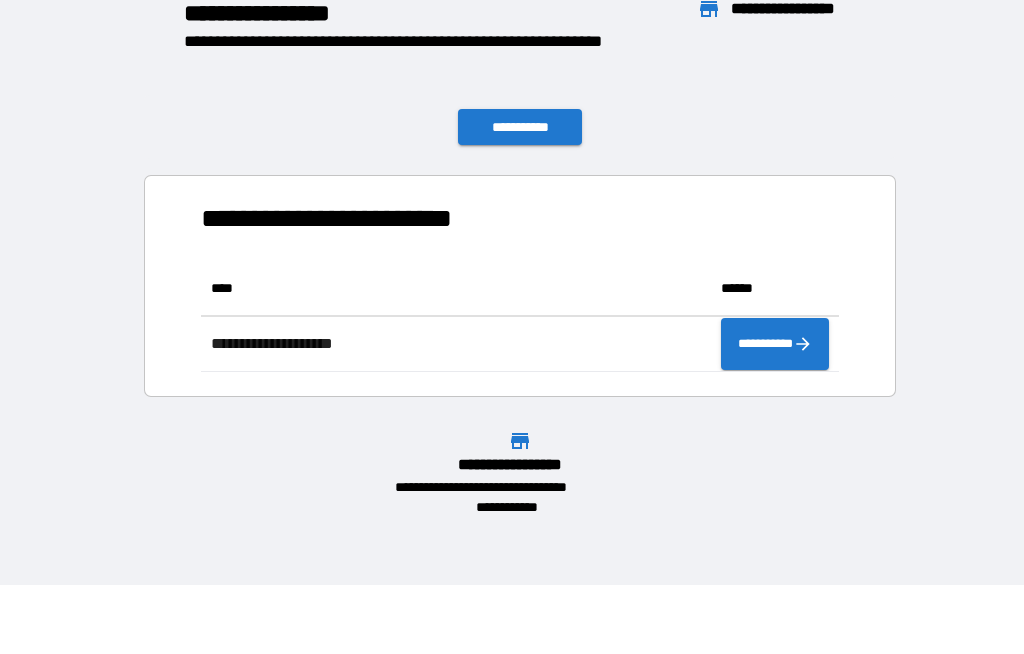 scroll, scrollTop: 111, scrollLeft: 638, axis: both 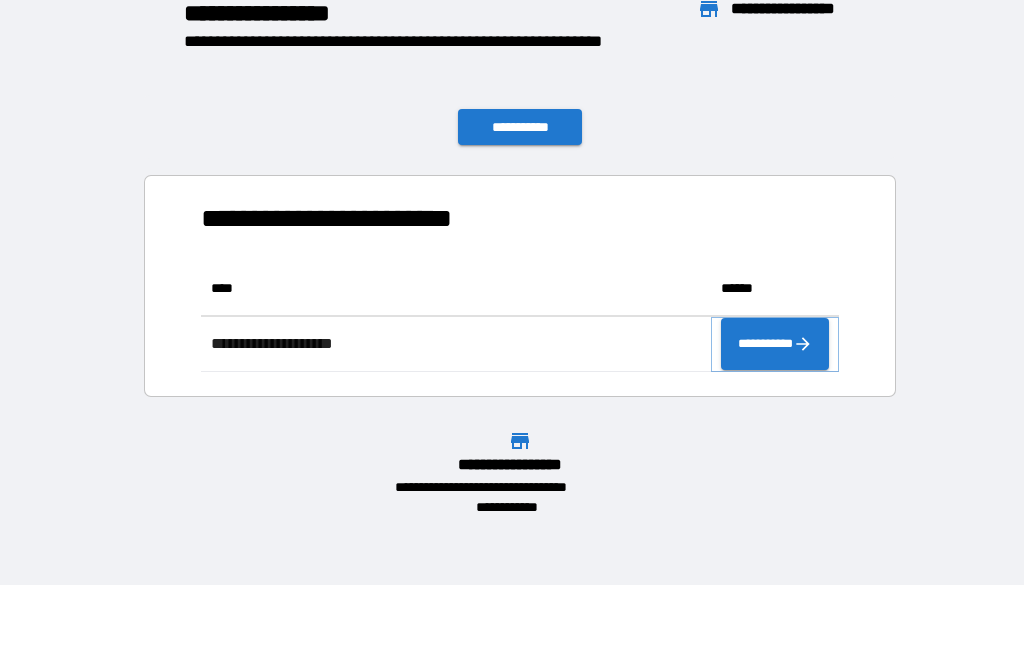 click on "**********" at bounding box center (775, 344) 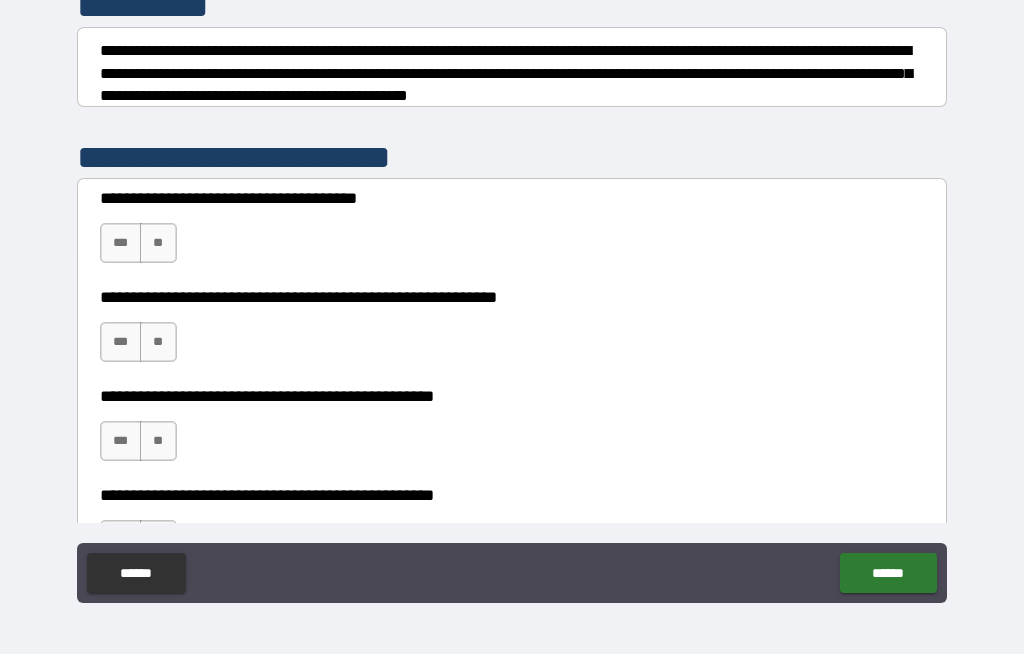 scroll, scrollTop: 278, scrollLeft: 0, axis: vertical 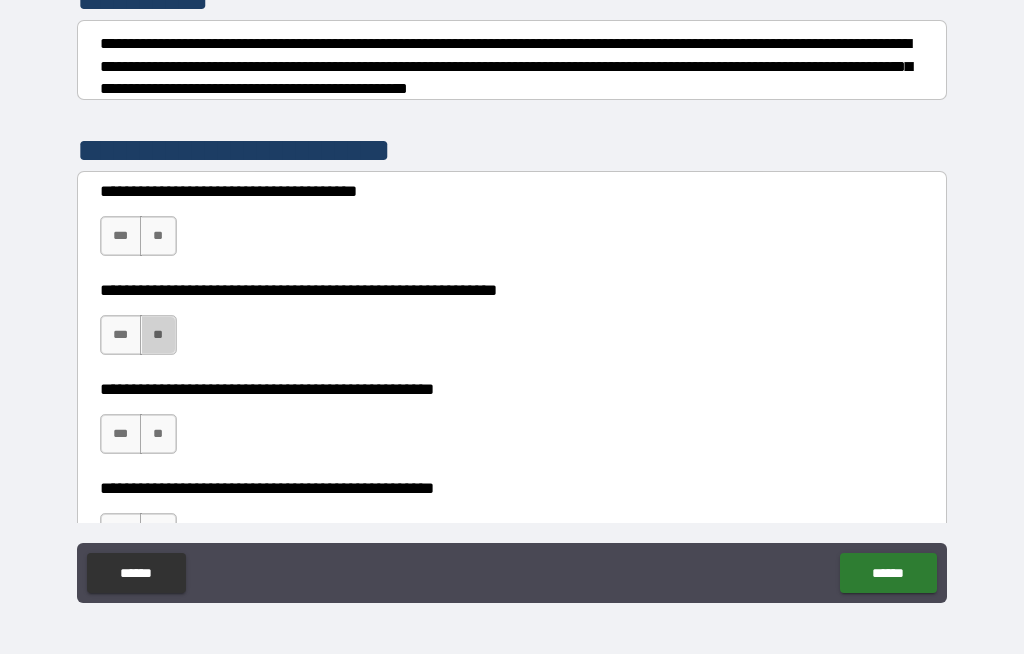 click on "**" at bounding box center (158, 335) 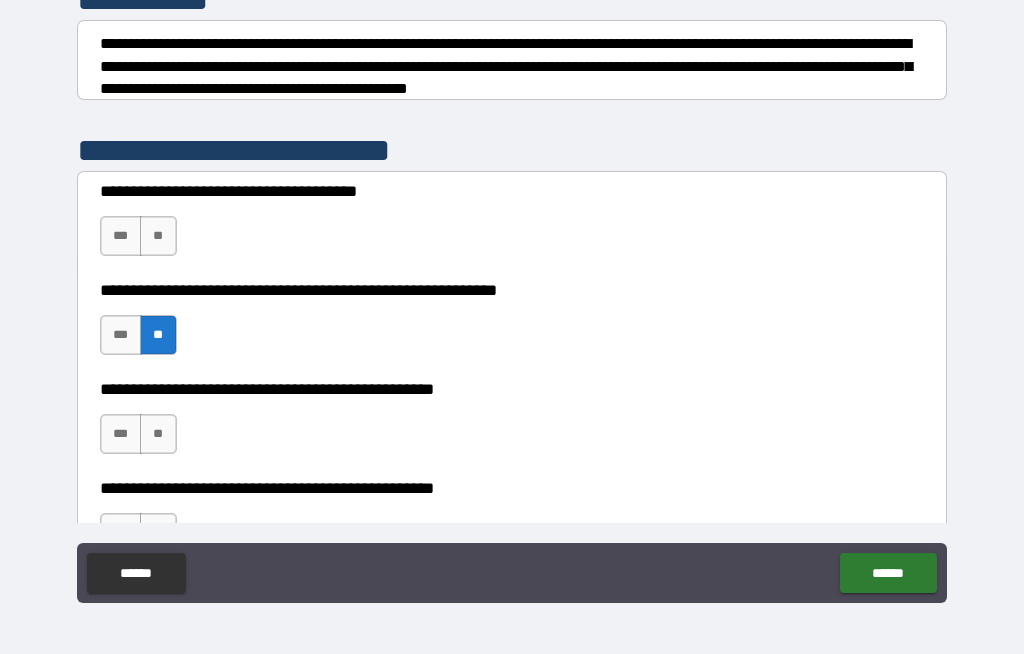 click on "**" at bounding box center (158, 335) 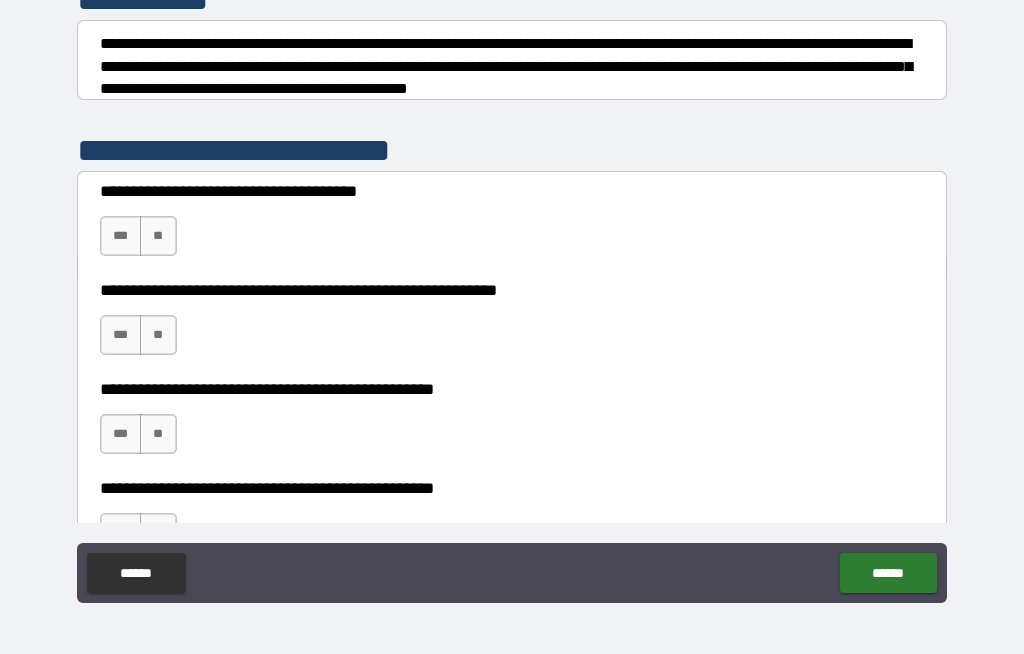 click on "**" at bounding box center [158, 335] 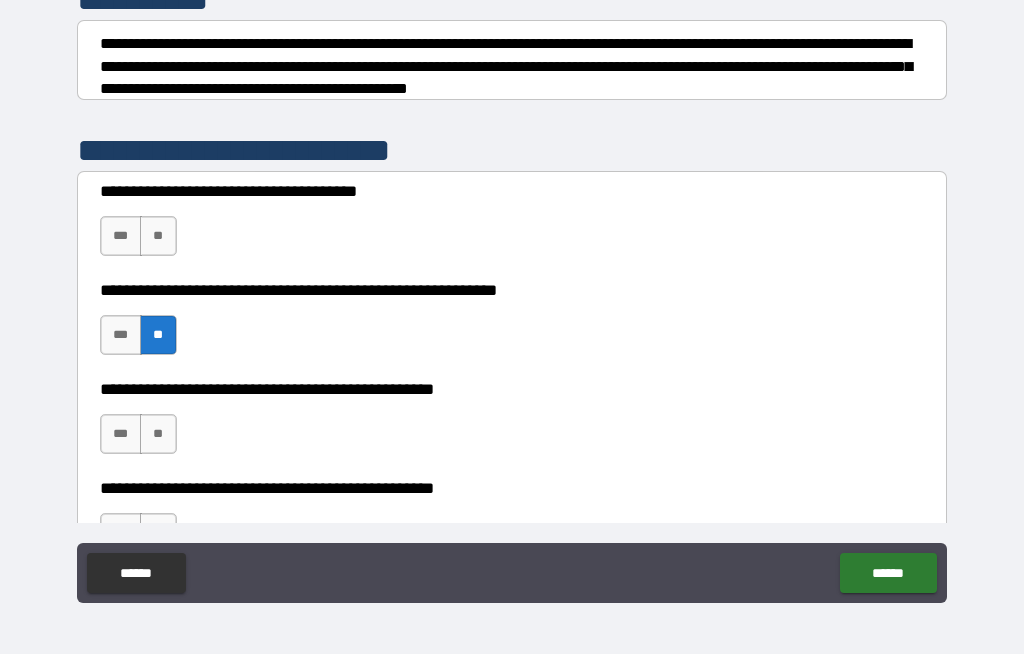 click on "**" at bounding box center [158, 236] 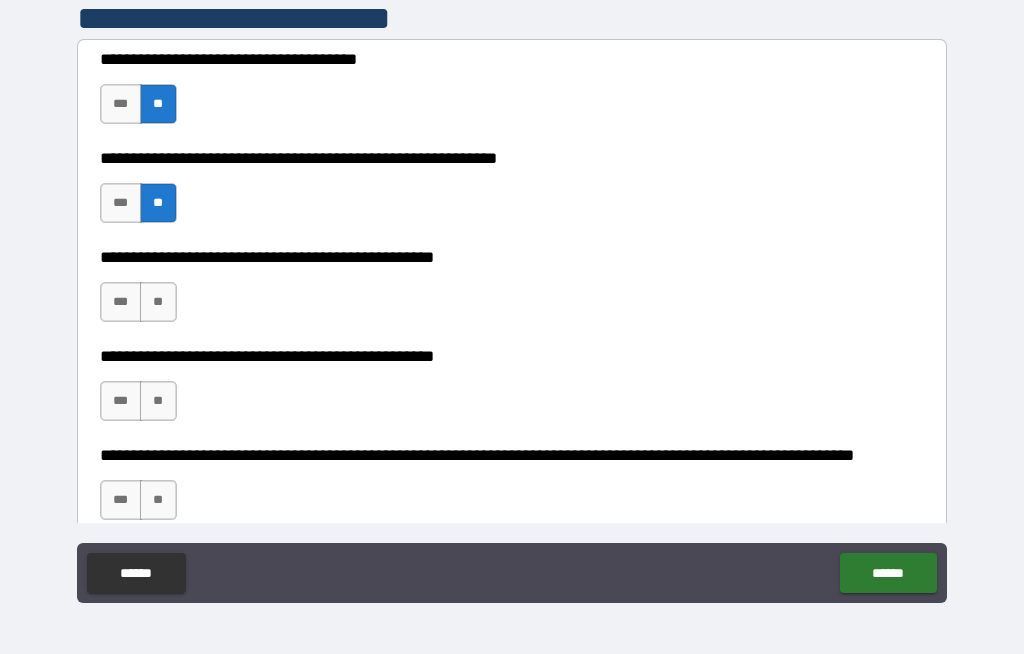 scroll, scrollTop: 414, scrollLeft: 0, axis: vertical 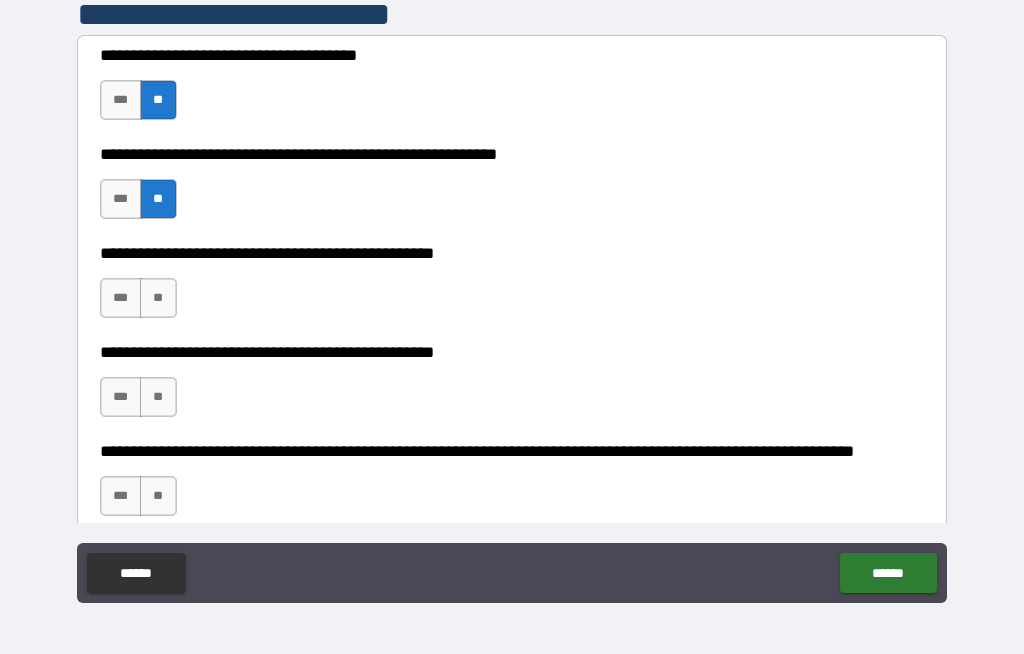 click on "**" at bounding box center (158, 298) 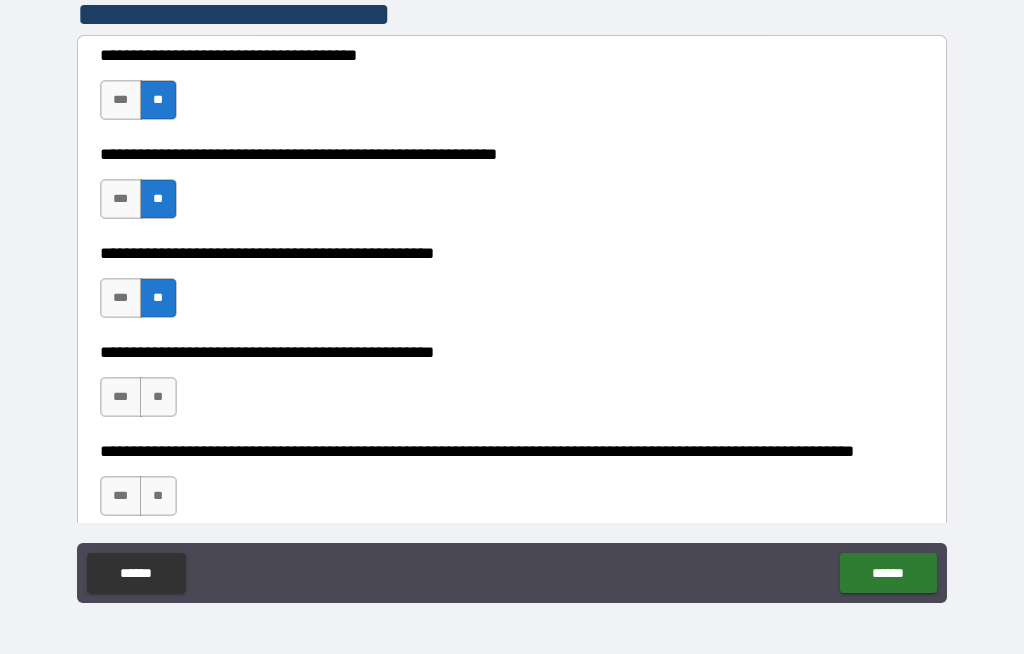click on "***" at bounding box center [121, 397] 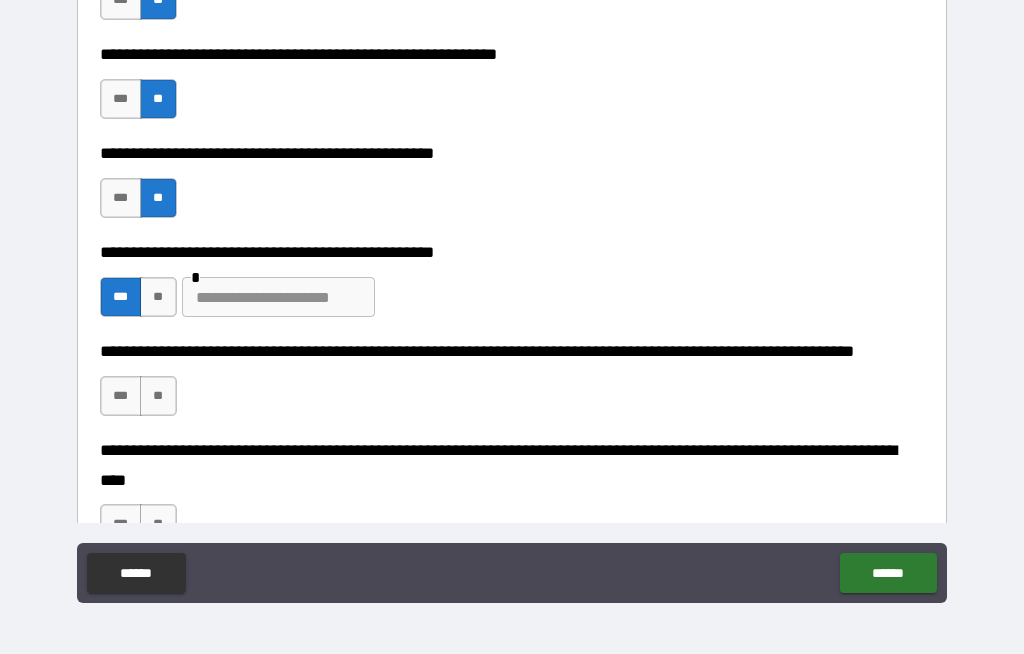 scroll, scrollTop: 515, scrollLeft: 0, axis: vertical 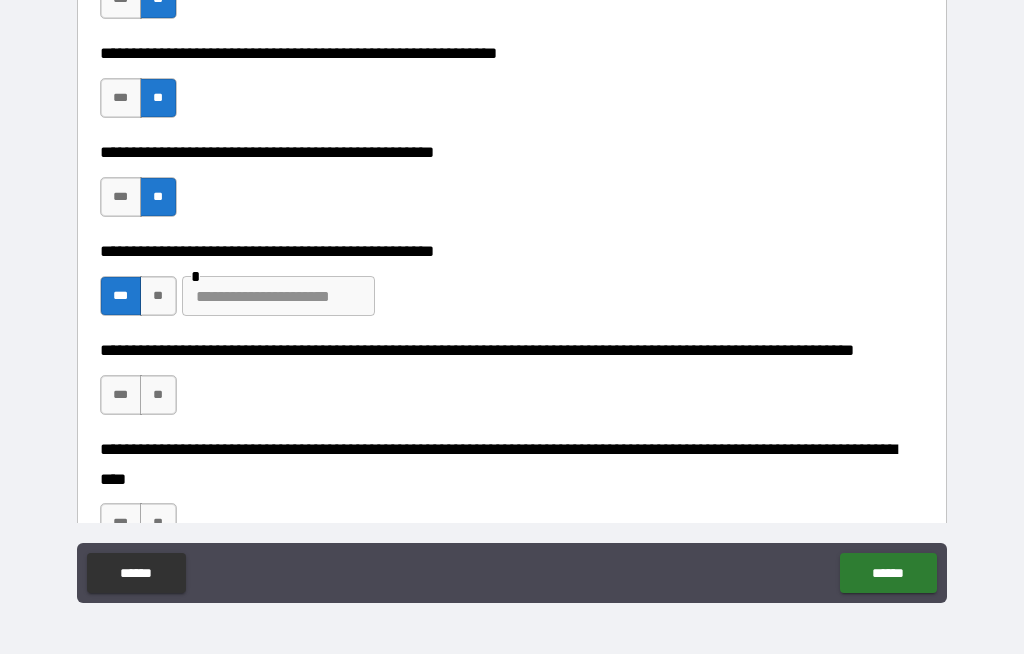 click at bounding box center [278, 296] 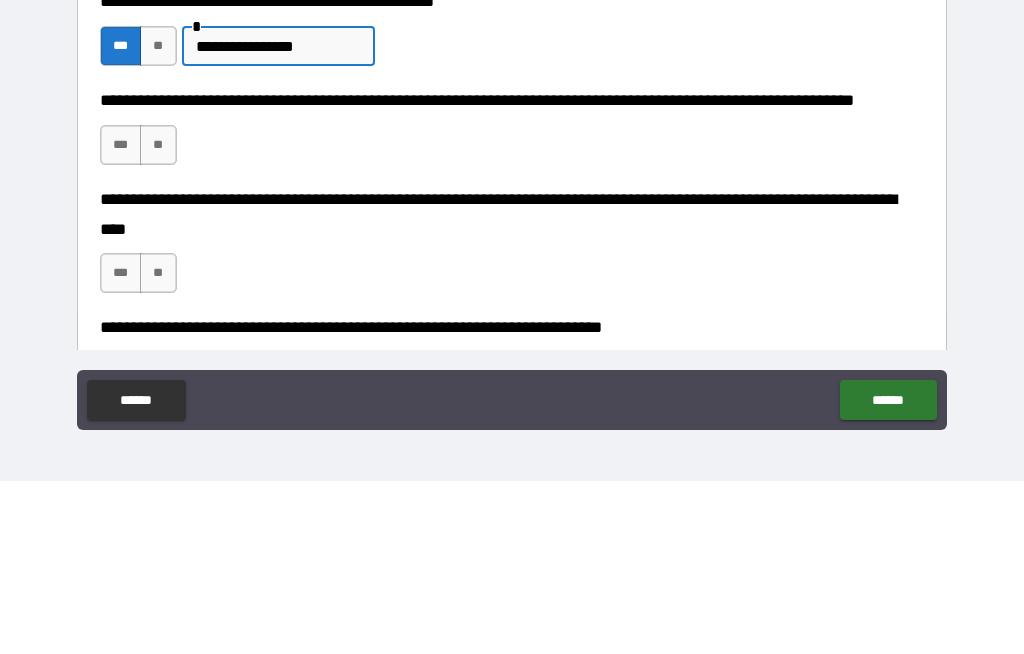scroll, scrollTop: 603, scrollLeft: 0, axis: vertical 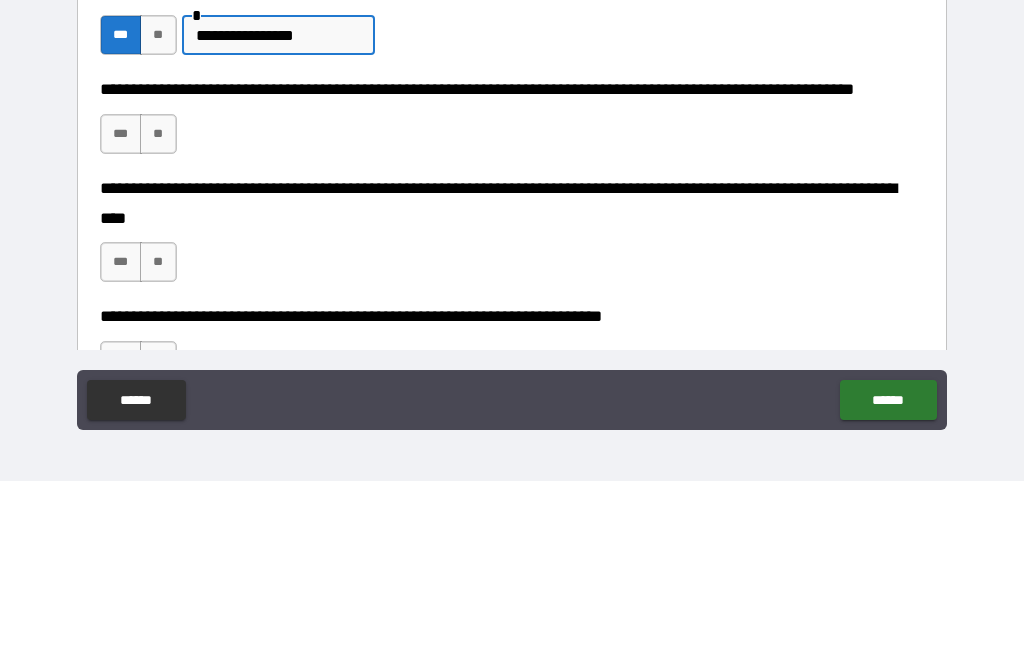 type on "**********" 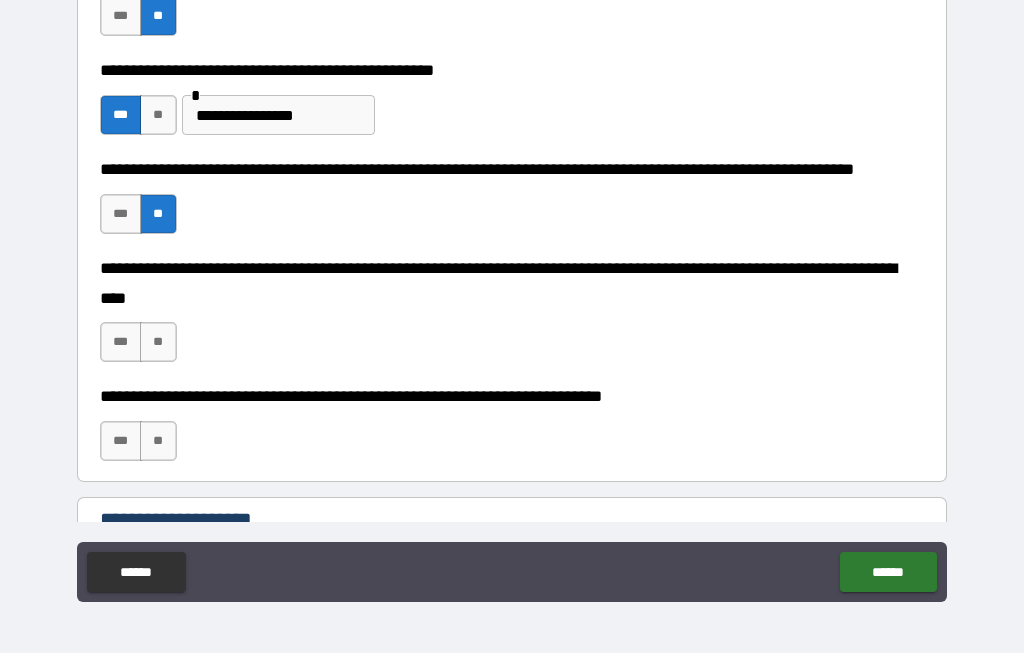 scroll, scrollTop: 698, scrollLeft: 0, axis: vertical 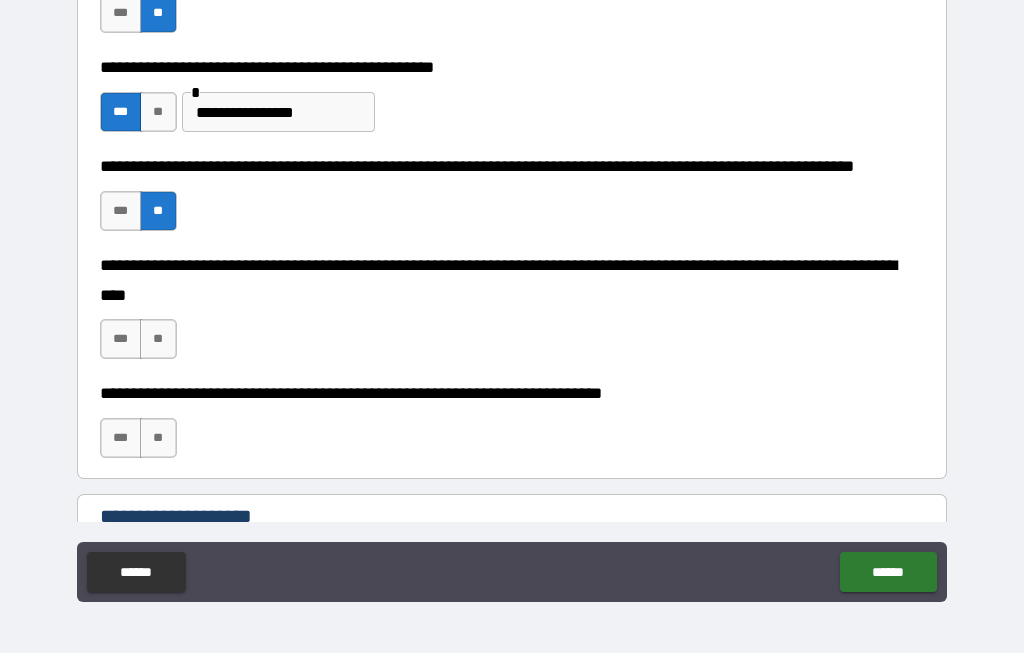 click on "**" at bounding box center [158, 340] 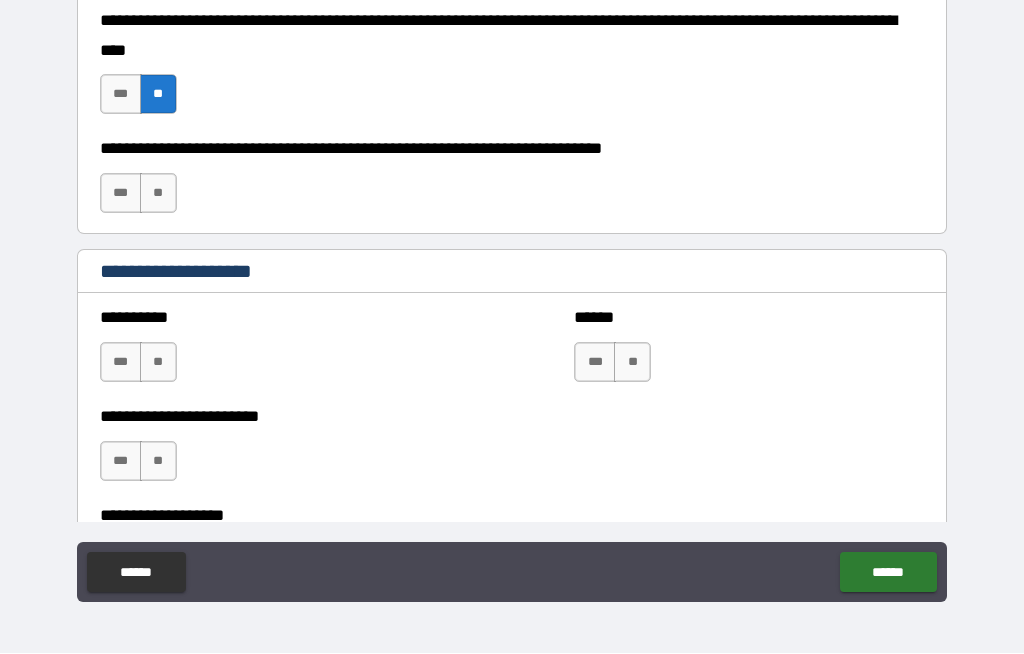 scroll, scrollTop: 943, scrollLeft: 0, axis: vertical 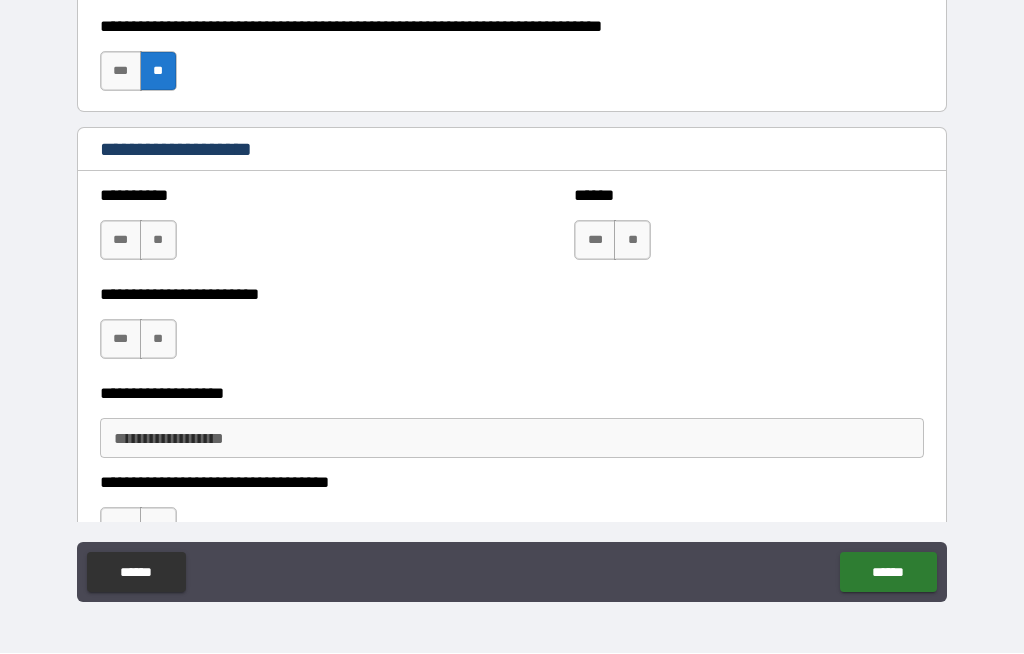 click on "**" at bounding box center [158, 241] 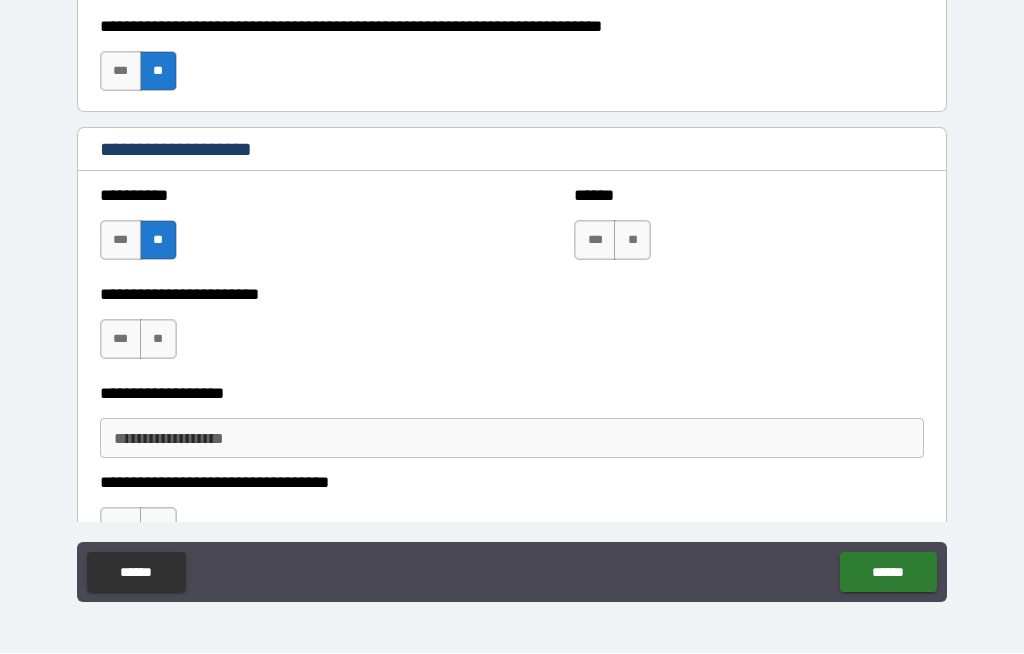 click on "**" at bounding box center (632, 241) 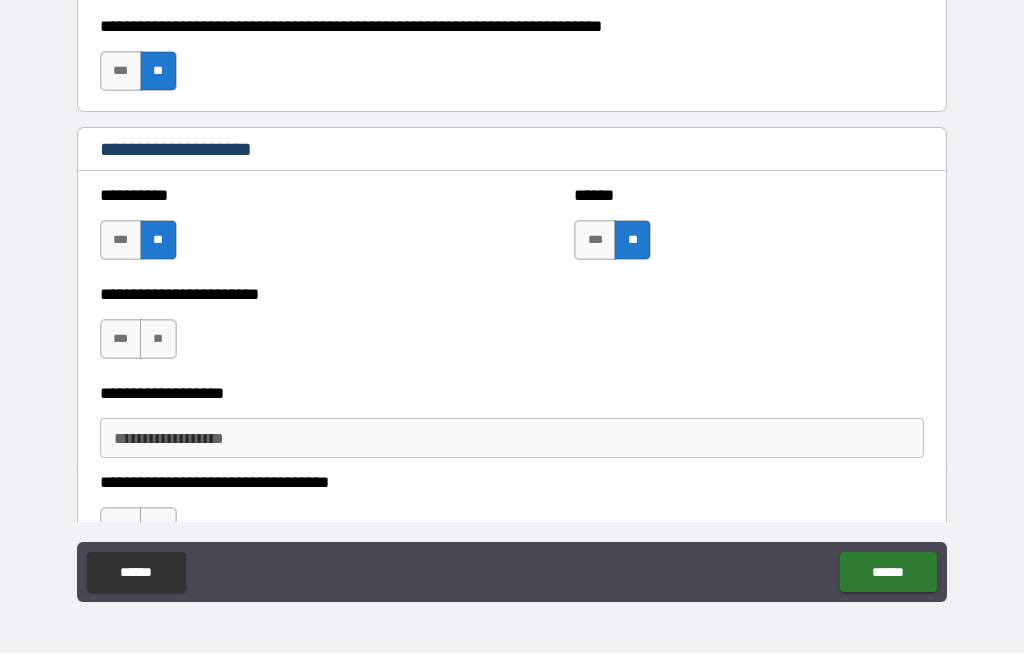 click on "**" at bounding box center (158, 340) 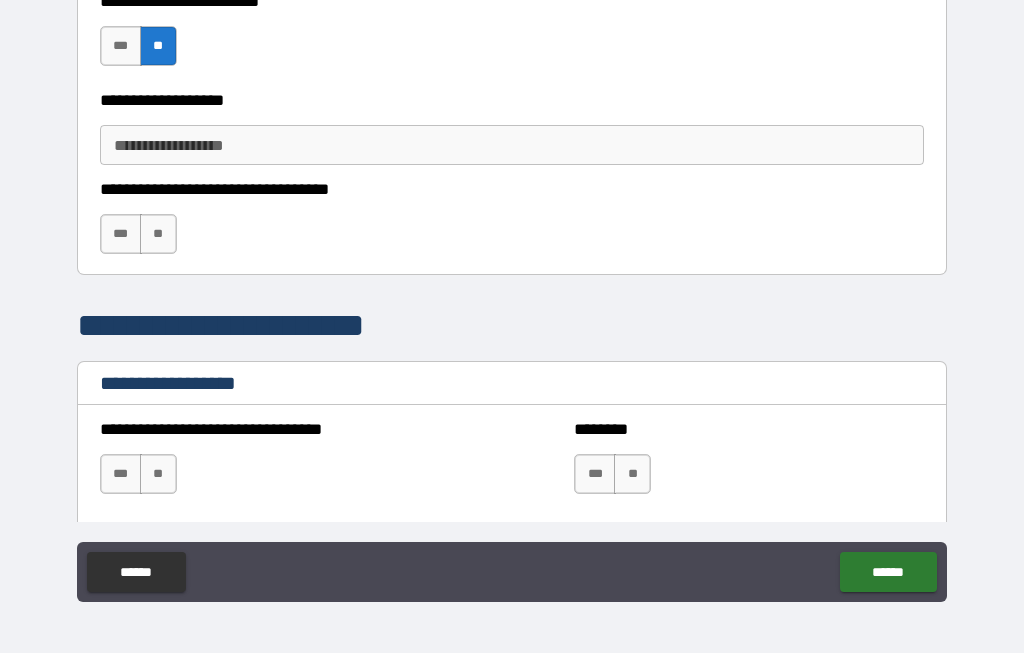 scroll, scrollTop: 1359, scrollLeft: 0, axis: vertical 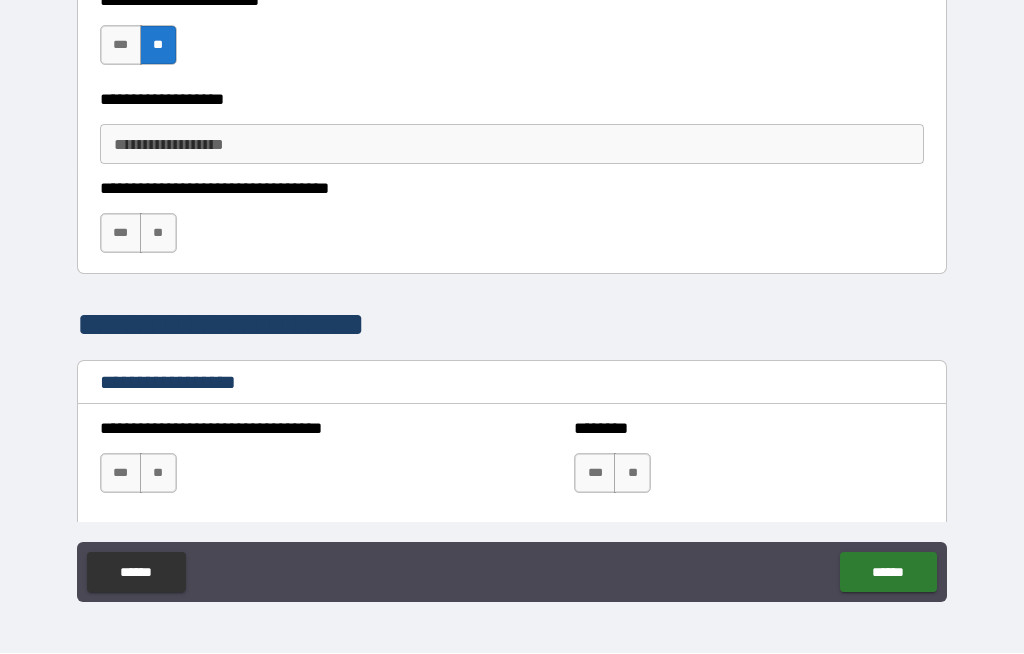 click on "**" at bounding box center [158, 234] 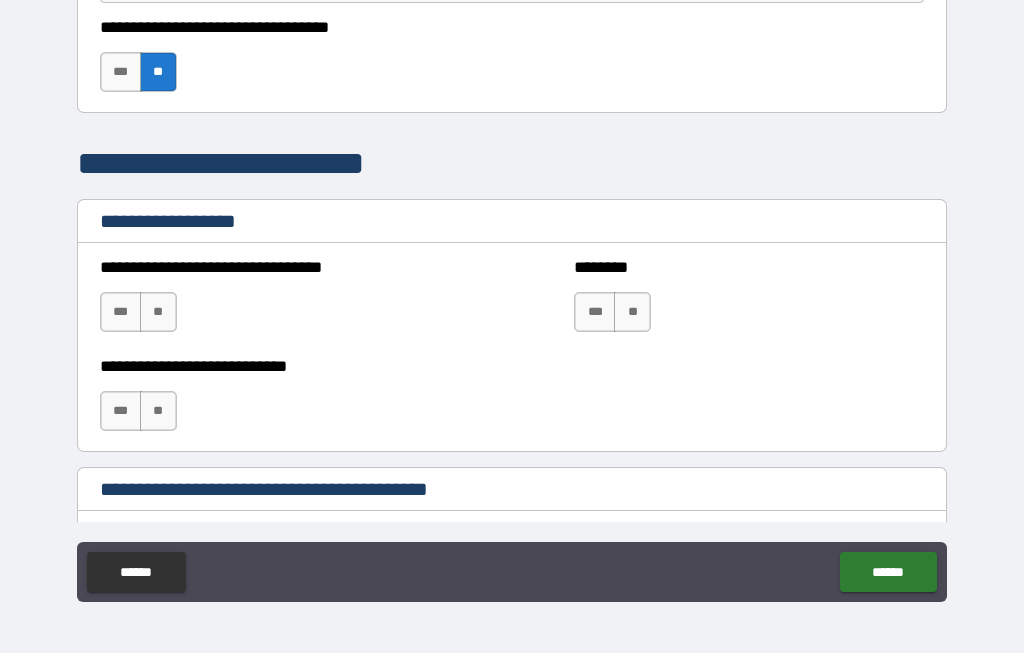 scroll, scrollTop: 1523, scrollLeft: 0, axis: vertical 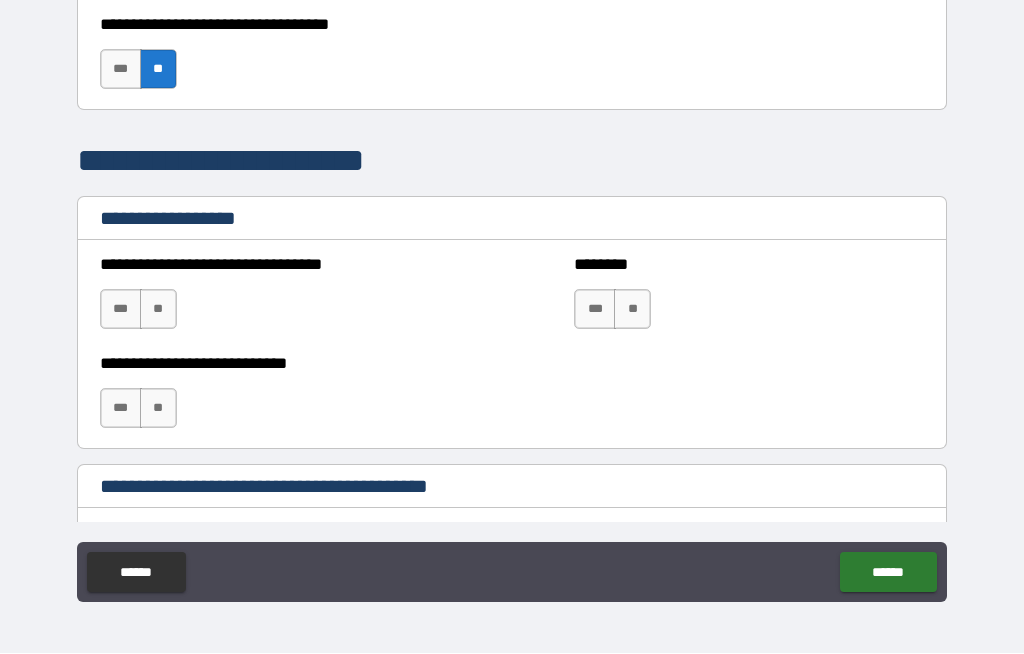 click on "**" at bounding box center (158, 310) 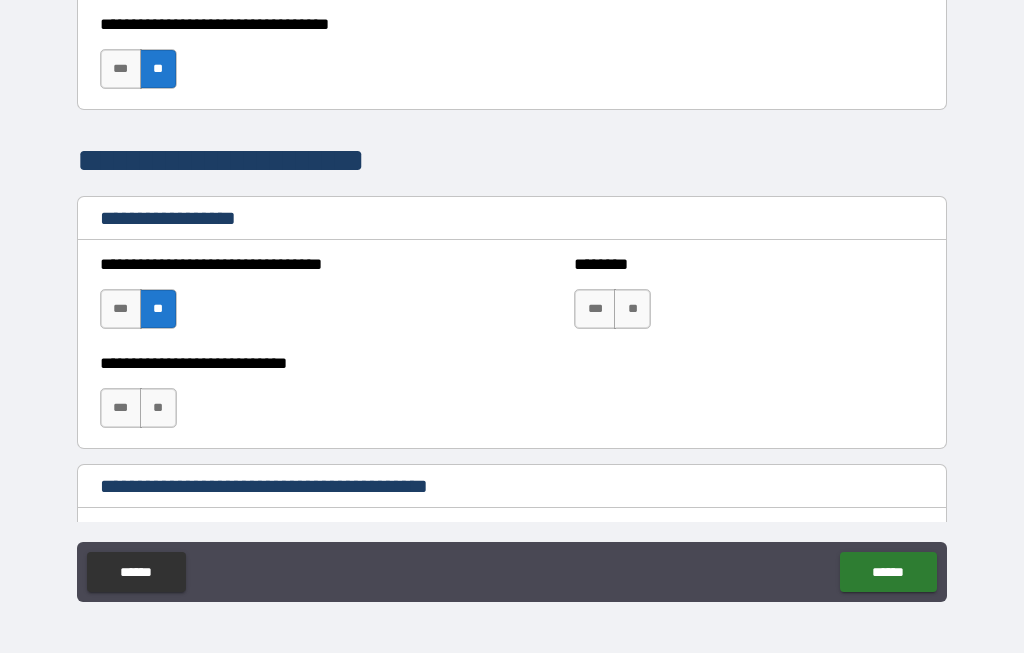 click on "**" at bounding box center (632, 310) 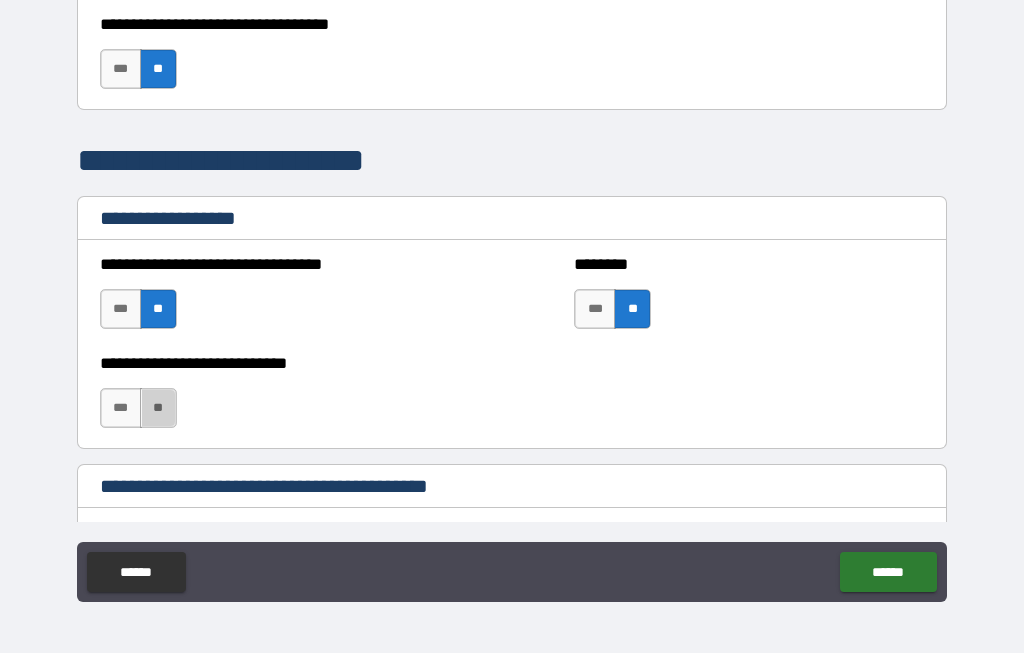 click on "**" at bounding box center (158, 409) 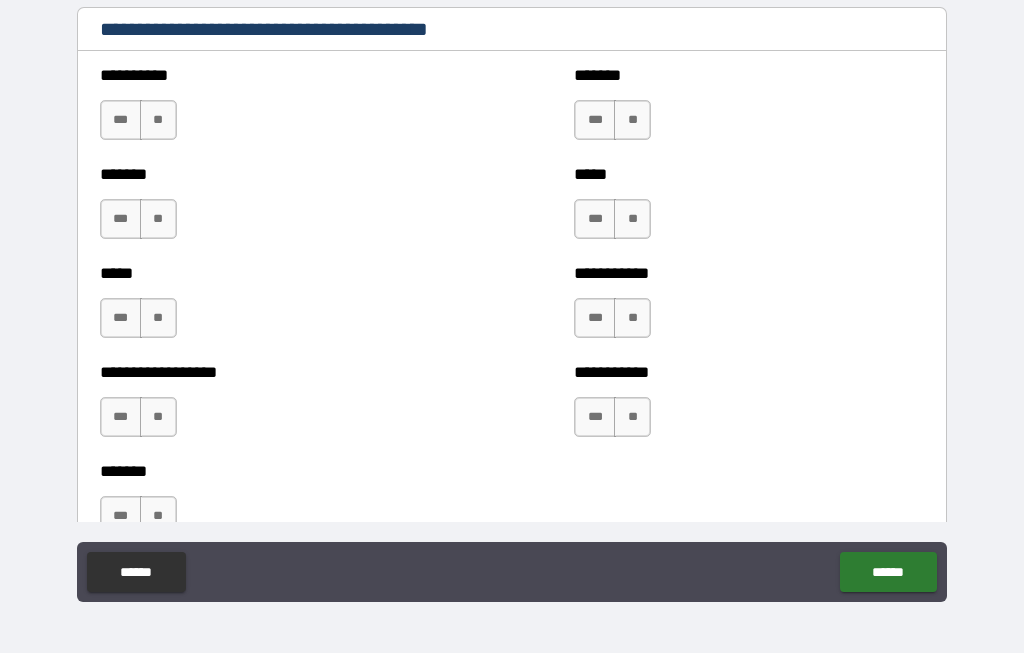scroll, scrollTop: 1977, scrollLeft: 0, axis: vertical 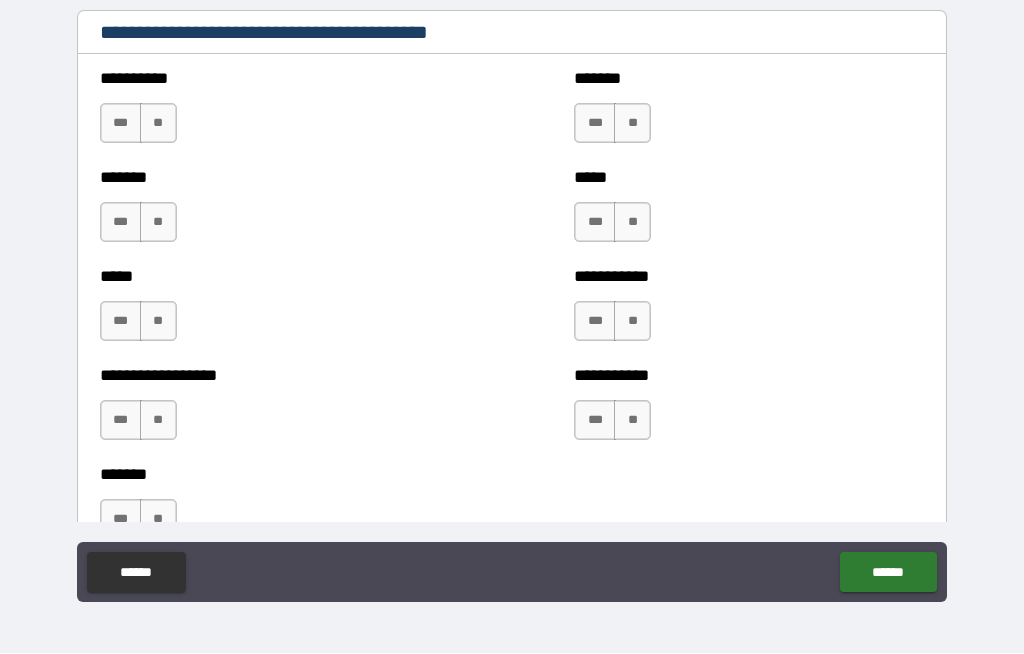 click on "**" at bounding box center [158, 124] 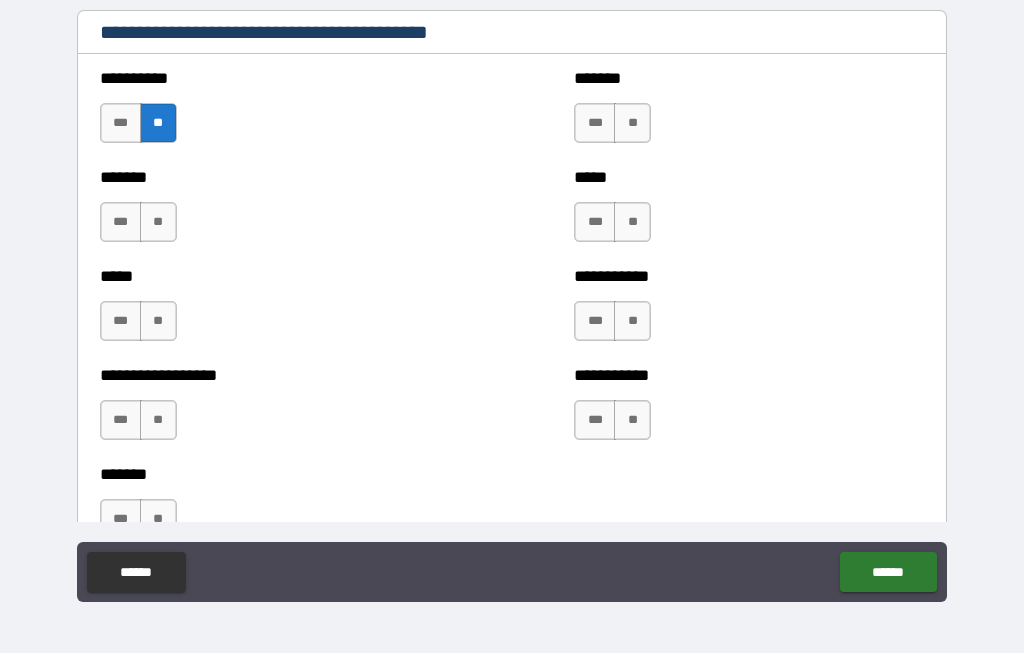 click on "**" at bounding box center [158, 223] 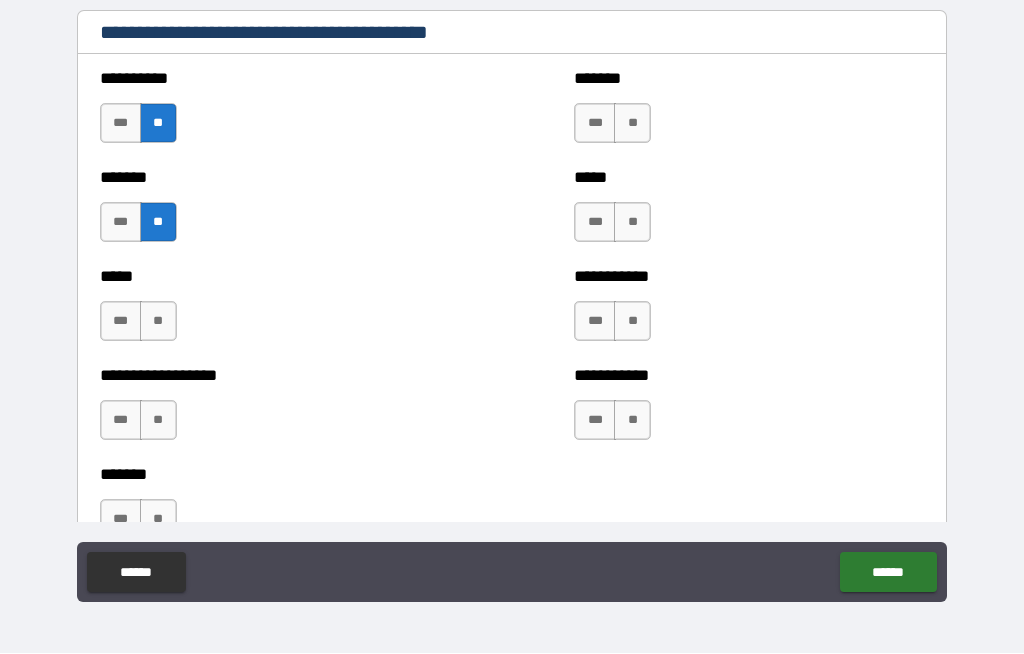 click on "**" at bounding box center (158, 322) 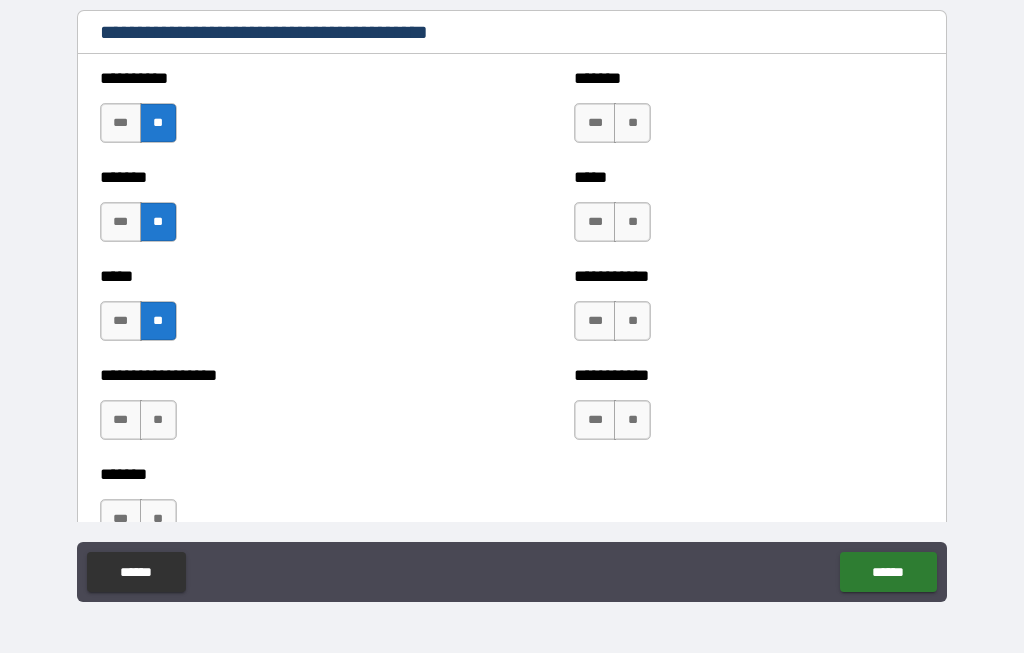 click on "**" at bounding box center (158, 421) 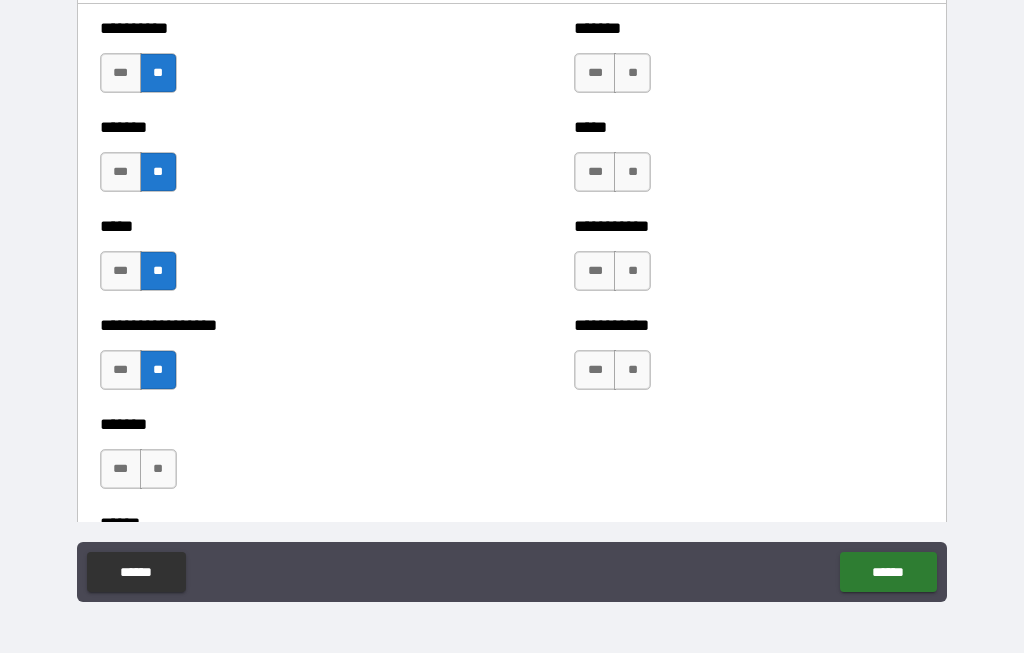 scroll, scrollTop: 2077, scrollLeft: 0, axis: vertical 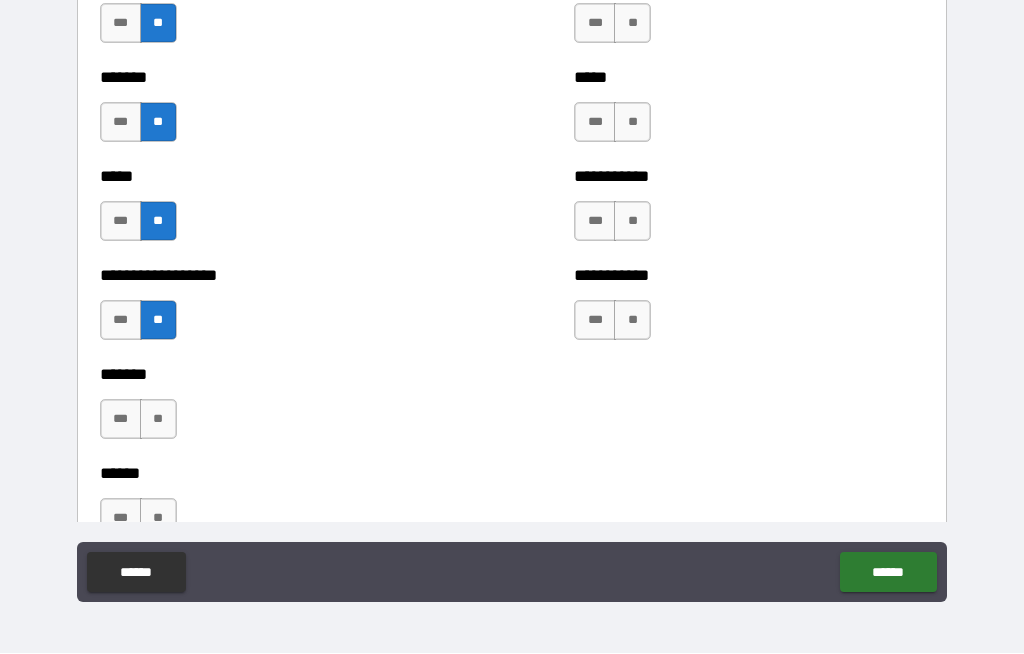 click on "**" at bounding box center (158, 420) 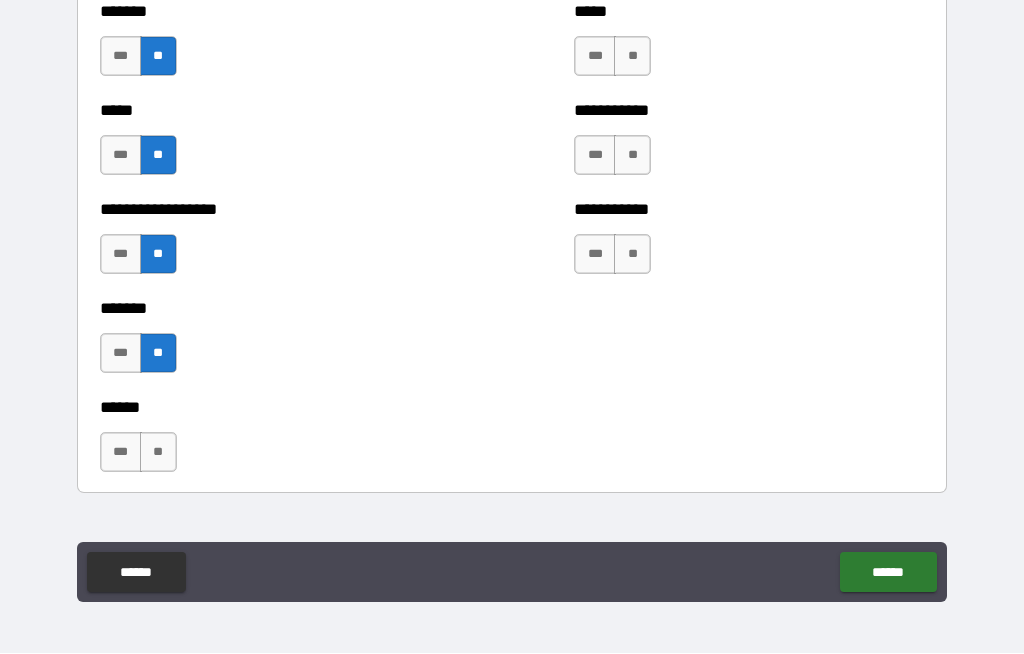 scroll, scrollTop: 2148, scrollLeft: 0, axis: vertical 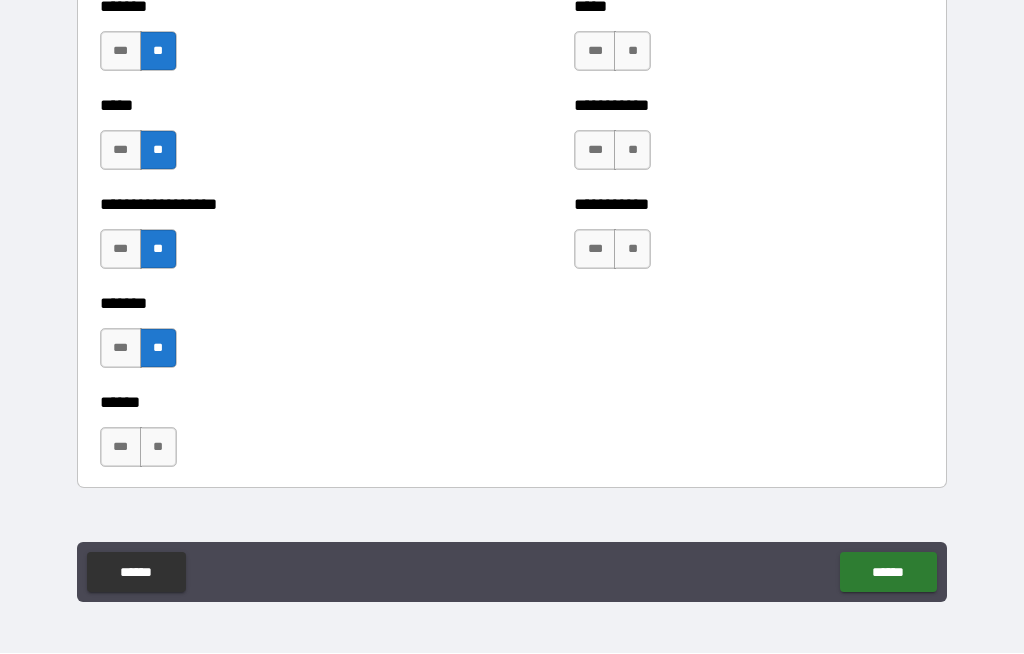 click on "**" at bounding box center [158, 448] 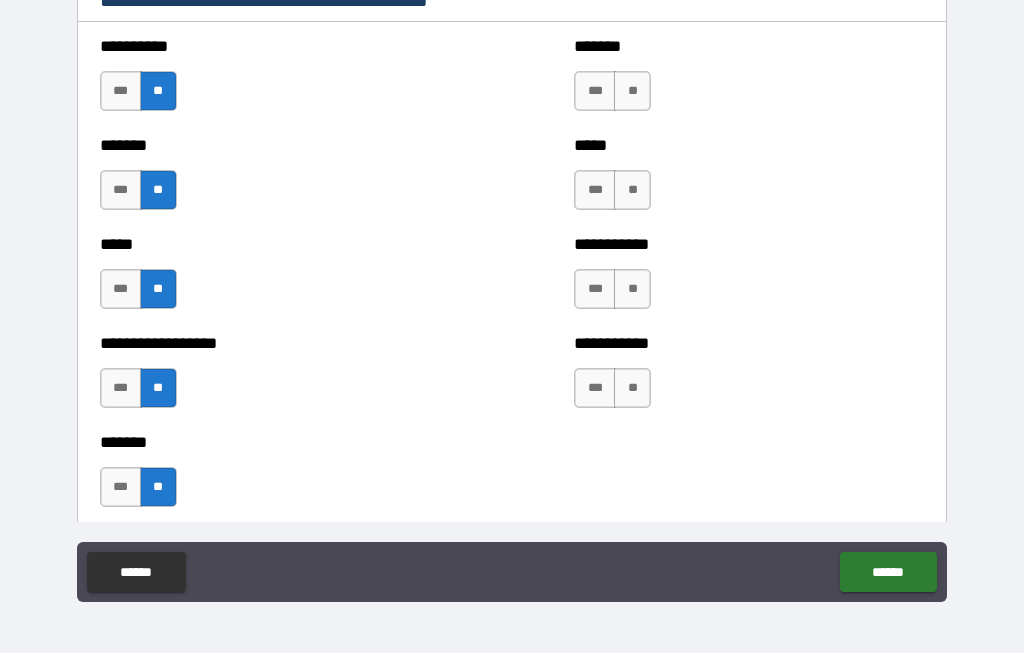 scroll, scrollTop: 1997, scrollLeft: 0, axis: vertical 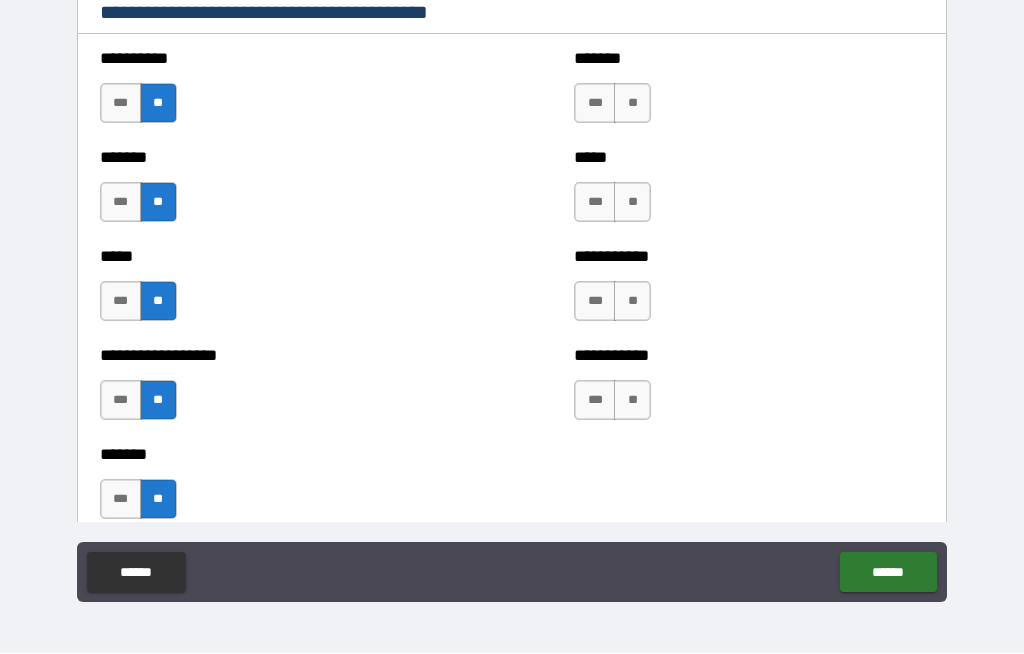 click on "**" at bounding box center [632, 401] 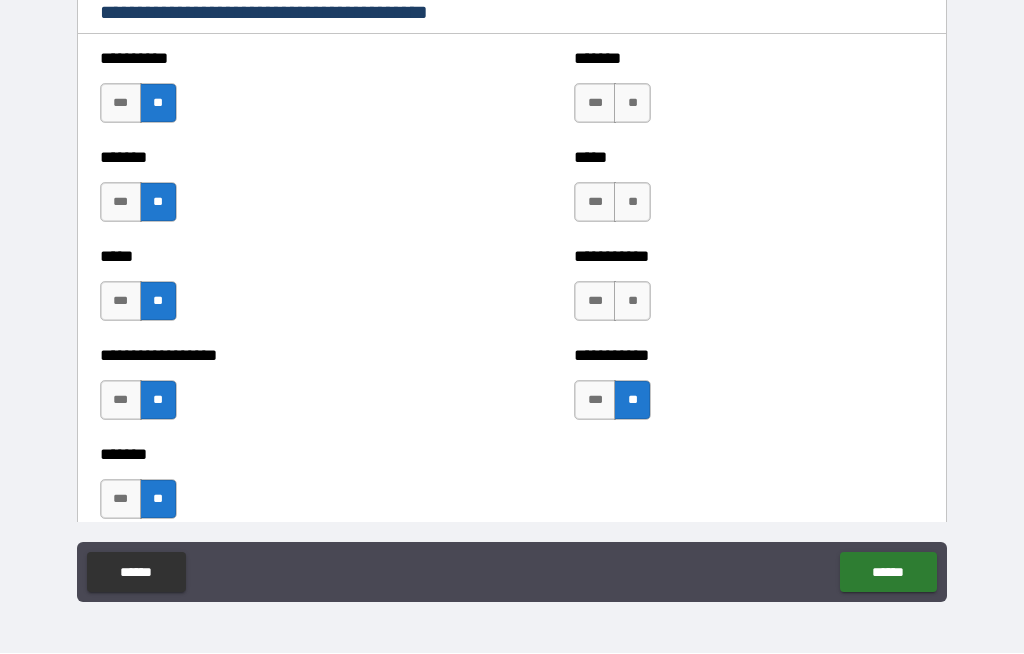 click on "**" at bounding box center [632, 302] 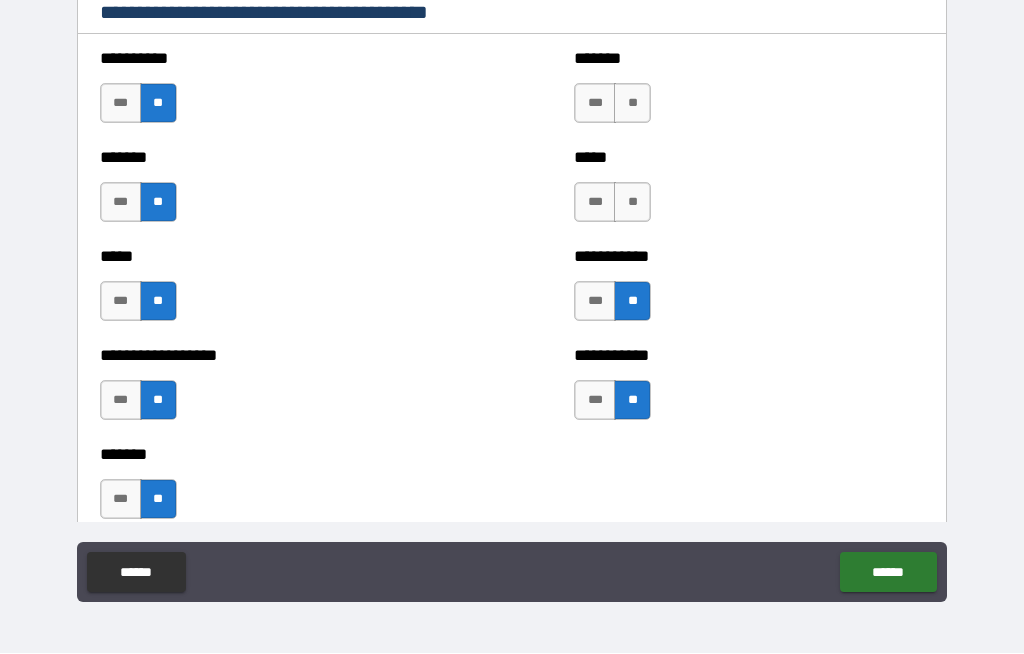 click on "**" at bounding box center (632, 203) 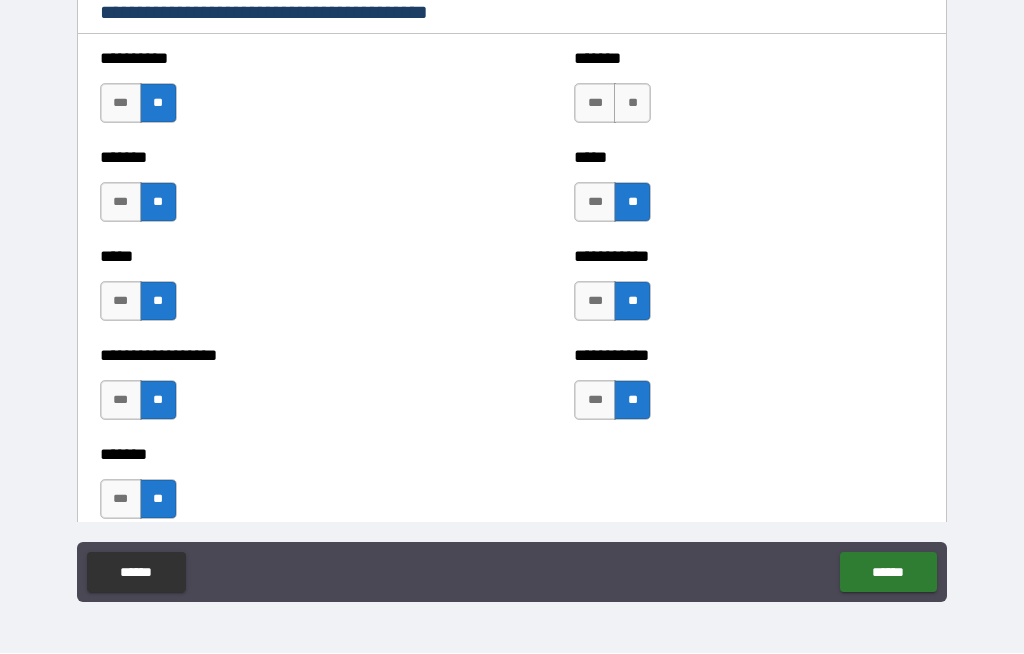 click on "**" at bounding box center [632, 104] 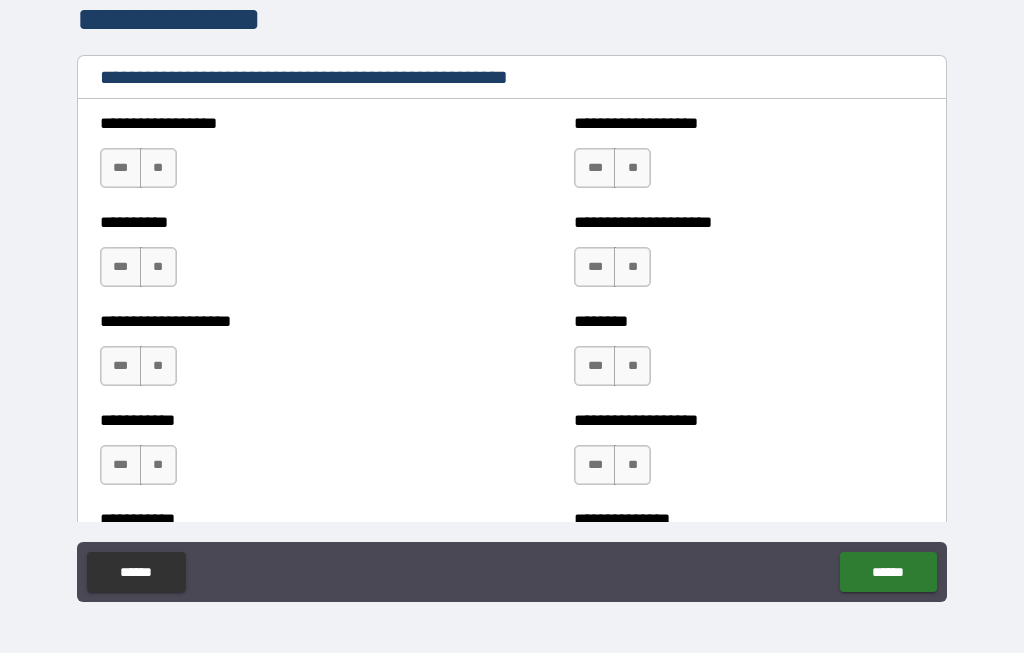 scroll, scrollTop: 2672, scrollLeft: 0, axis: vertical 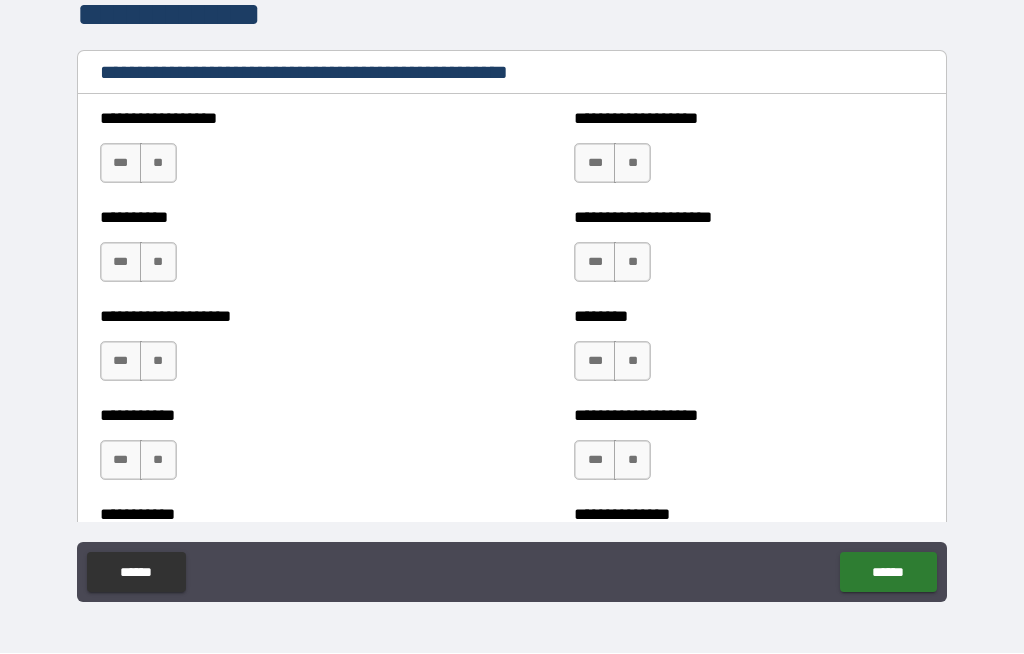 click on "**" at bounding box center [158, 164] 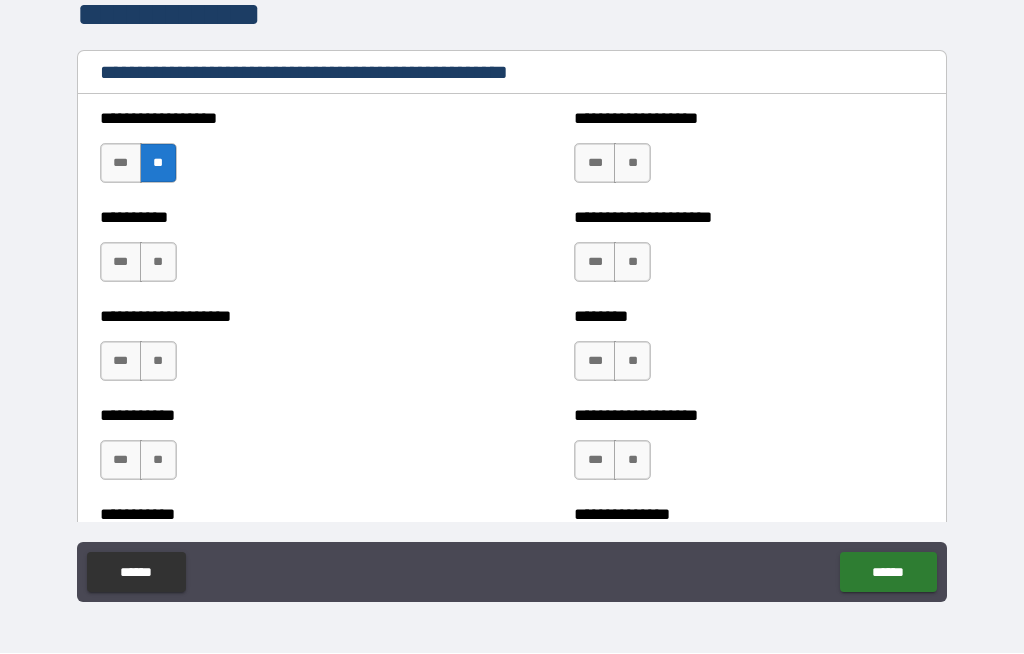 click on "**" at bounding box center [158, 263] 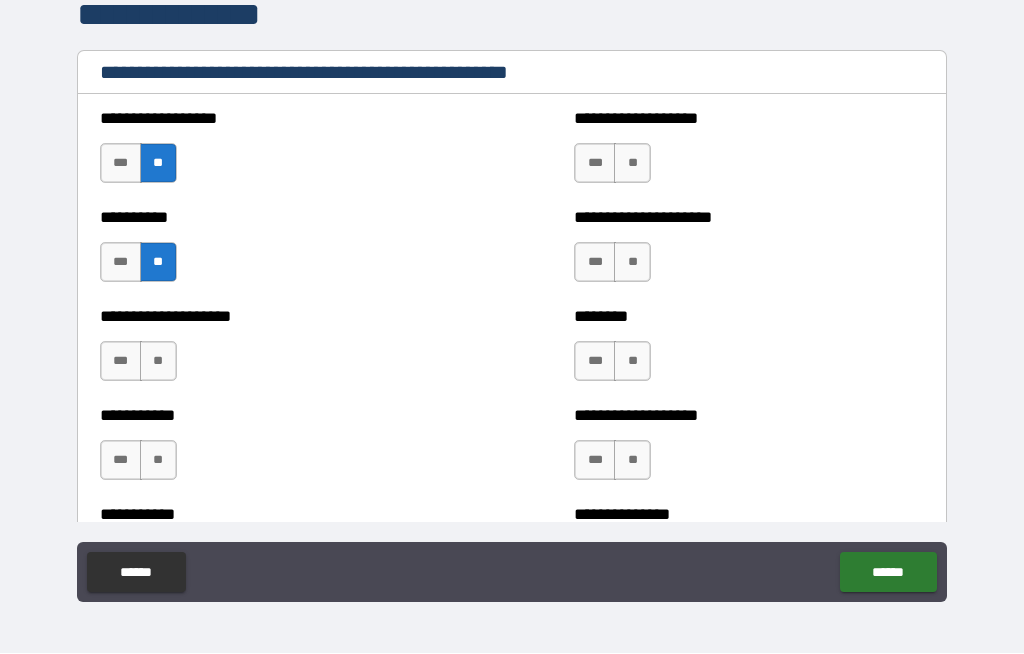 click on "**" at bounding box center [158, 362] 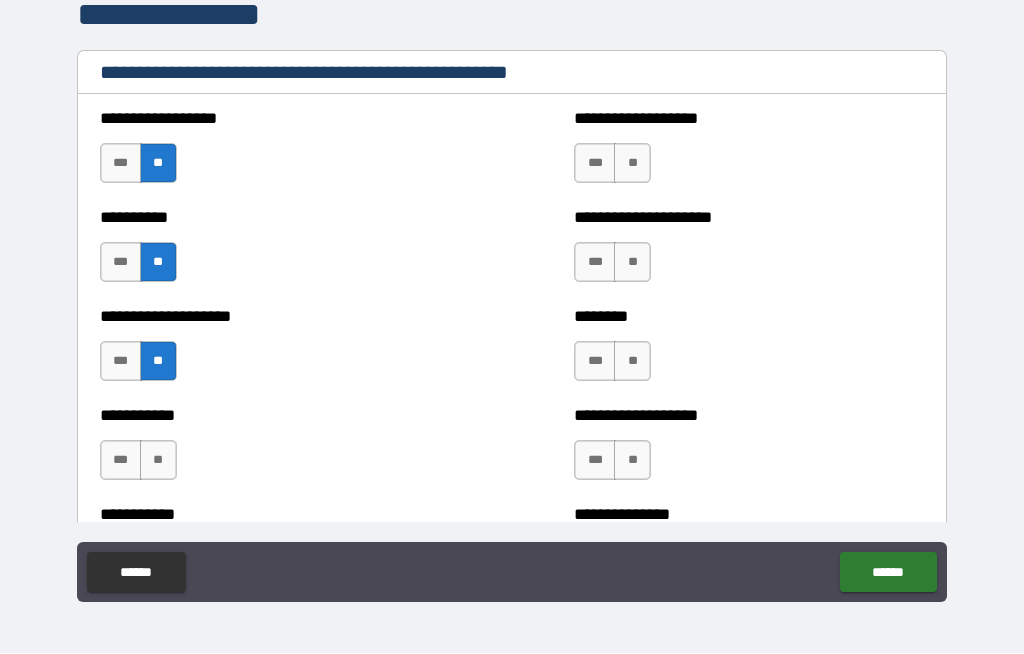 click on "**" at bounding box center [158, 461] 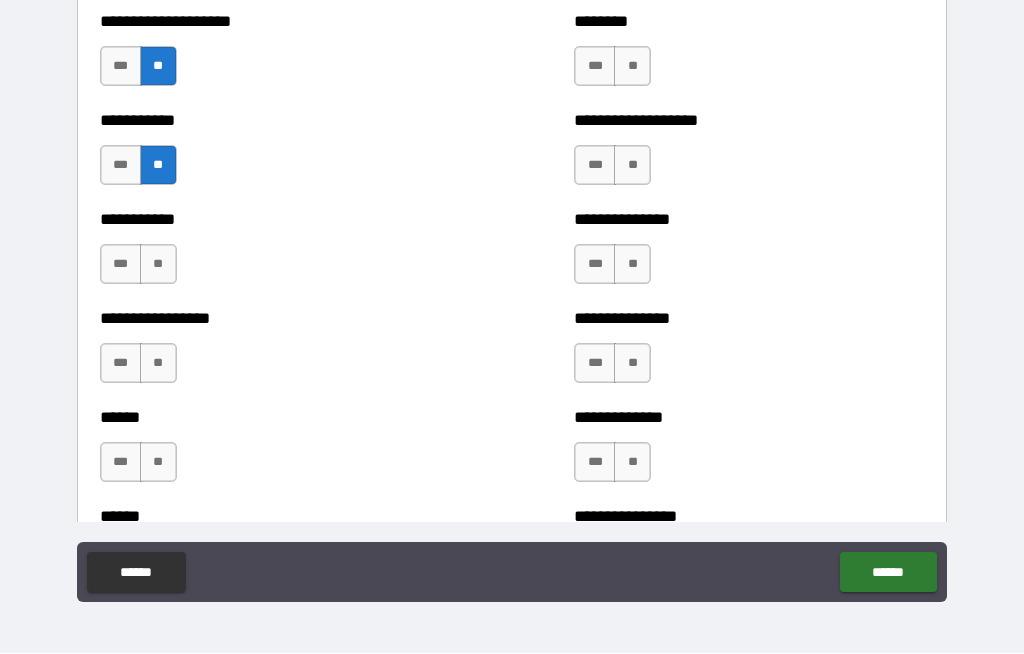 scroll, scrollTop: 2969, scrollLeft: 0, axis: vertical 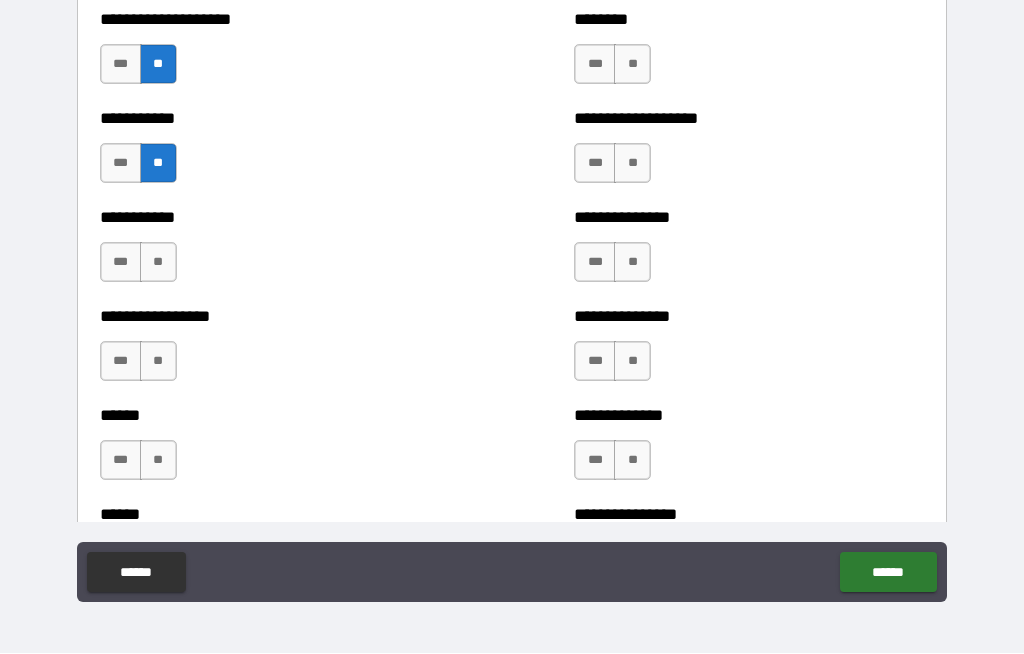 click on "**" at bounding box center (158, 362) 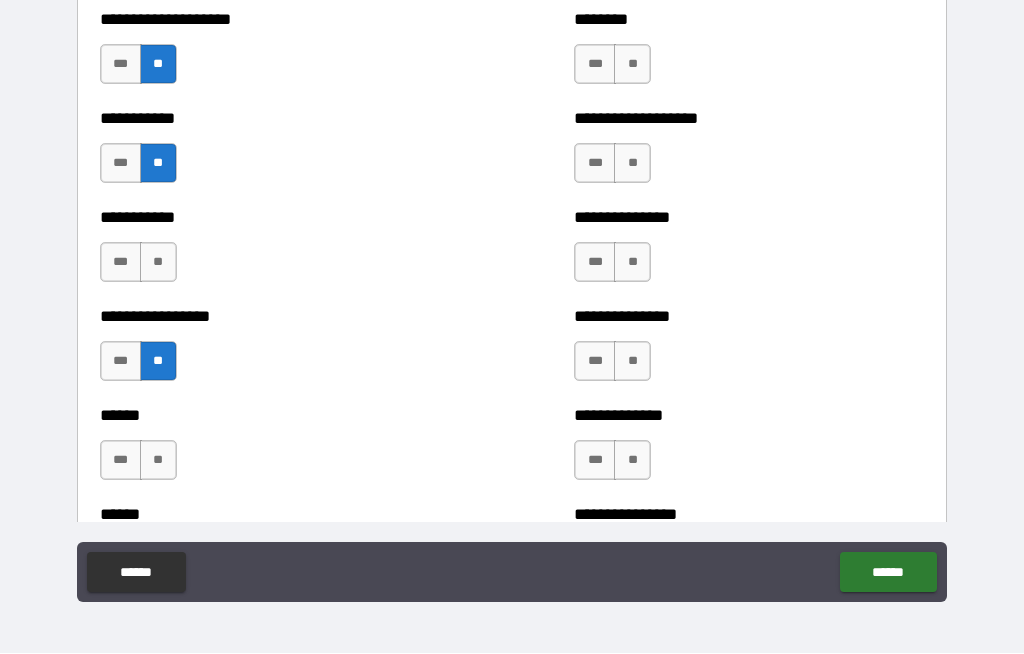 click on "**" at bounding box center [158, 263] 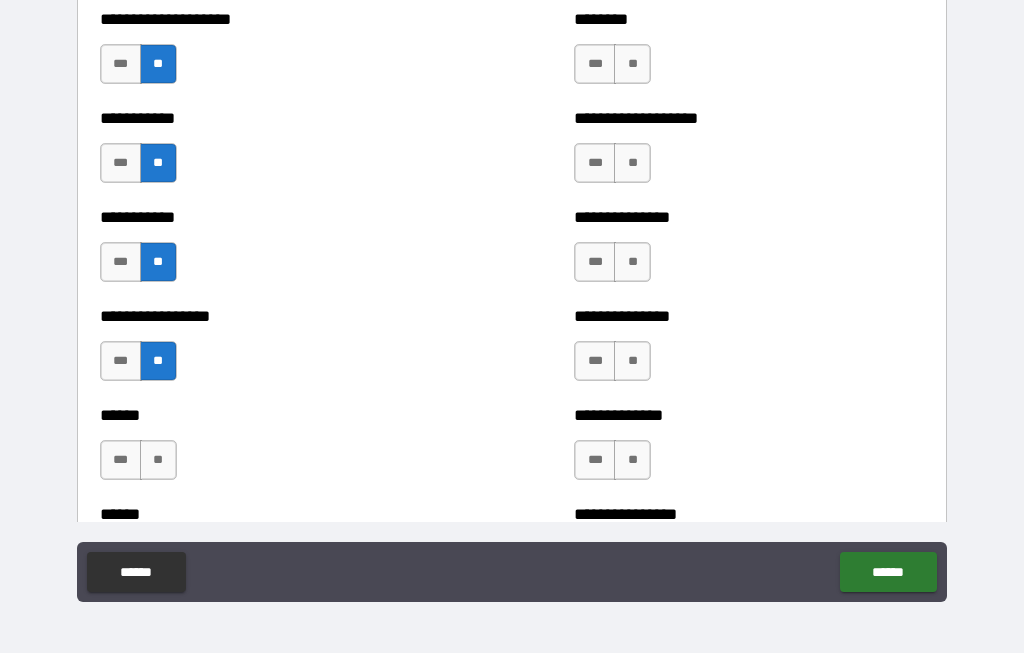 click on "**" at bounding box center [158, 461] 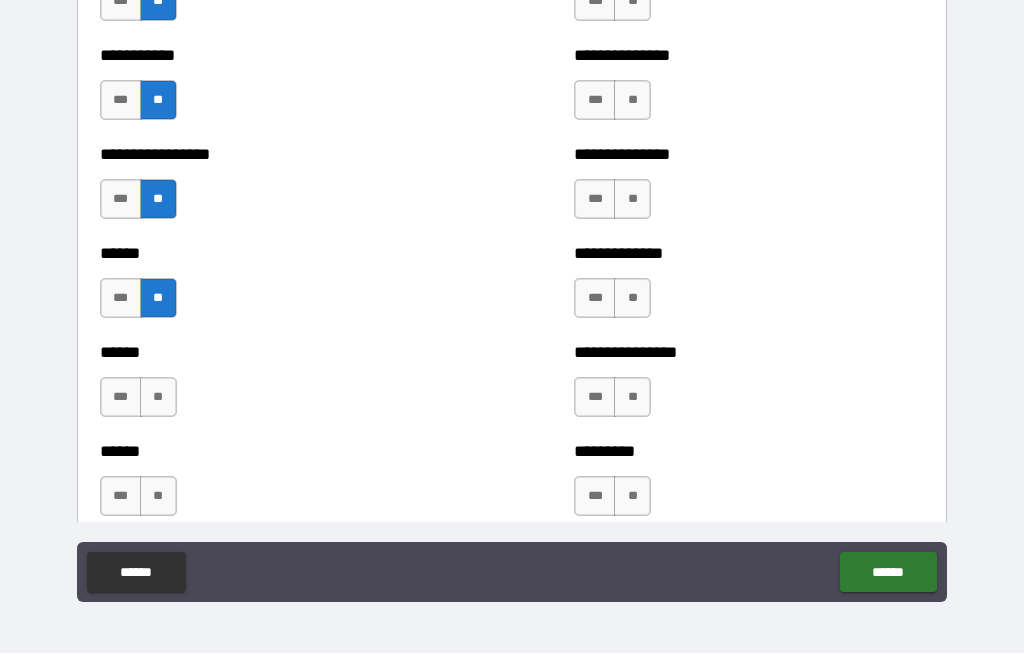 scroll, scrollTop: 3133, scrollLeft: 0, axis: vertical 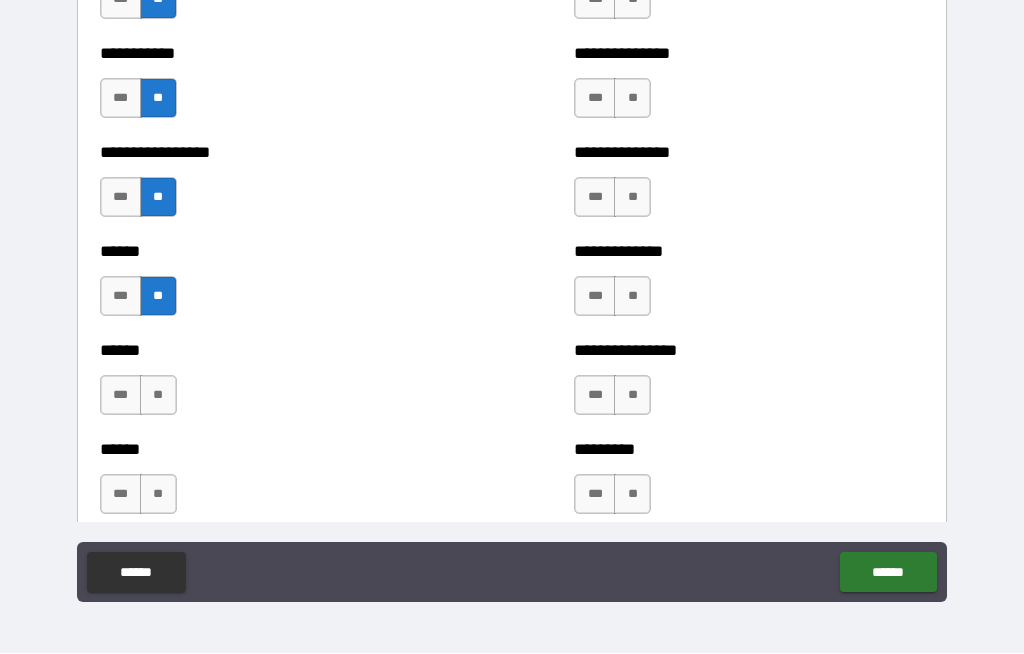 click on "**" at bounding box center [158, 396] 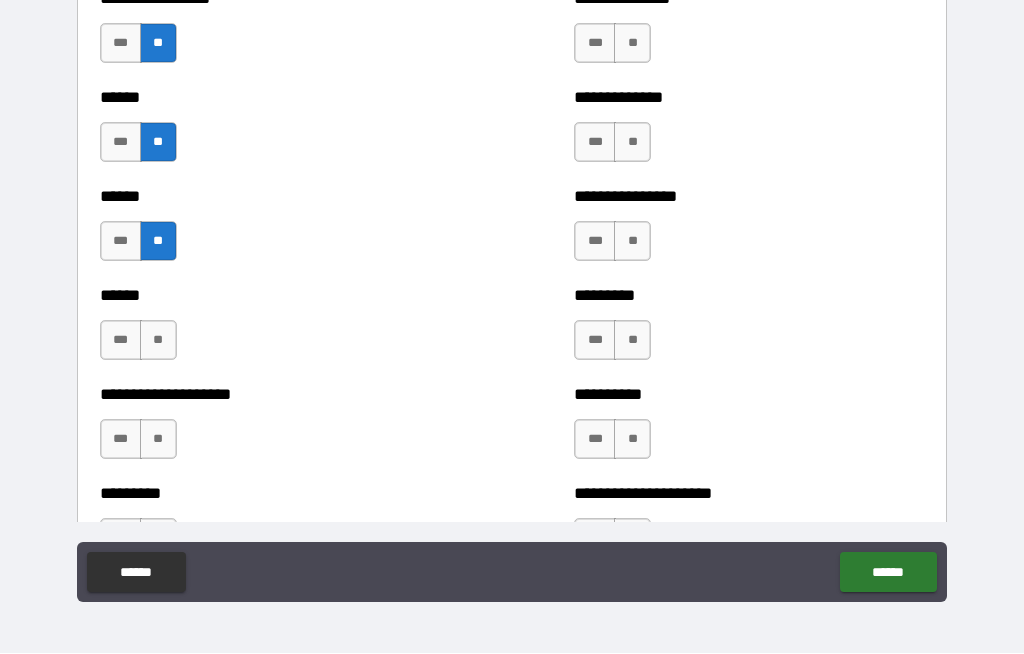 scroll, scrollTop: 3295, scrollLeft: 0, axis: vertical 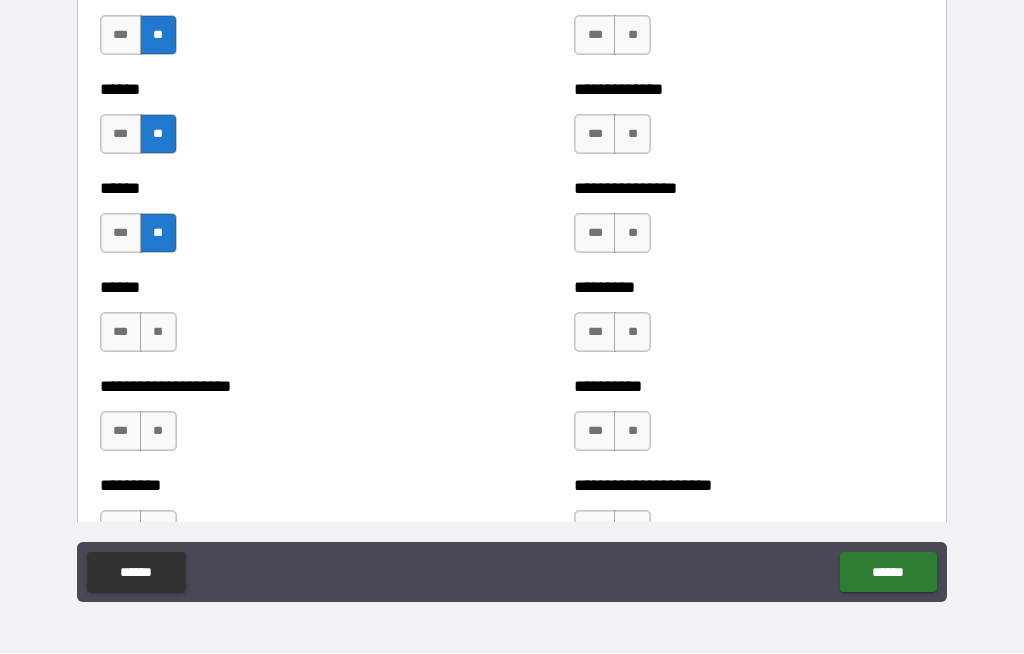 click on "**" at bounding box center [158, 333] 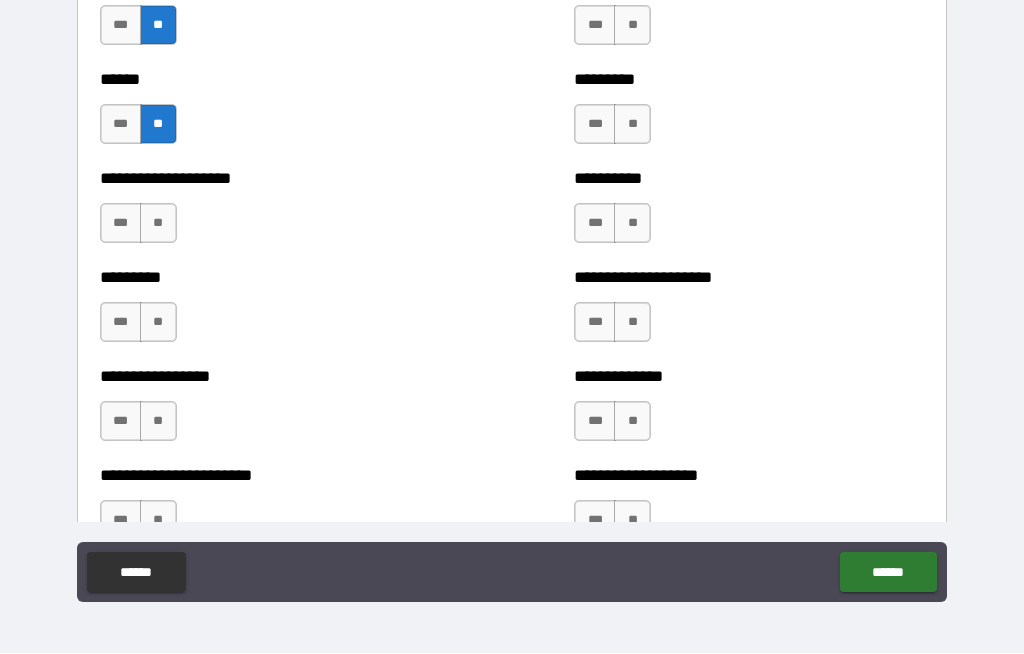 scroll, scrollTop: 3511, scrollLeft: 0, axis: vertical 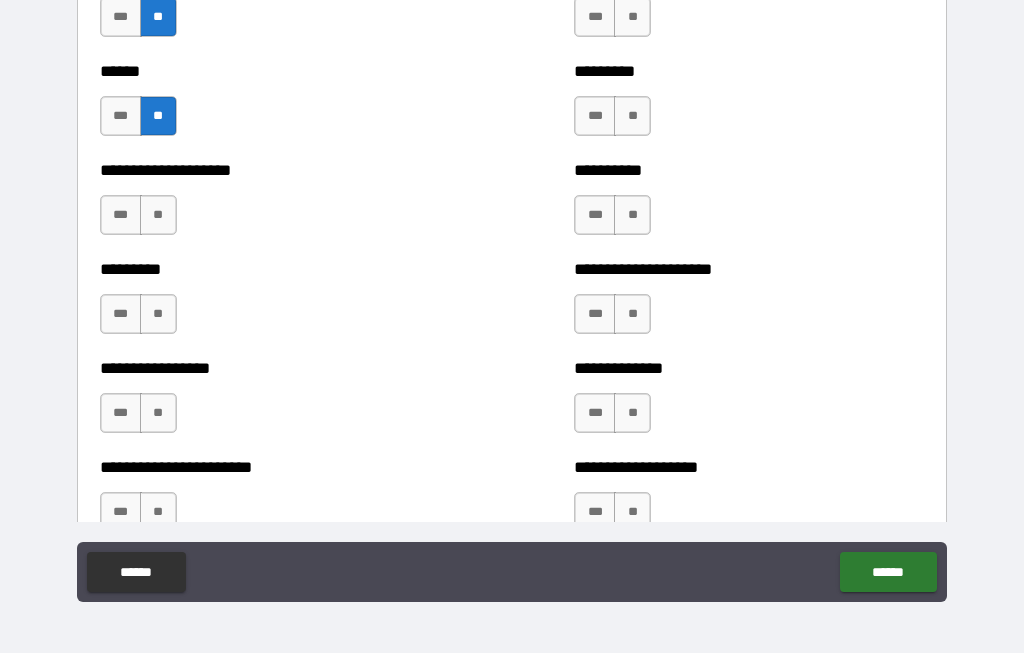 click on "**" at bounding box center (158, 216) 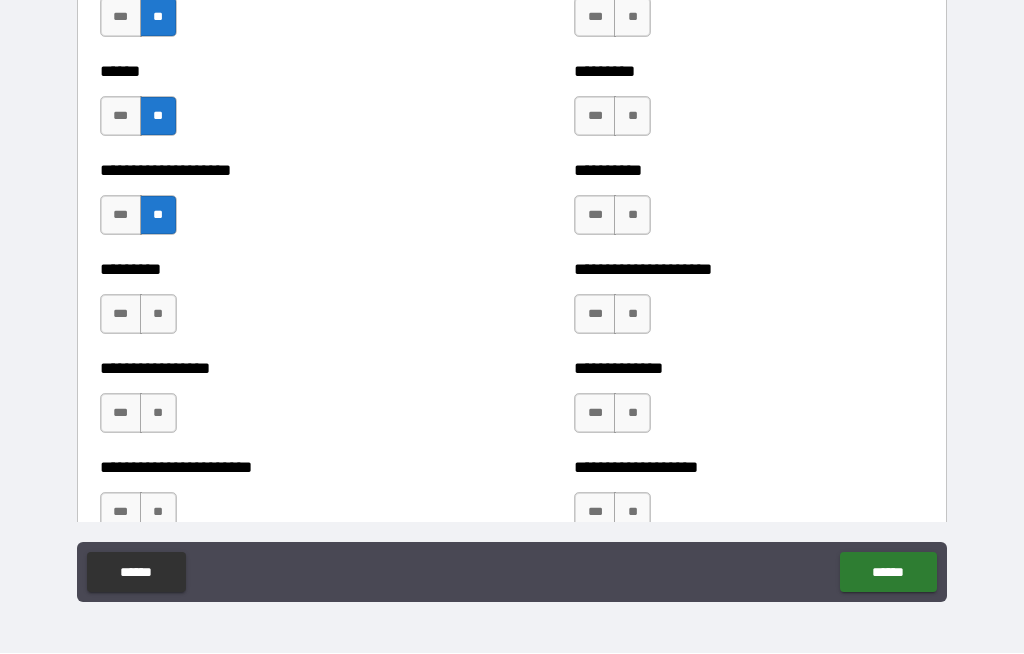 click on "**" at bounding box center [158, 315] 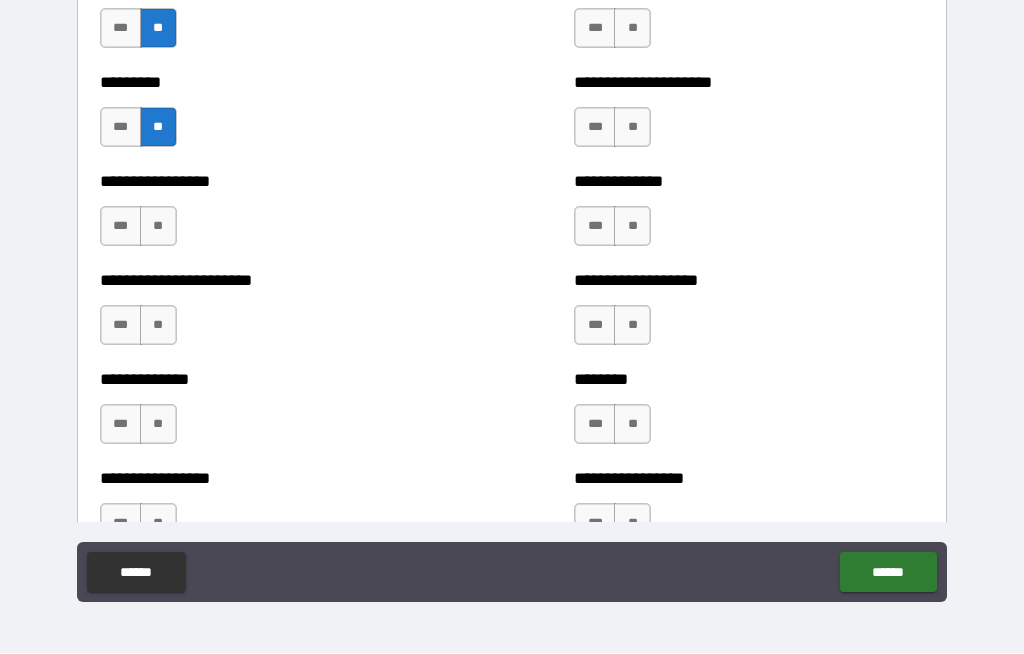 scroll, scrollTop: 3700, scrollLeft: 0, axis: vertical 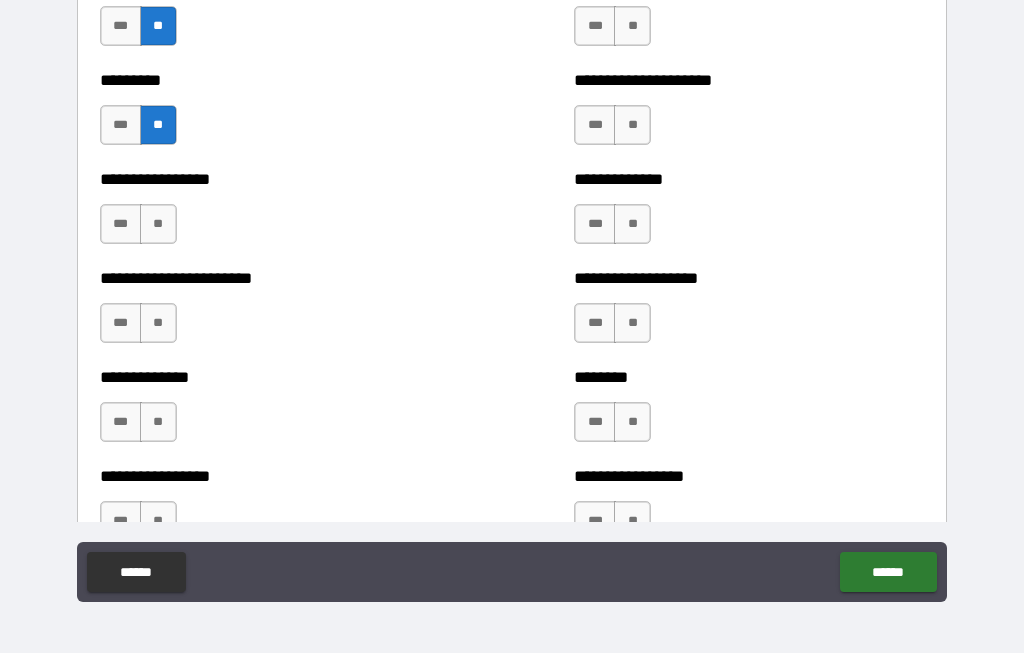 click on "**" at bounding box center (158, 324) 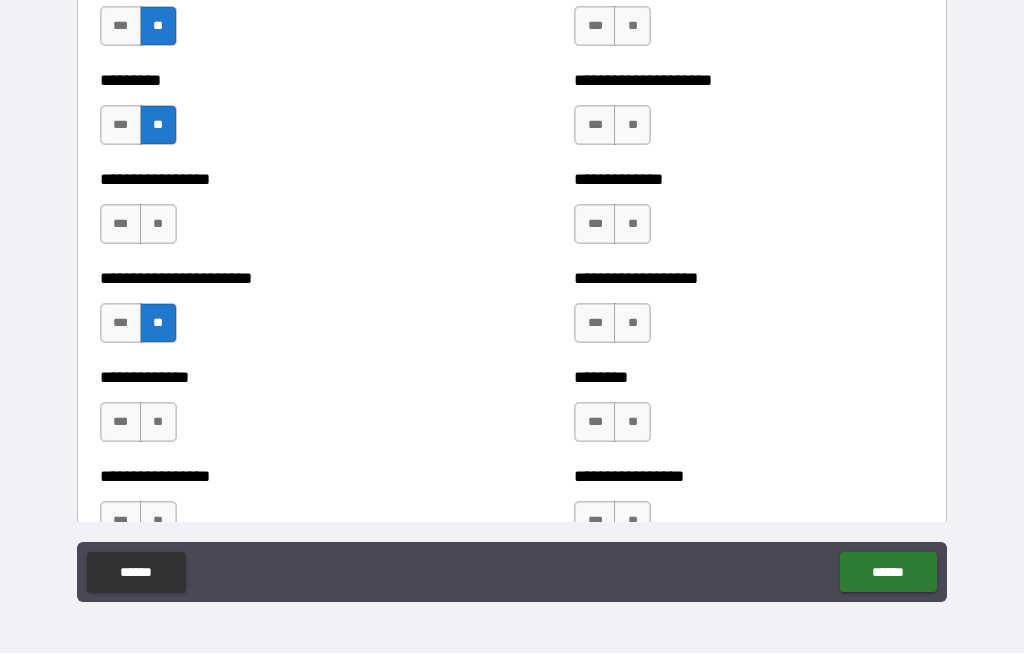click on "**" at bounding box center (158, 423) 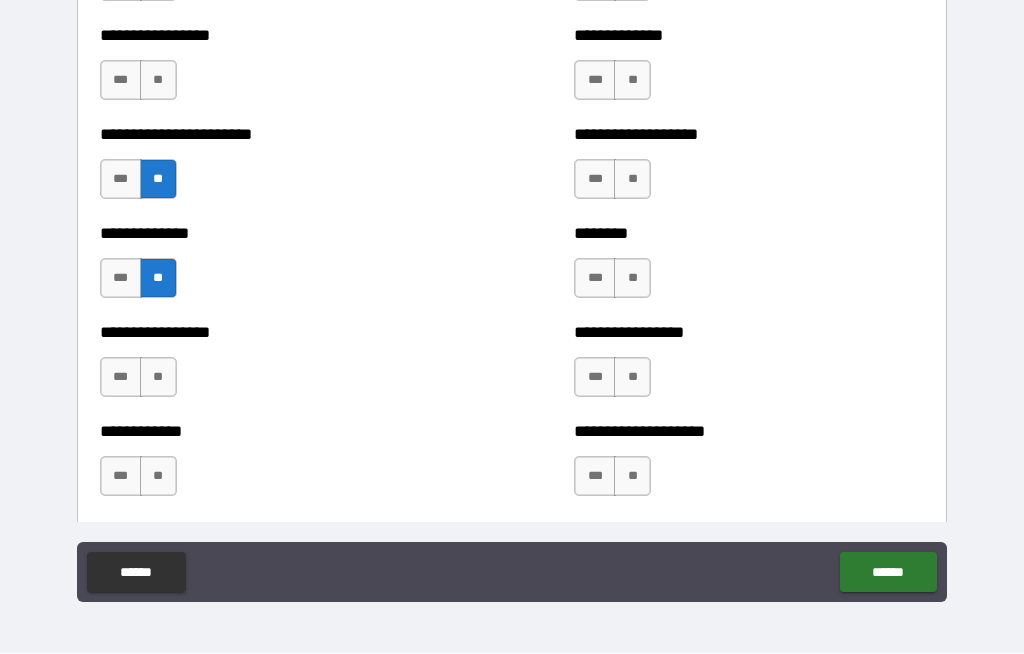 scroll, scrollTop: 3845, scrollLeft: 0, axis: vertical 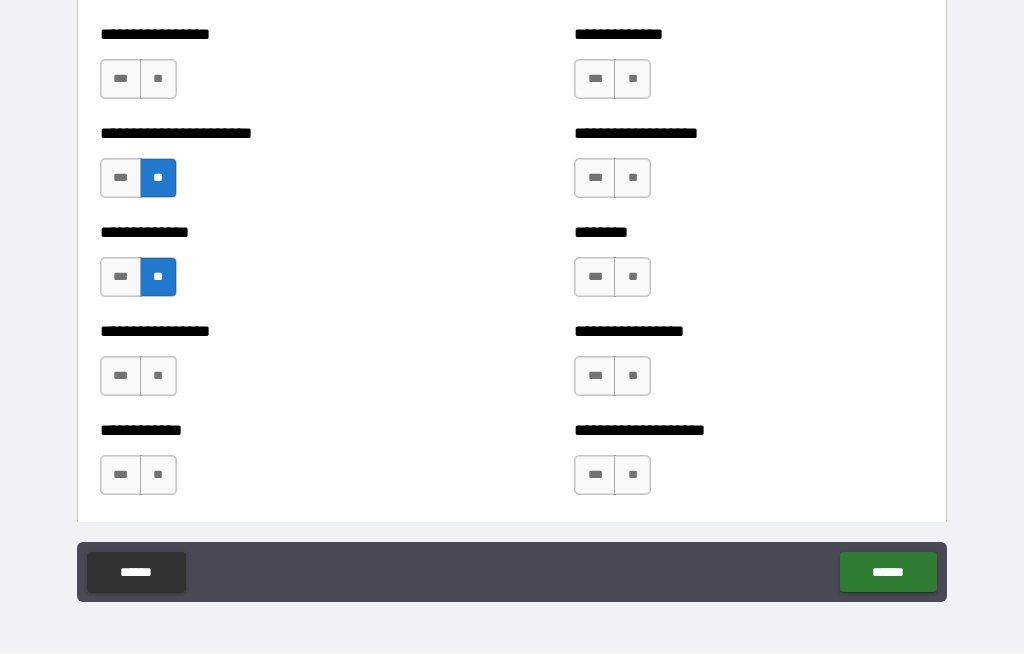 click on "**" at bounding box center (158, 377) 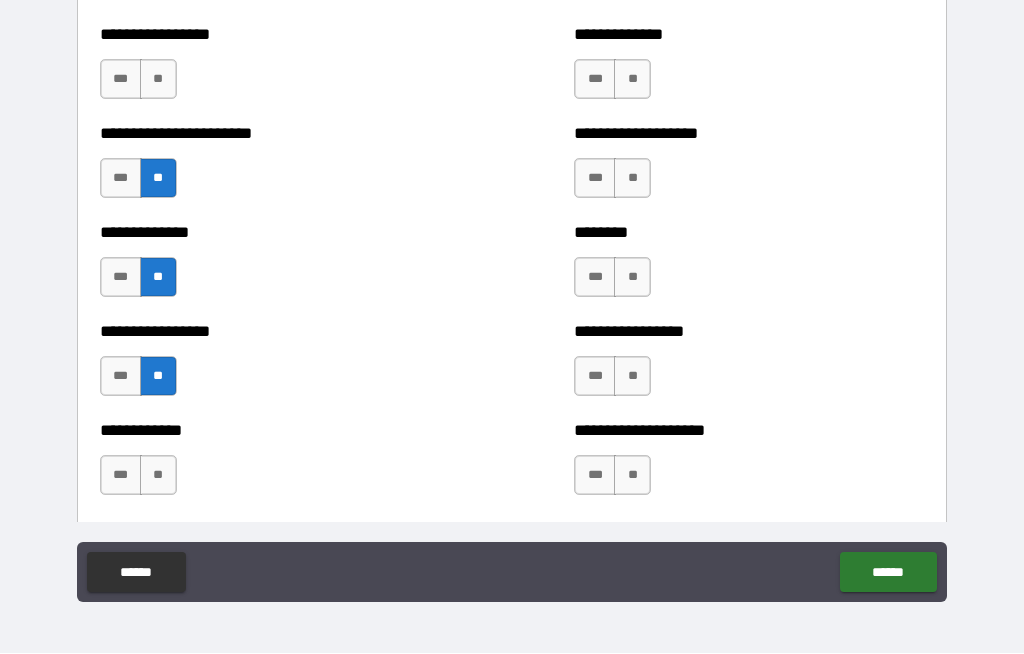 click on "**" at bounding box center [158, 476] 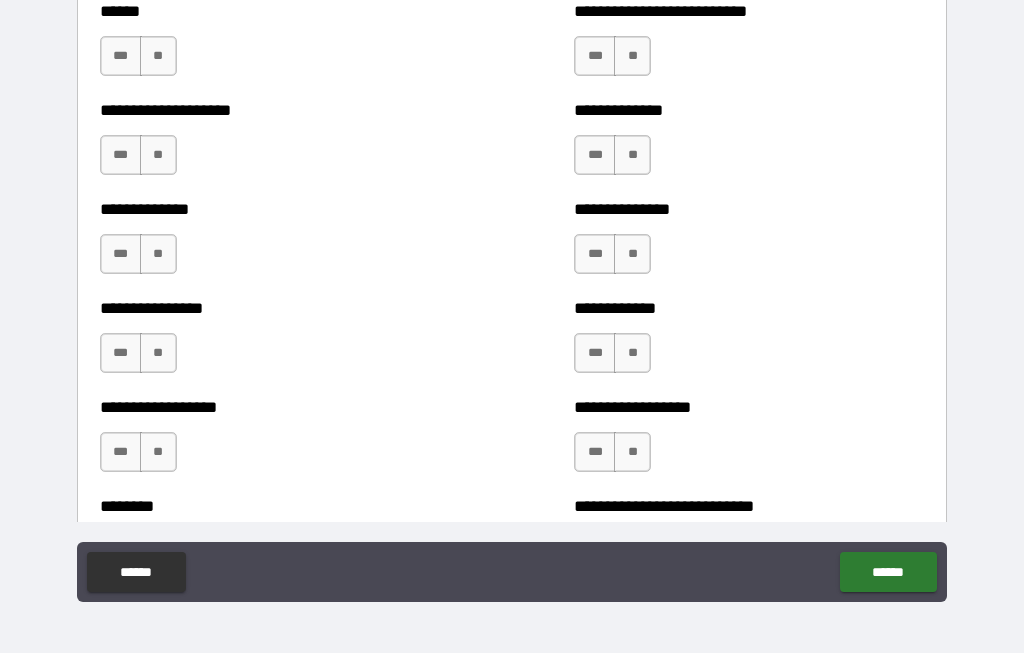scroll, scrollTop: 4364, scrollLeft: 0, axis: vertical 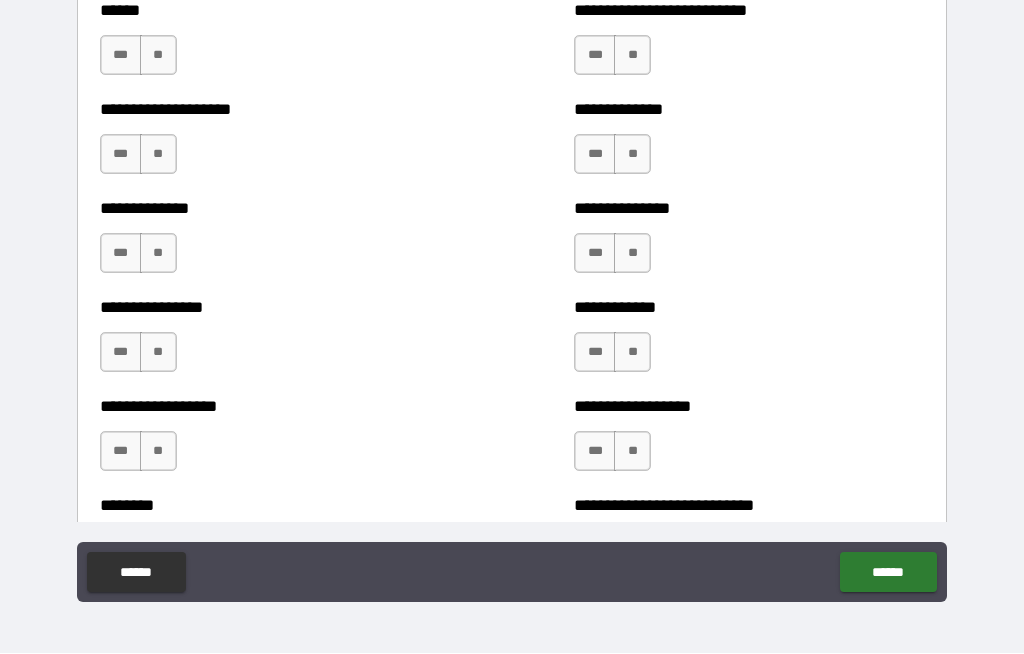 click on "**" at bounding box center (158, 56) 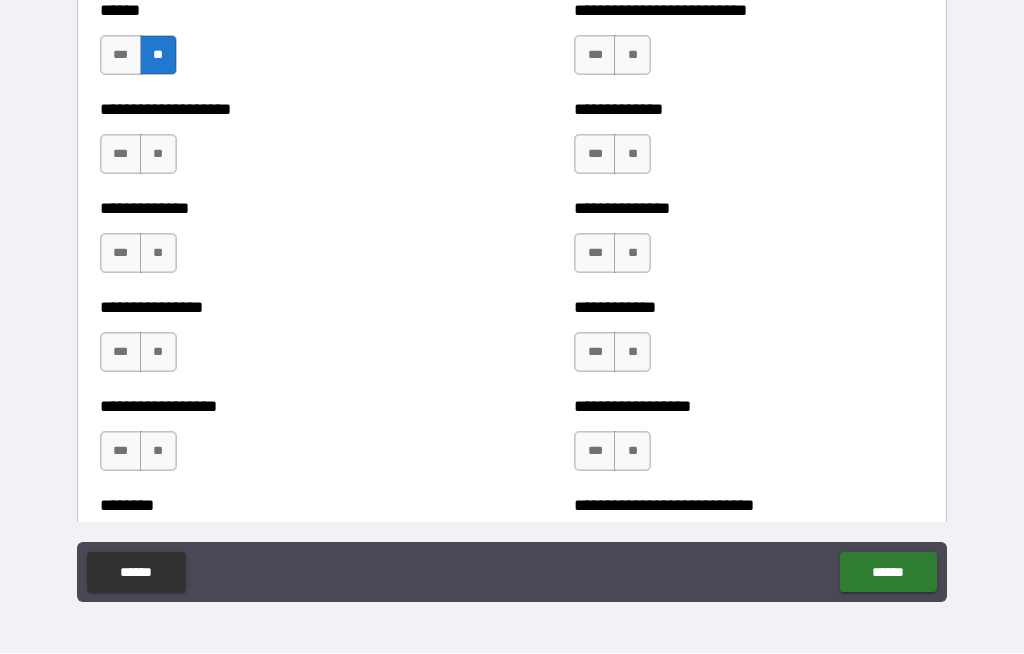 click on "**" at bounding box center [158, 155] 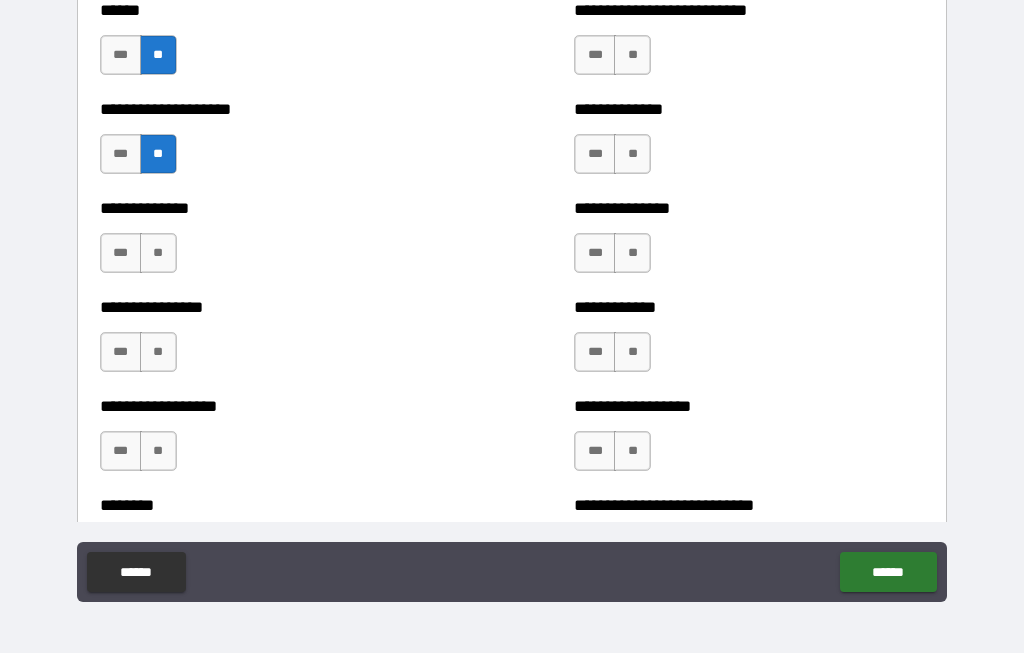click on "**" at bounding box center (158, 254) 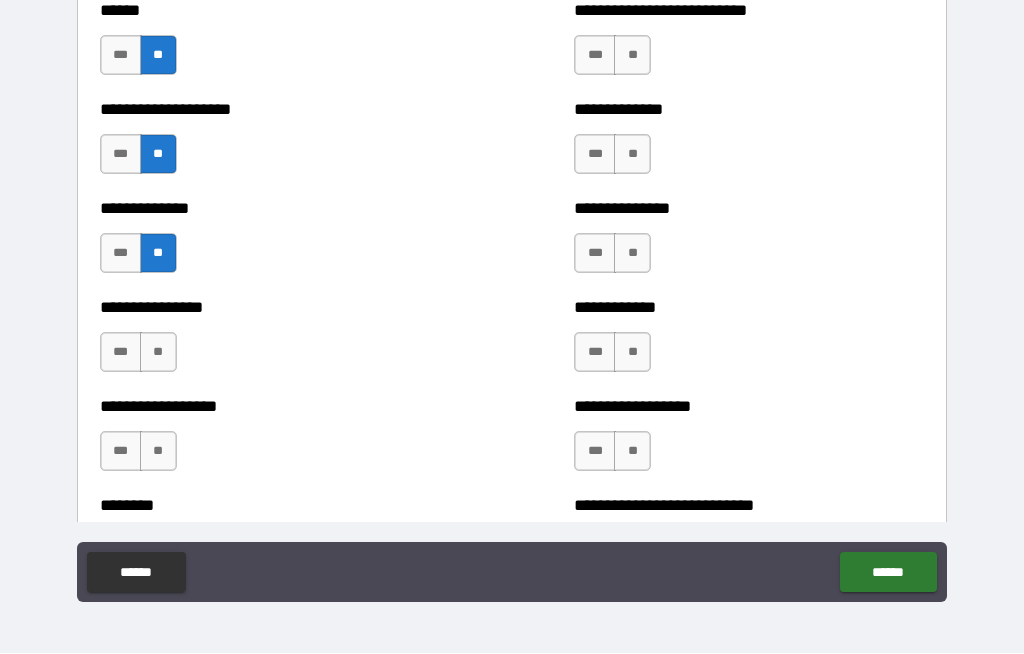 click on "**" at bounding box center [158, 353] 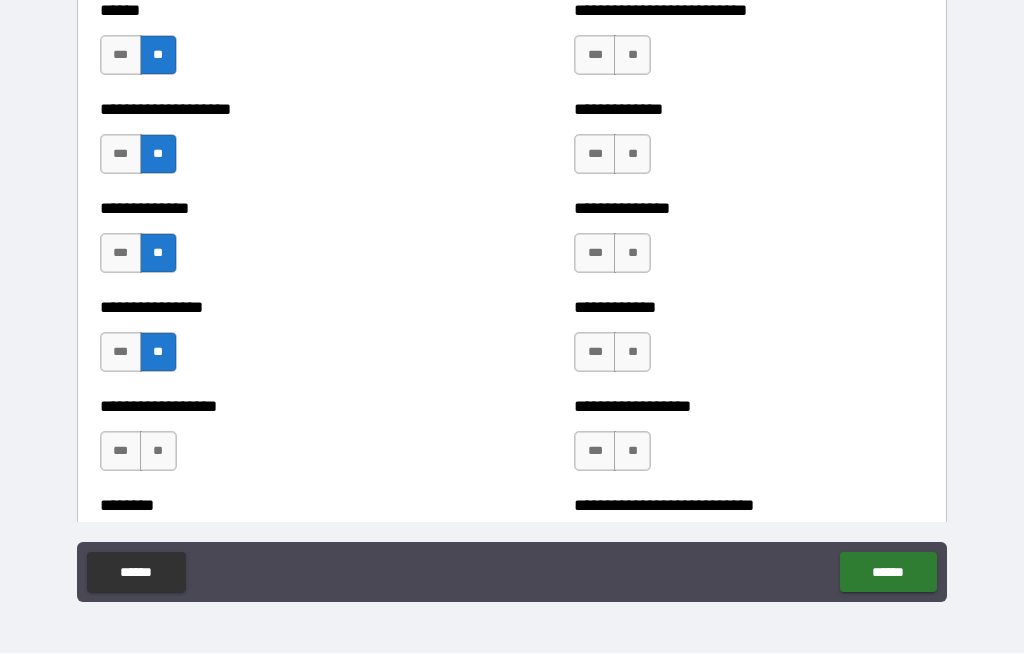 click on "**" at bounding box center (158, 452) 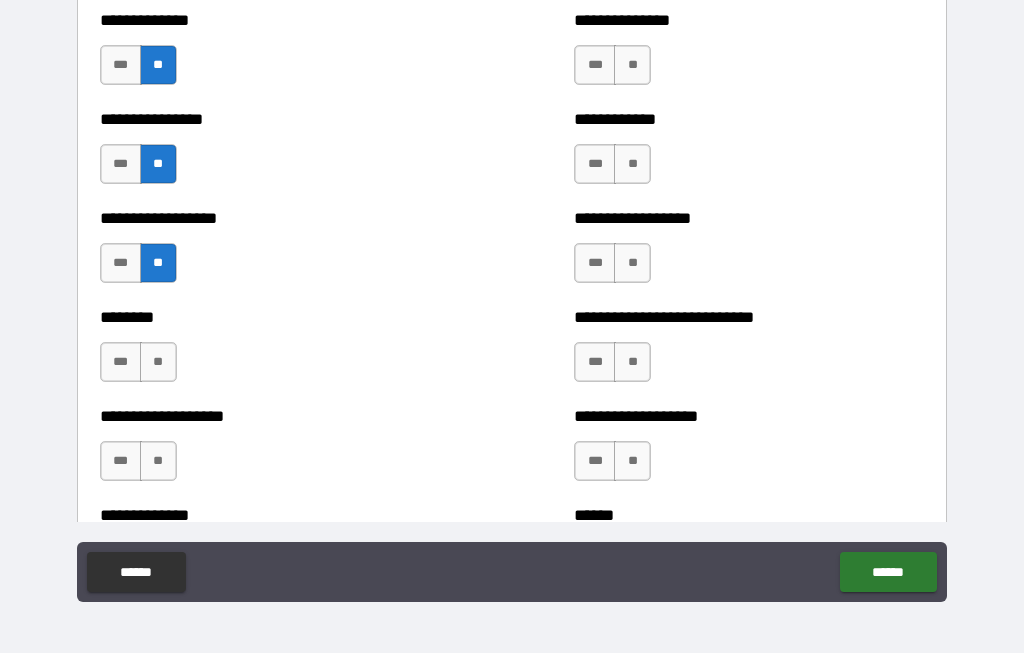 scroll, scrollTop: 4559, scrollLeft: 0, axis: vertical 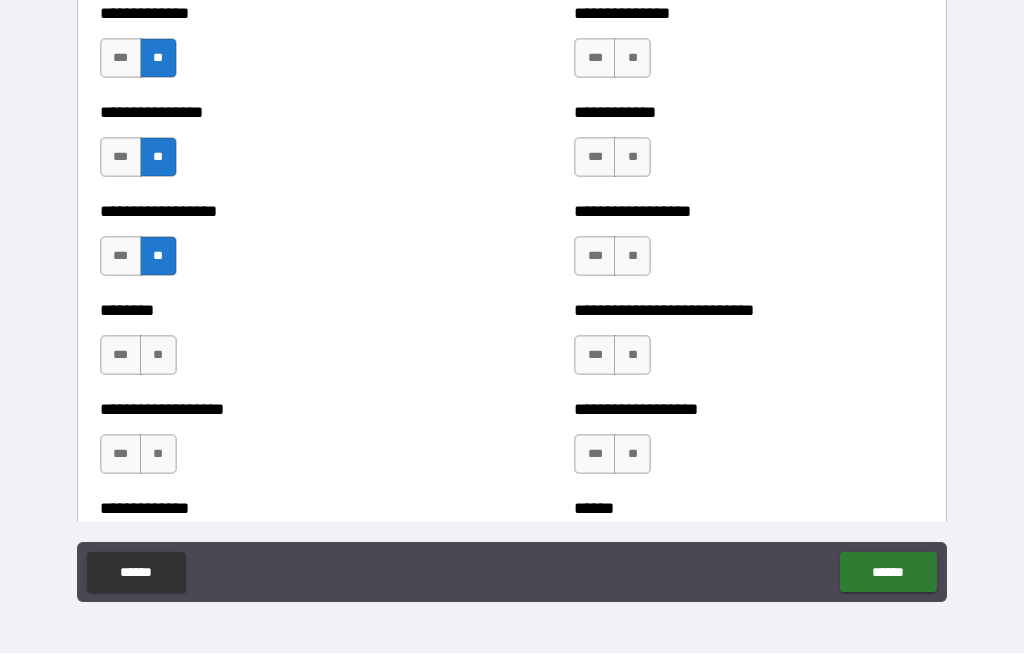 click on "**" at bounding box center (158, 356) 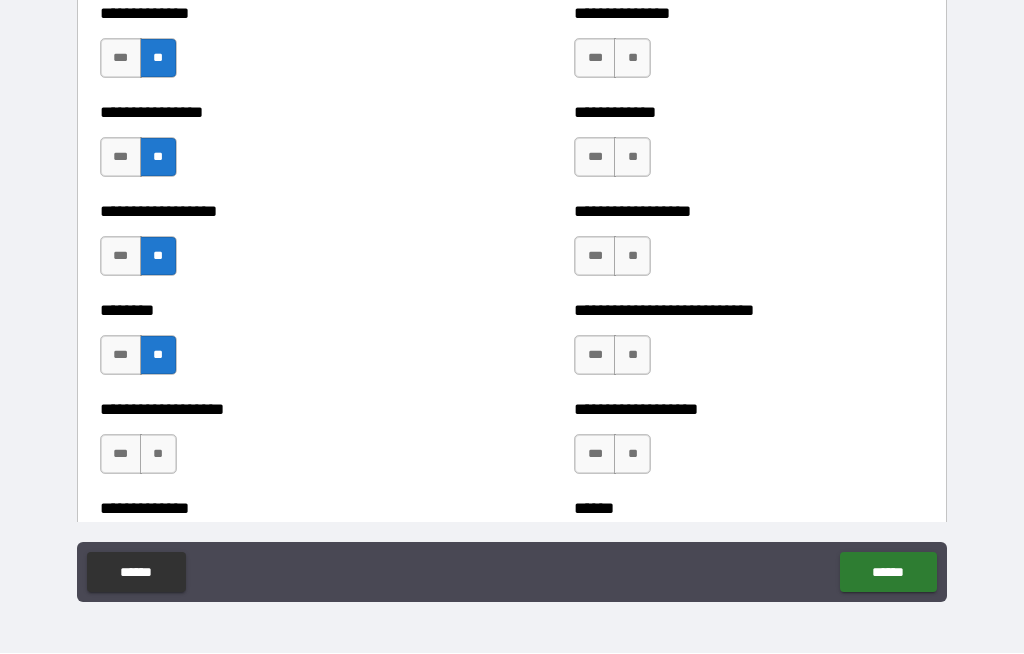 click on "**" at bounding box center [158, 455] 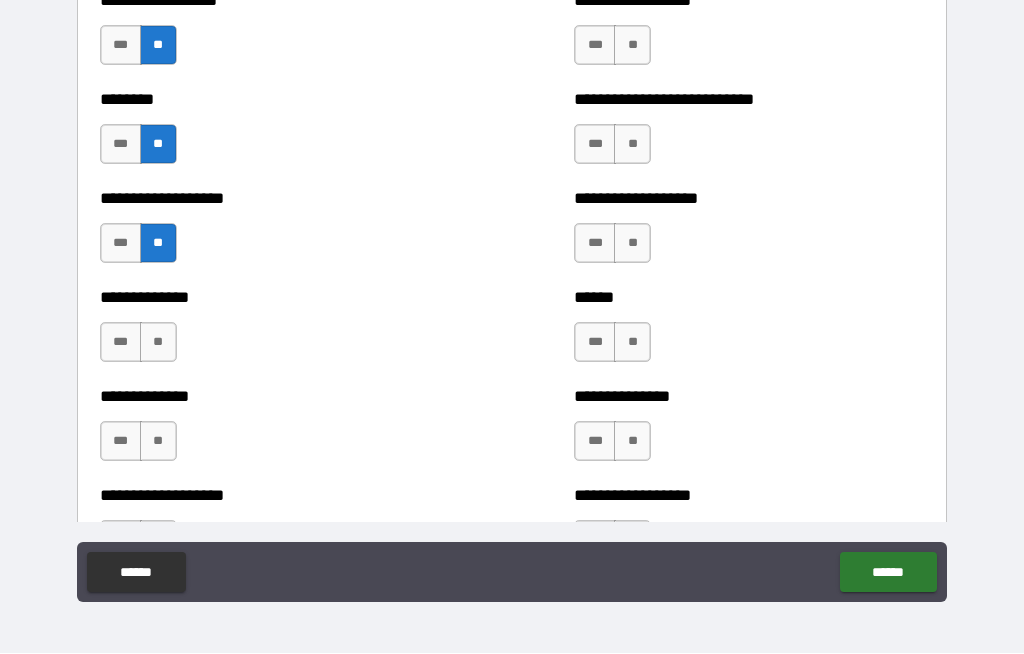 scroll, scrollTop: 4778, scrollLeft: 0, axis: vertical 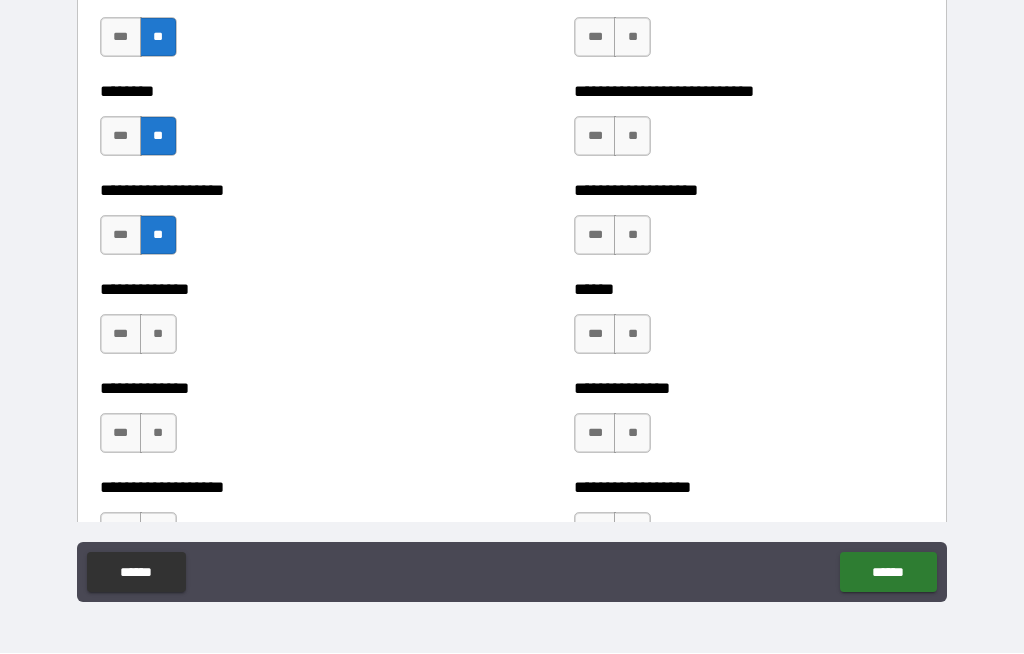 click on "**" at bounding box center (158, 335) 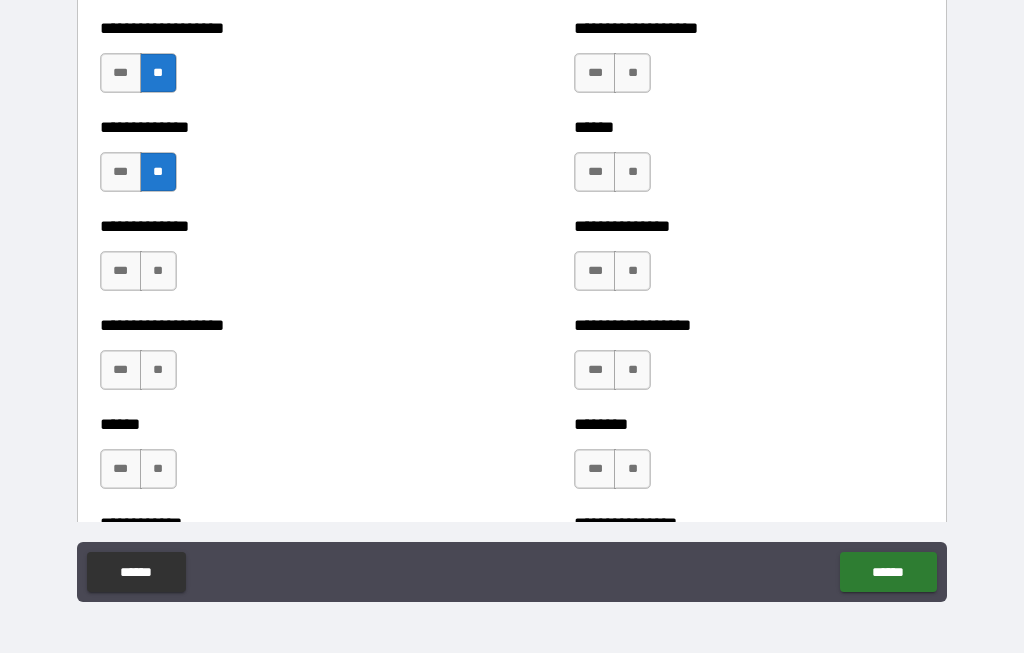 scroll, scrollTop: 4948, scrollLeft: 0, axis: vertical 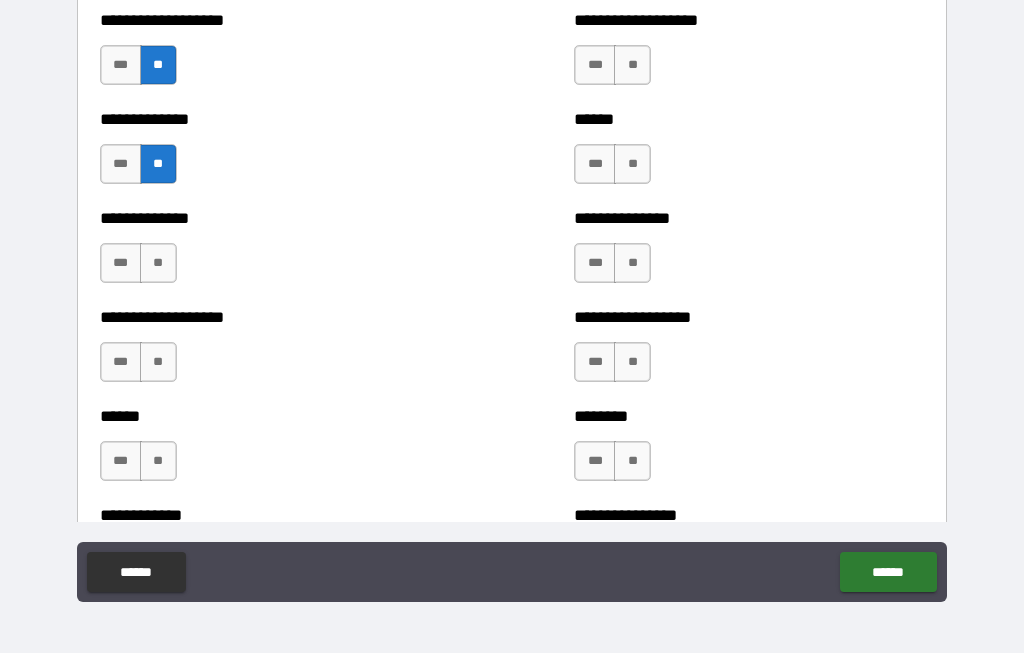 click on "**" at bounding box center [158, 264] 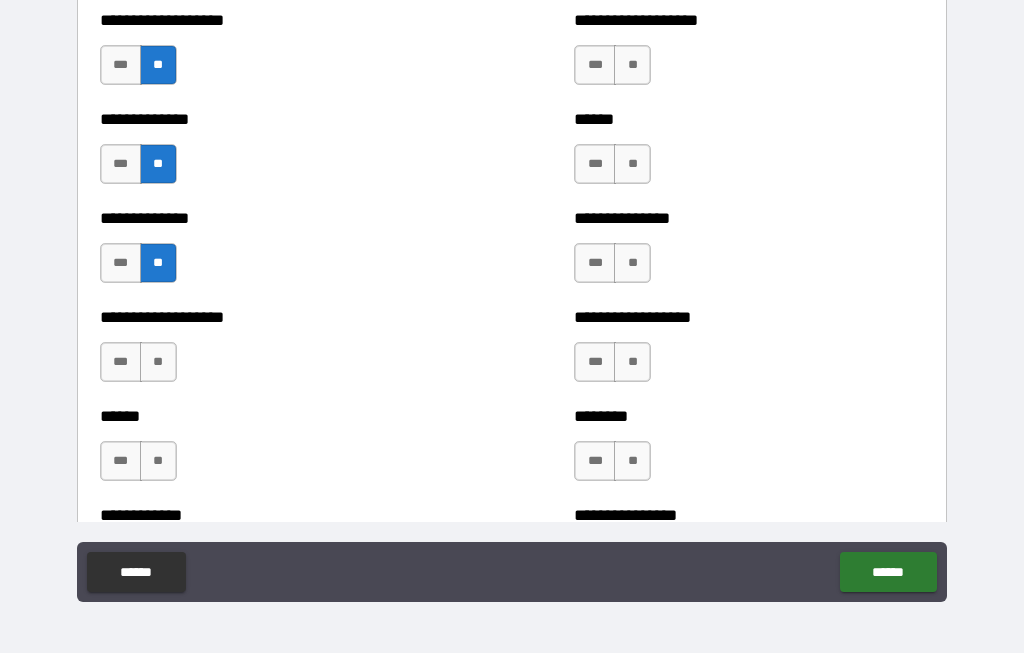 click on "**" at bounding box center (158, 363) 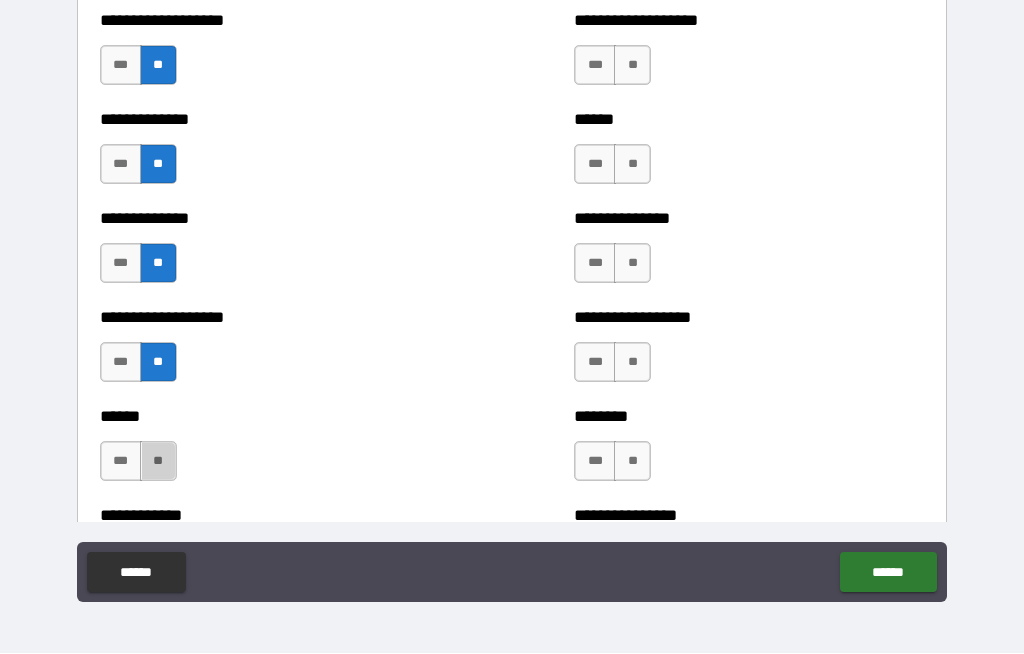 click on "**" at bounding box center (158, 462) 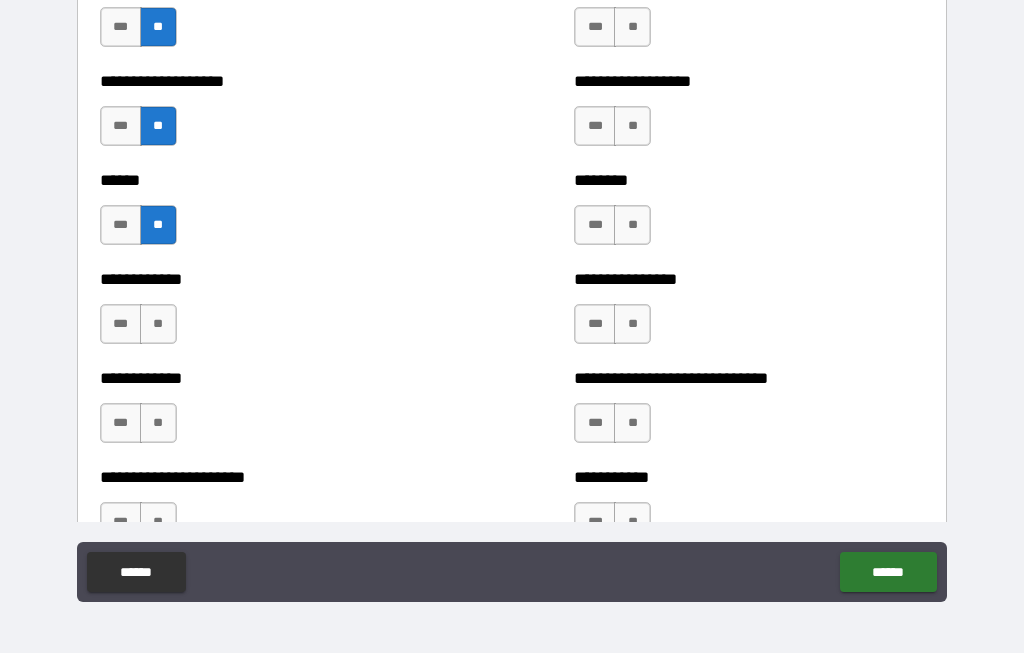 scroll, scrollTop: 5184, scrollLeft: 0, axis: vertical 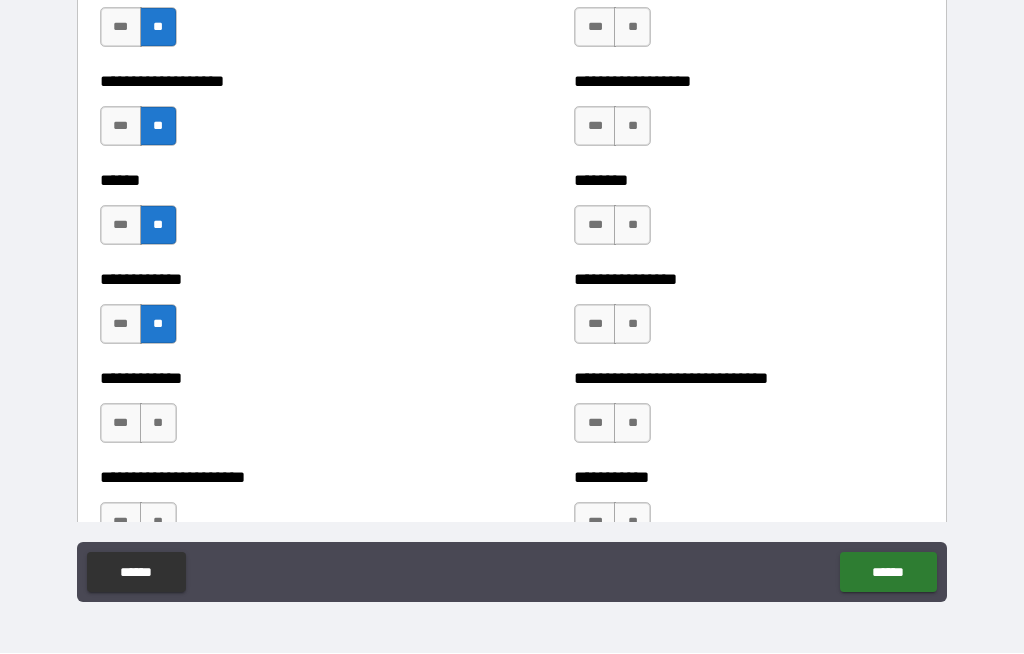 click on "**" at bounding box center [158, 424] 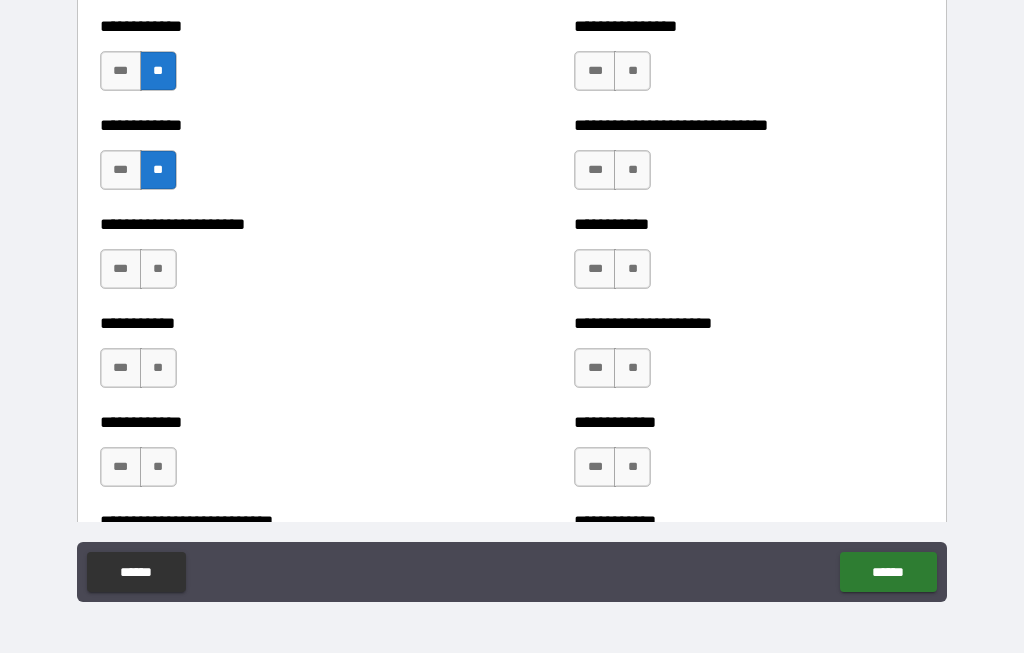 scroll, scrollTop: 5461, scrollLeft: 0, axis: vertical 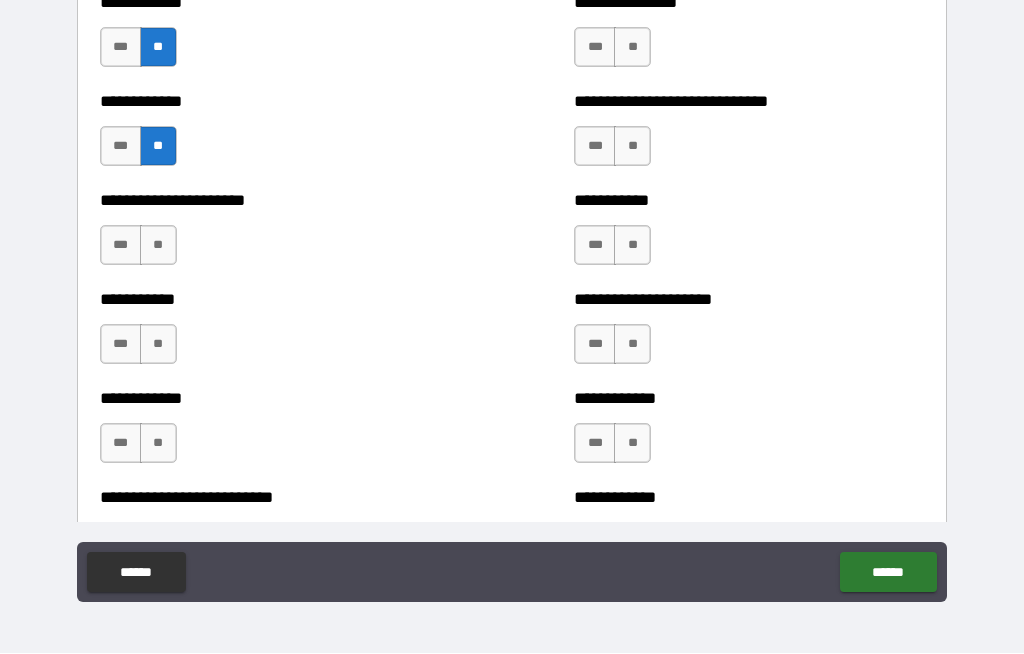 click on "**" at bounding box center (158, 246) 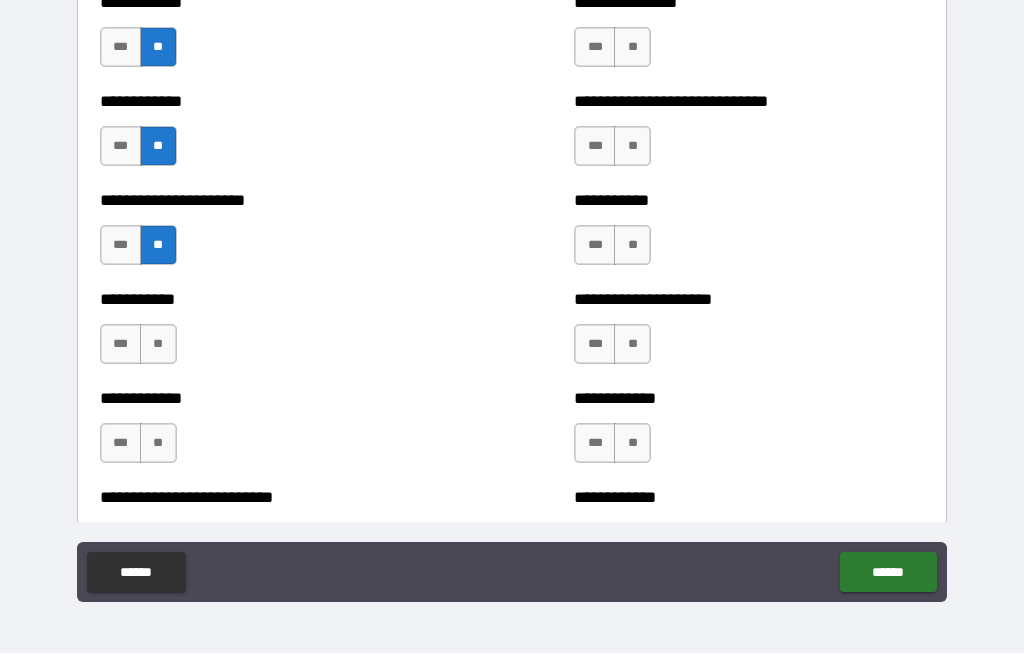 click on "**" at bounding box center [158, 345] 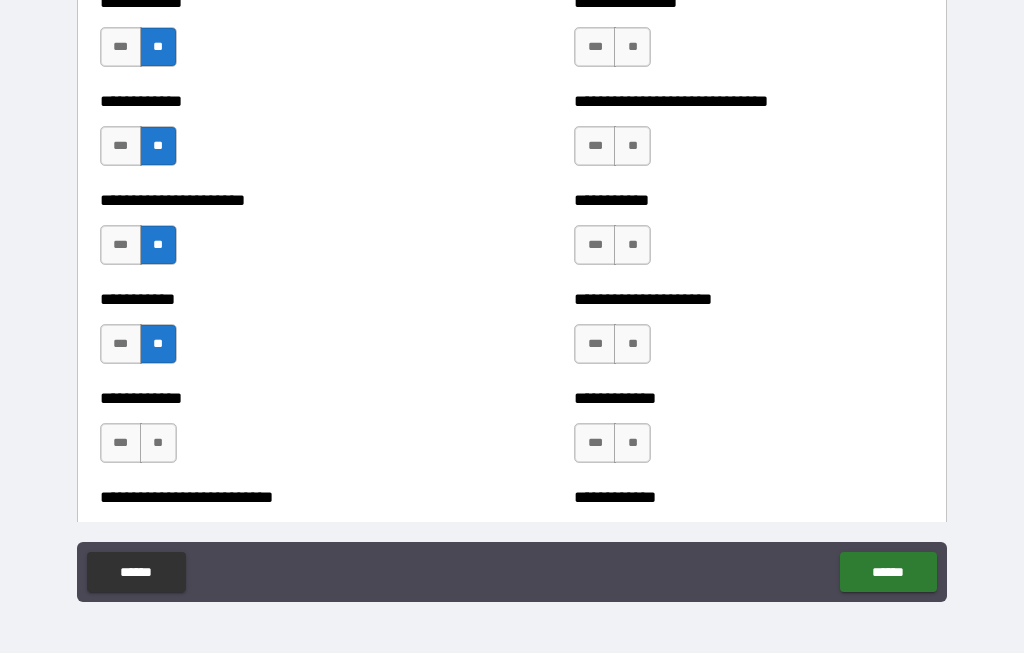 click on "**" at bounding box center [158, 444] 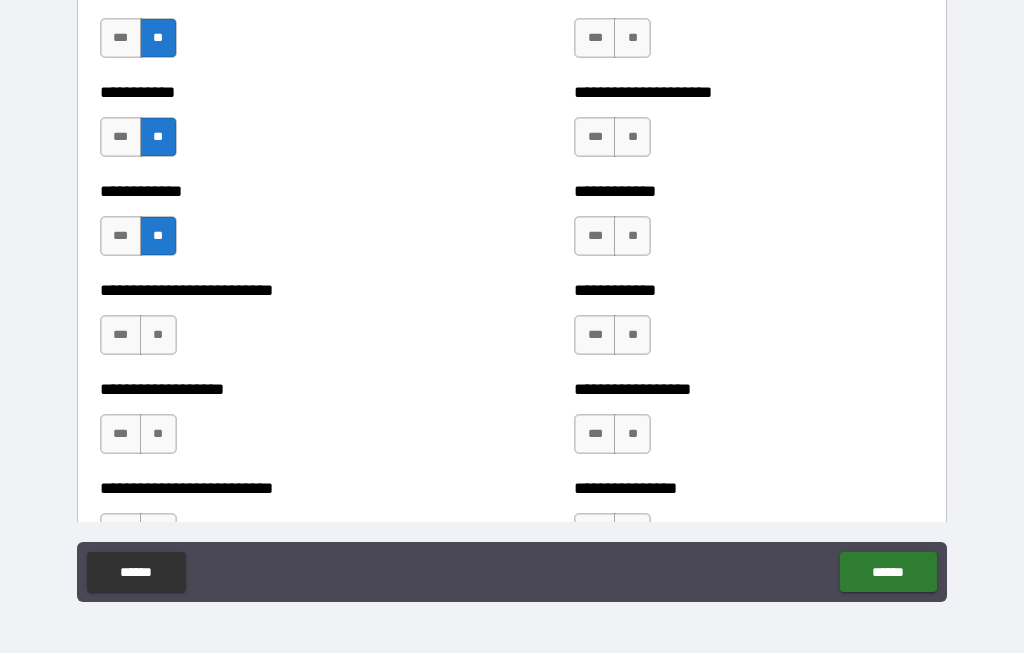 scroll, scrollTop: 5675, scrollLeft: 0, axis: vertical 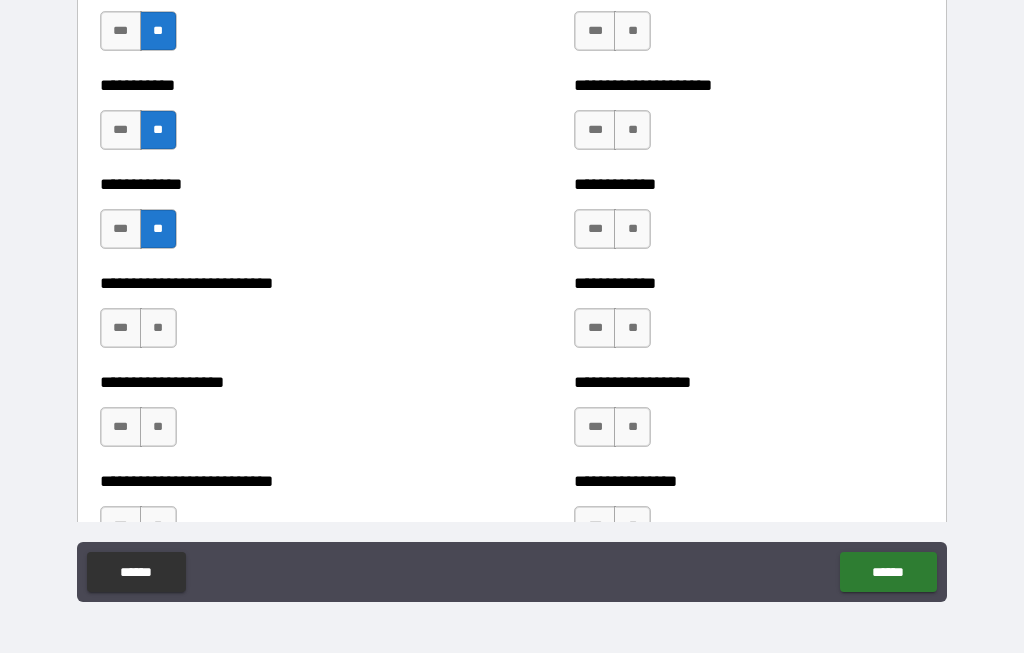 click on "**" at bounding box center [158, 329] 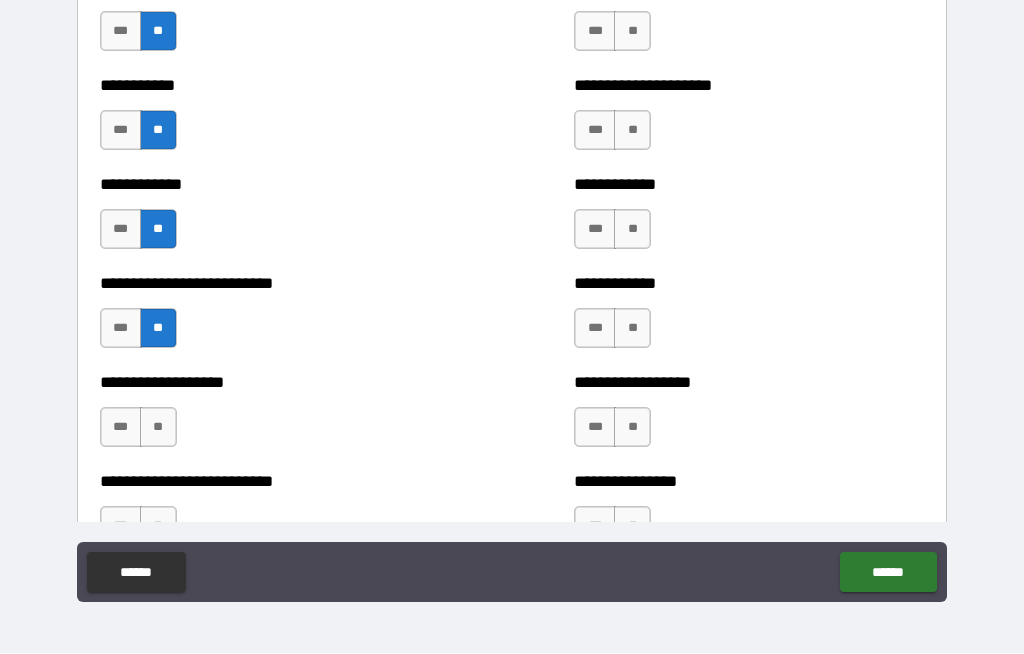 click on "**" at bounding box center (158, 428) 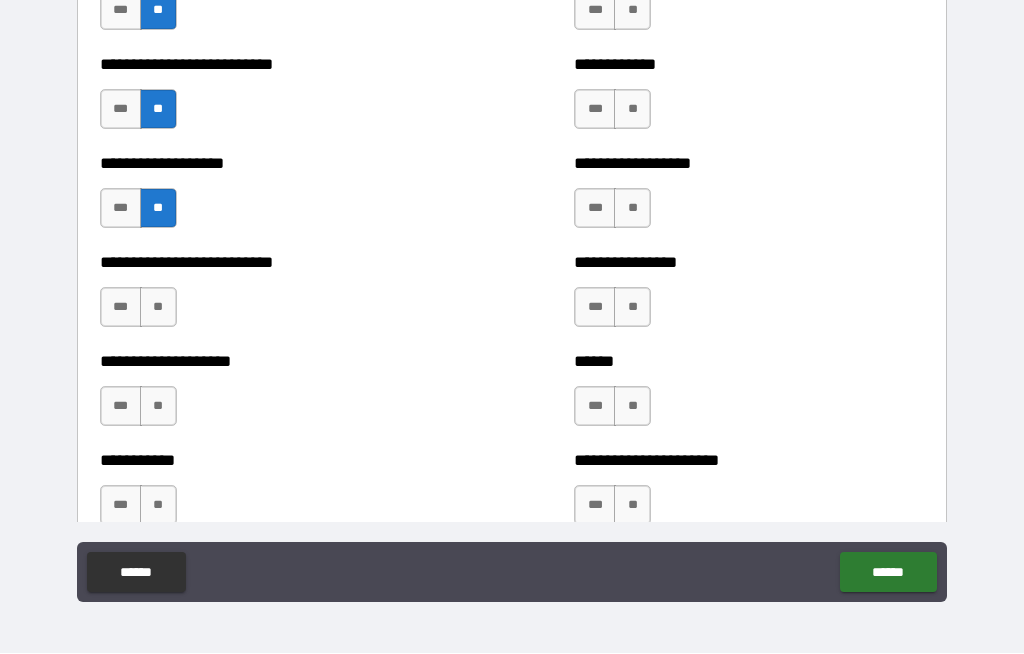 scroll, scrollTop: 5899, scrollLeft: 0, axis: vertical 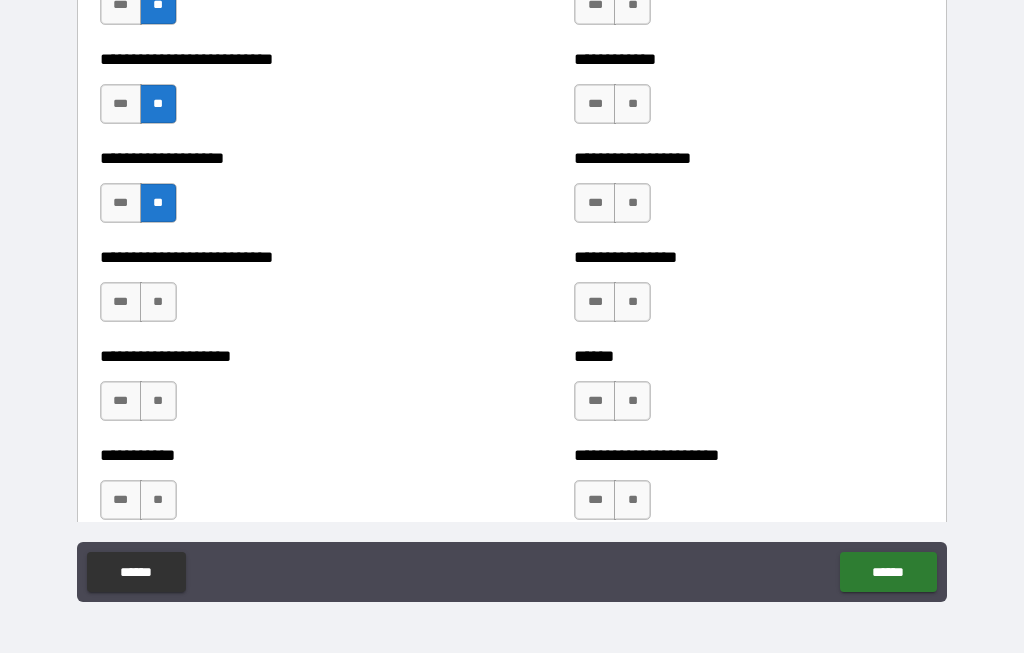 click on "**" at bounding box center [158, 303] 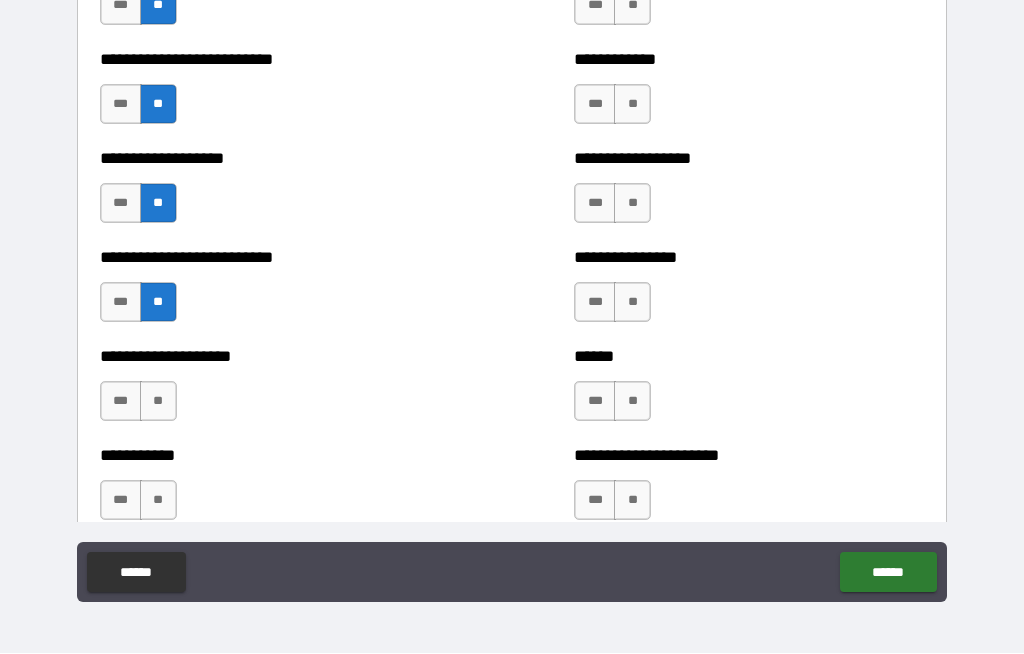 click on "**" at bounding box center [158, 402] 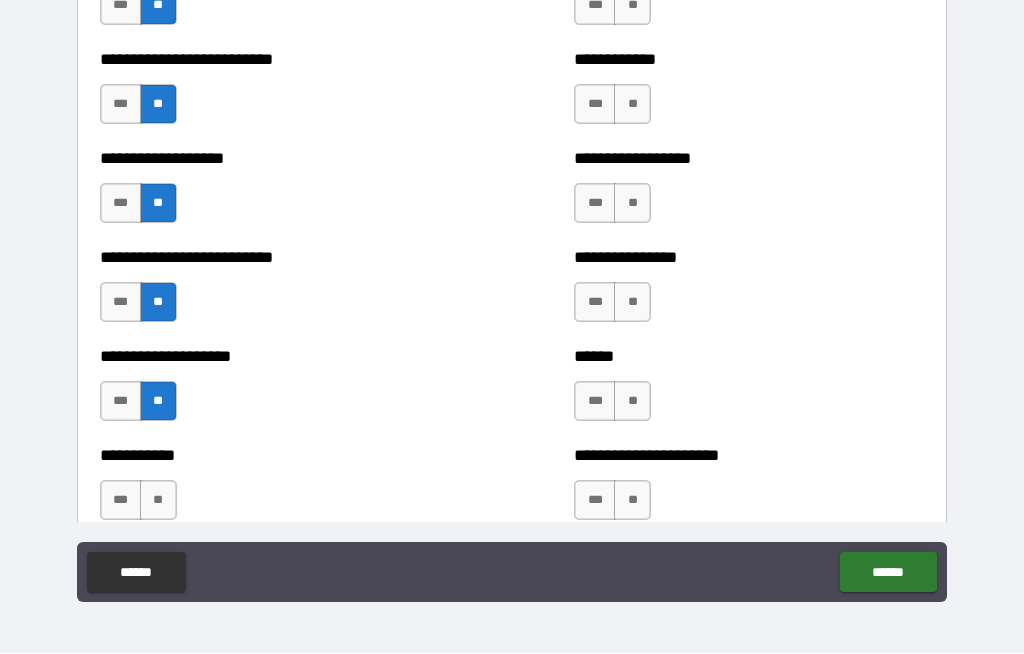 click on "**" at bounding box center (158, 501) 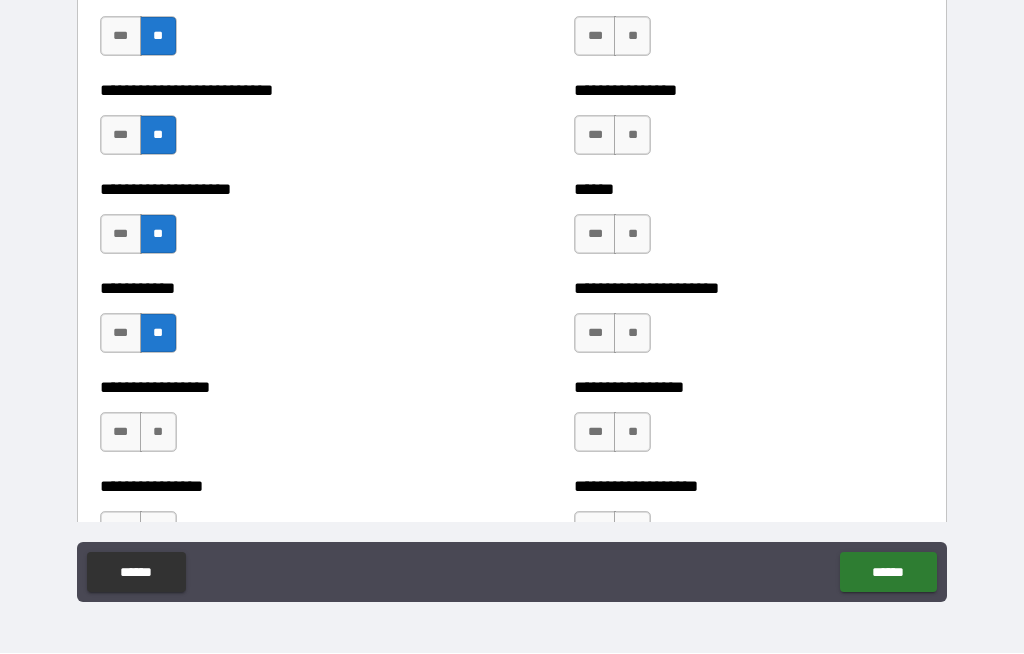 scroll, scrollTop: 6161, scrollLeft: 0, axis: vertical 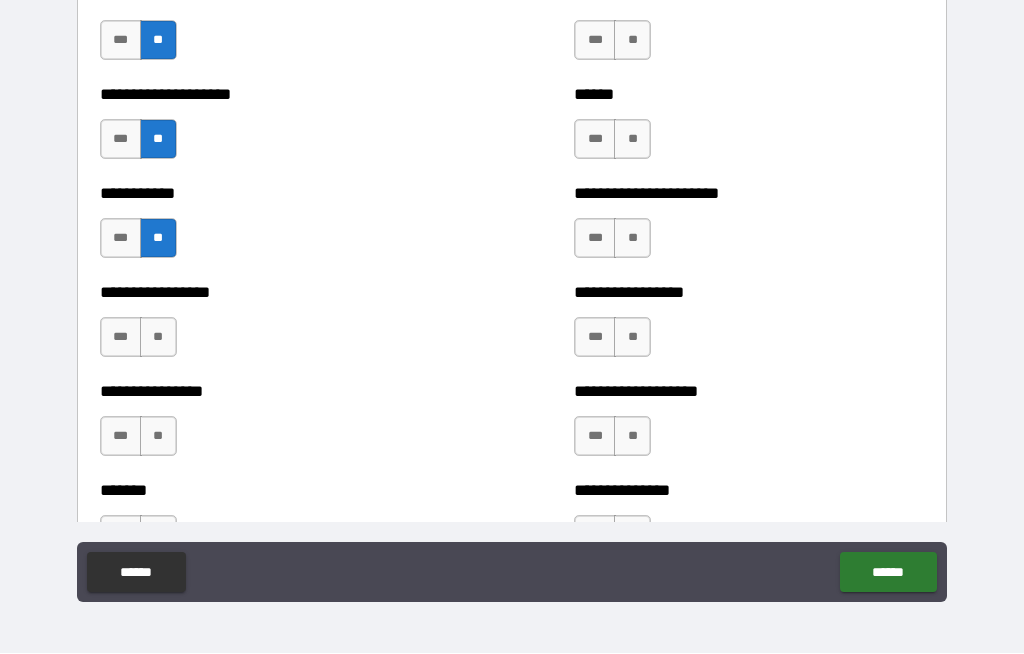 click on "**" at bounding box center (158, 338) 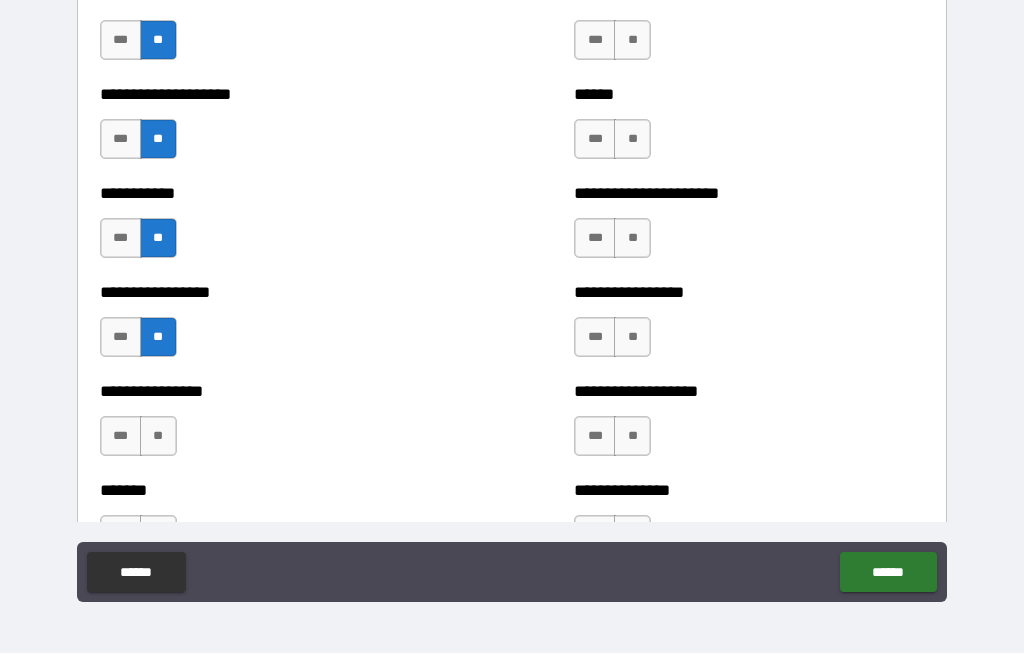 click on "**" at bounding box center [158, 437] 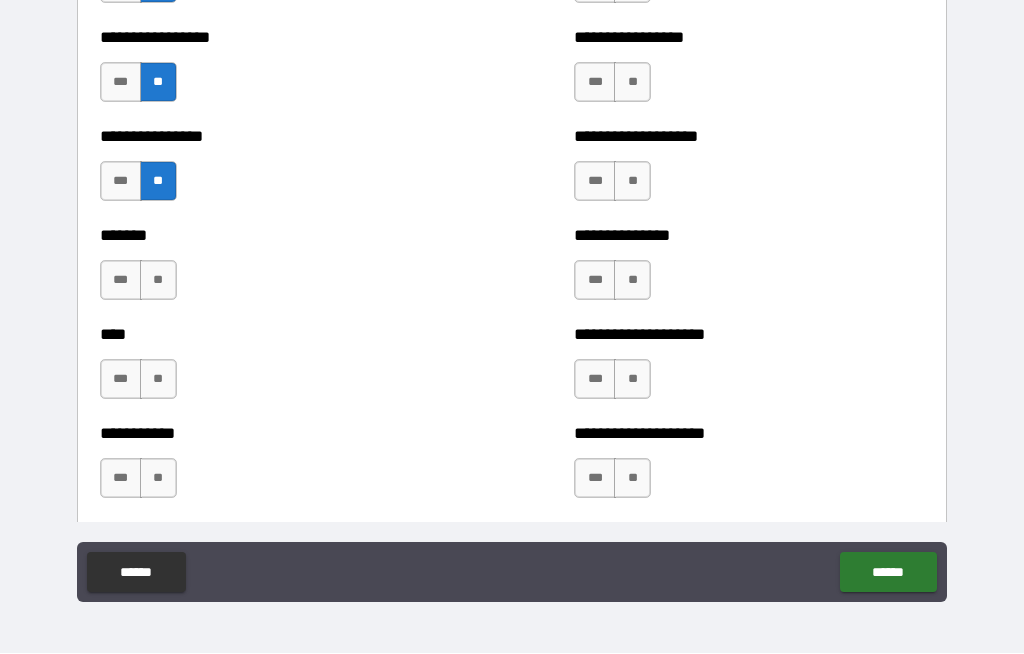 scroll, scrollTop: 6417, scrollLeft: 0, axis: vertical 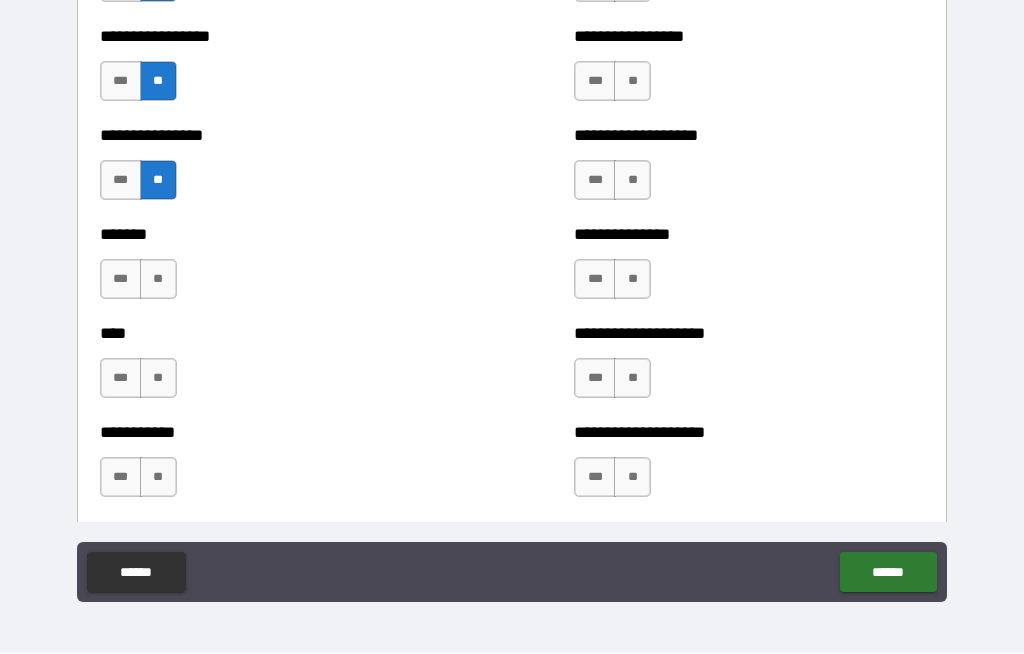 click on "**" at bounding box center [158, 280] 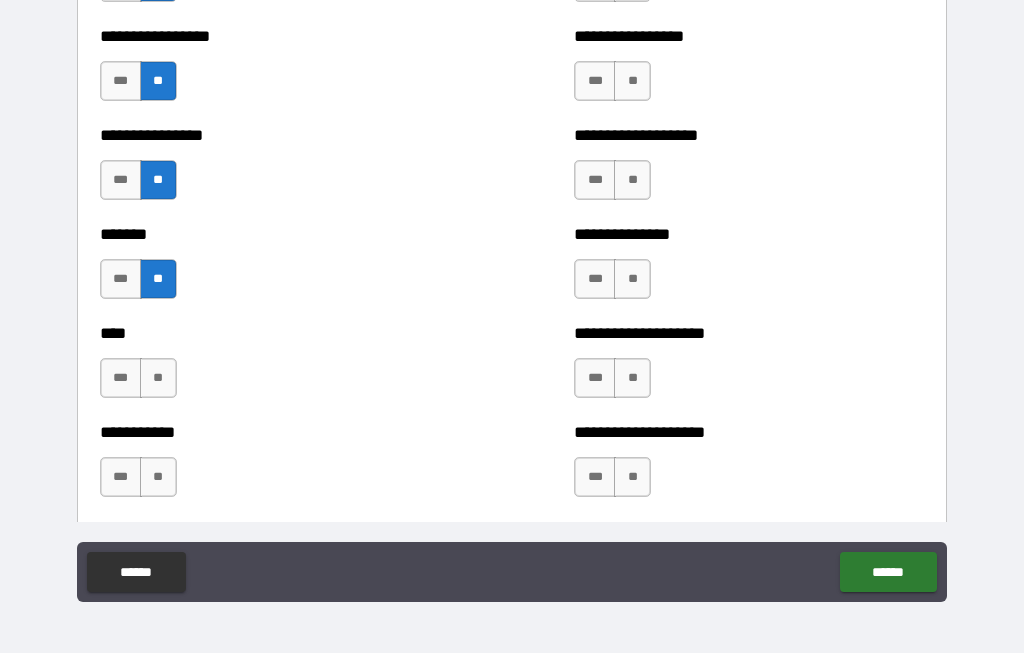 click on "**" at bounding box center (158, 379) 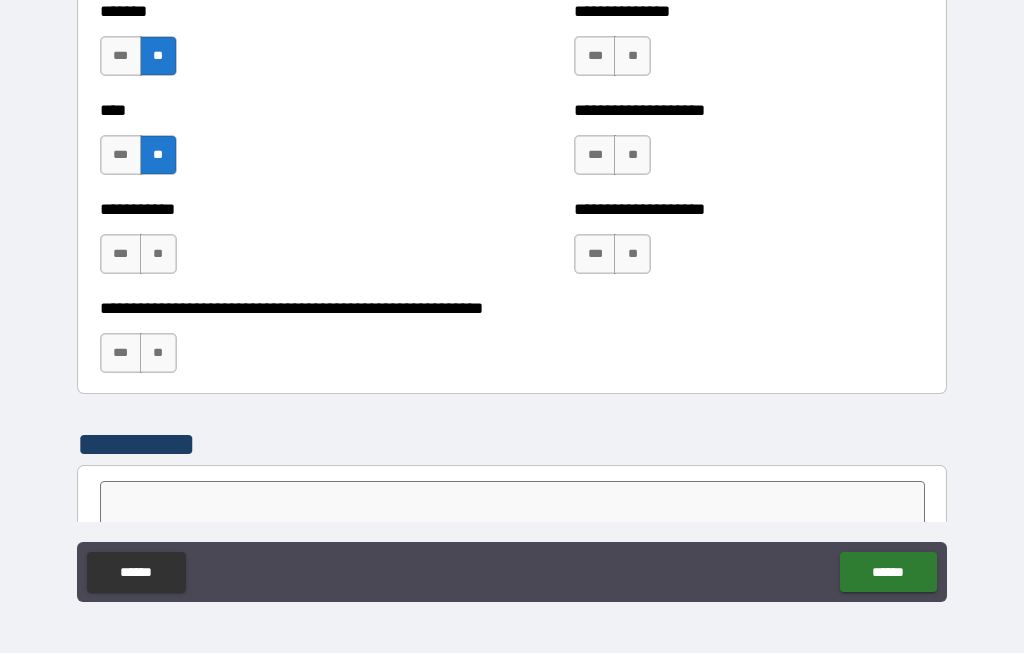 scroll, scrollTop: 6659, scrollLeft: 0, axis: vertical 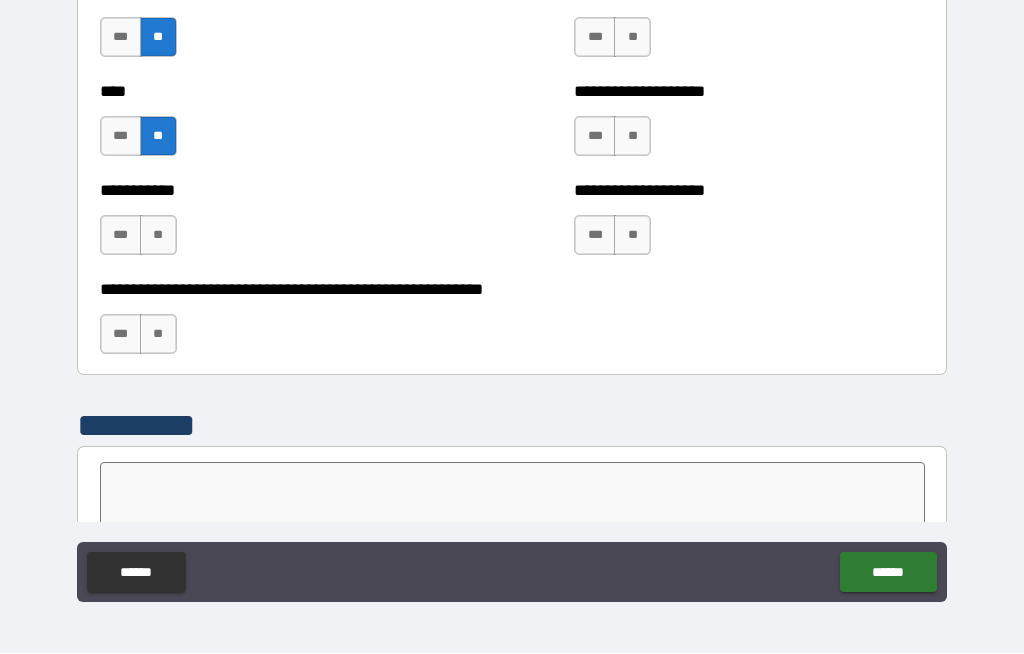 click on "**" at bounding box center (158, 236) 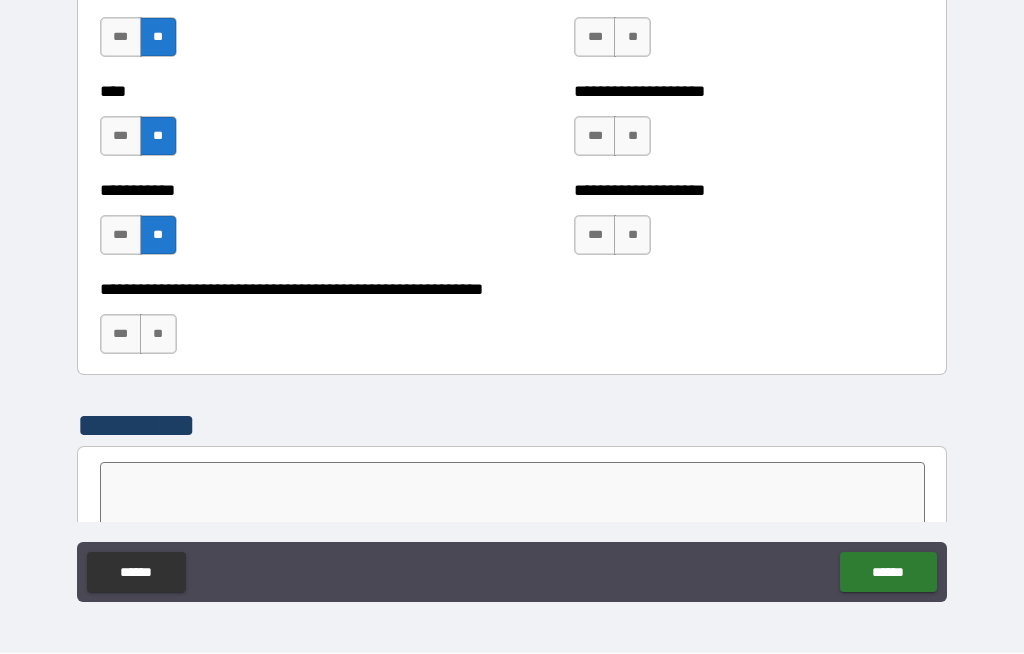 click on "**" at bounding box center [158, 335] 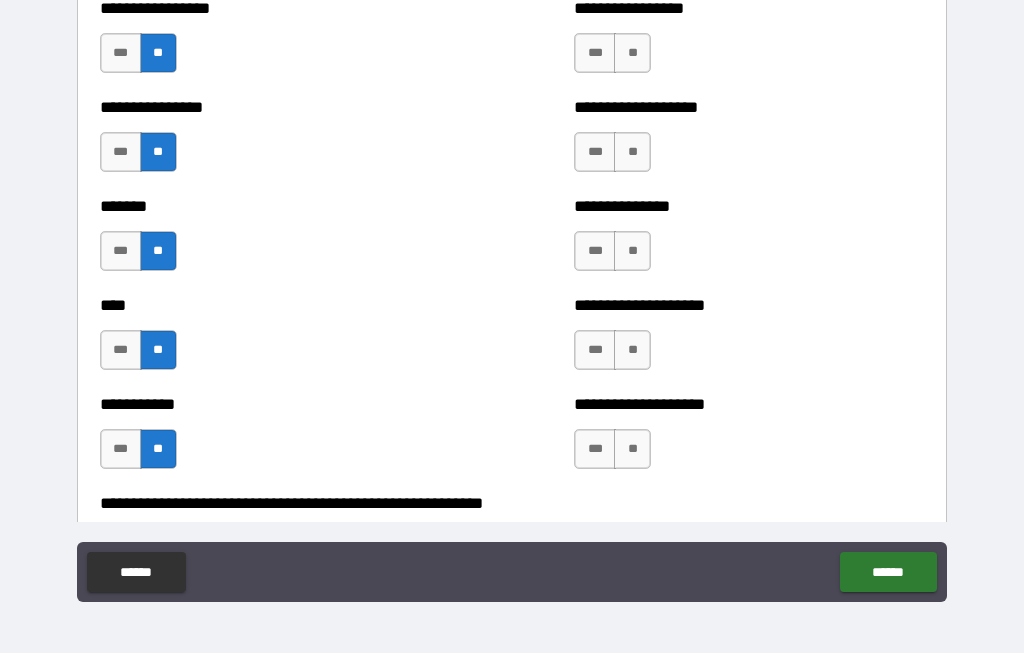 scroll, scrollTop: 6441, scrollLeft: 0, axis: vertical 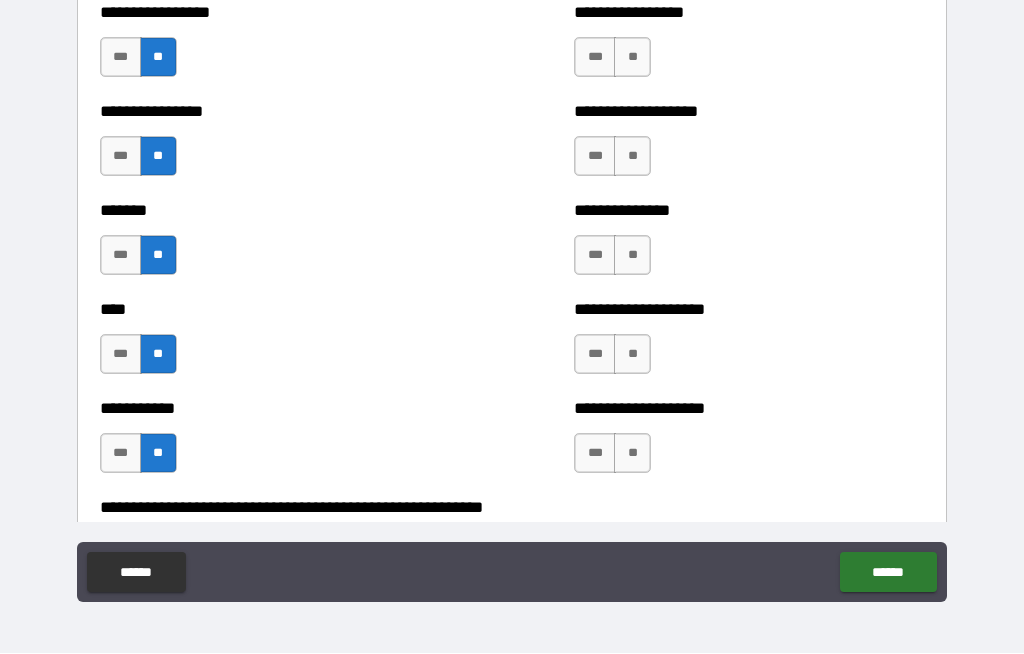 click on "**" at bounding box center (632, 454) 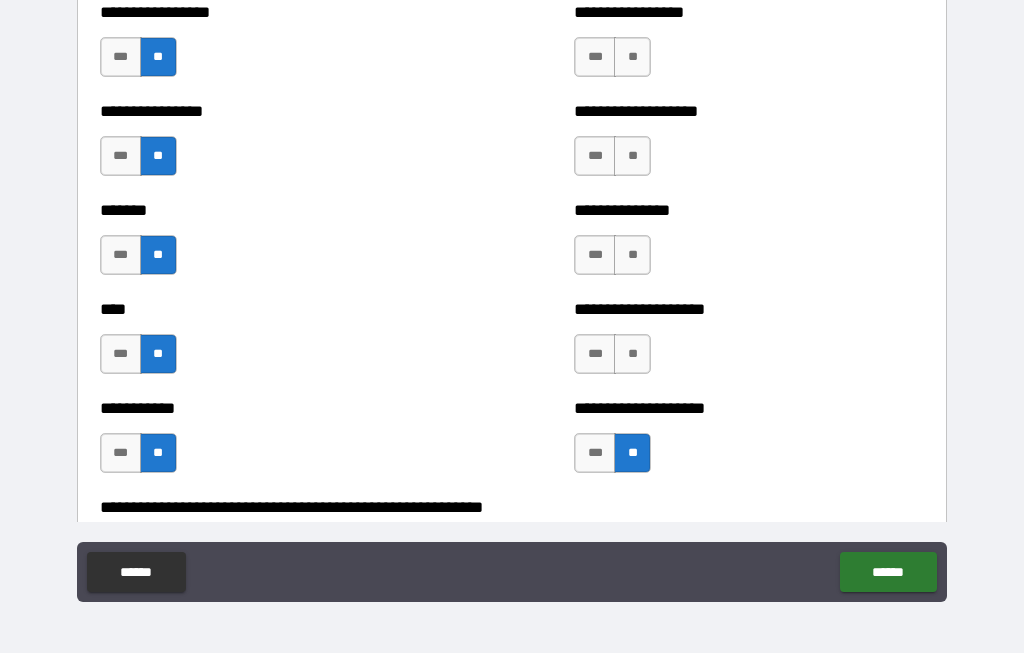 click on "**" at bounding box center (632, 355) 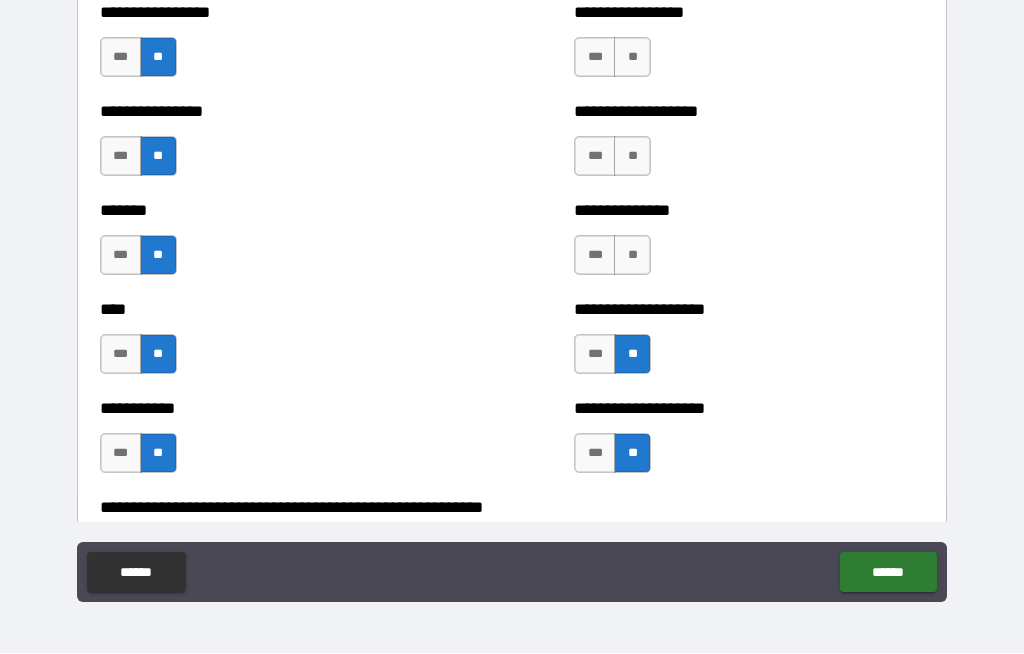click on "**" at bounding box center [632, 256] 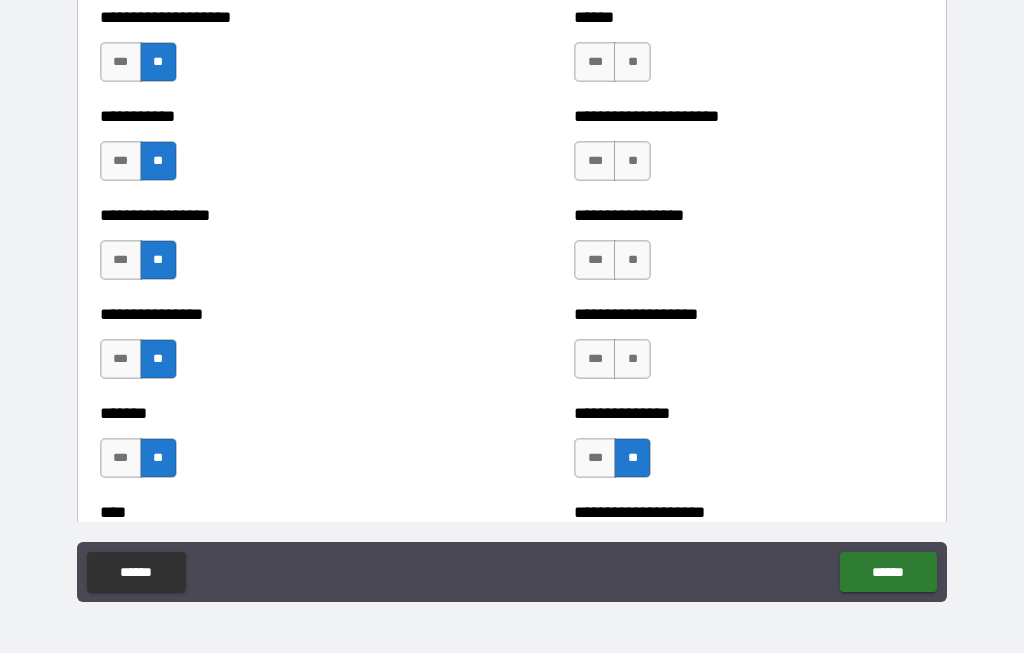 scroll, scrollTop: 6232, scrollLeft: 0, axis: vertical 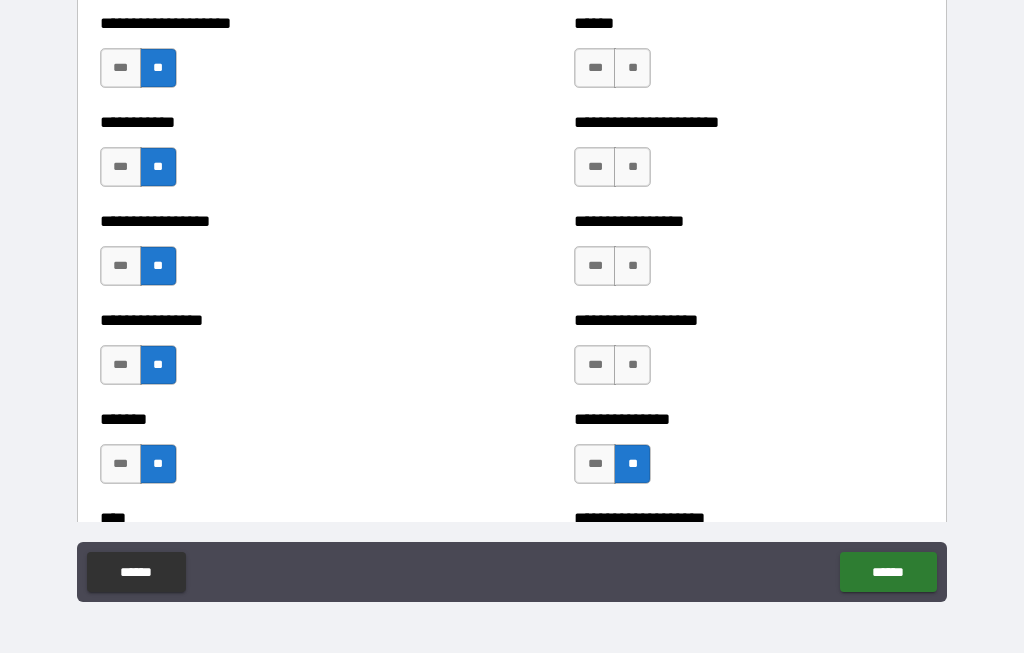 click on "**" at bounding box center [632, 366] 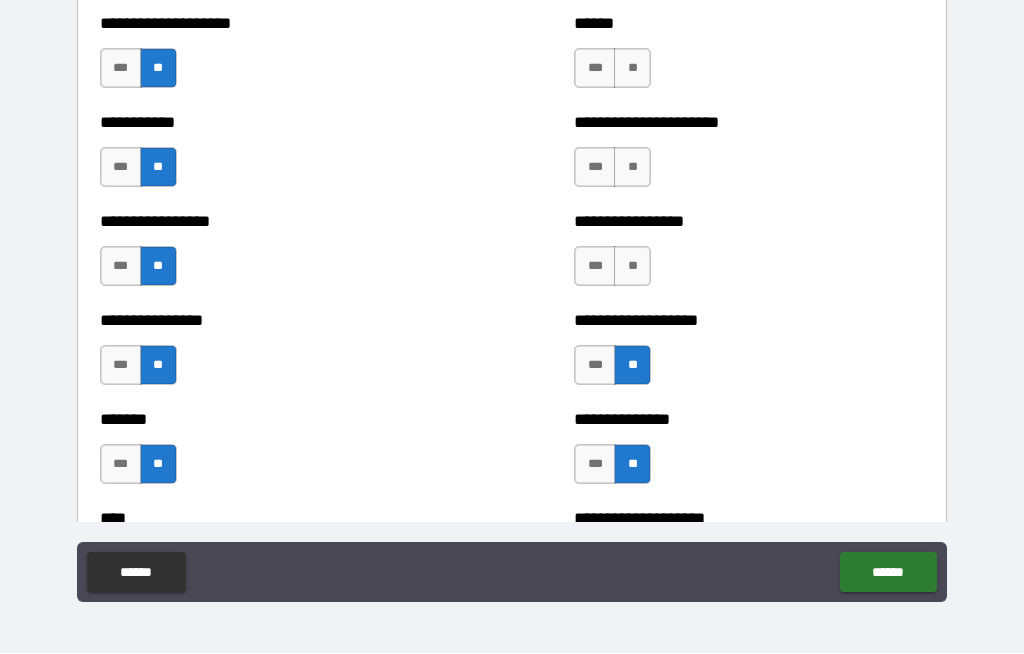 click on "**" at bounding box center [632, 267] 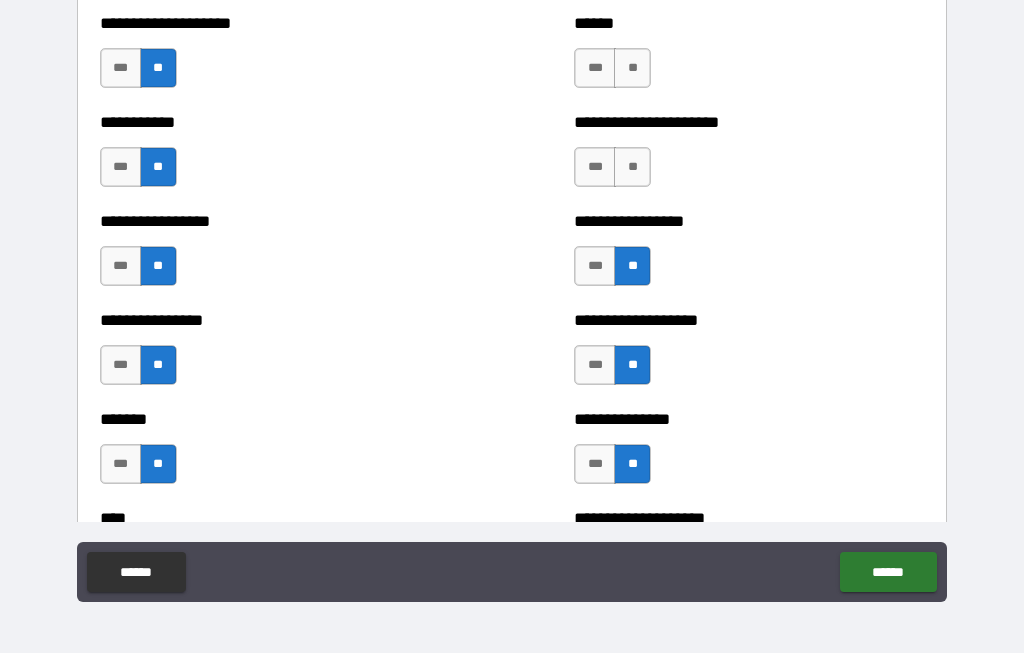 click on "**" at bounding box center (632, 168) 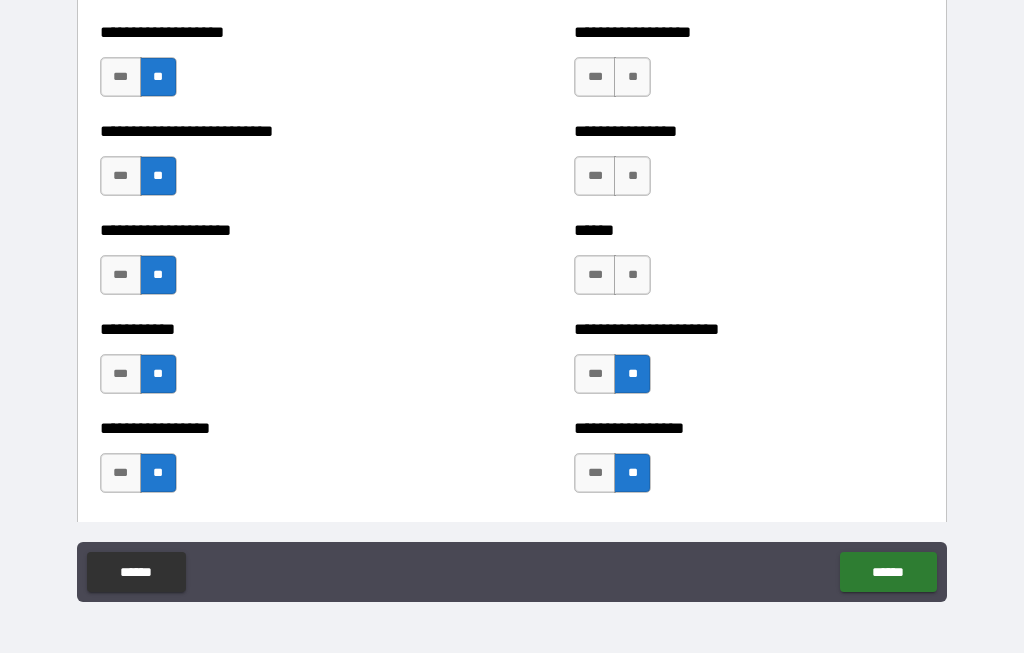 scroll, scrollTop: 6015, scrollLeft: 0, axis: vertical 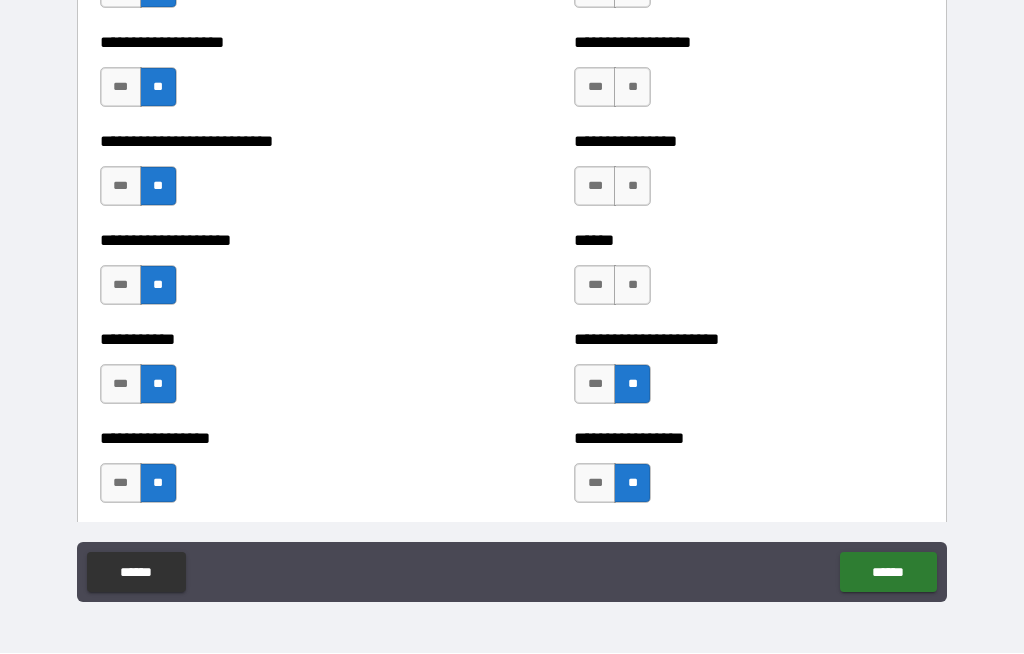 click on "**" at bounding box center (632, 286) 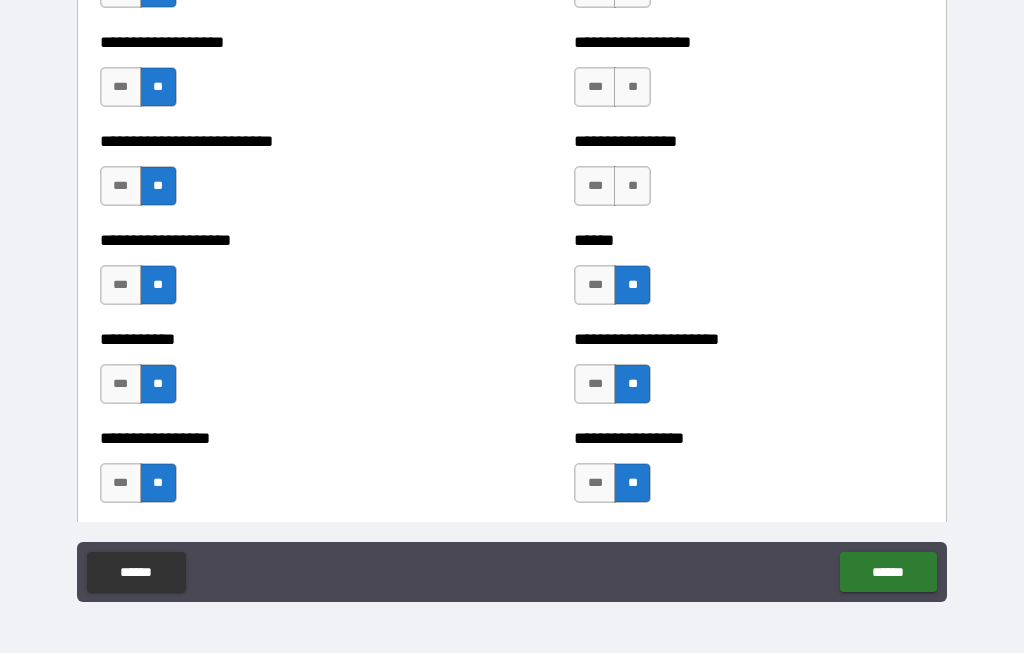 click on "**" at bounding box center [632, 187] 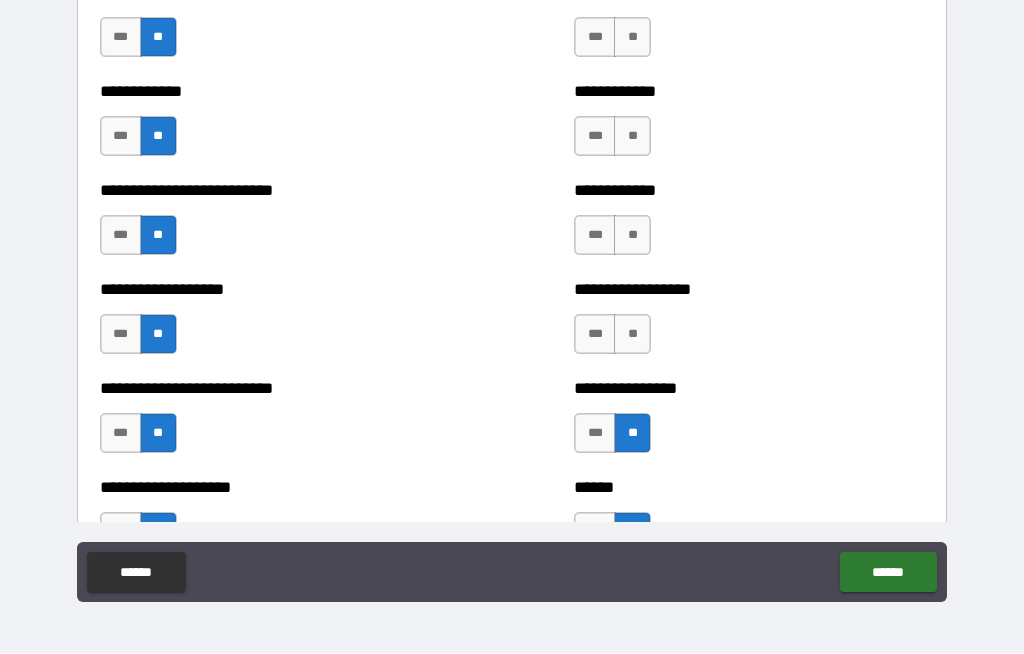 scroll, scrollTop: 5772, scrollLeft: 0, axis: vertical 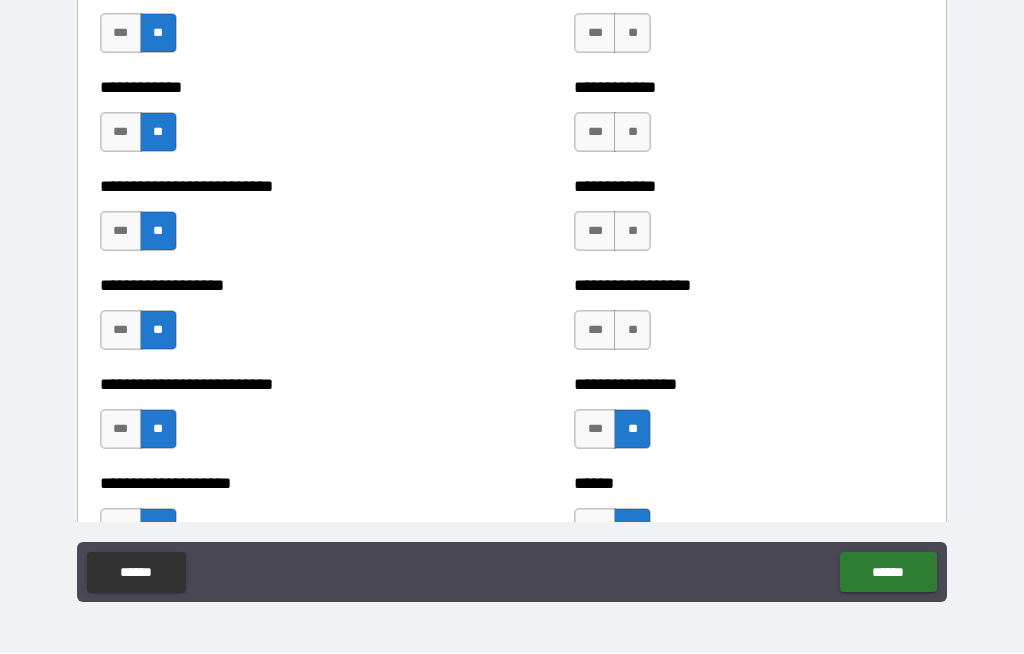 click on "**" at bounding box center [632, 331] 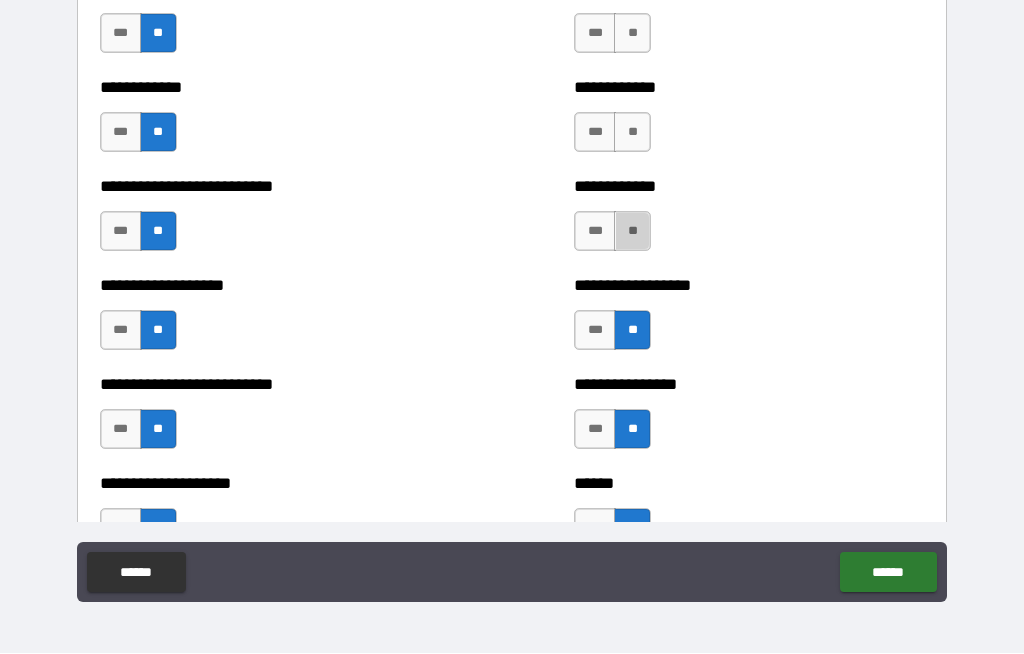 click on "**" at bounding box center [632, 232] 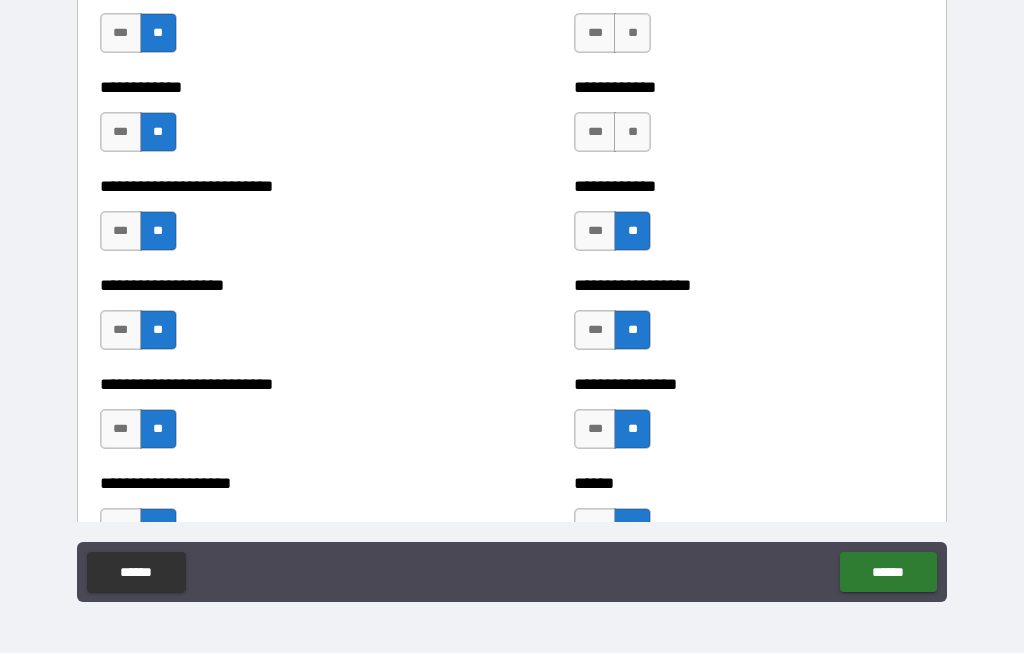click on "**" at bounding box center [632, 133] 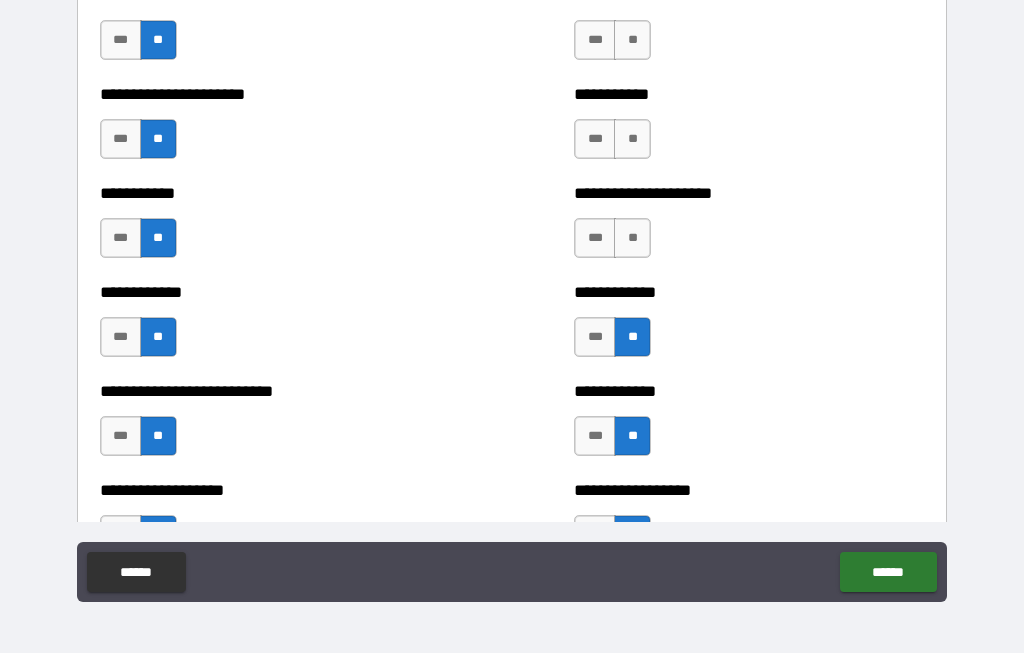 scroll, scrollTop: 5543, scrollLeft: 0, axis: vertical 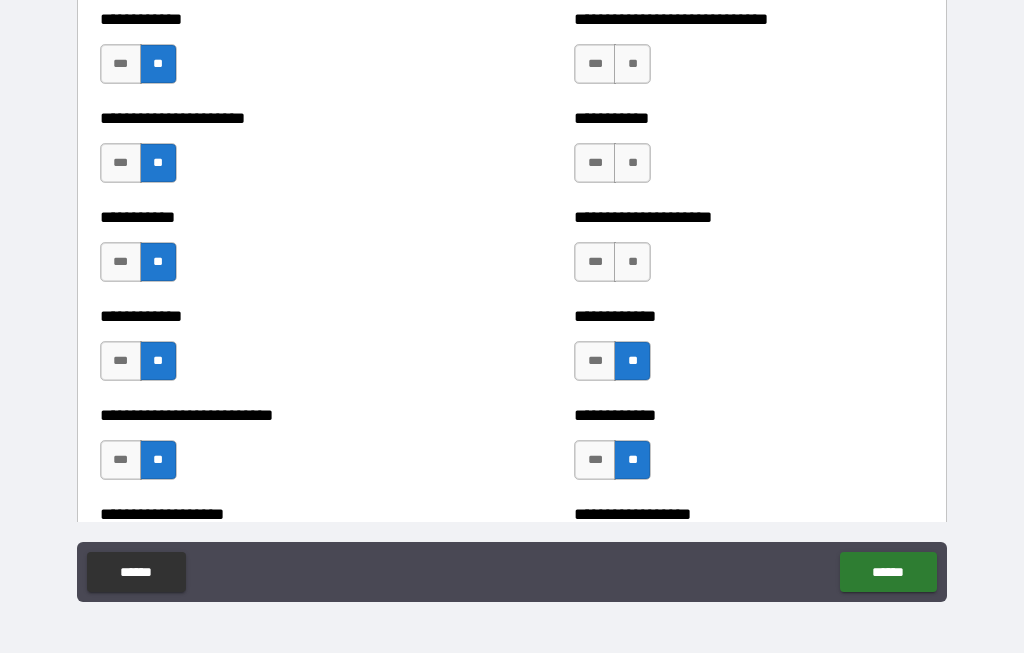 click on "**" at bounding box center (632, 263) 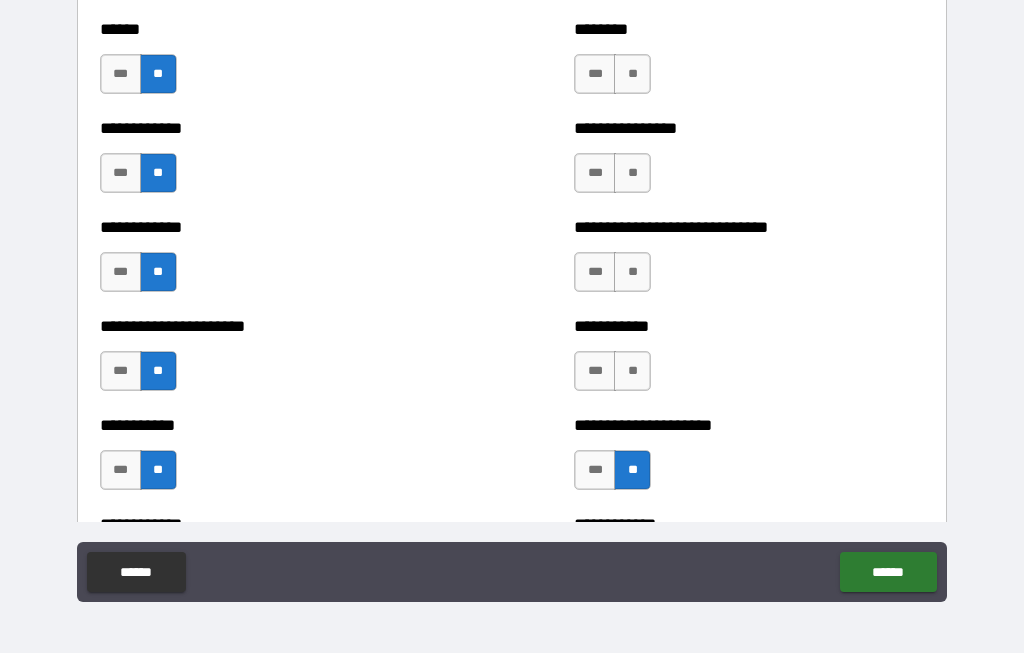scroll, scrollTop: 5334, scrollLeft: 0, axis: vertical 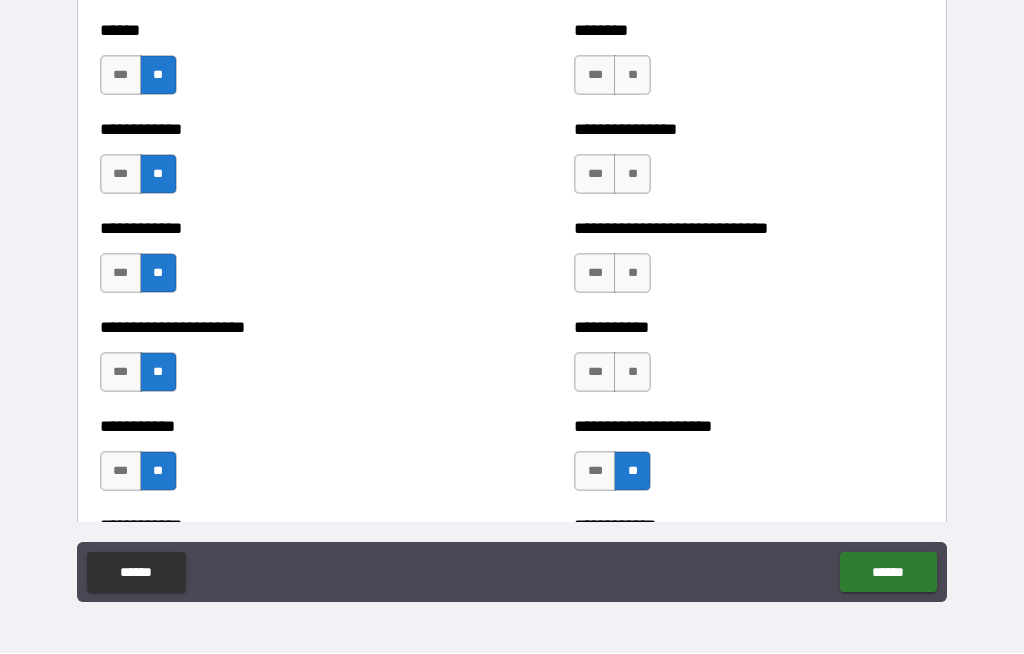 click on "**" at bounding box center [632, 373] 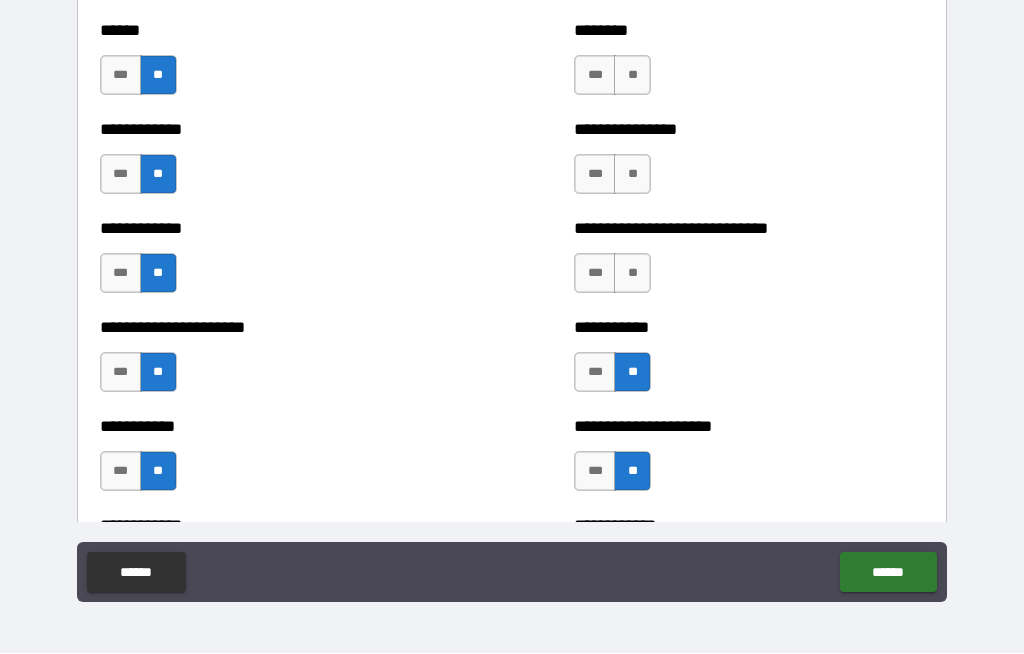 click on "**" at bounding box center (632, 274) 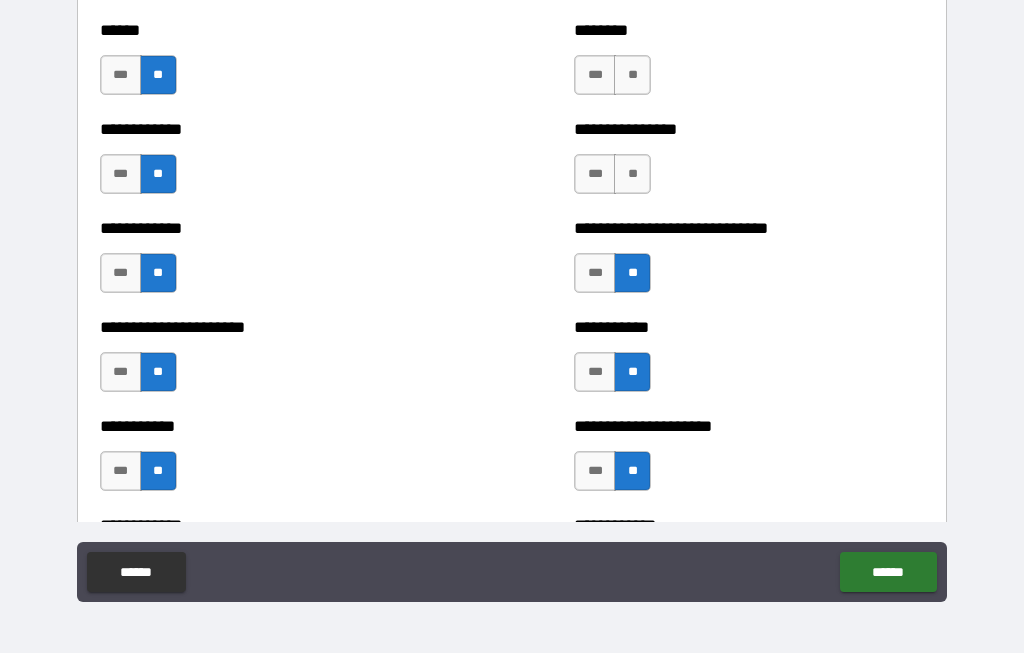 click on "**" at bounding box center [632, 175] 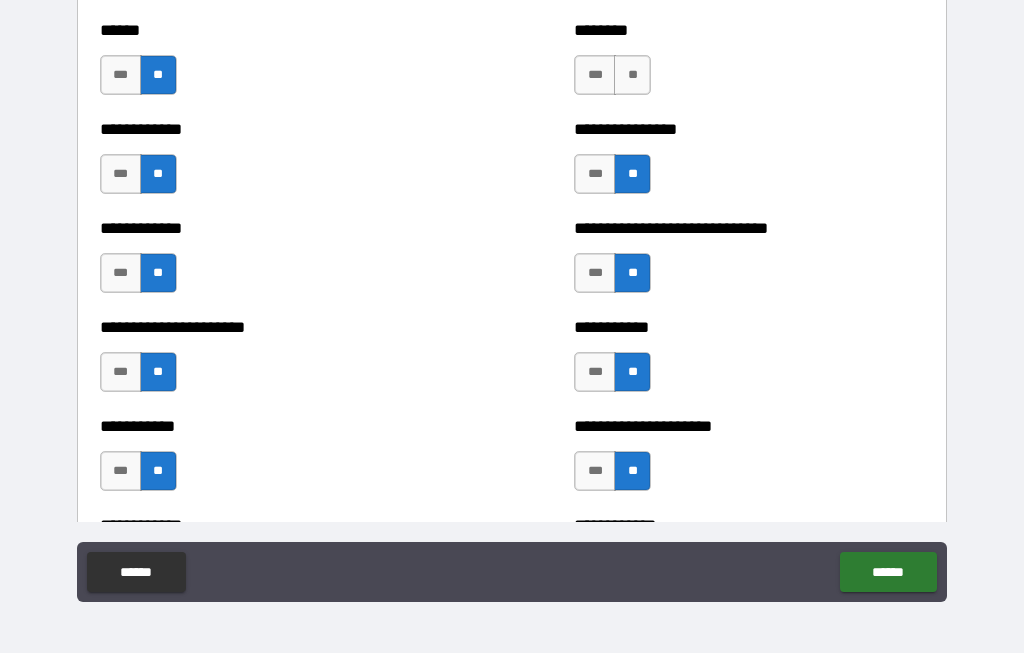 click on "***" at bounding box center (595, 274) 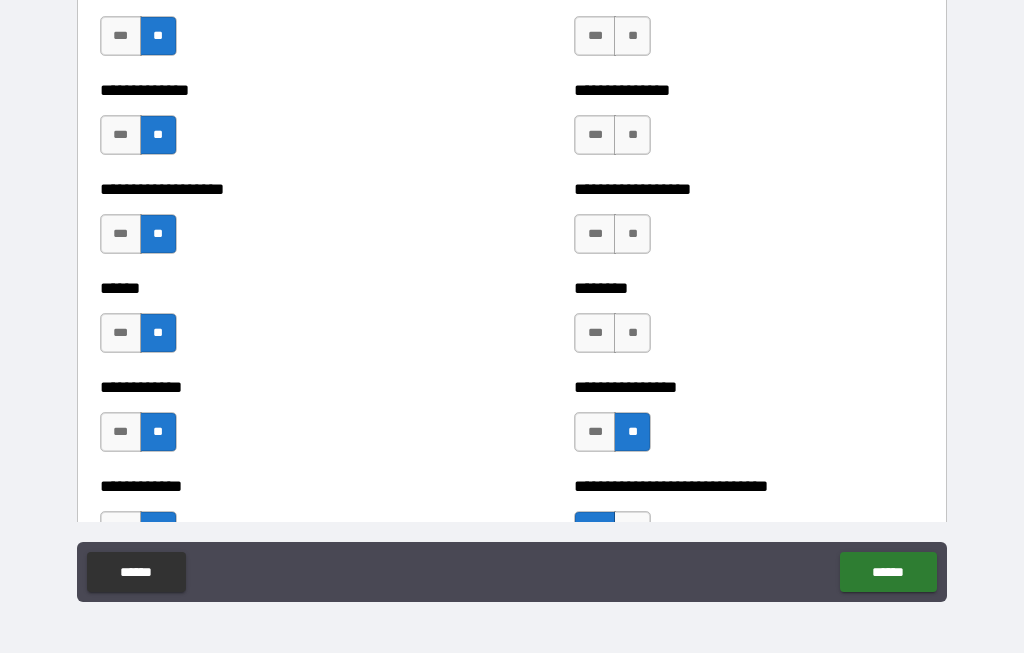 scroll, scrollTop: 5075, scrollLeft: 0, axis: vertical 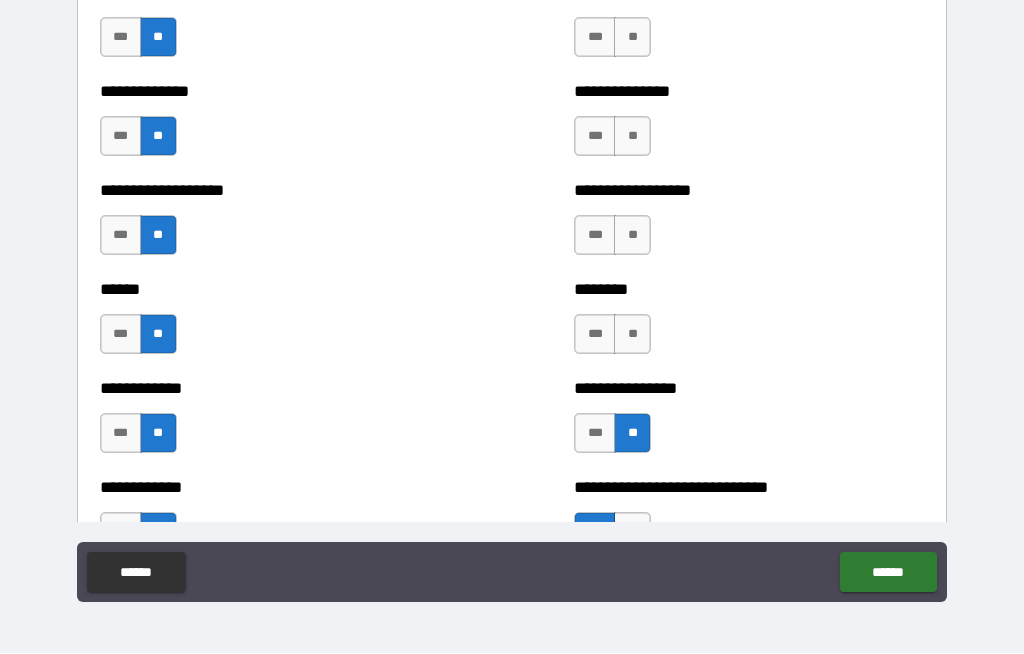 click on "***" at bounding box center (595, 434) 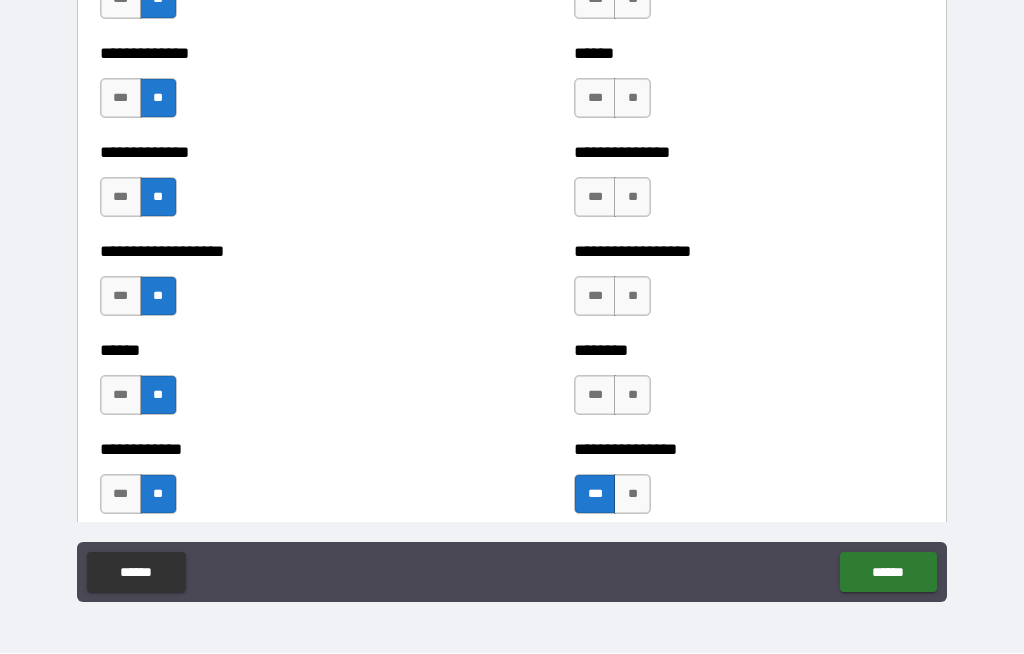 scroll, scrollTop: 5011, scrollLeft: 0, axis: vertical 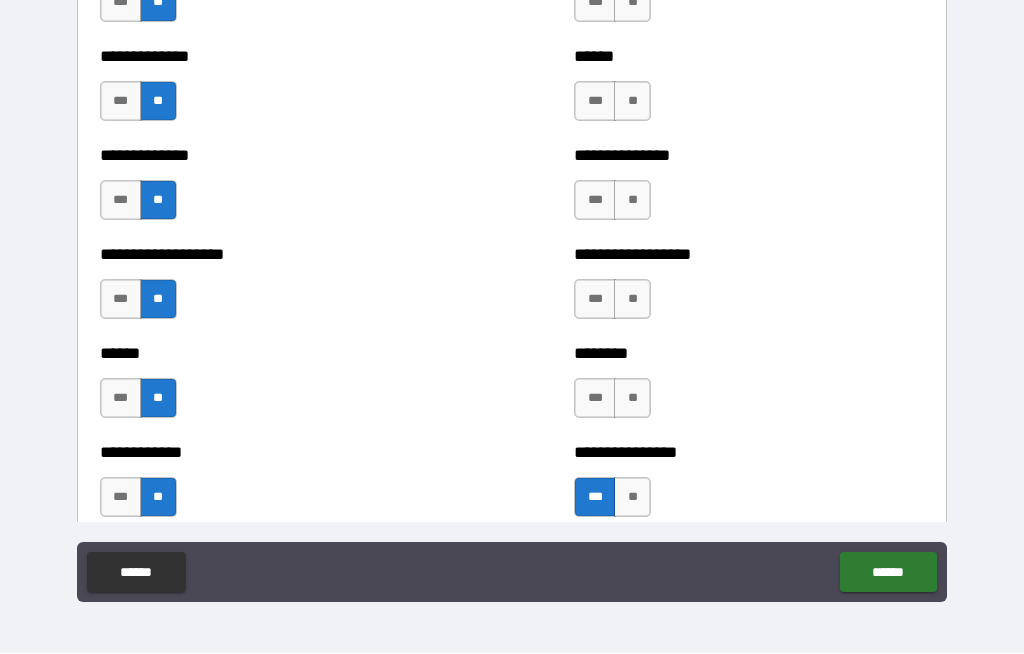 click on "**" at bounding box center (632, 399) 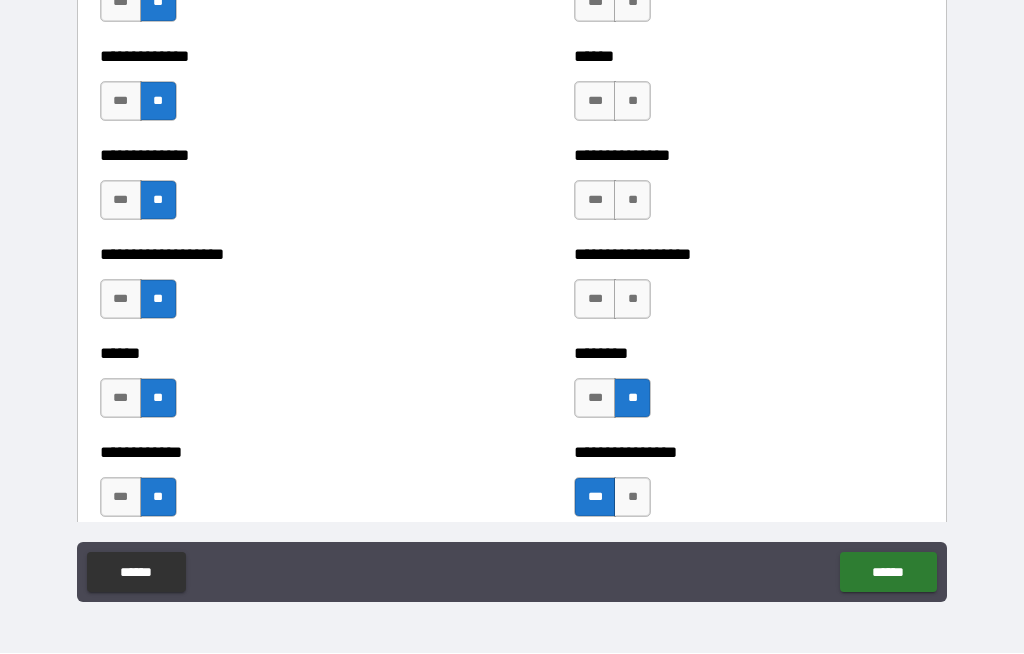 click on "**" at bounding box center (632, 300) 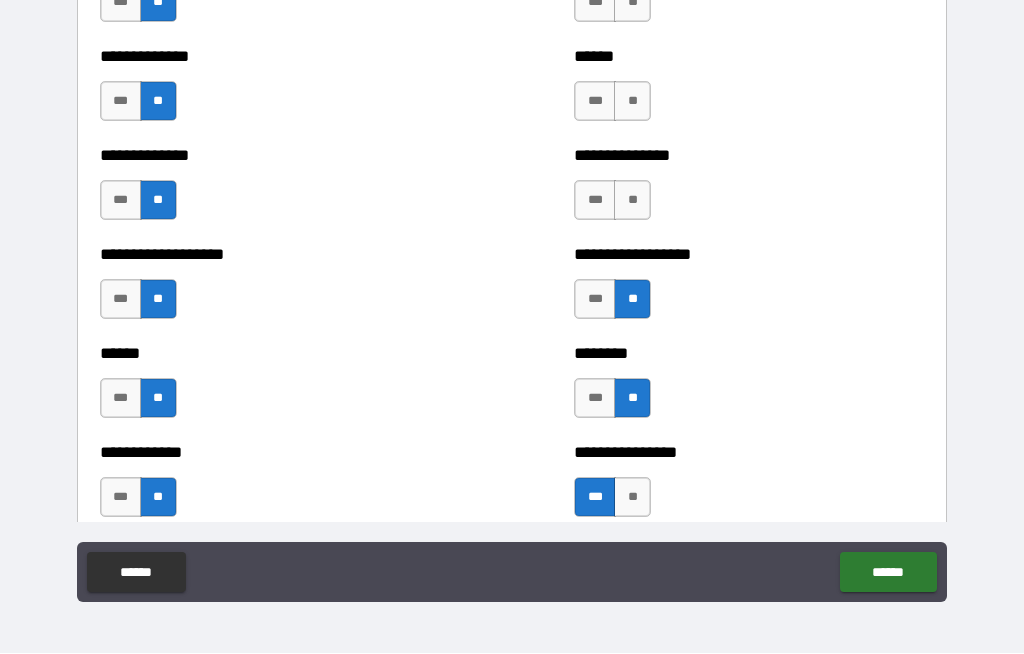 click on "**" at bounding box center (632, 201) 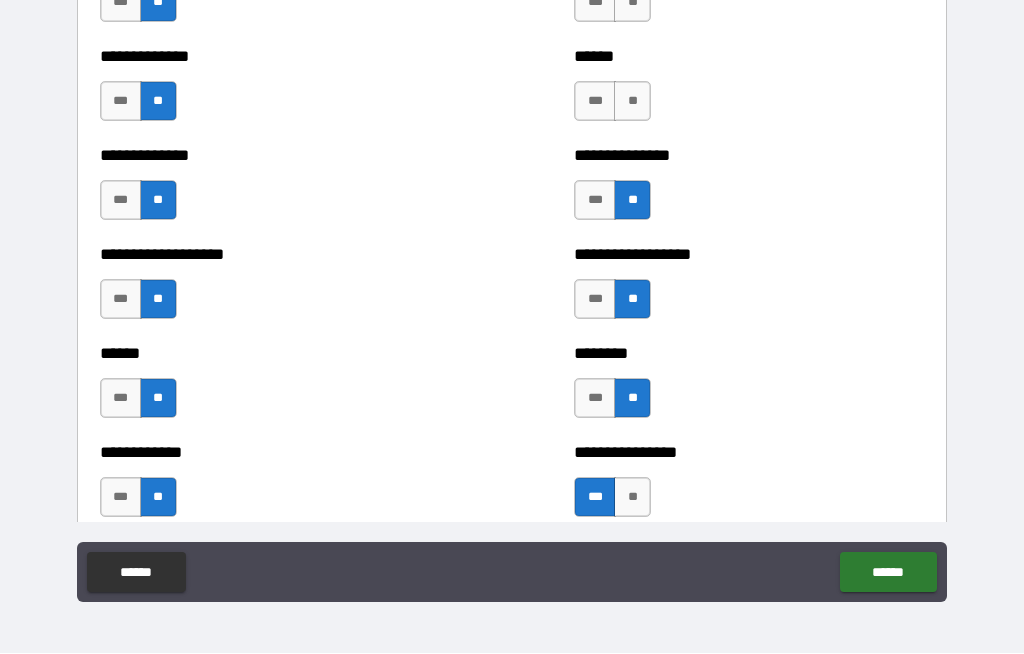 click on "**" at bounding box center (632, 201) 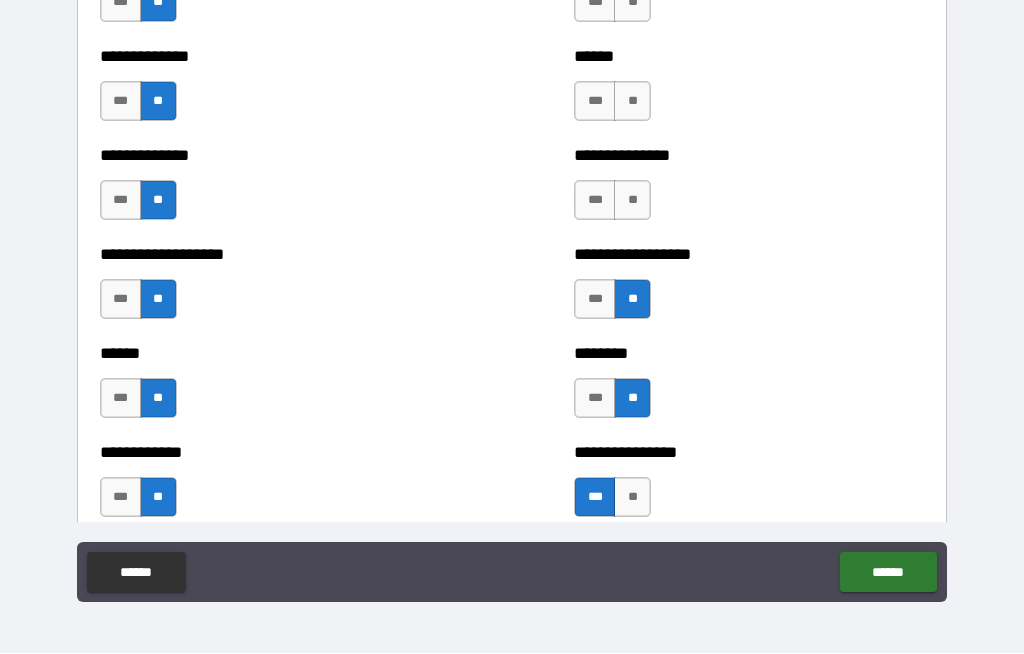 click on "**" at bounding box center (632, 201) 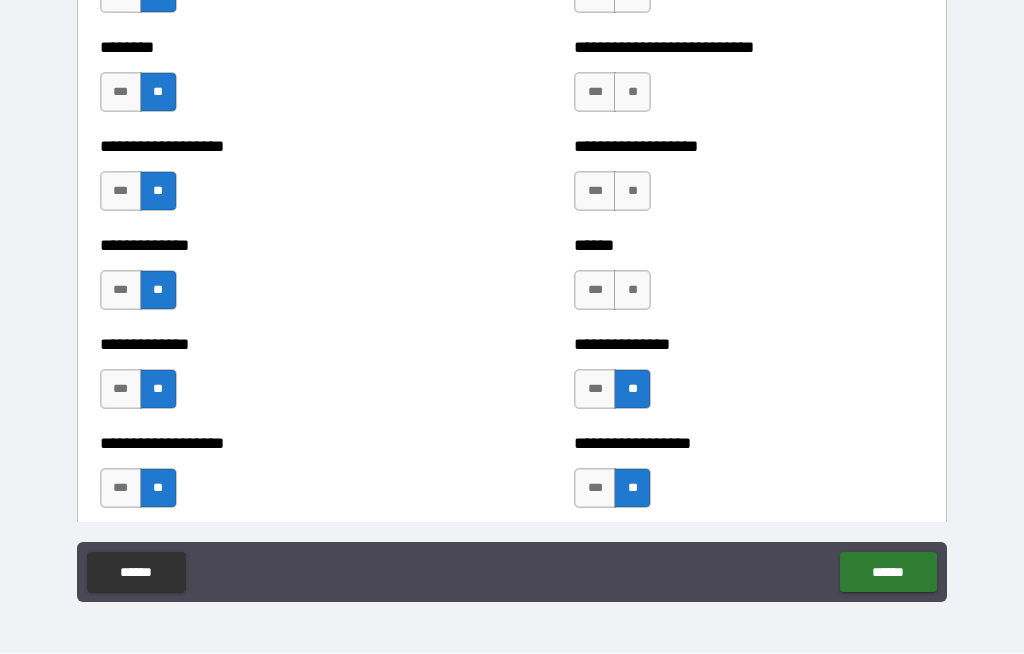 scroll, scrollTop: 4808, scrollLeft: 0, axis: vertical 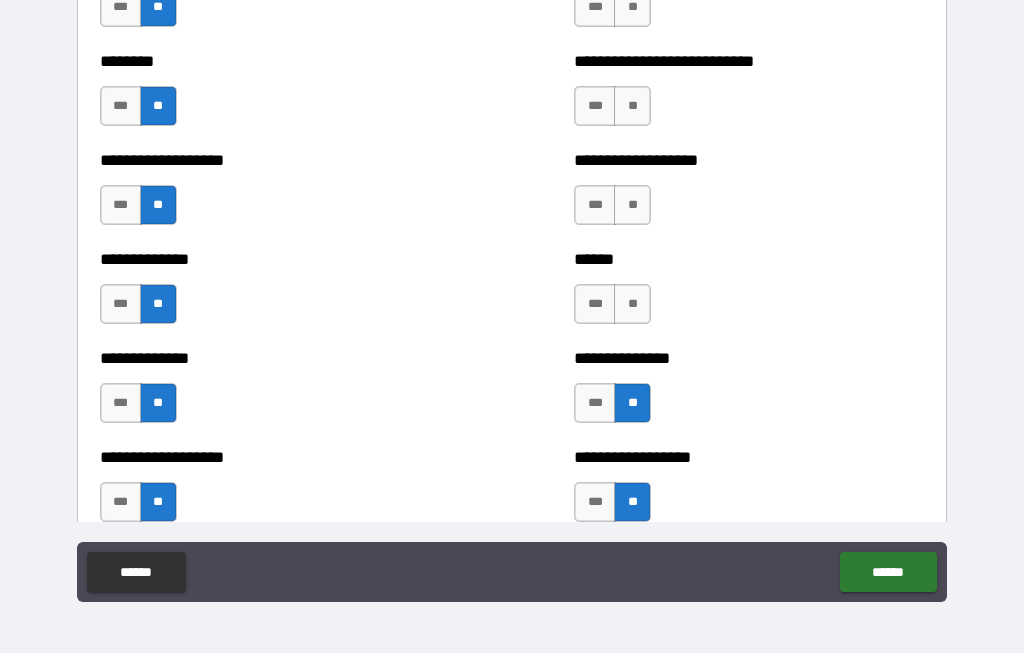 click on "**" at bounding box center [632, 305] 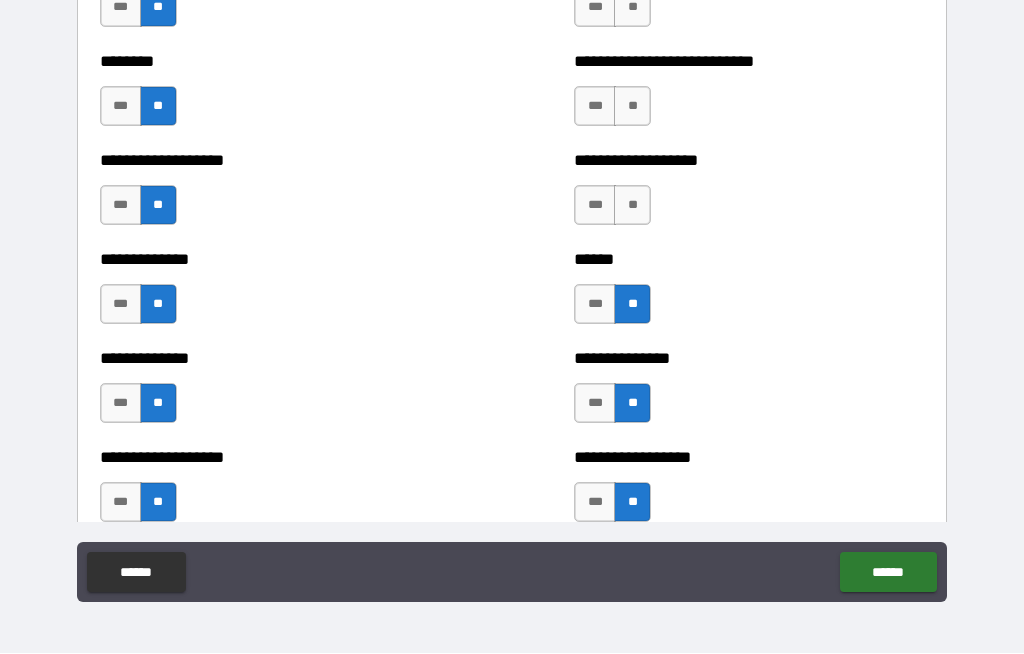 click on "**" at bounding box center (632, 206) 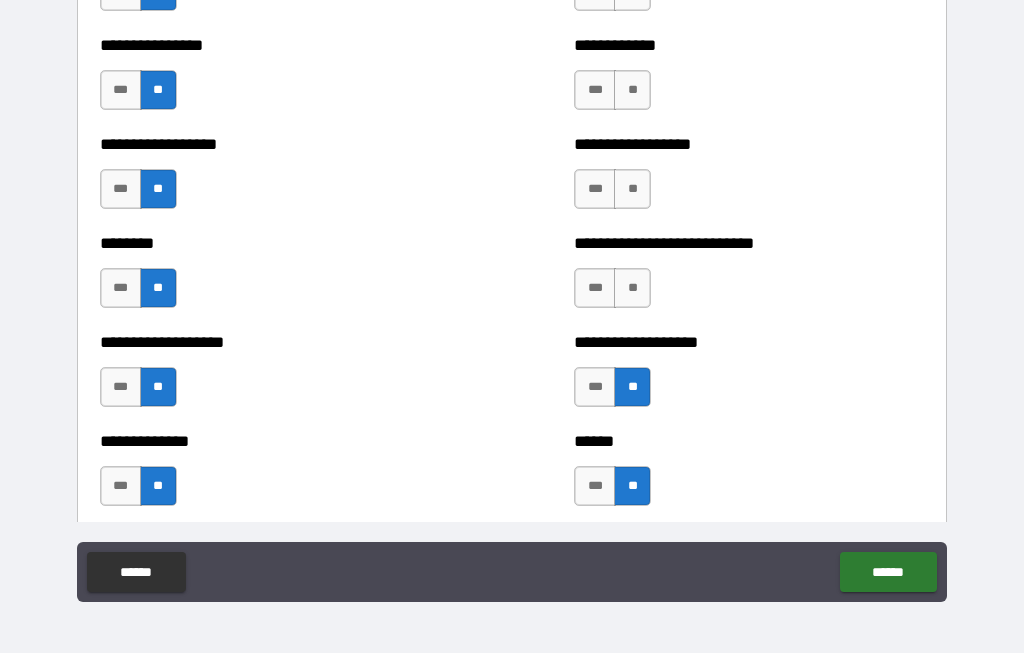 scroll, scrollTop: 4611, scrollLeft: 0, axis: vertical 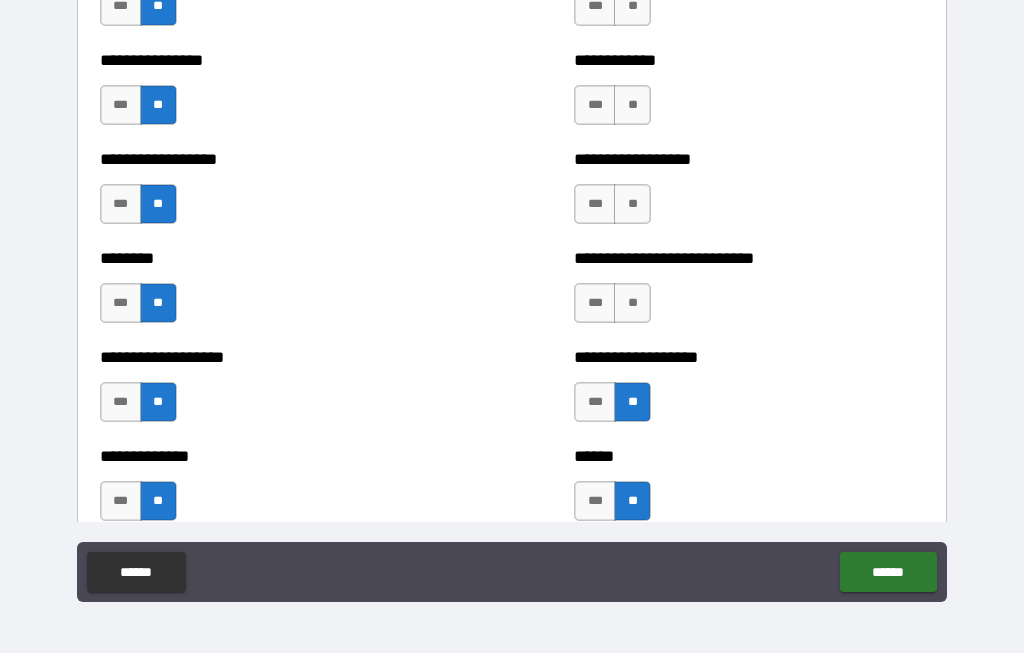 click on "**" at bounding box center [632, 304] 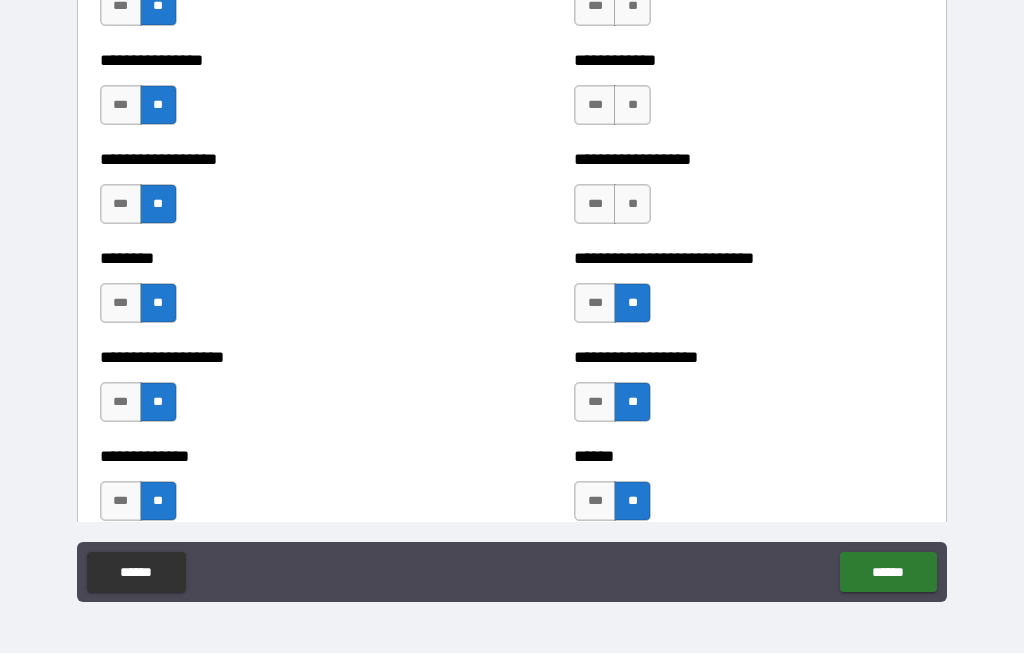 click on "**" at bounding box center [632, 205] 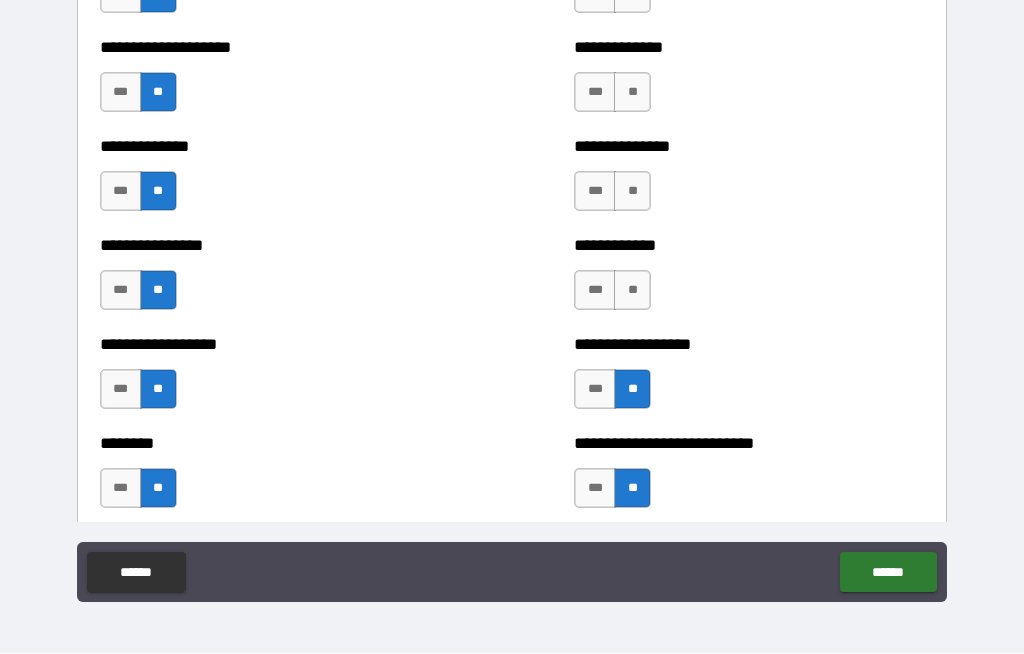 scroll, scrollTop: 4423, scrollLeft: 0, axis: vertical 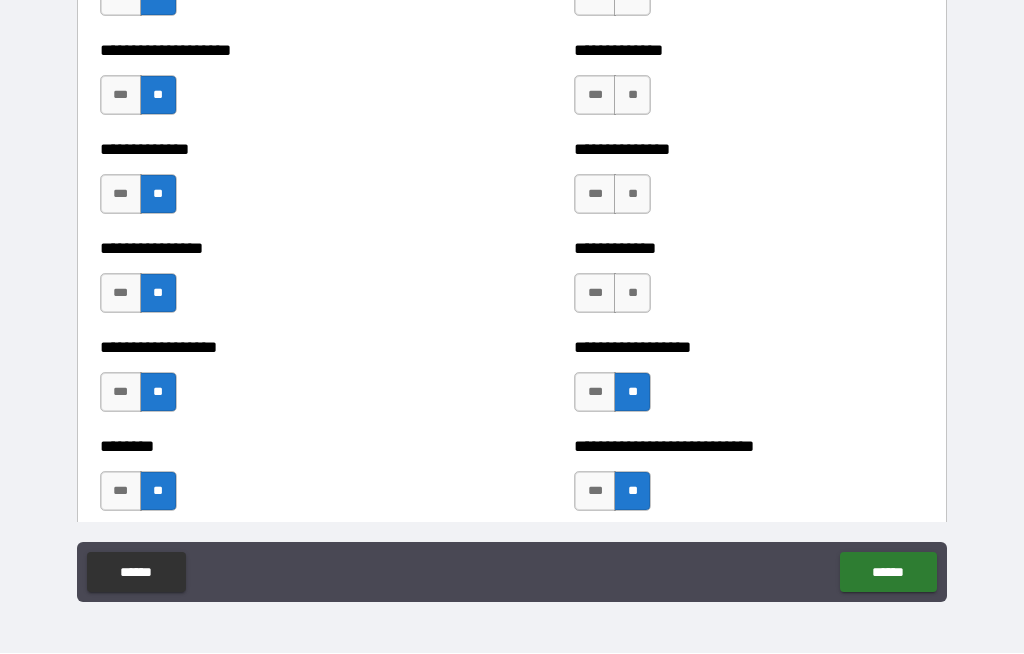 click on "**" at bounding box center (632, 294) 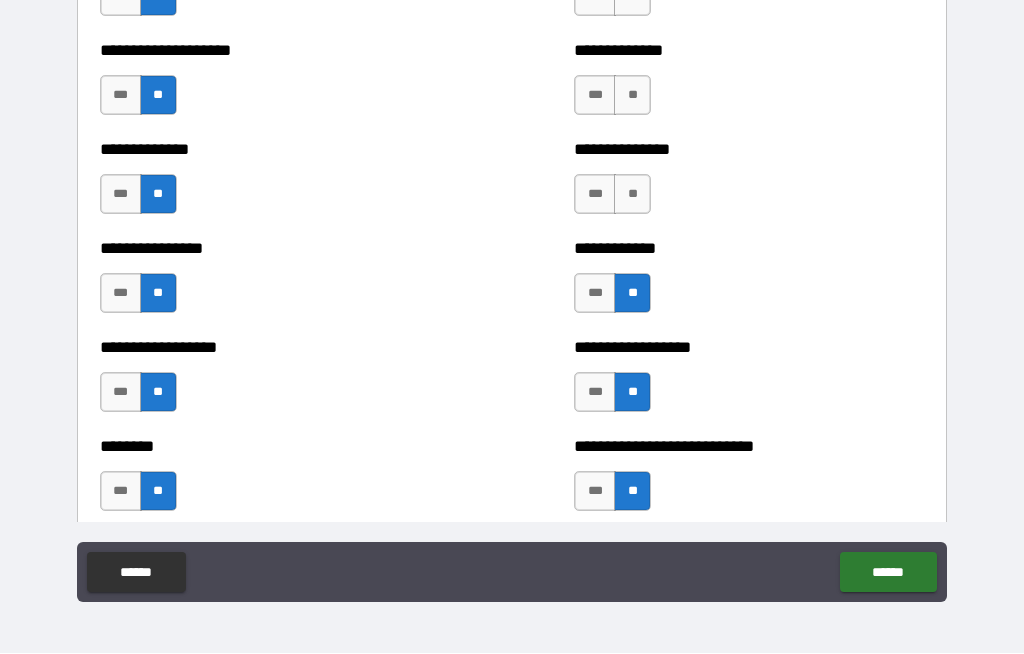 click on "**" at bounding box center [632, 195] 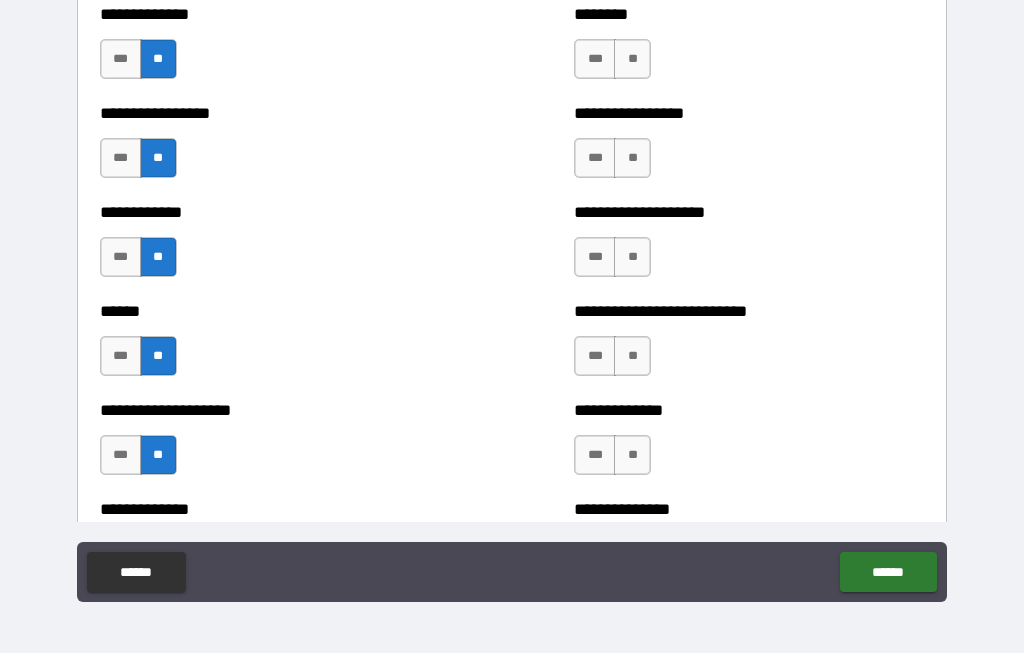 scroll, scrollTop: 4062, scrollLeft: 0, axis: vertical 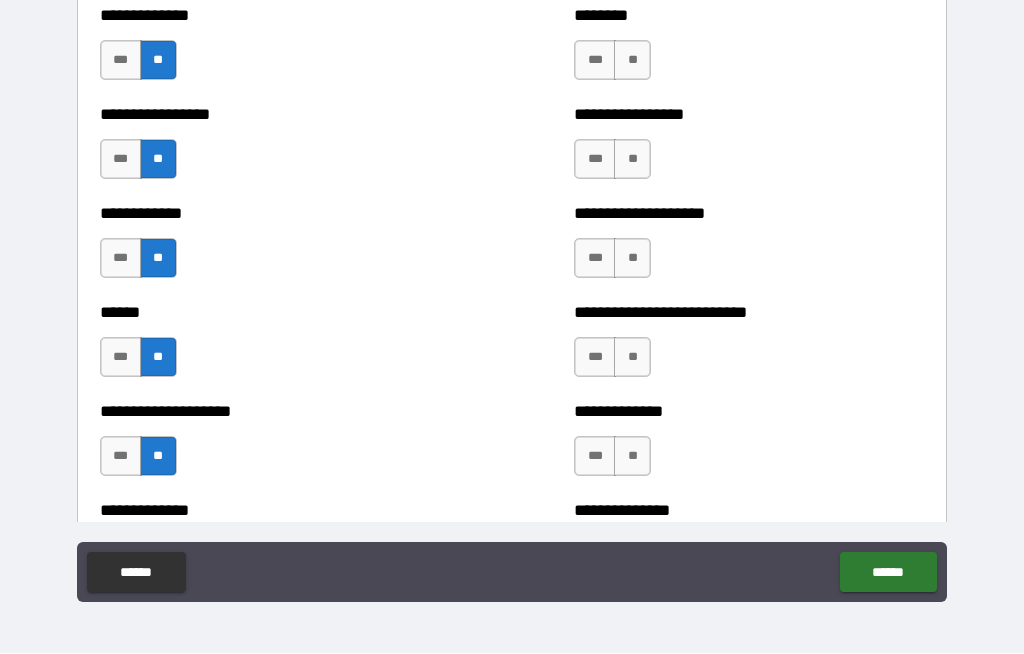 click on "**" at bounding box center [632, 457] 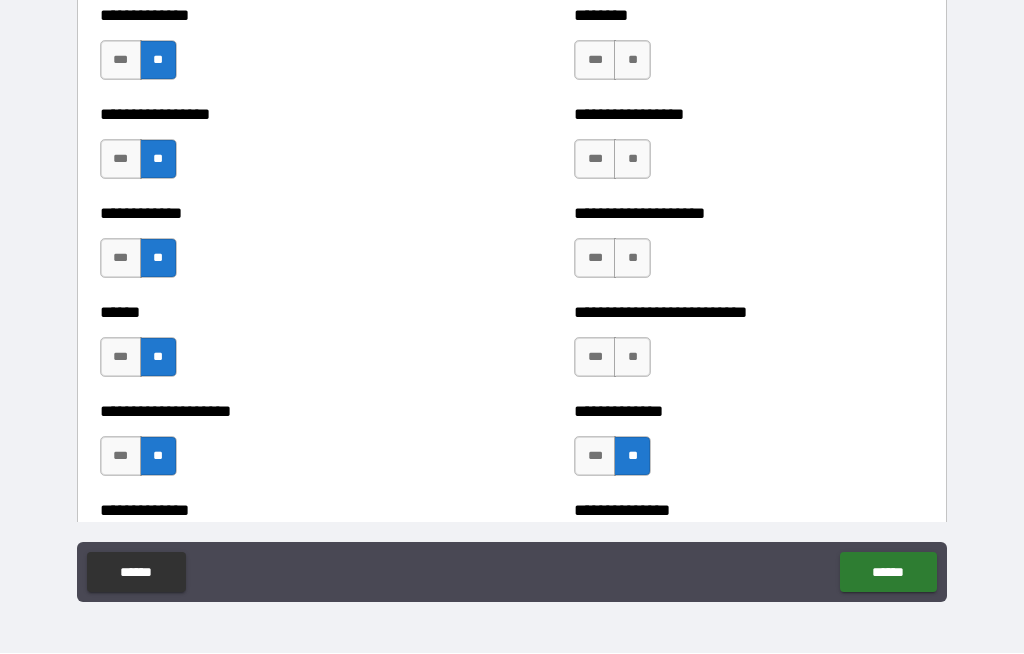 click on "**" at bounding box center [632, 358] 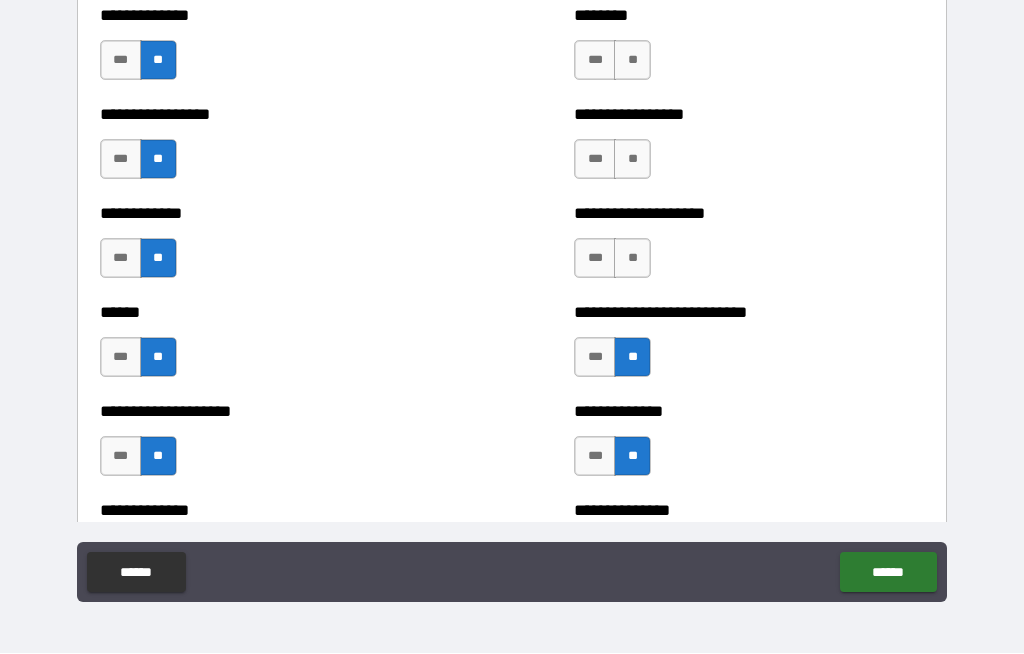 click on "**" at bounding box center [632, 259] 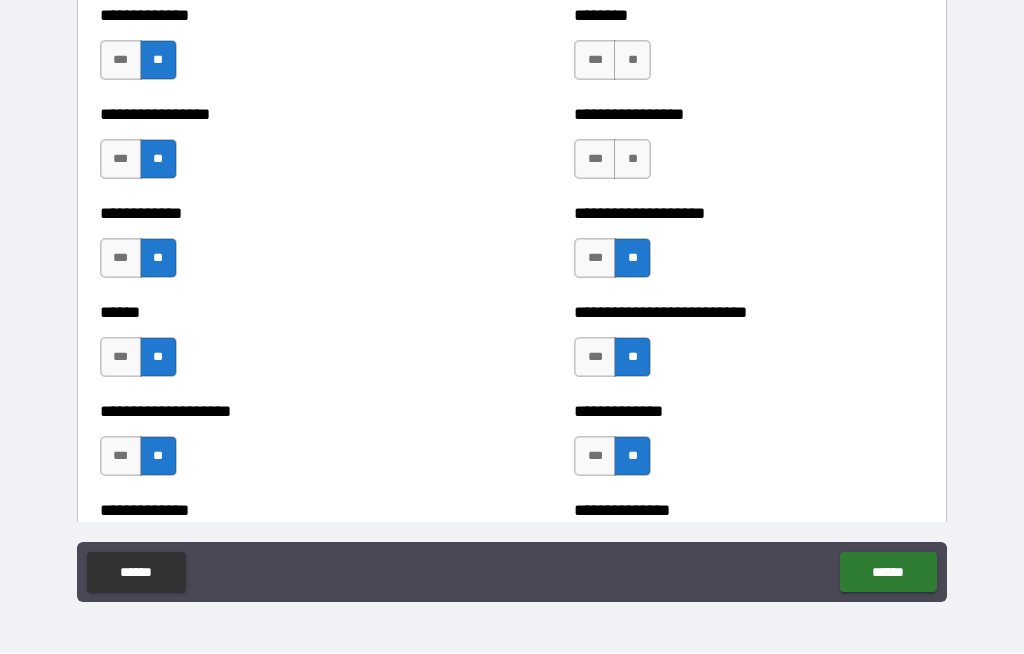 click on "**" at bounding box center [632, 160] 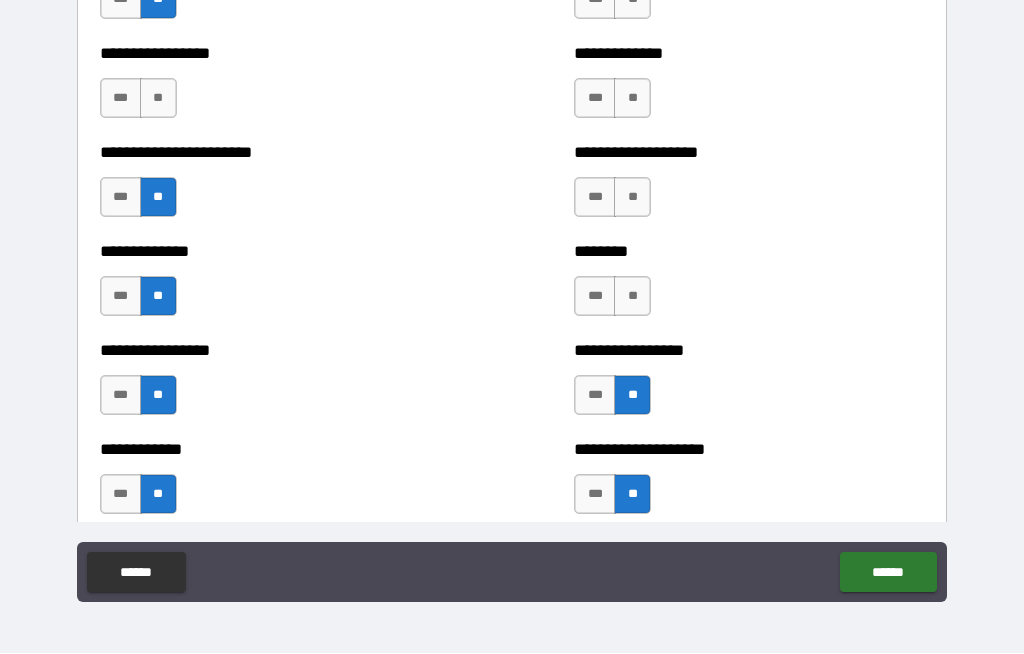 scroll, scrollTop: 3813, scrollLeft: 0, axis: vertical 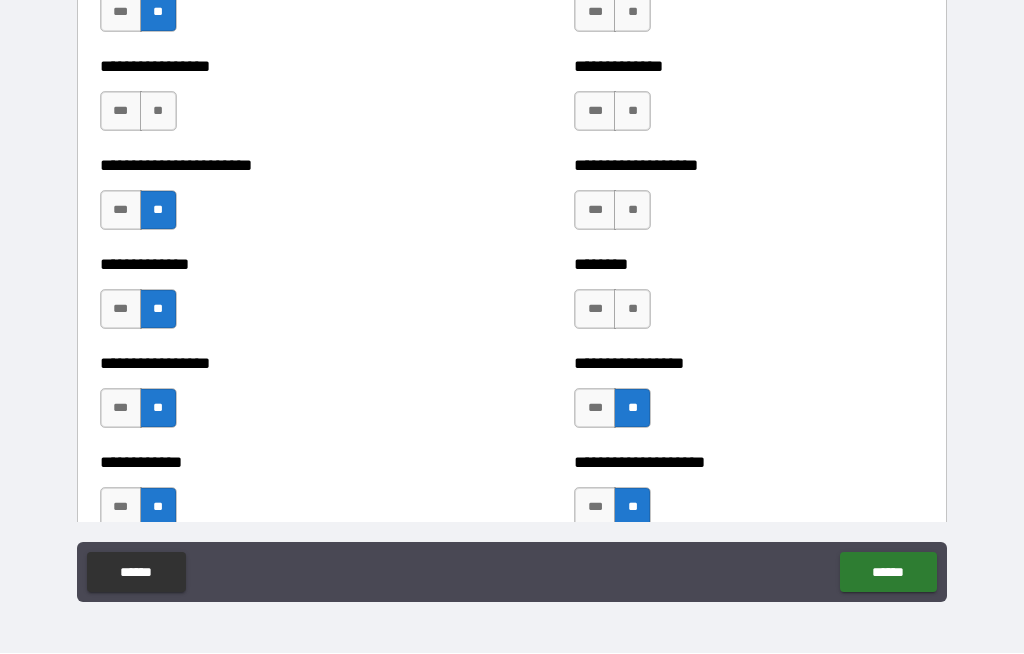 click on "***" at bounding box center [595, 409] 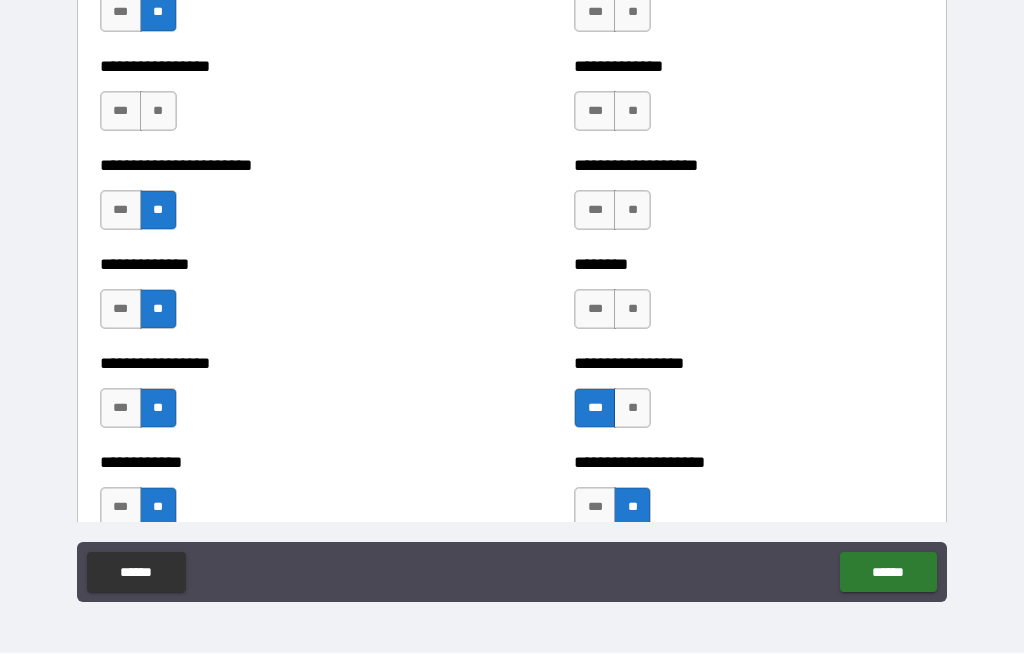 click on "**" at bounding box center [632, 310] 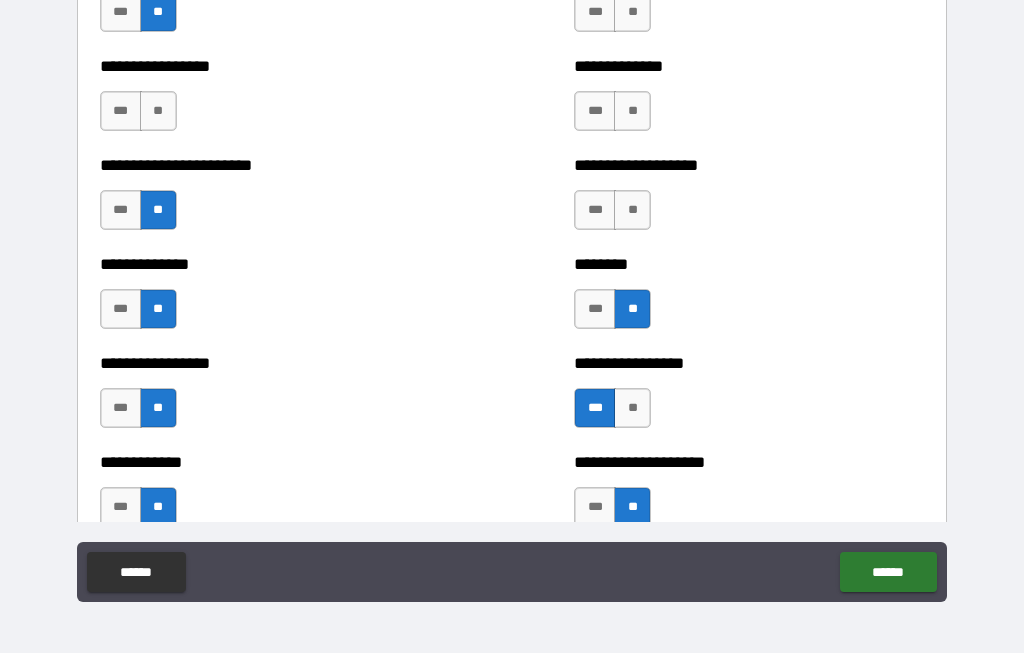 click on "**" at bounding box center [632, 211] 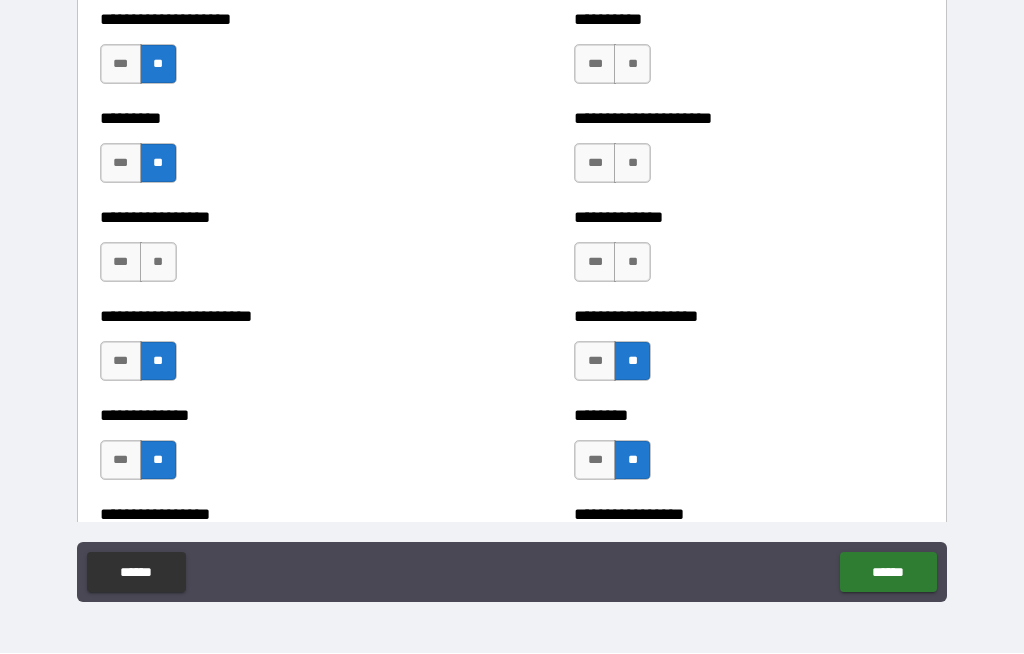 scroll, scrollTop: 3636, scrollLeft: 0, axis: vertical 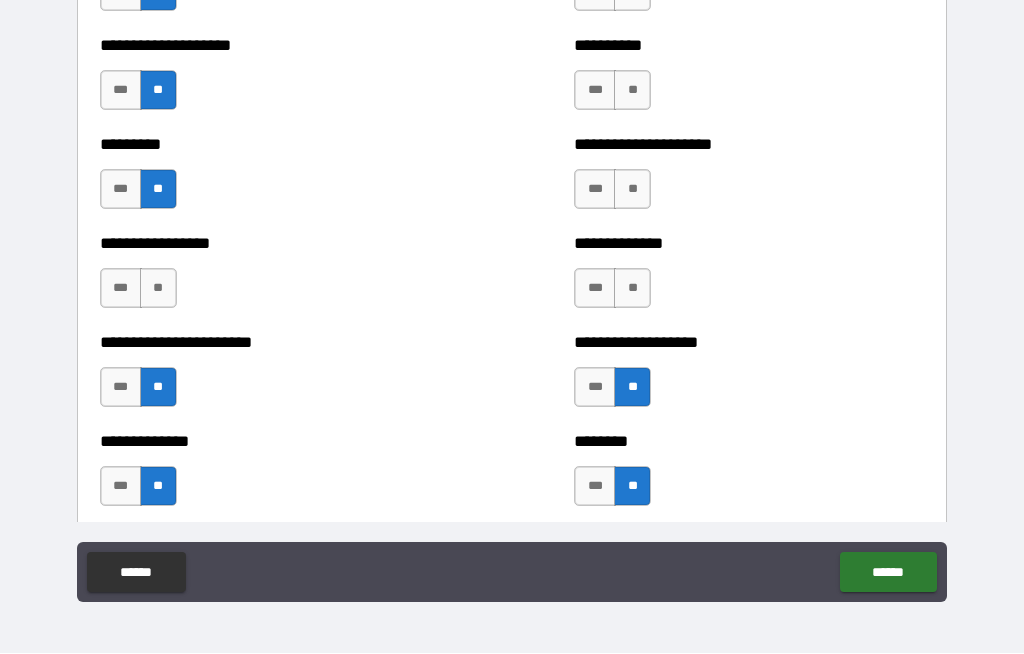 click on "**" at bounding box center [632, 289] 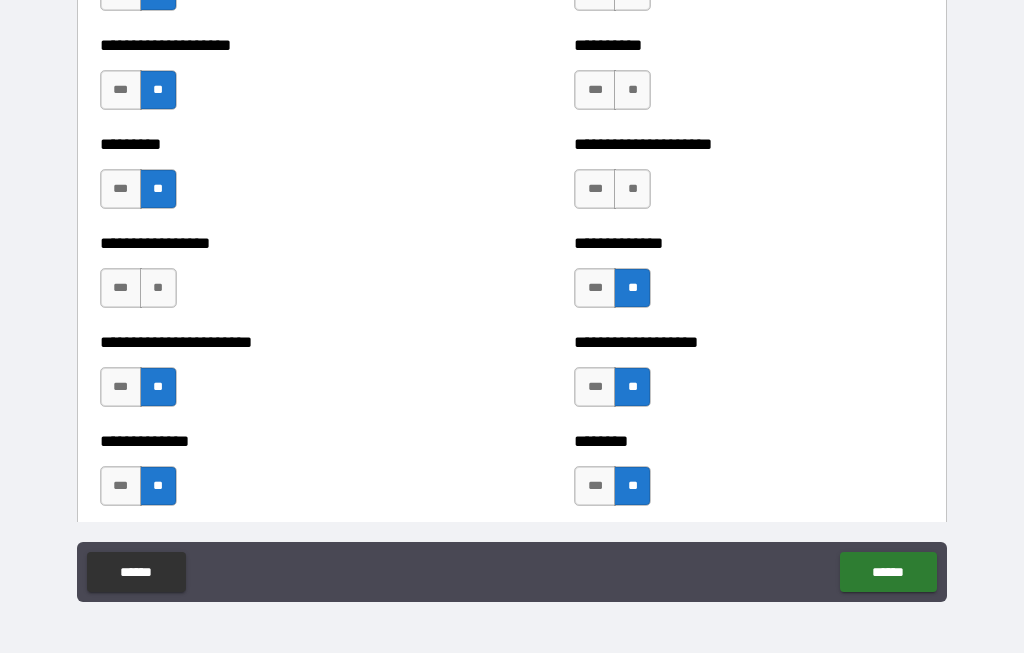 click on "**" at bounding box center (632, 190) 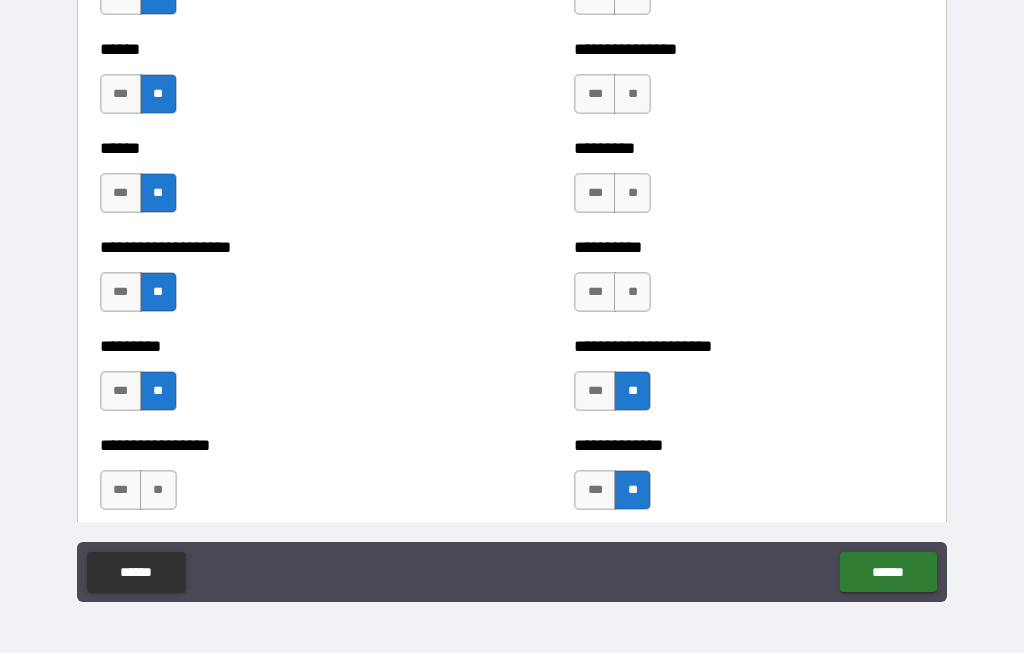 scroll, scrollTop: 3419, scrollLeft: 0, axis: vertical 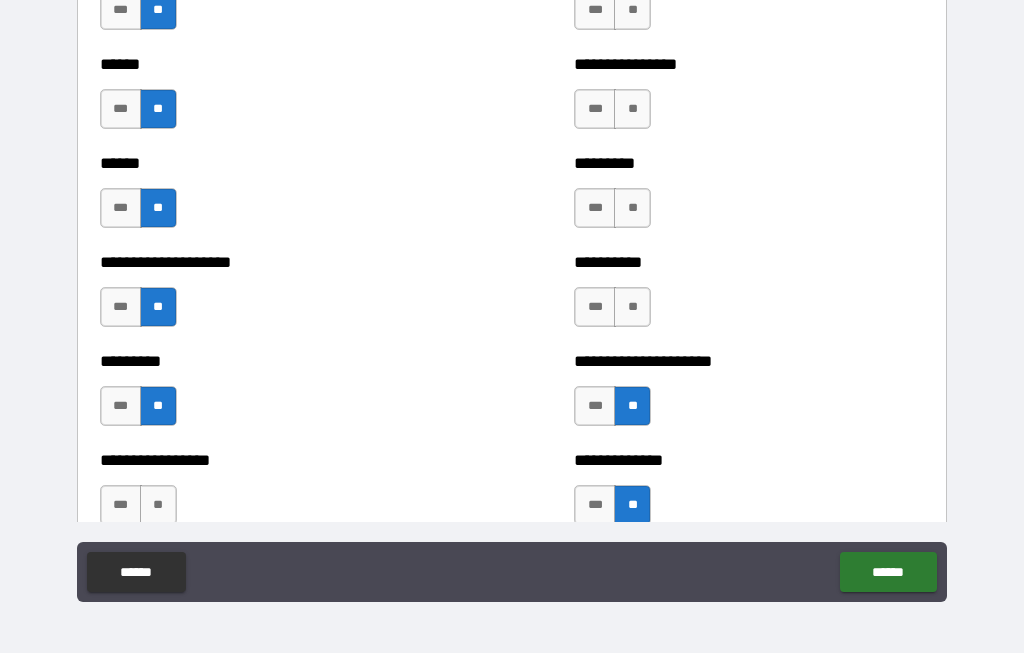 click on "**" at bounding box center [632, 308] 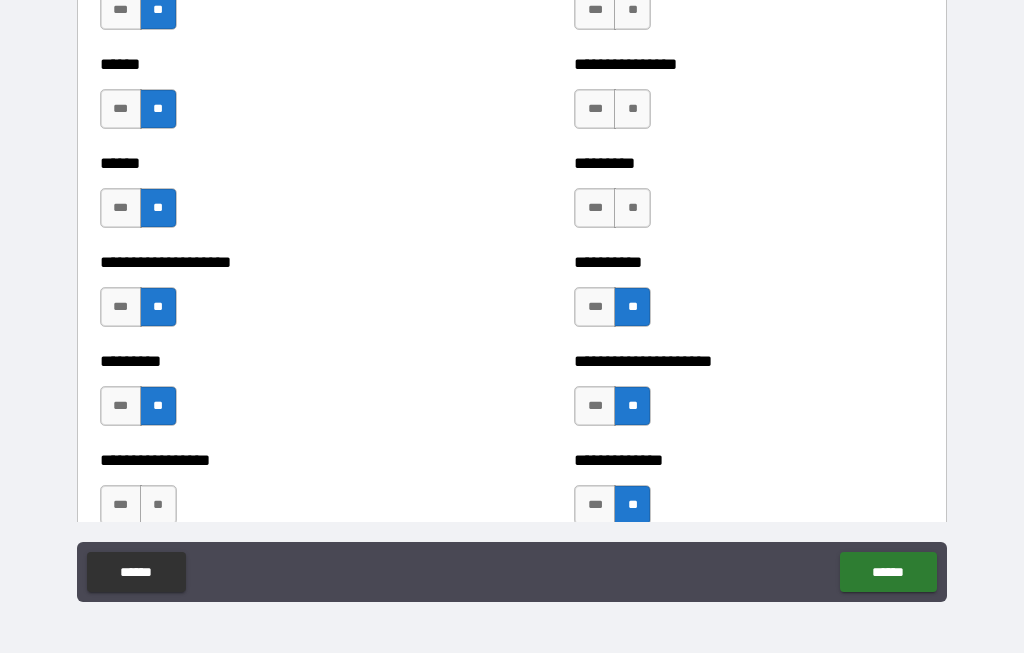click on "**" at bounding box center [632, 209] 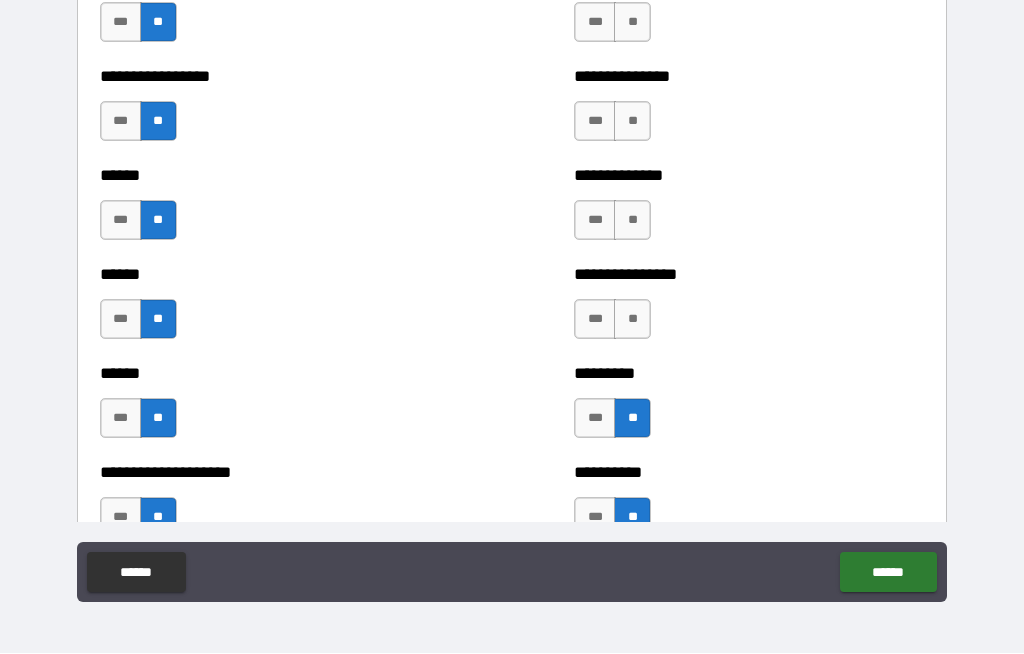 scroll, scrollTop: 3194, scrollLeft: 0, axis: vertical 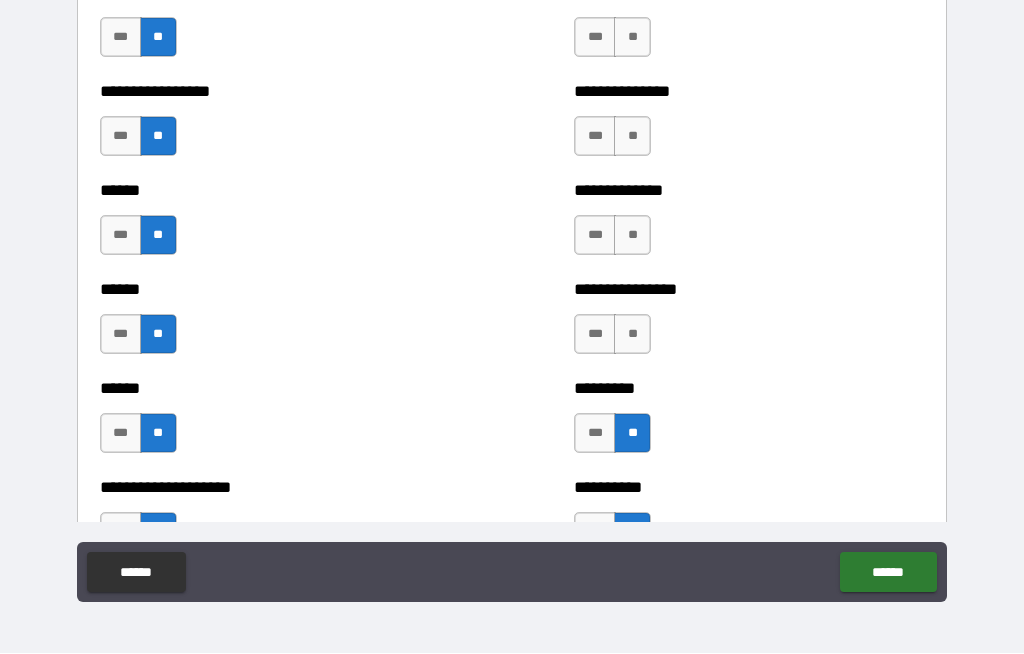 click on "**" at bounding box center (632, 335) 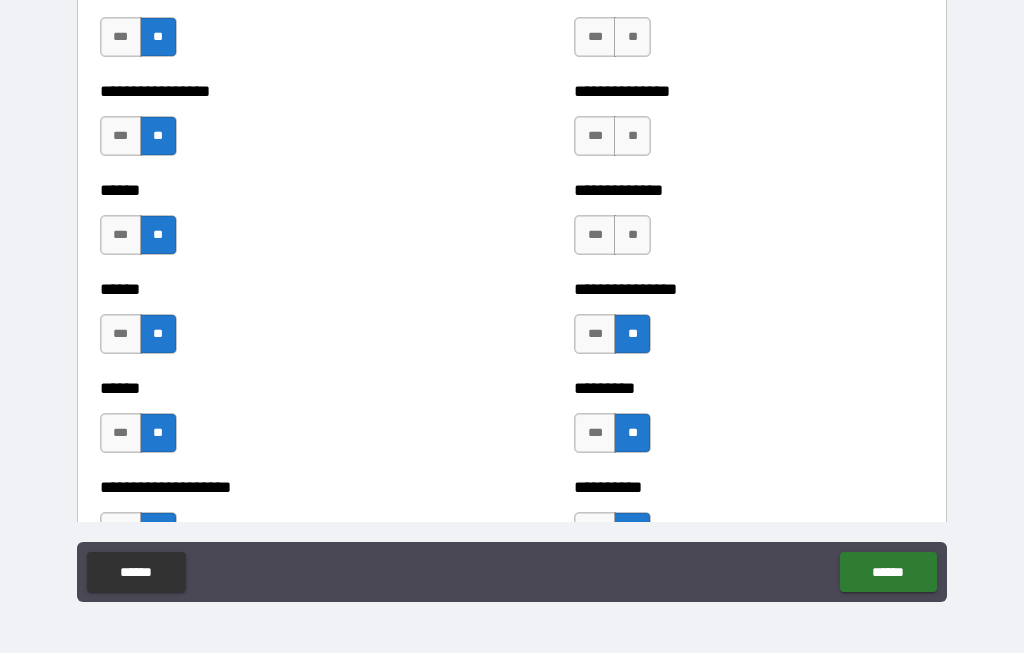 click on "**" at bounding box center [632, 236] 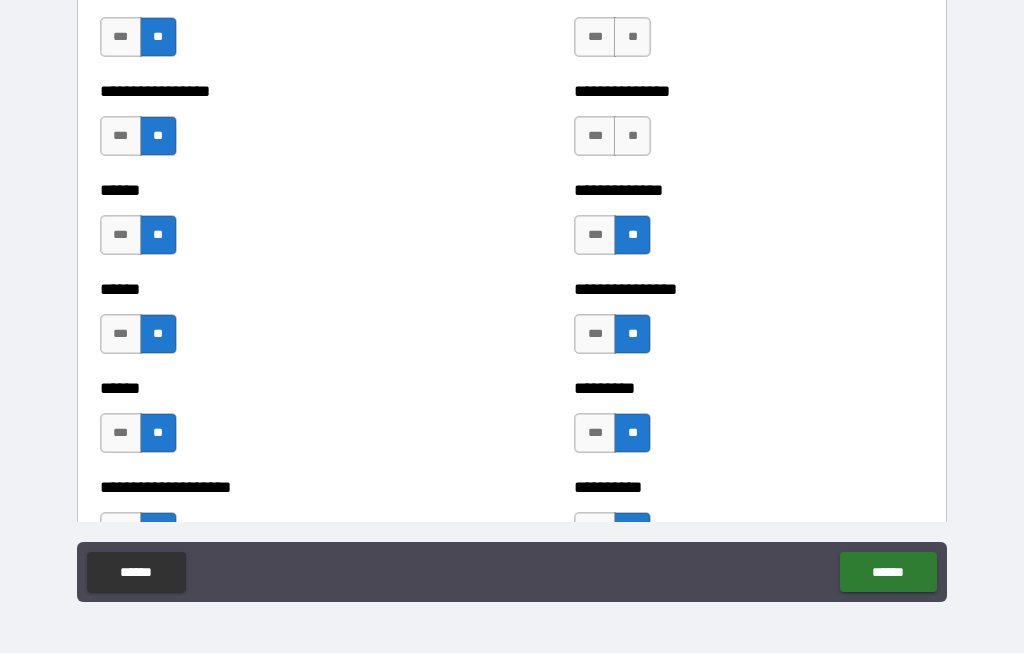 click on "**" at bounding box center (632, 137) 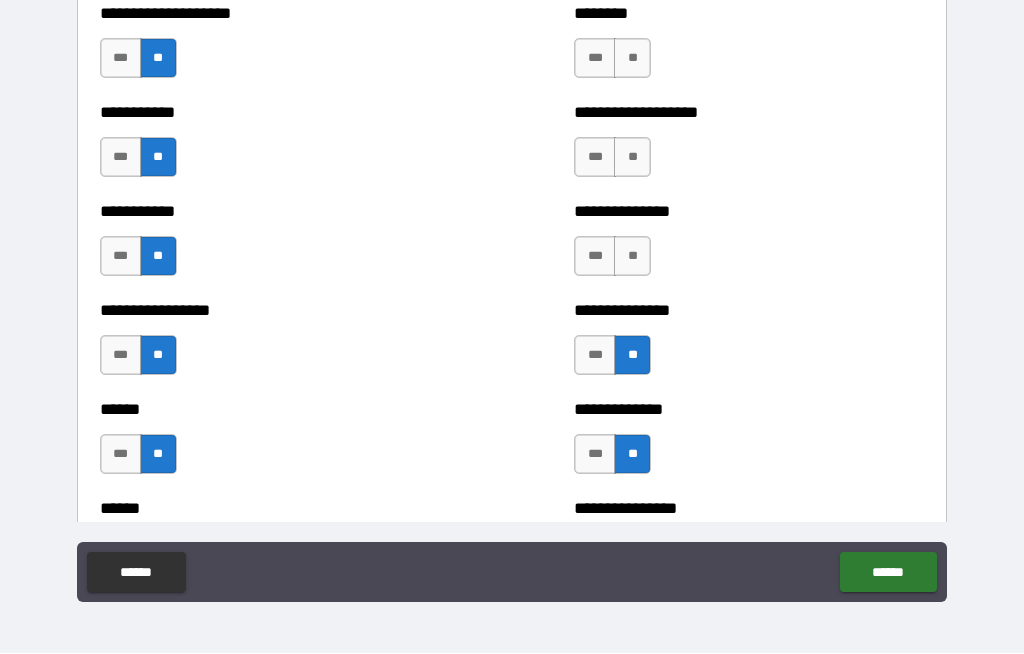 scroll, scrollTop: 2963, scrollLeft: 0, axis: vertical 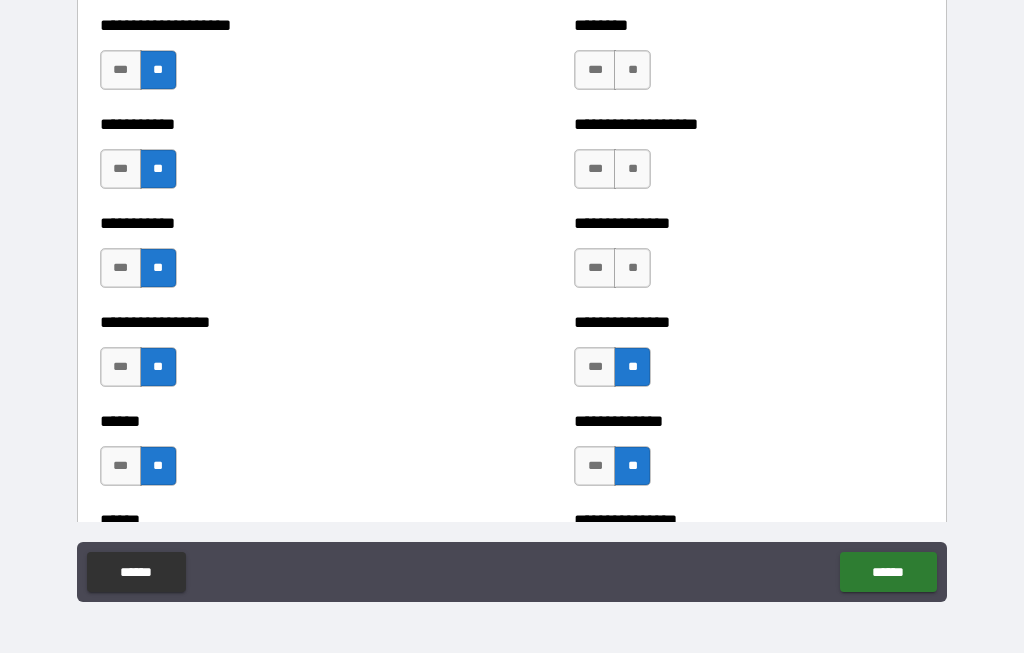 click on "**" at bounding box center [632, 269] 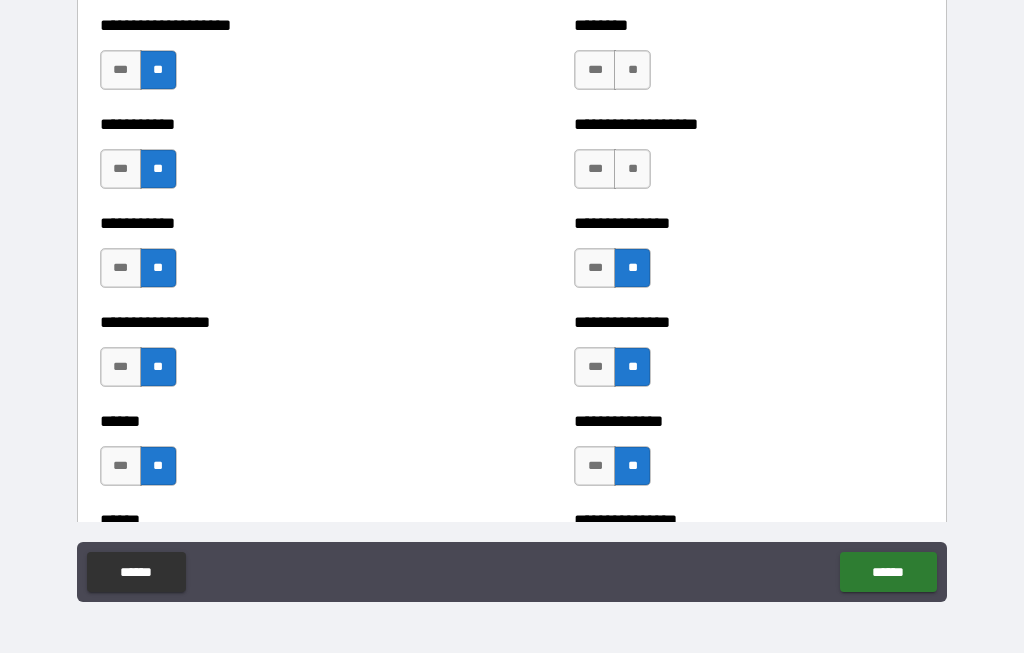 click on "**" at bounding box center [632, 170] 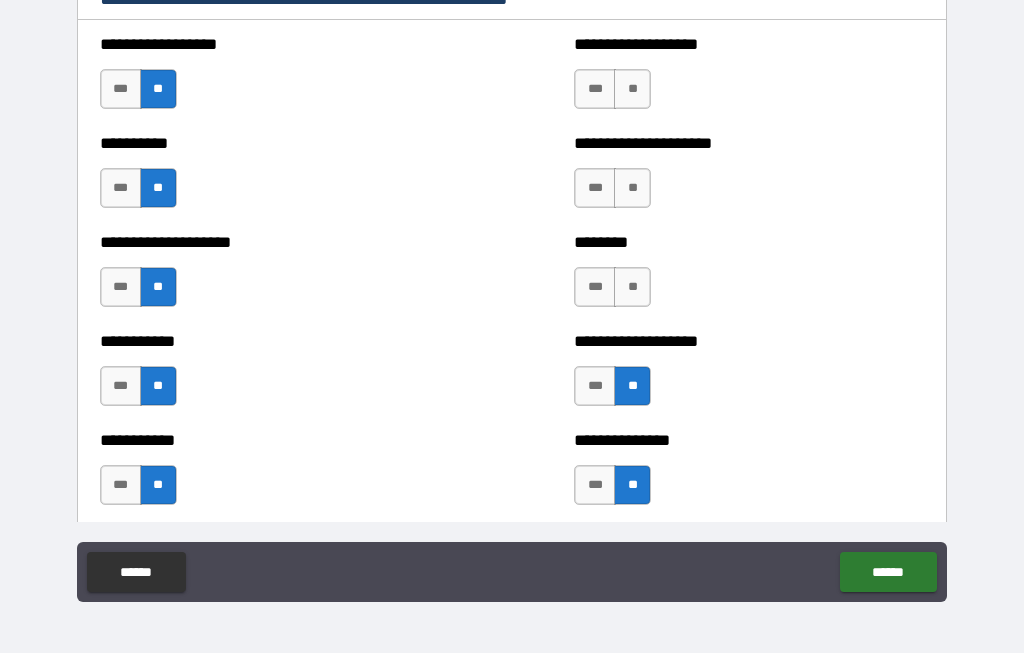 scroll, scrollTop: 2746, scrollLeft: 0, axis: vertical 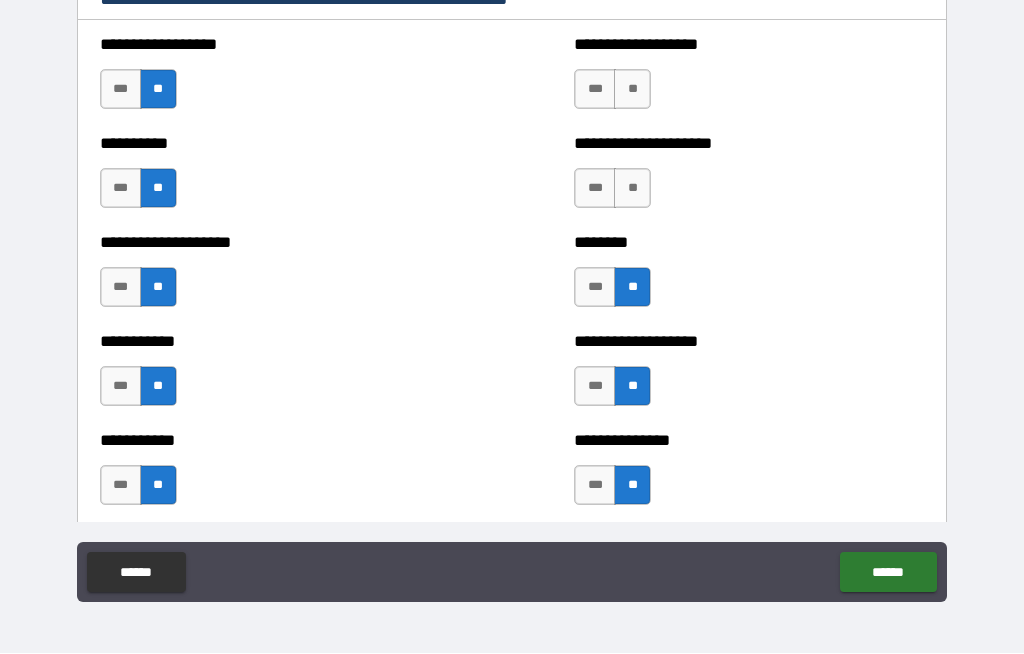 click on "**" at bounding box center [632, 189] 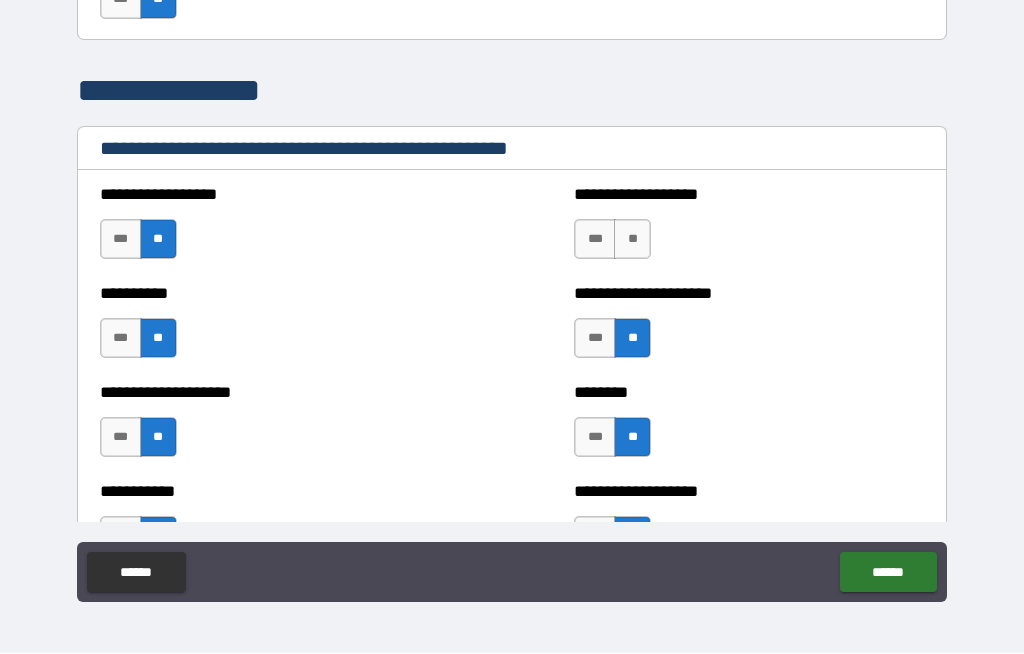 scroll, scrollTop: 2575, scrollLeft: 0, axis: vertical 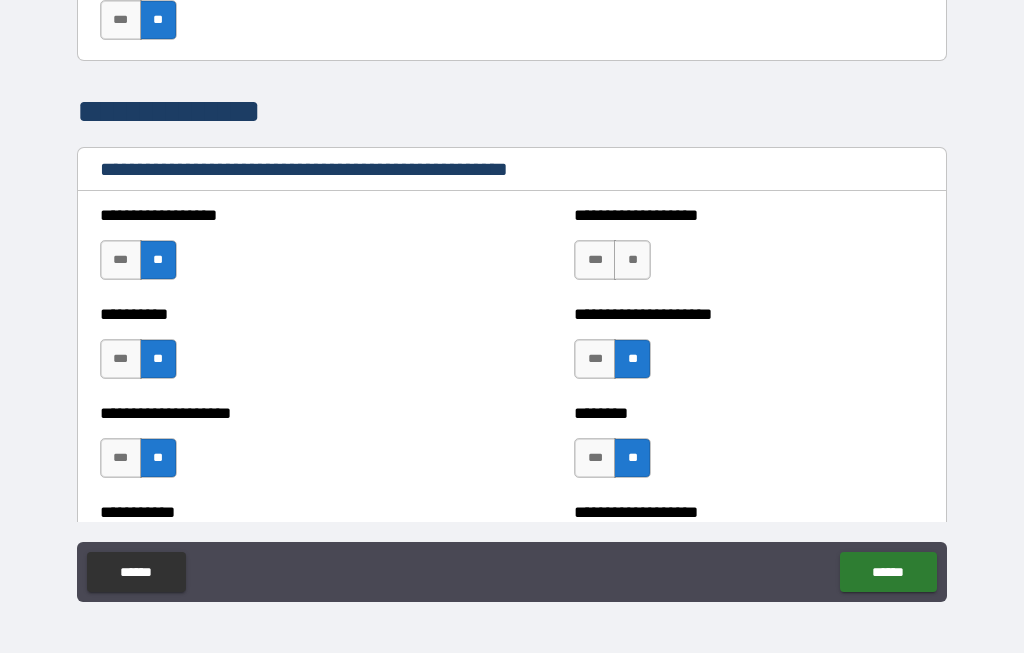 click on "**" at bounding box center [632, 261] 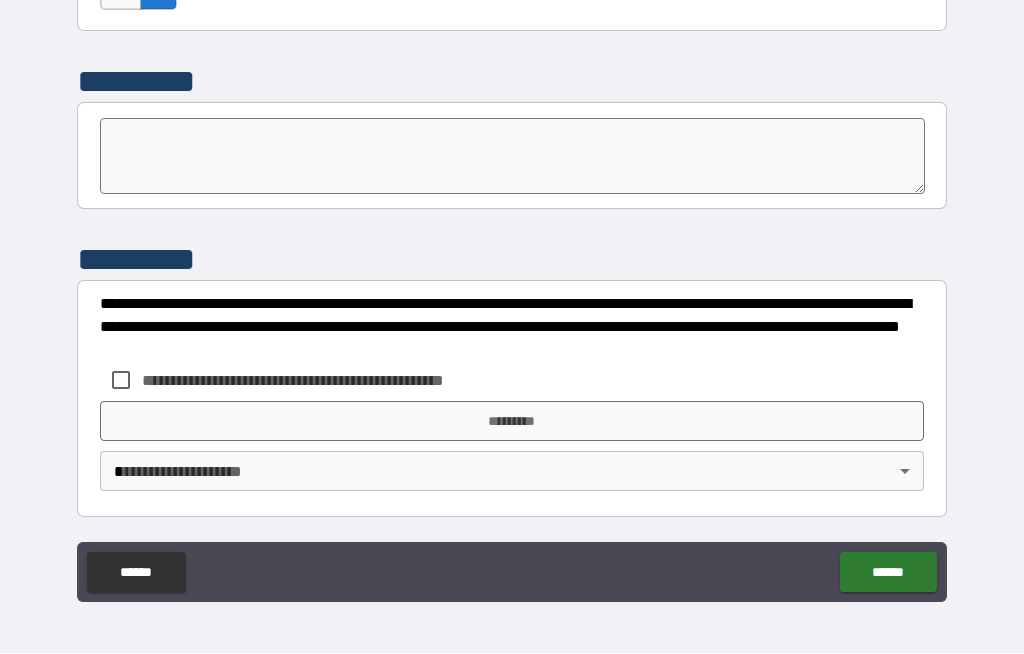 scroll, scrollTop: 7003, scrollLeft: 0, axis: vertical 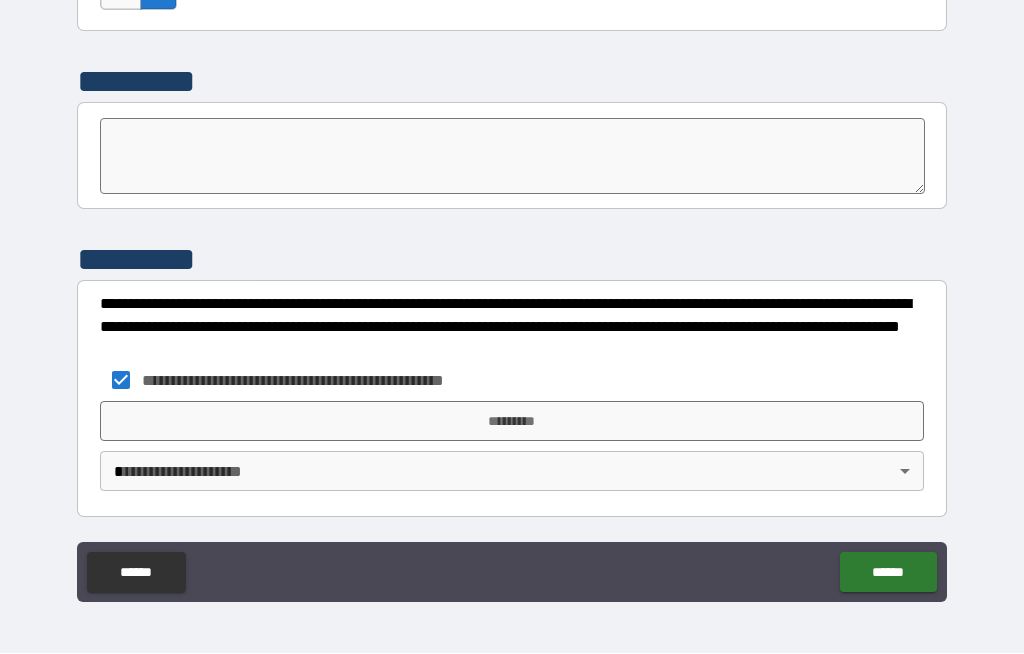 click on "*********" at bounding box center [512, 422] 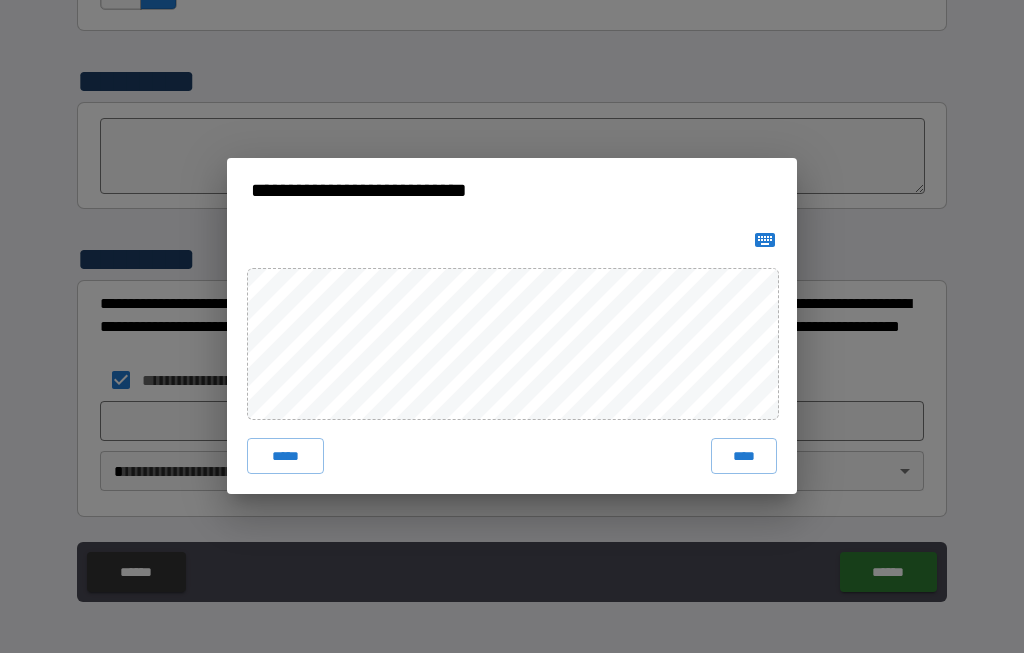 click on "****" at bounding box center [744, 457] 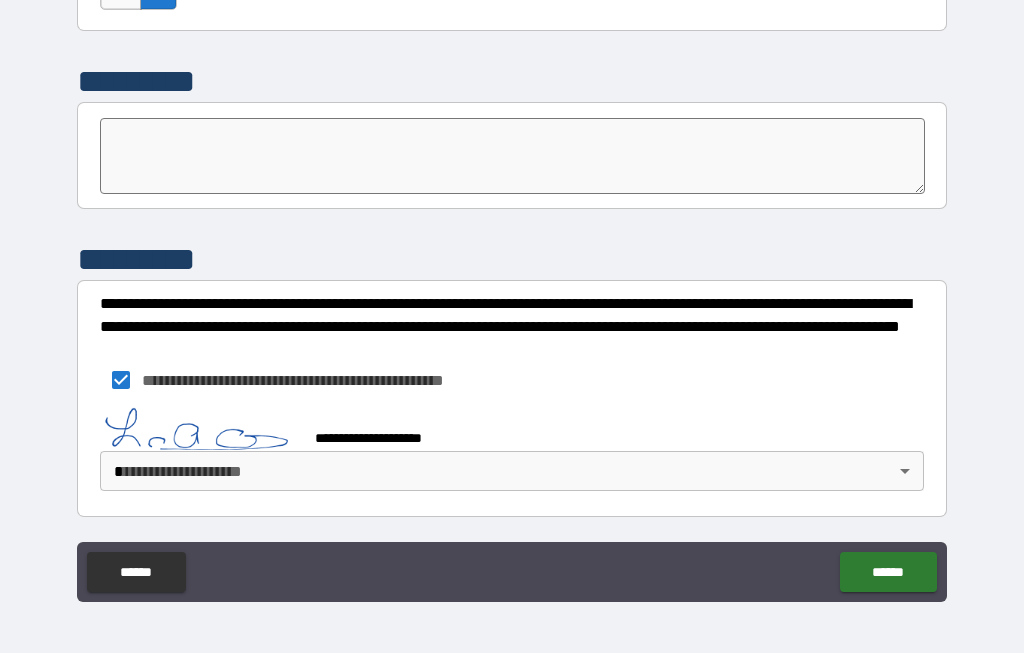 scroll, scrollTop: 6993, scrollLeft: 0, axis: vertical 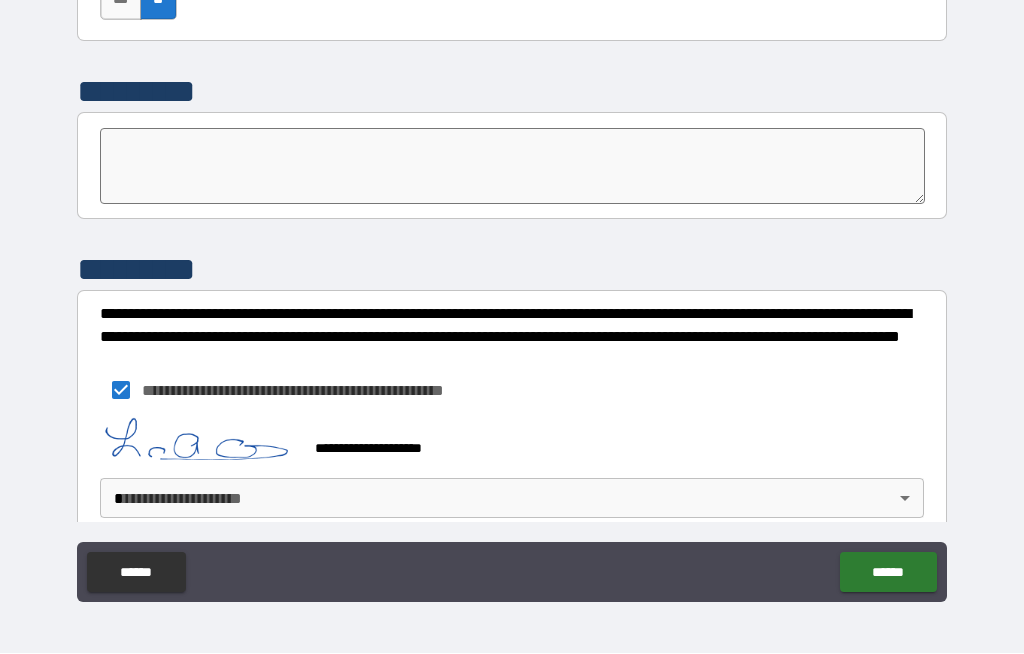 click on "**********" at bounding box center (512, 292) 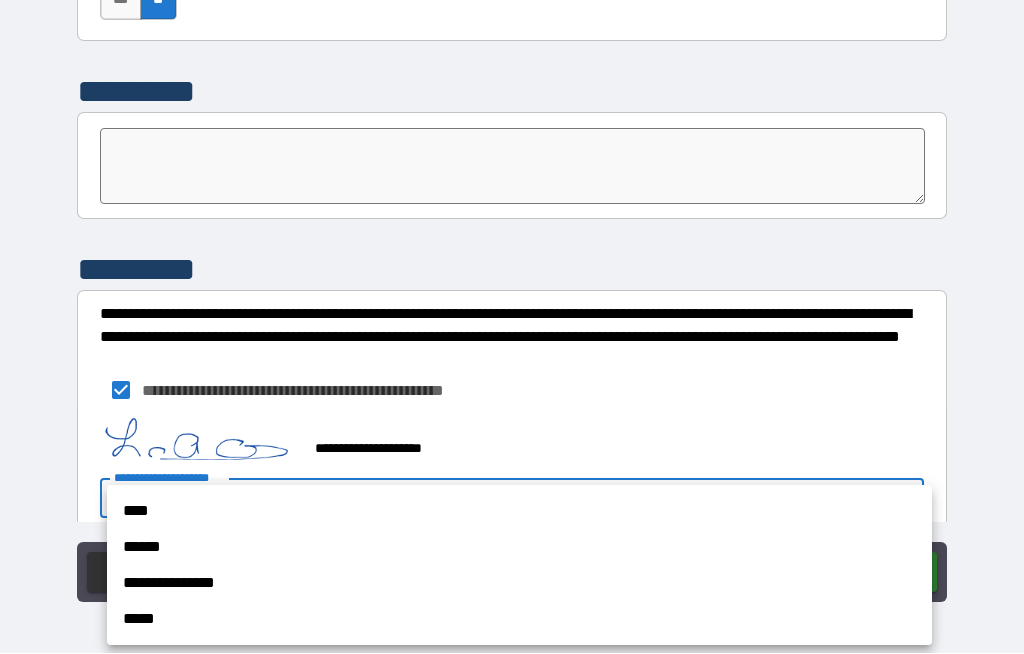 click on "****" at bounding box center (519, 512) 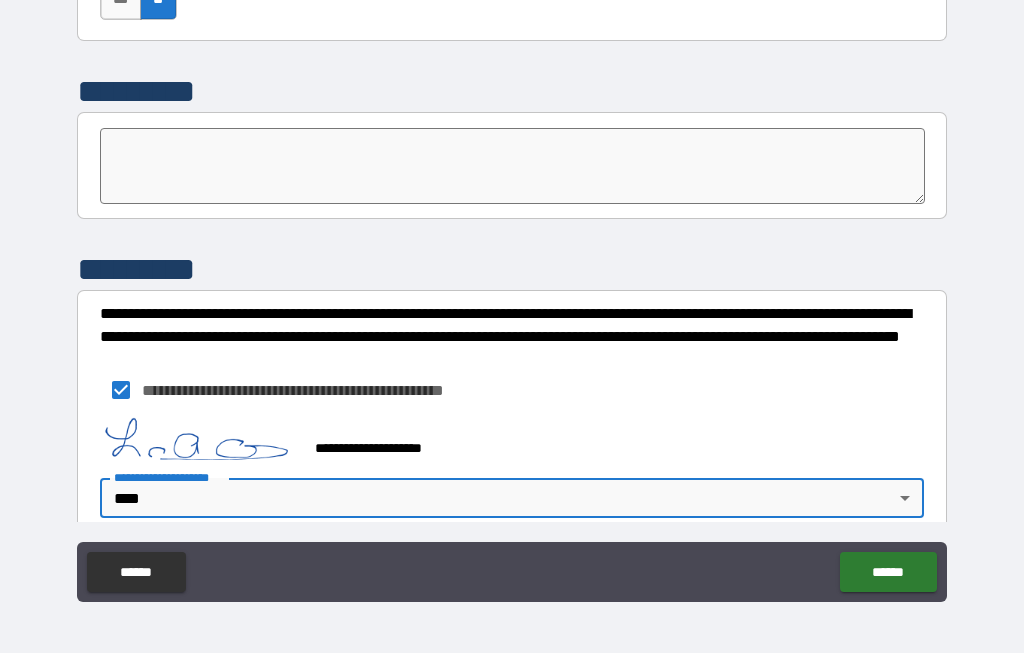 click on "******" at bounding box center (888, 573) 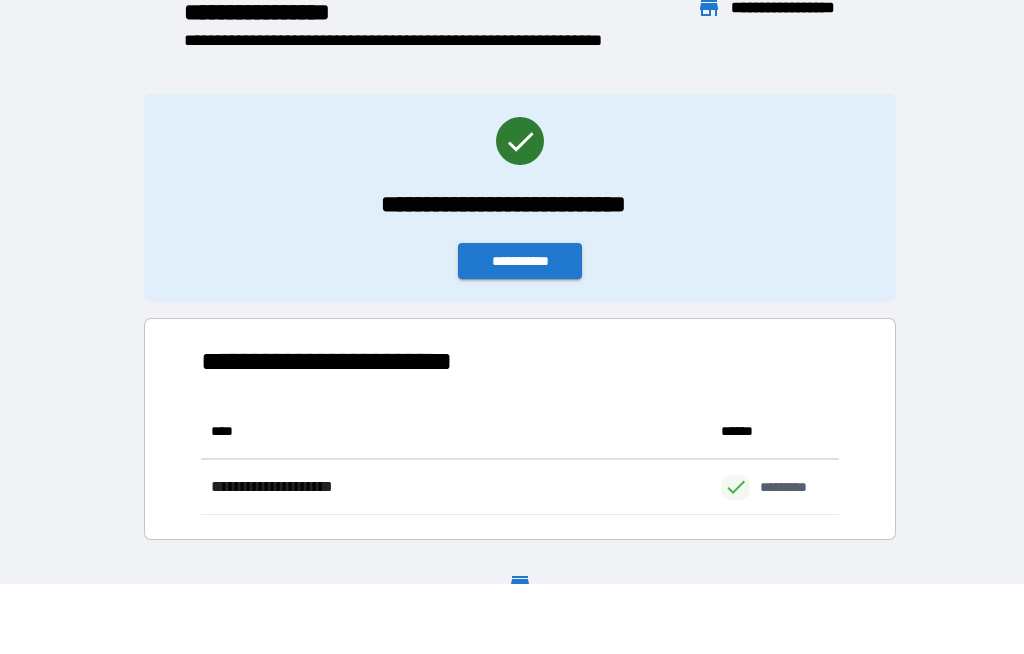 scroll, scrollTop: 111, scrollLeft: 638, axis: both 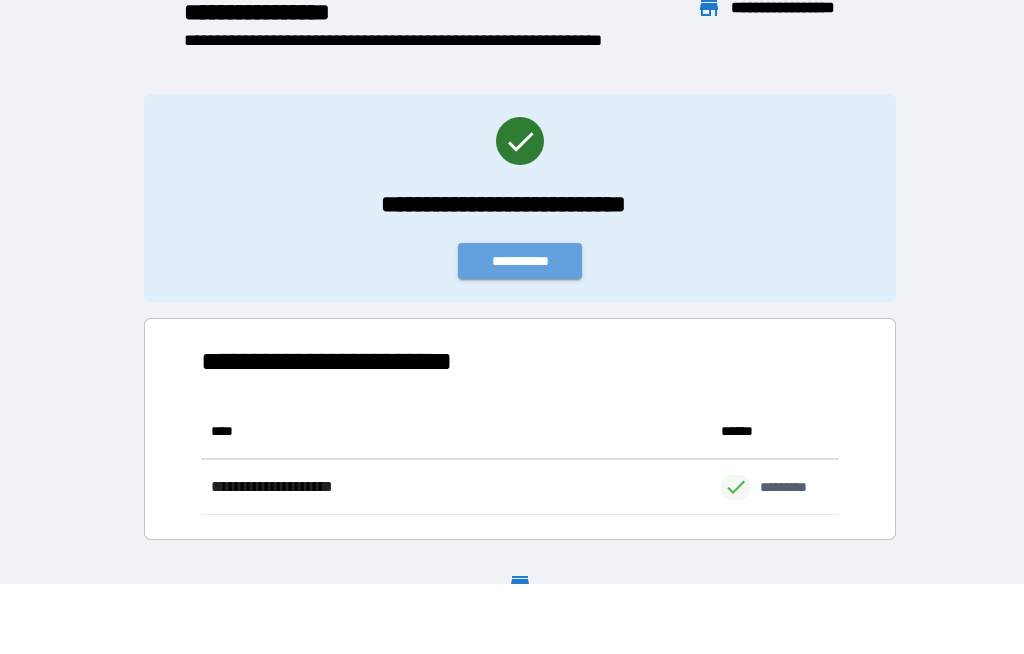click on "**********" at bounding box center [520, 262] 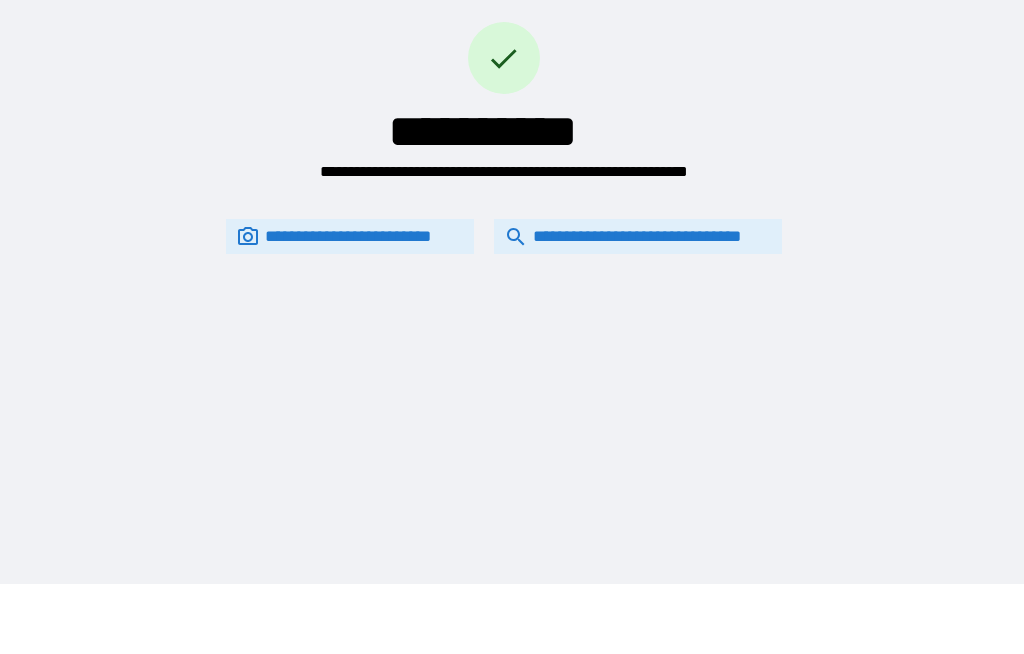 click 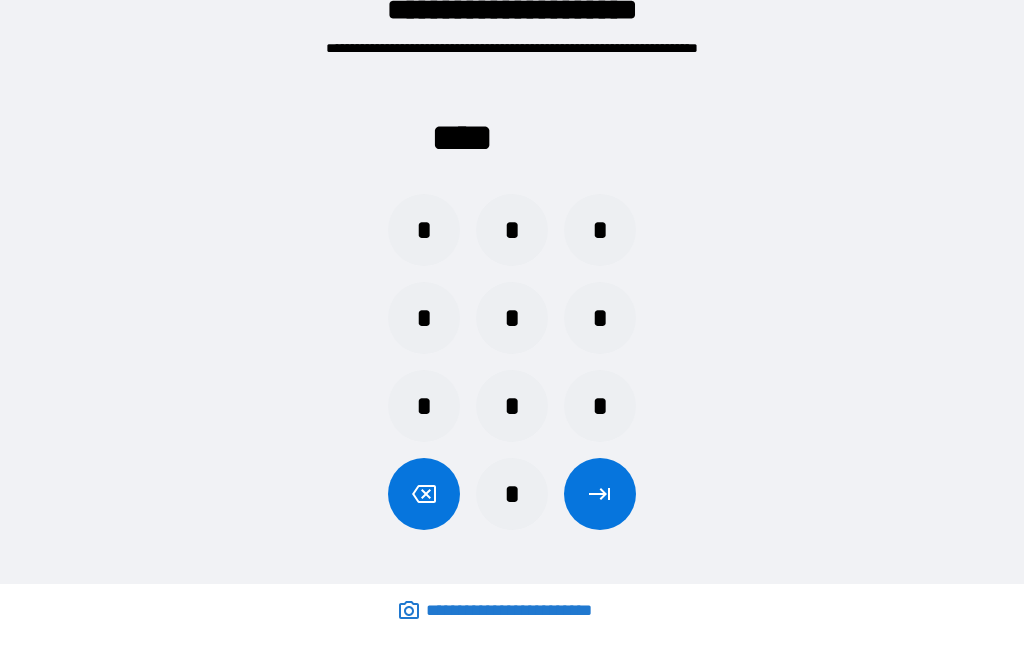 click on "*" at bounding box center (424, 319) 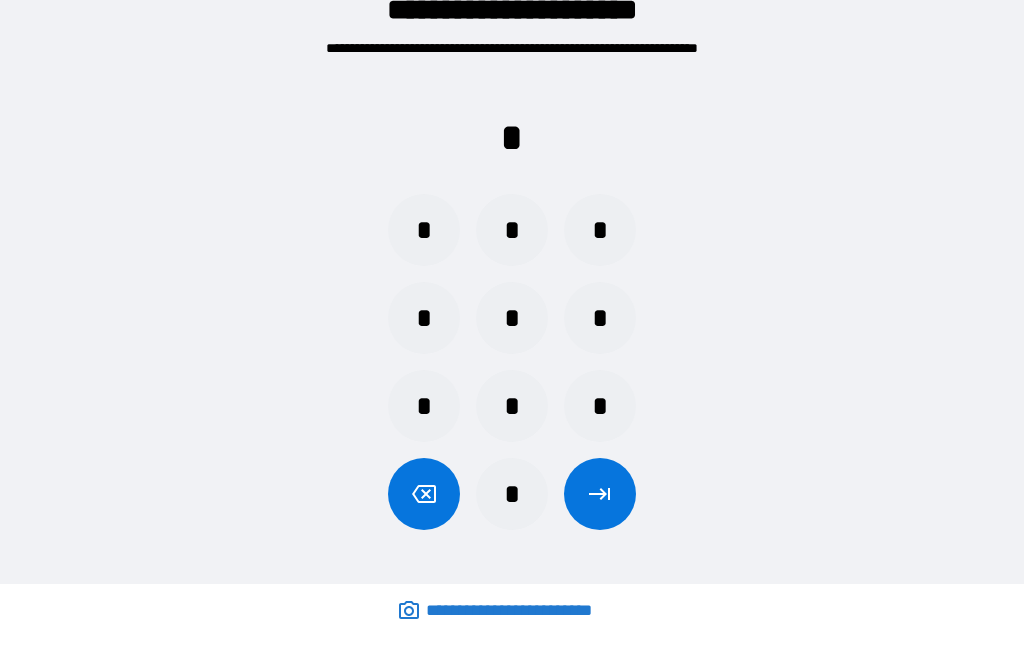 click on "*" at bounding box center (512, 319) 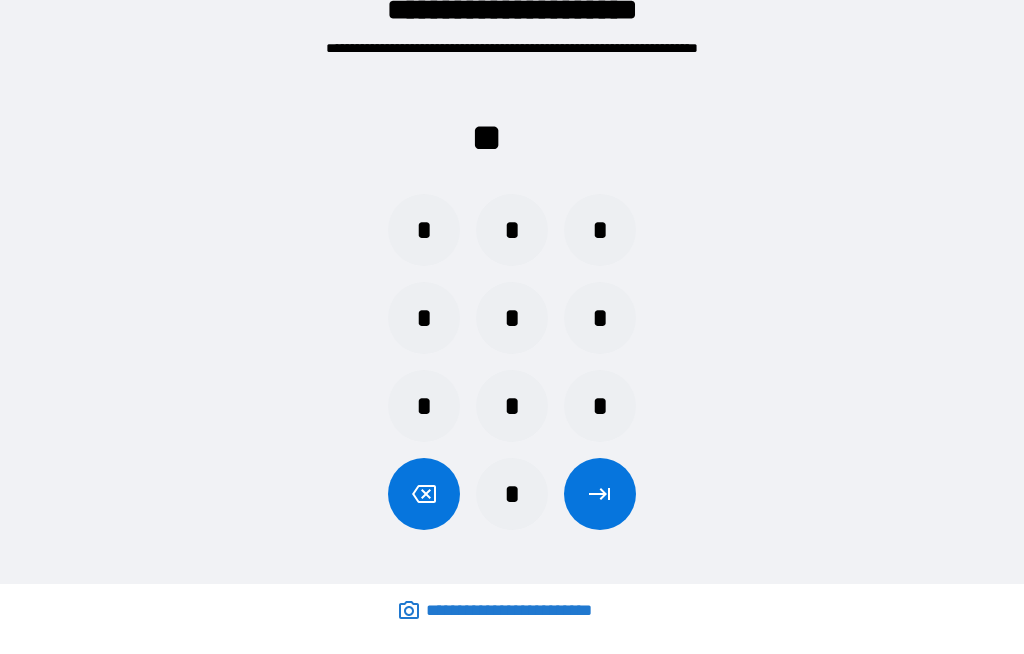 click on "*" at bounding box center (512, 231) 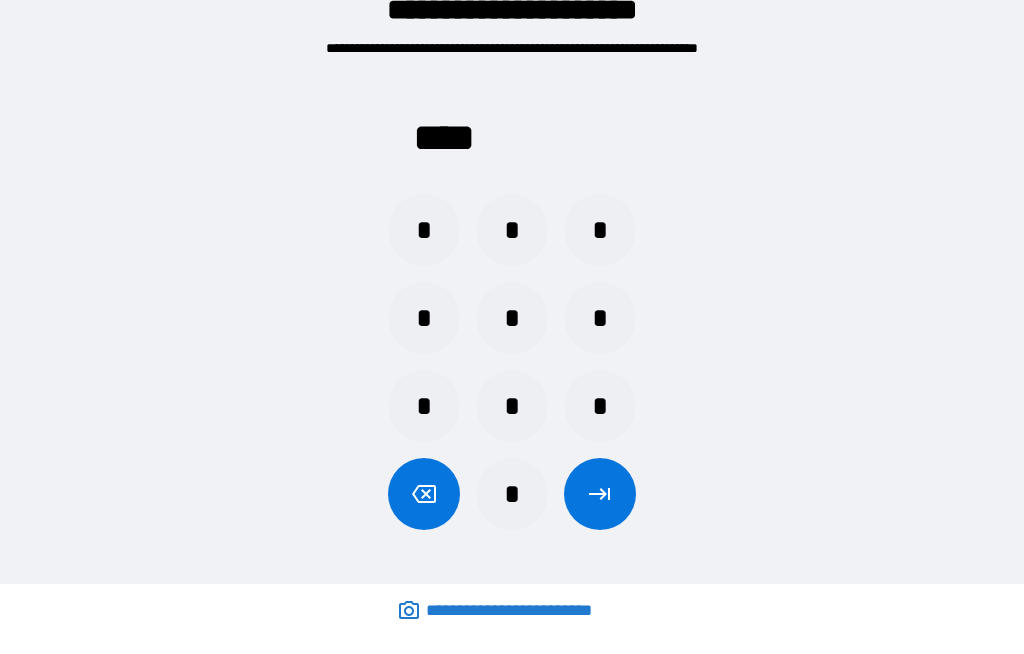 click at bounding box center [600, 495] 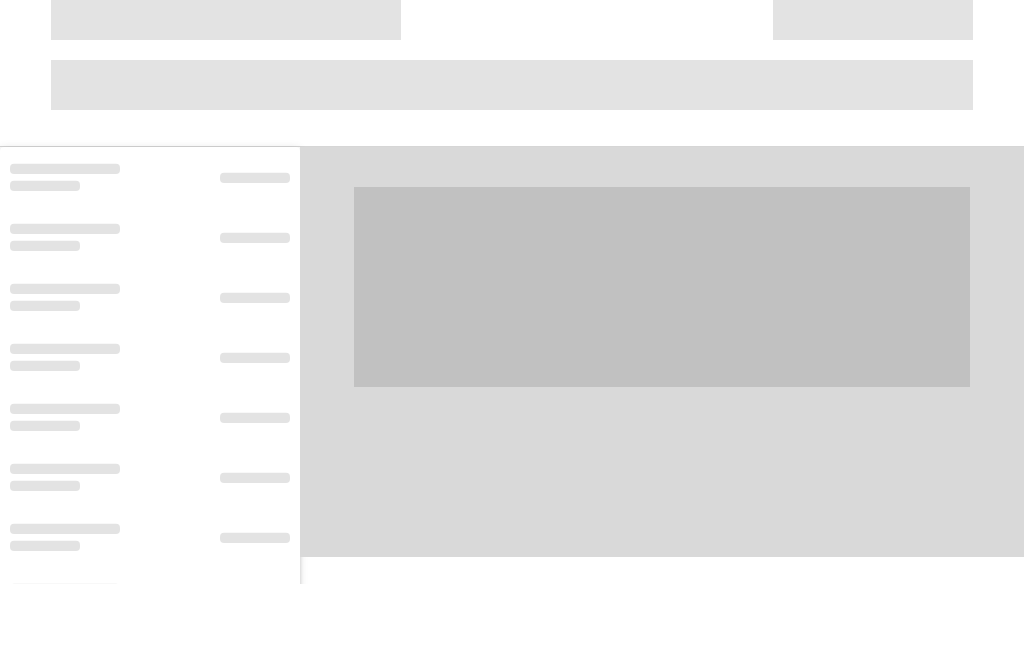 click at bounding box center (512, 86) 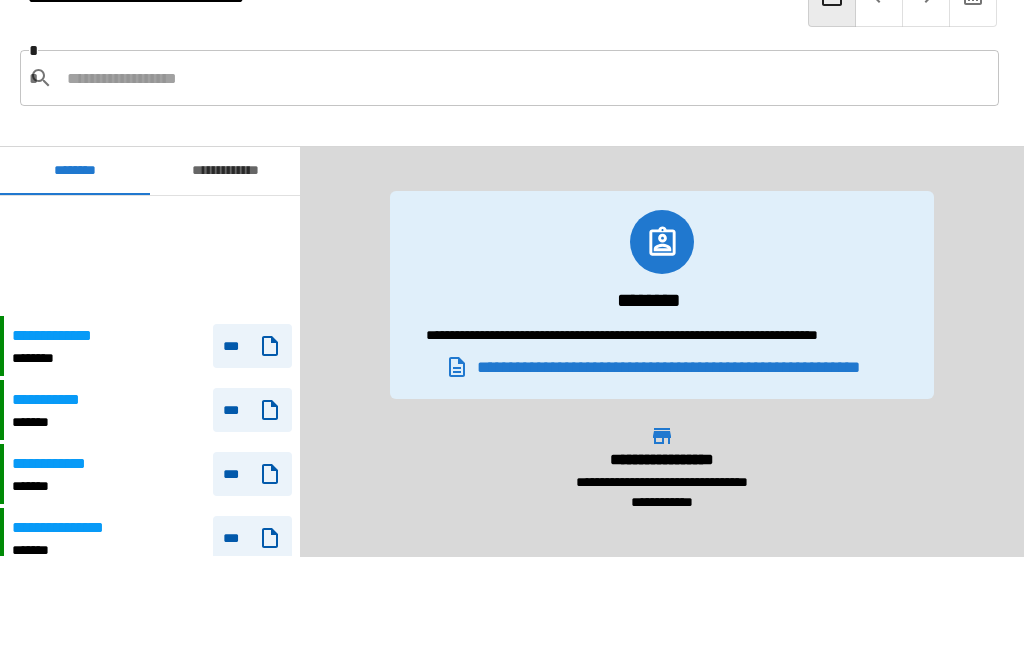 scroll, scrollTop: 120, scrollLeft: 0, axis: vertical 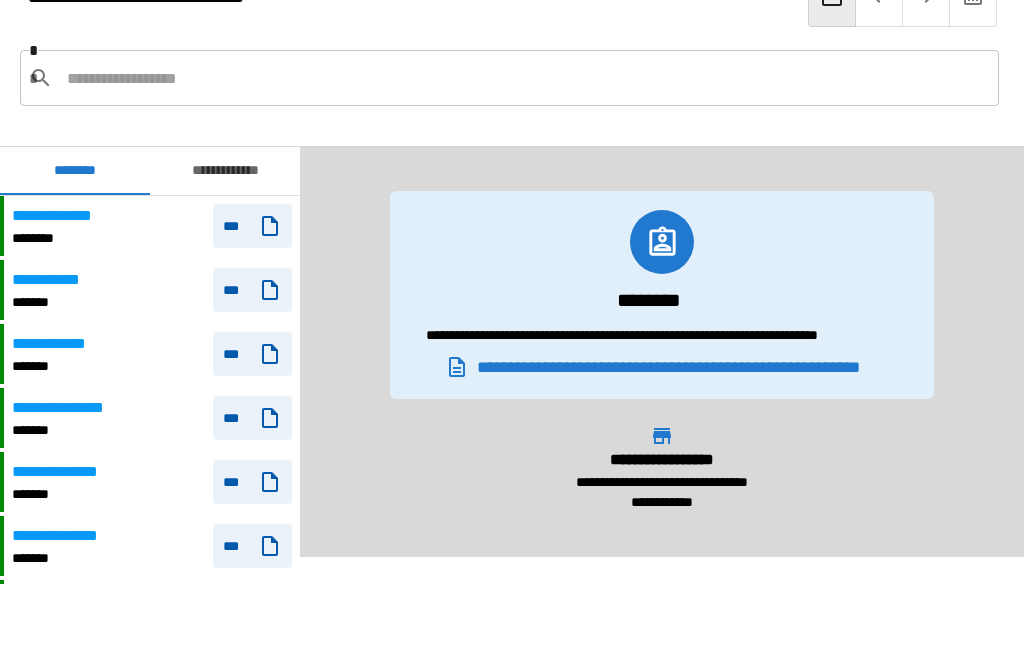 click at bounding box center (525, 79) 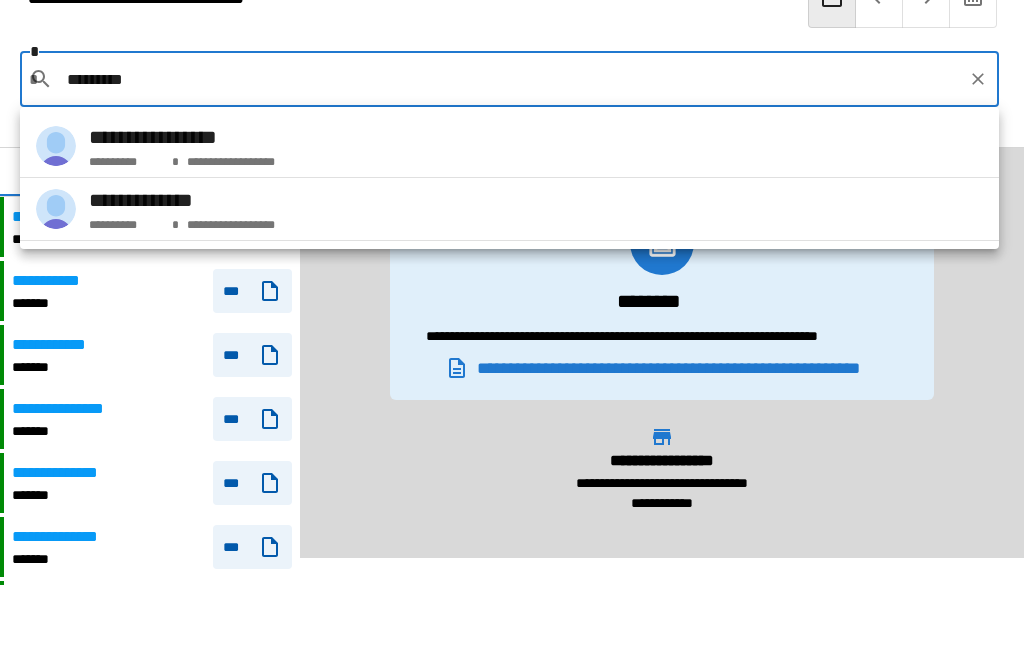 click on "**********" at bounding box center [182, 200] 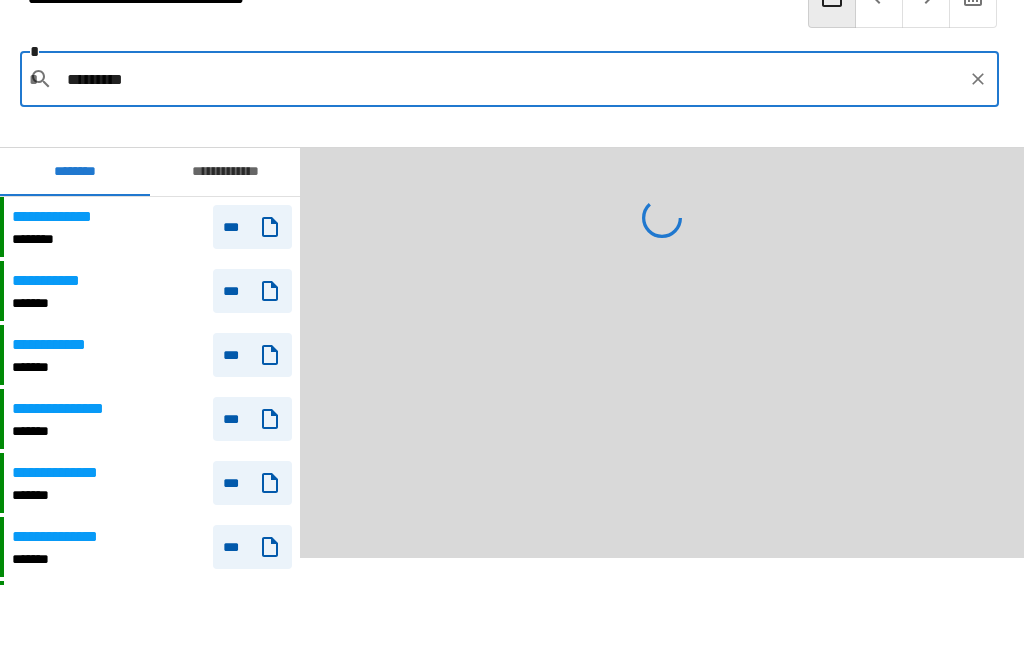 type on "**********" 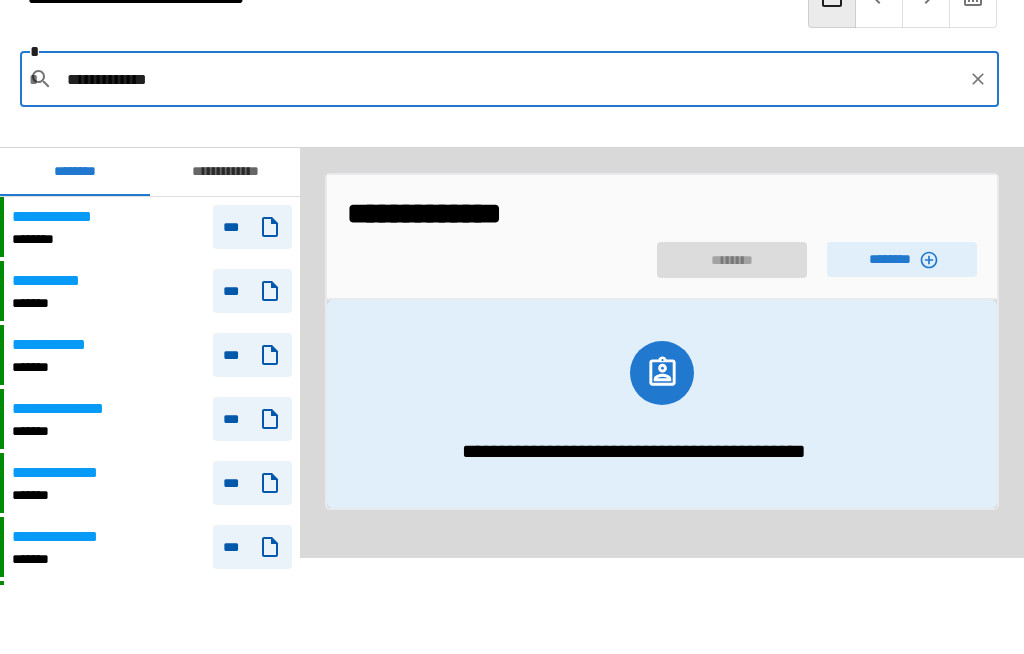 click on "********" at bounding box center [902, 259] 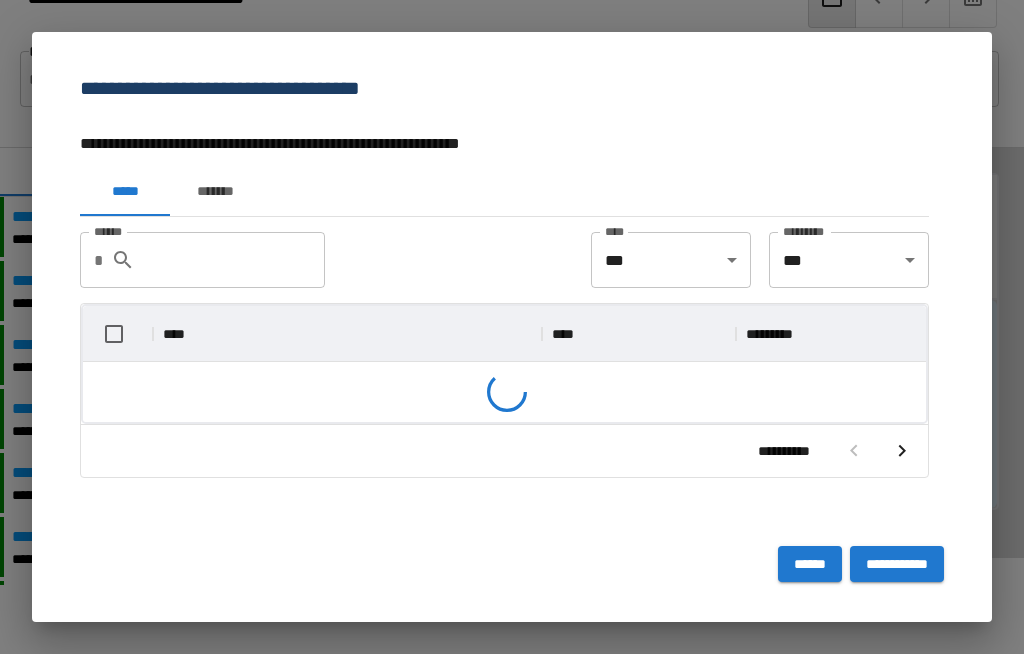 scroll, scrollTop: 356, scrollLeft: 843, axis: both 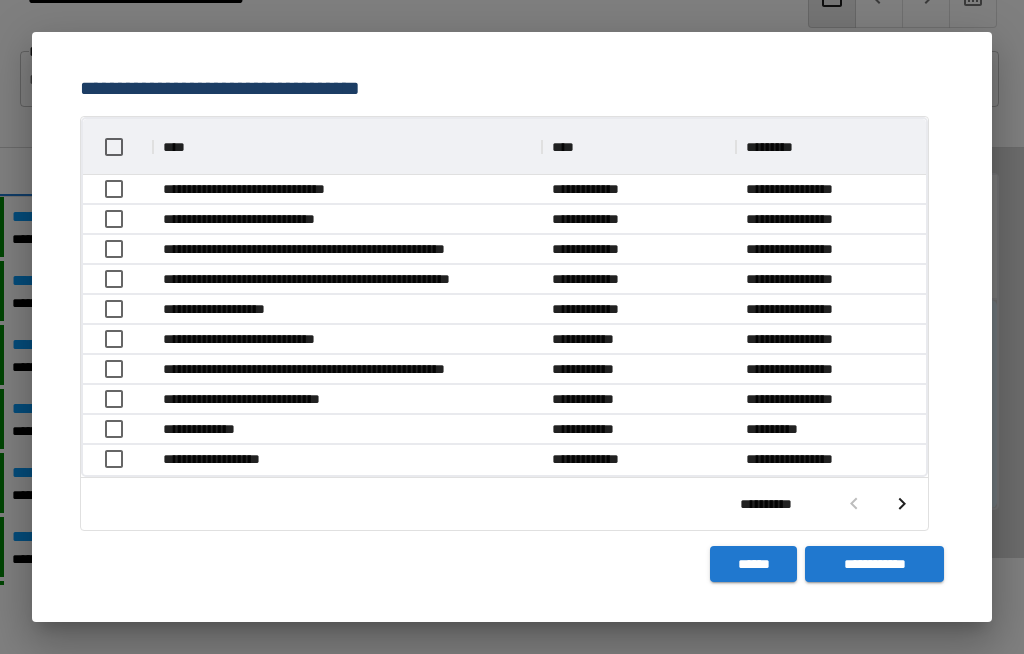 click 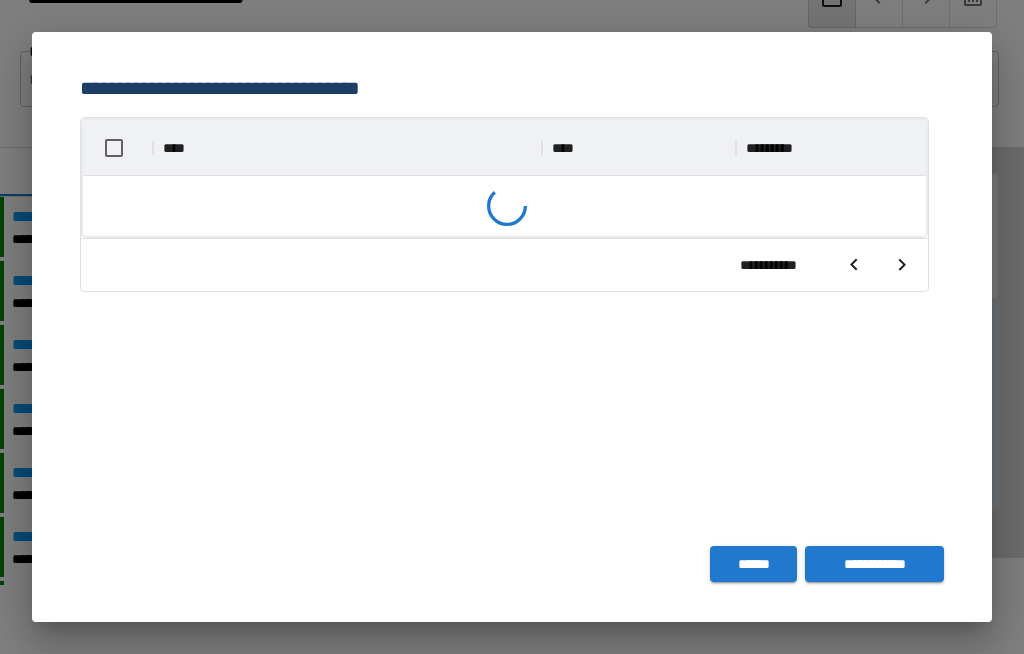 scroll, scrollTop: 188, scrollLeft: 0, axis: vertical 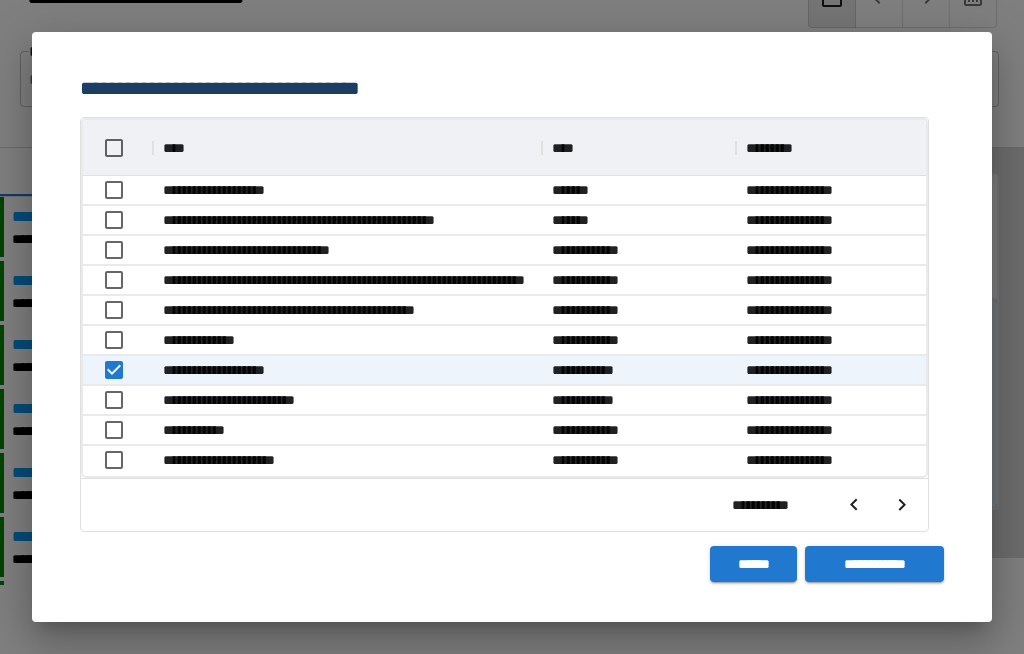 click on "**********" at bounding box center [874, 564] 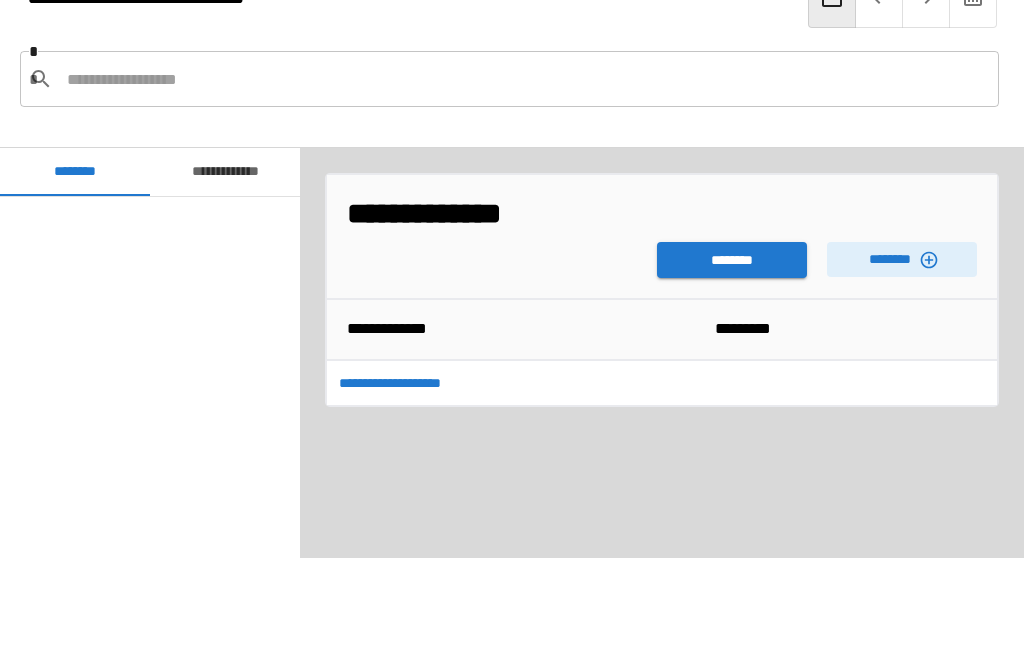 scroll, scrollTop: 120, scrollLeft: 0, axis: vertical 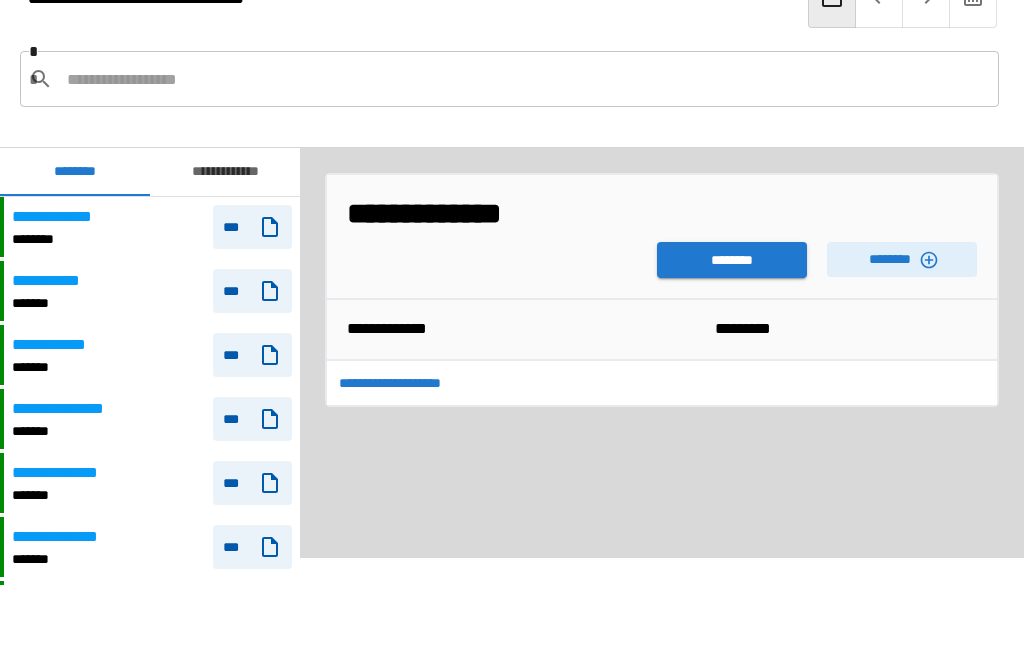 click on "********" at bounding box center [732, 260] 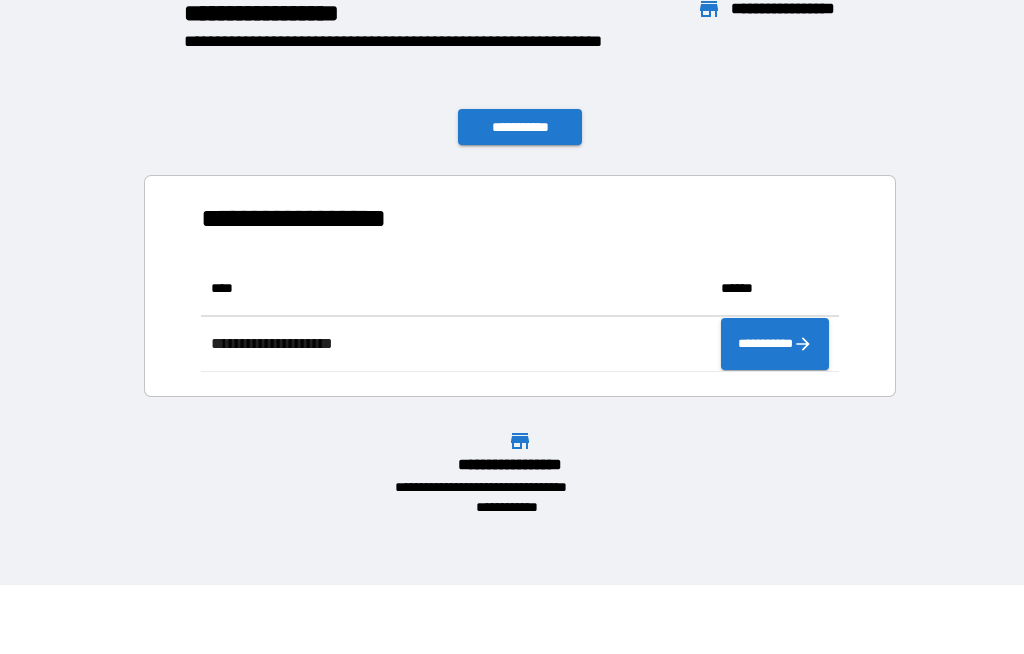 scroll, scrollTop: 1, scrollLeft: 1, axis: both 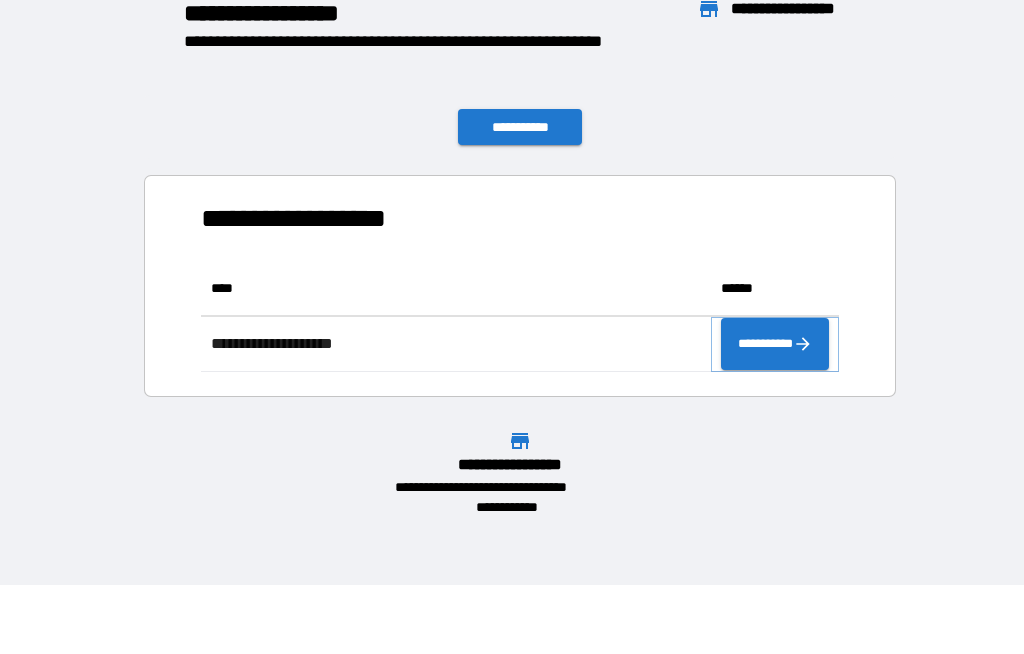 click on "**********" at bounding box center [775, 344] 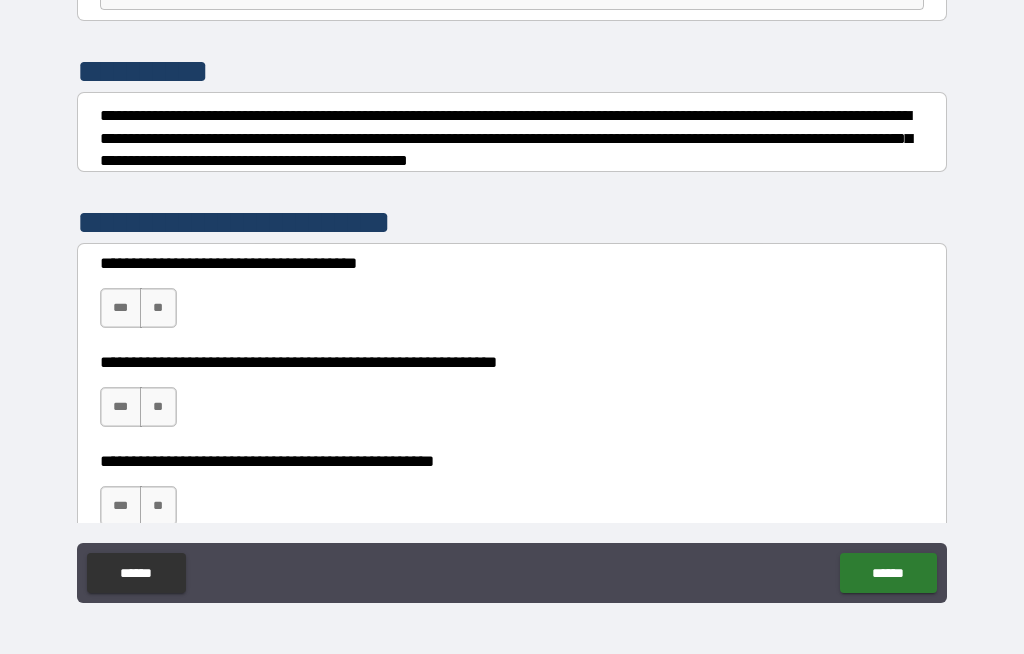 scroll, scrollTop: 213, scrollLeft: 0, axis: vertical 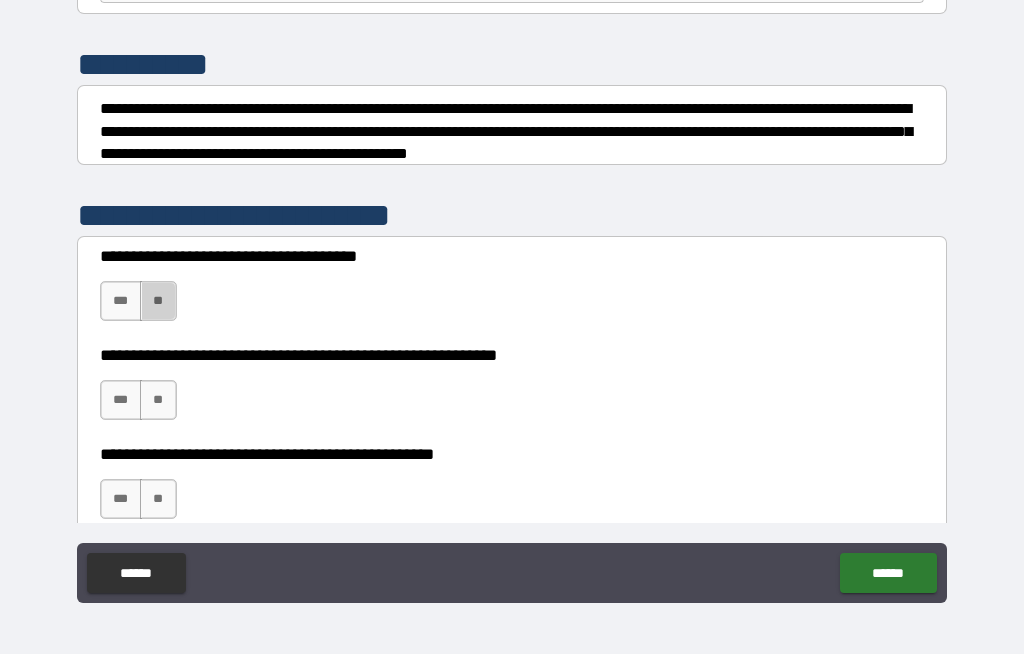 click on "**" at bounding box center (158, 301) 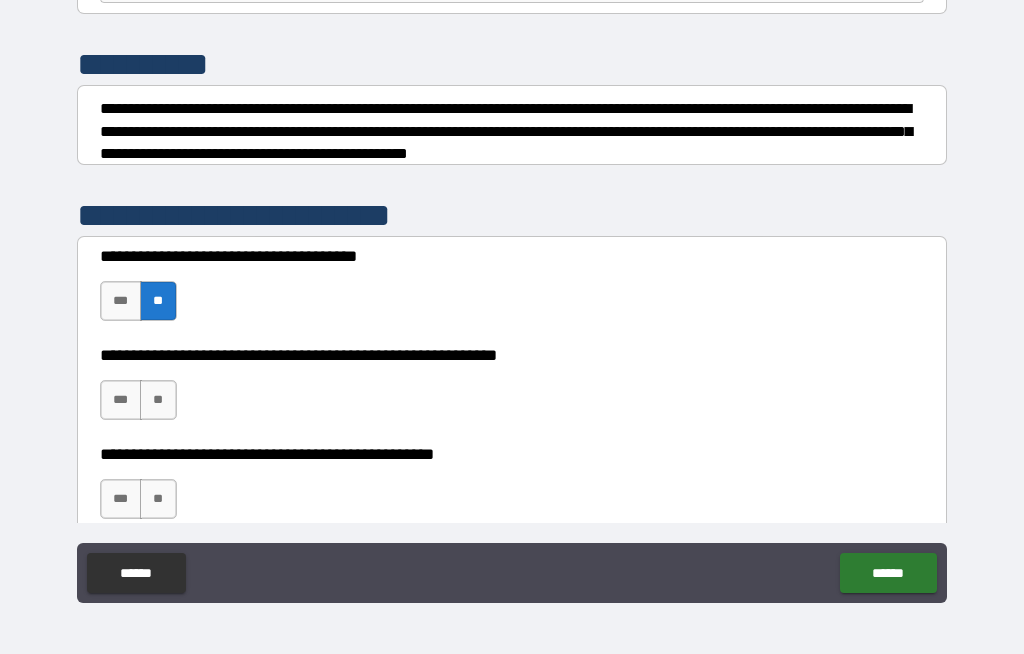 click on "***" at bounding box center (121, 400) 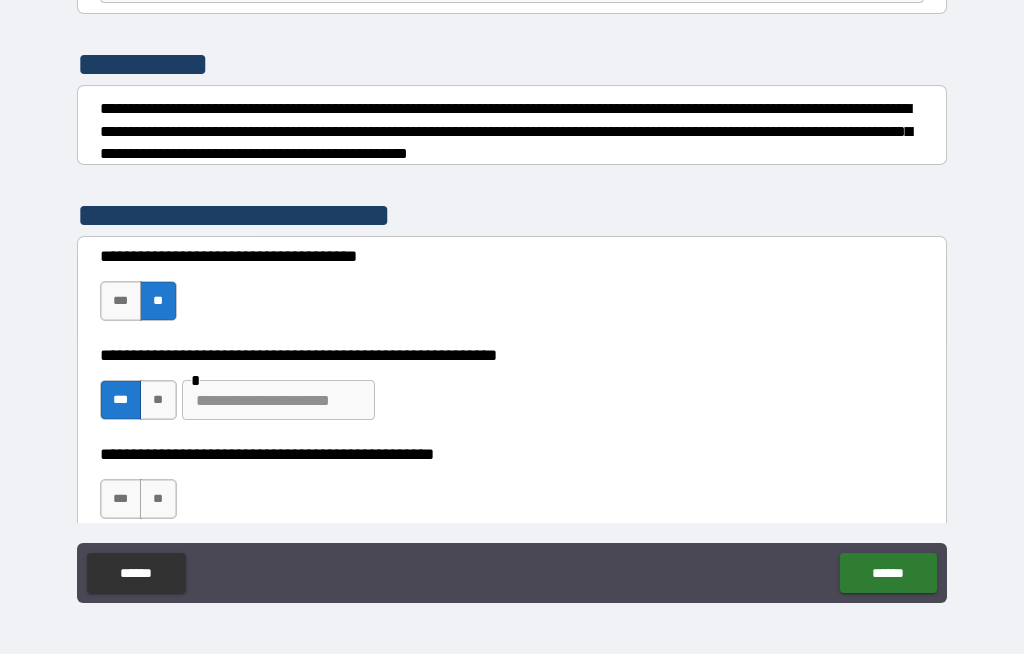 click on "**" at bounding box center [158, 400] 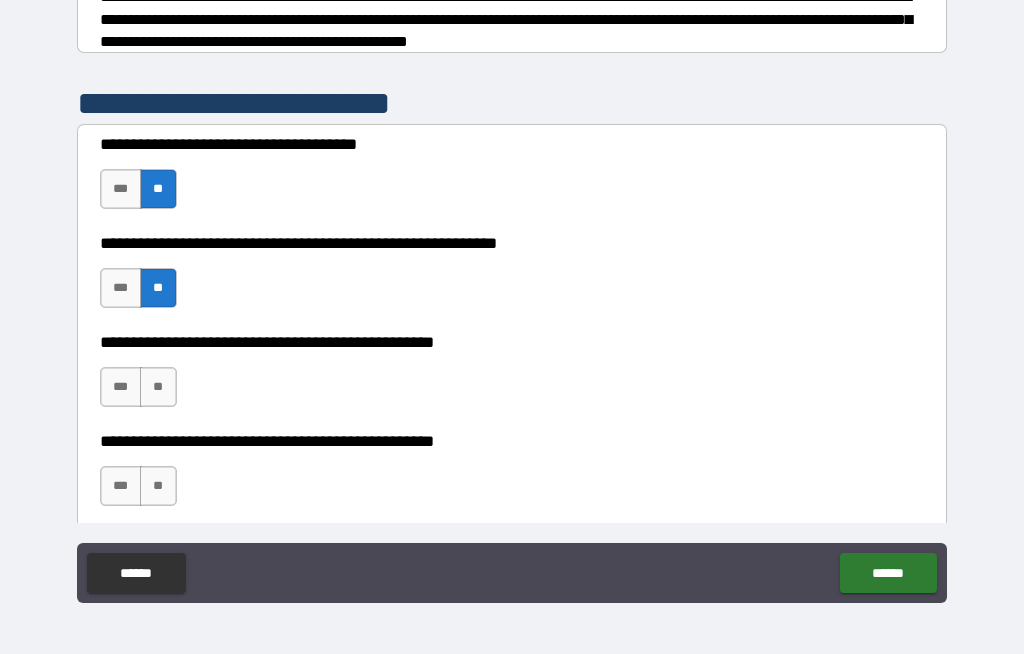 scroll, scrollTop: 332, scrollLeft: 0, axis: vertical 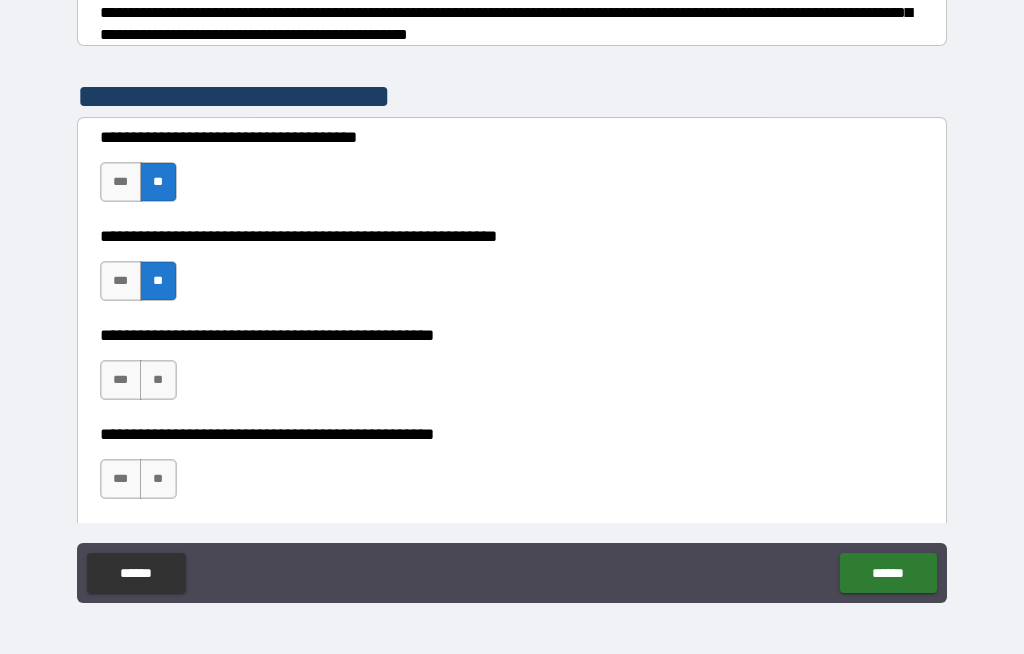 click on "**" at bounding box center (158, 380) 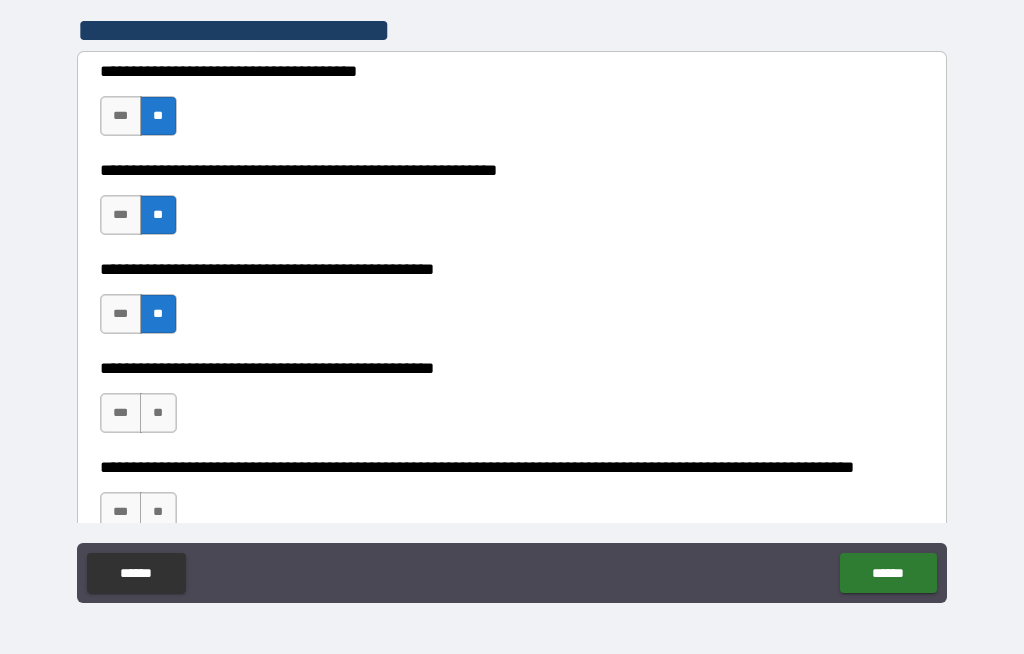 scroll, scrollTop: 398, scrollLeft: 0, axis: vertical 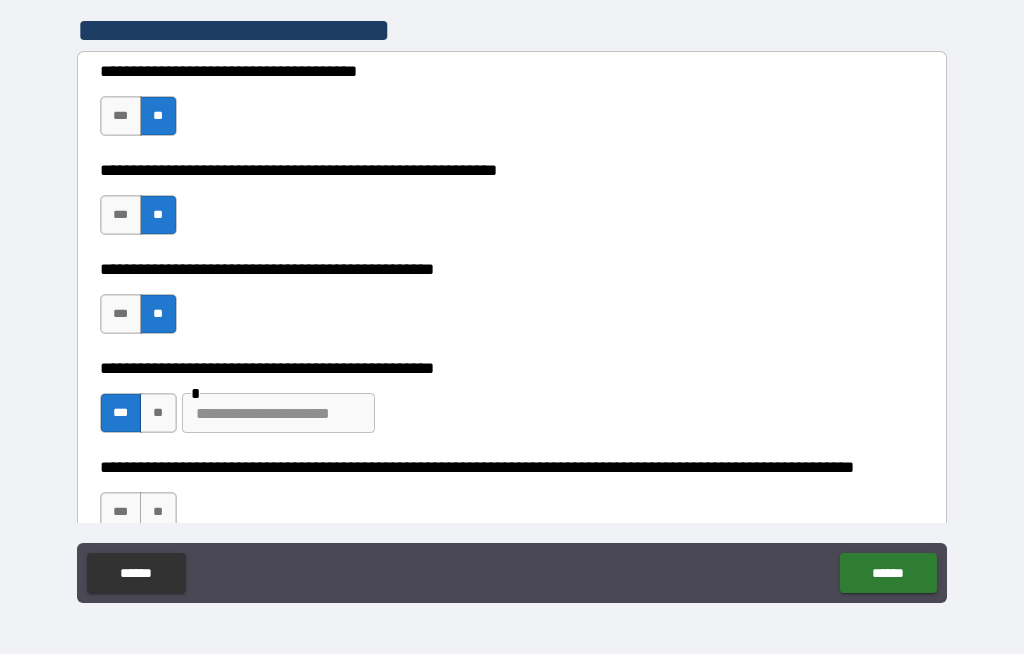 click at bounding box center (278, 413) 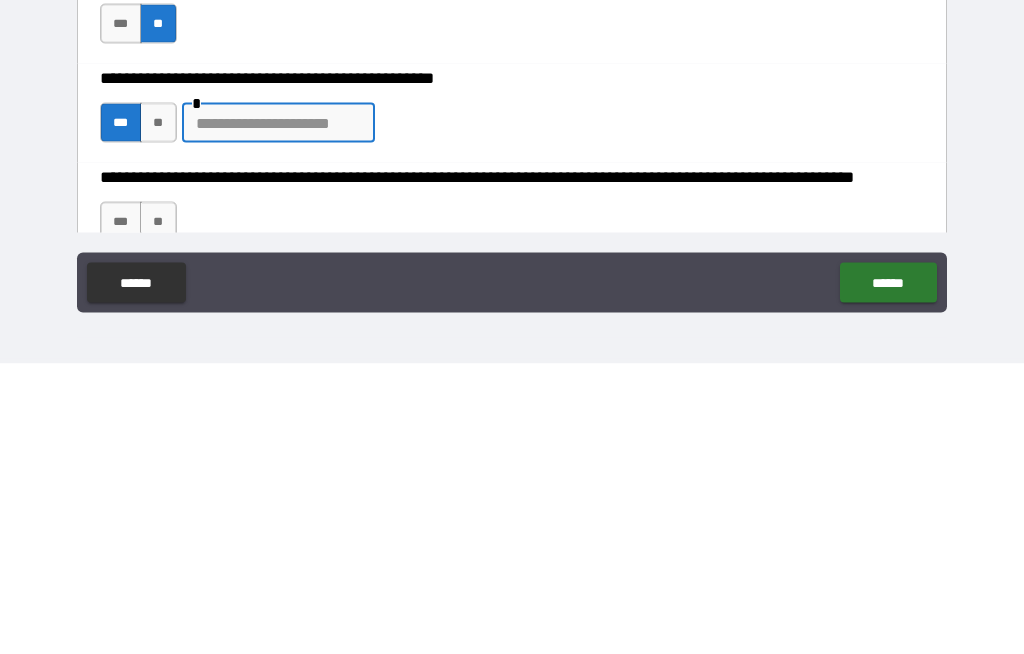 click on "**" at bounding box center [158, 413] 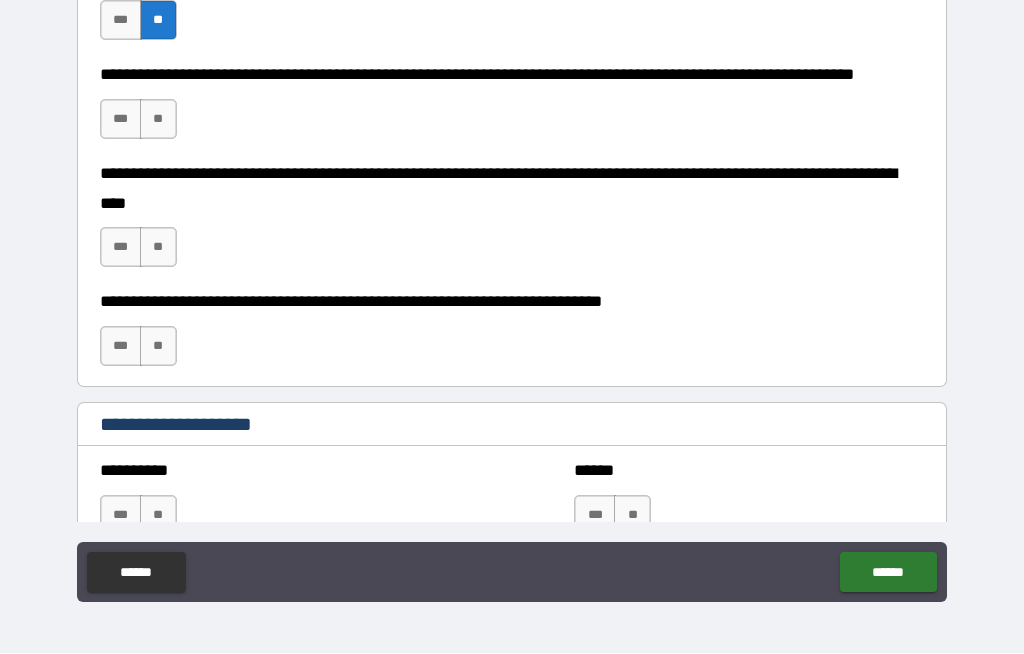 scroll, scrollTop: 791, scrollLeft: 0, axis: vertical 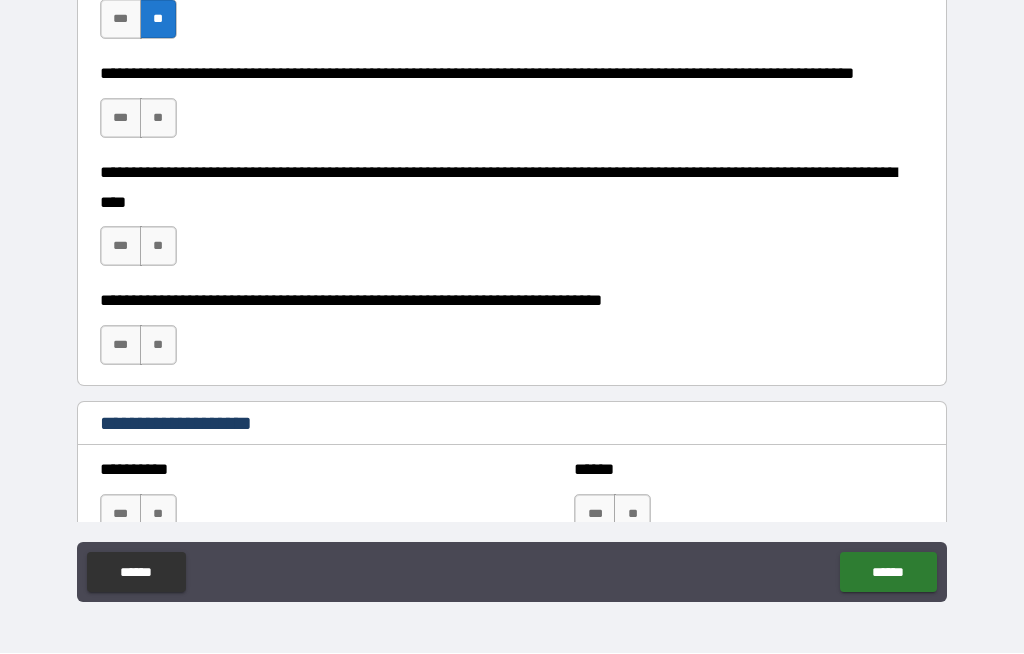 click on "**" at bounding box center (158, 119) 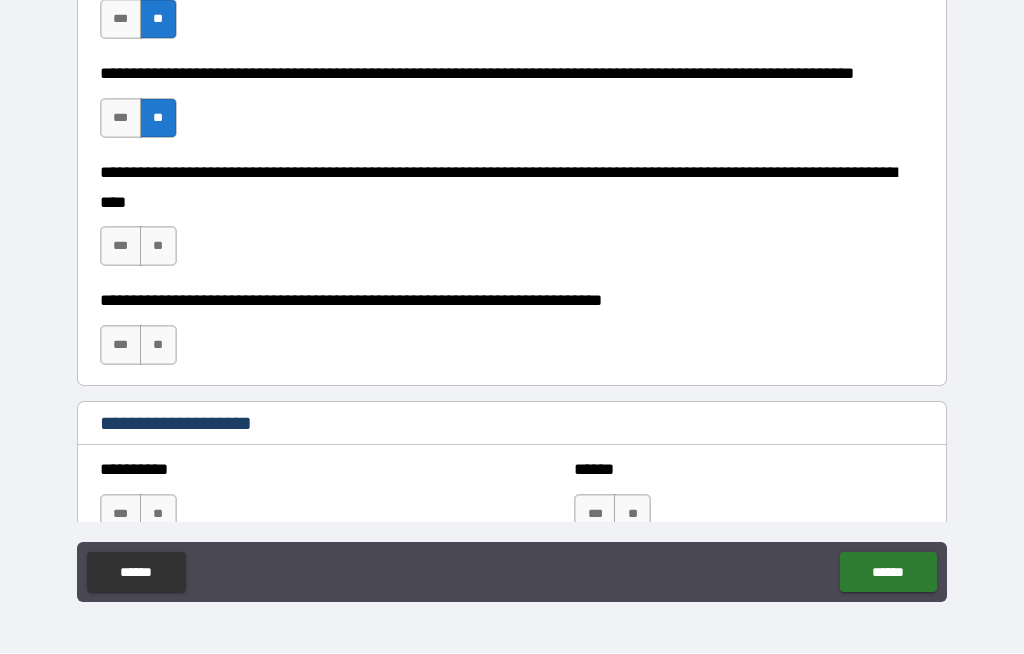 click on "**" at bounding box center (158, 247) 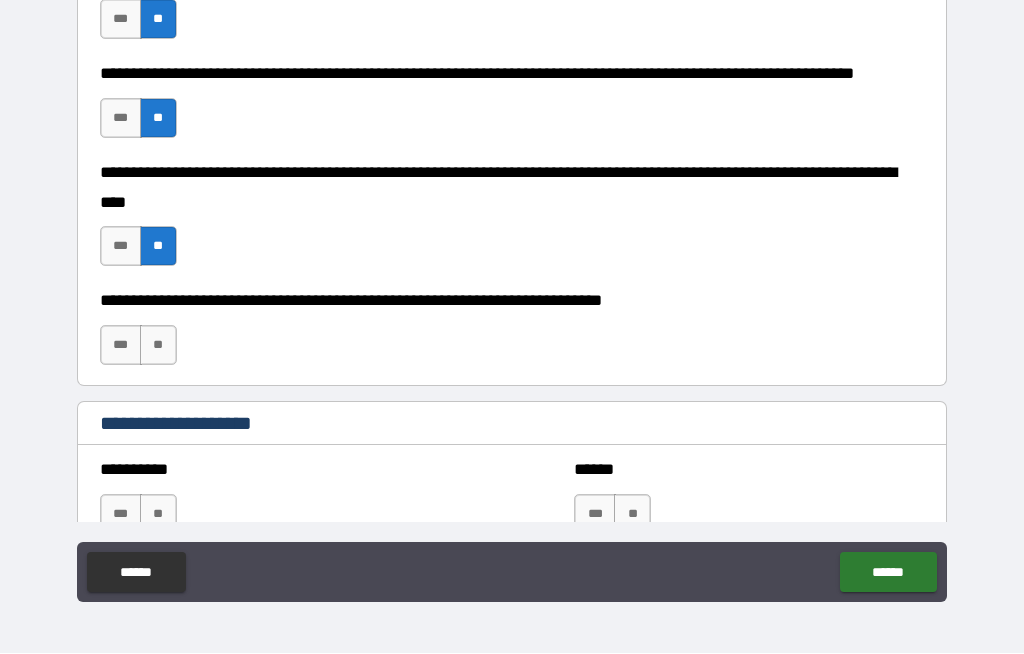 click on "***" at bounding box center [121, 346] 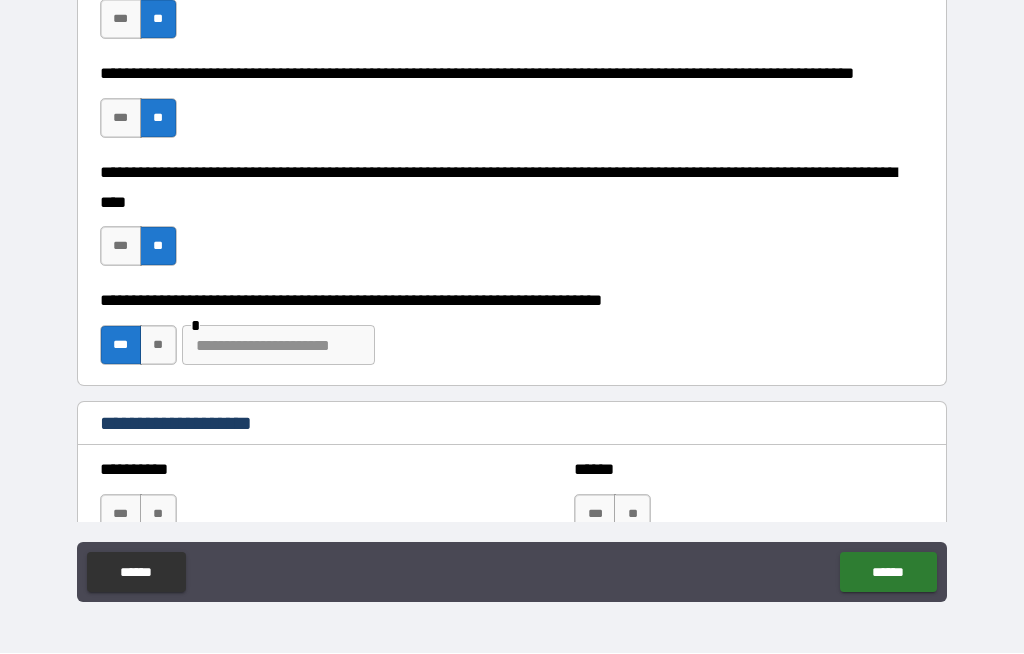 click at bounding box center (278, 346) 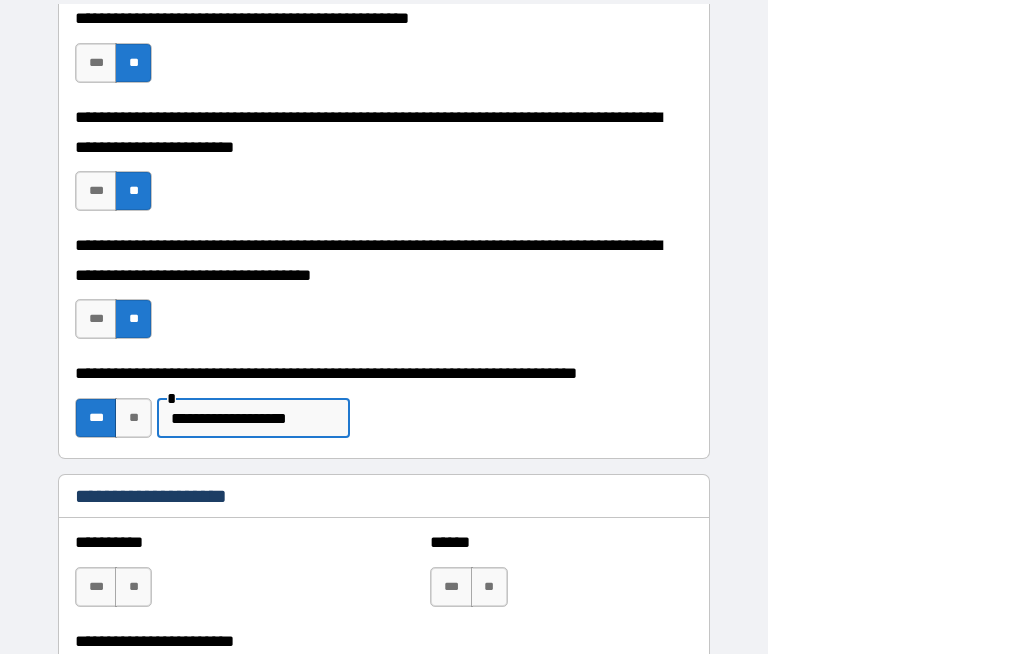 scroll, scrollTop: 68, scrollLeft: 0, axis: vertical 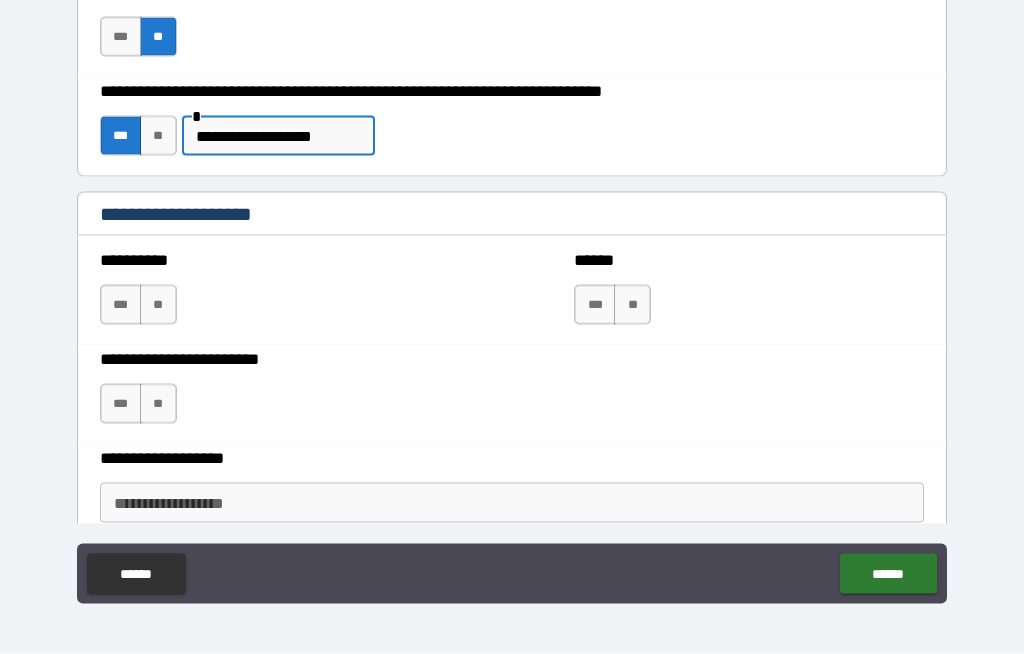 type on "**********" 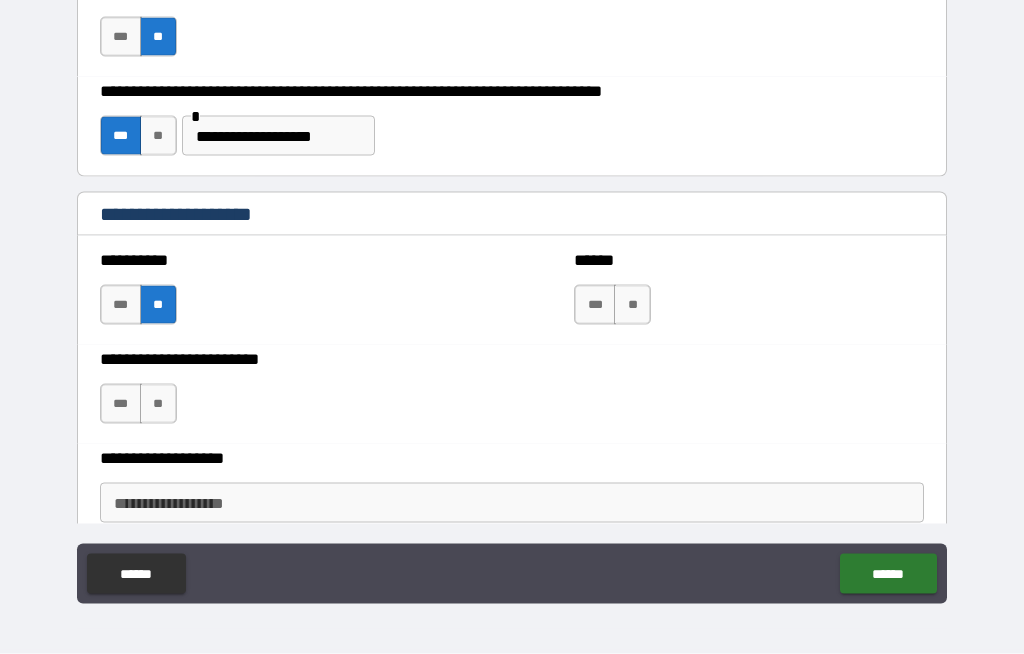 scroll, scrollTop: 69, scrollLeft: 0, axis: vertical 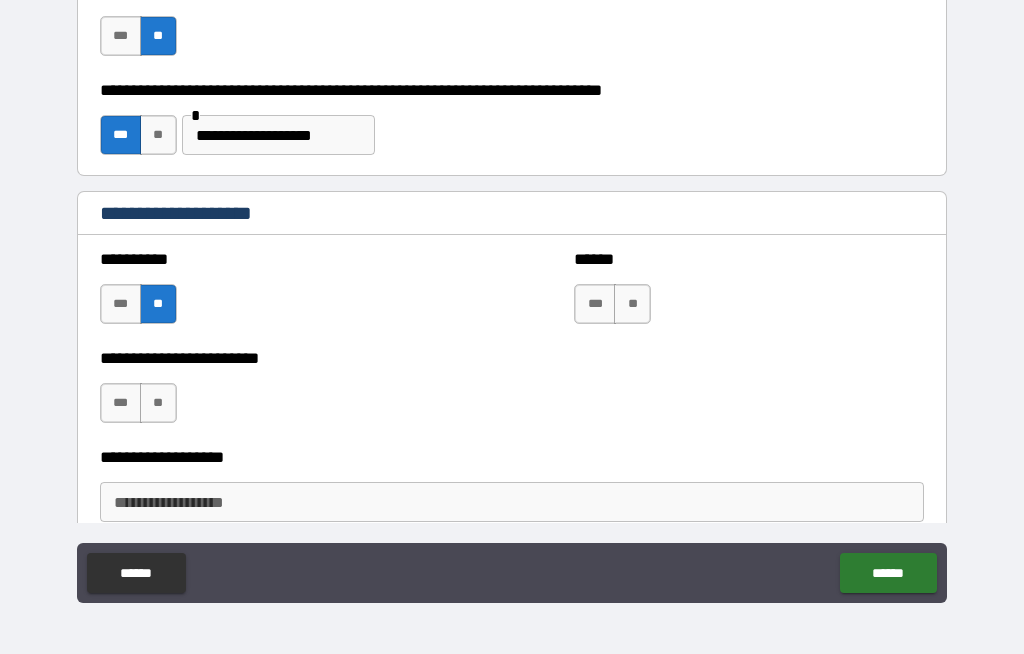 click on "**" at bounding box center [158, 403] 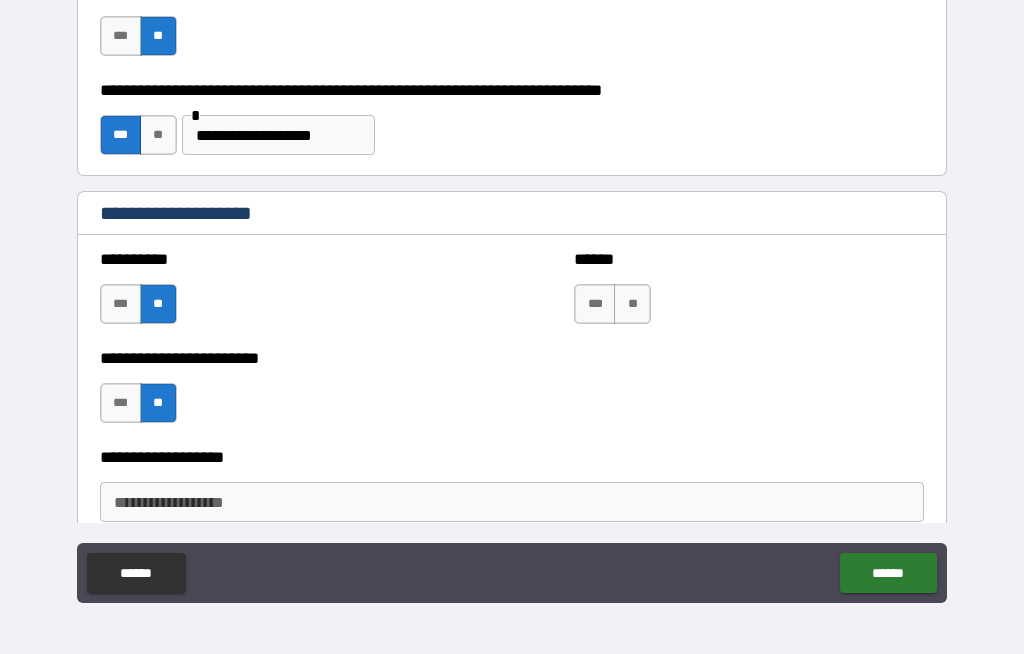 click on "**" at bounding box center [632, 304] 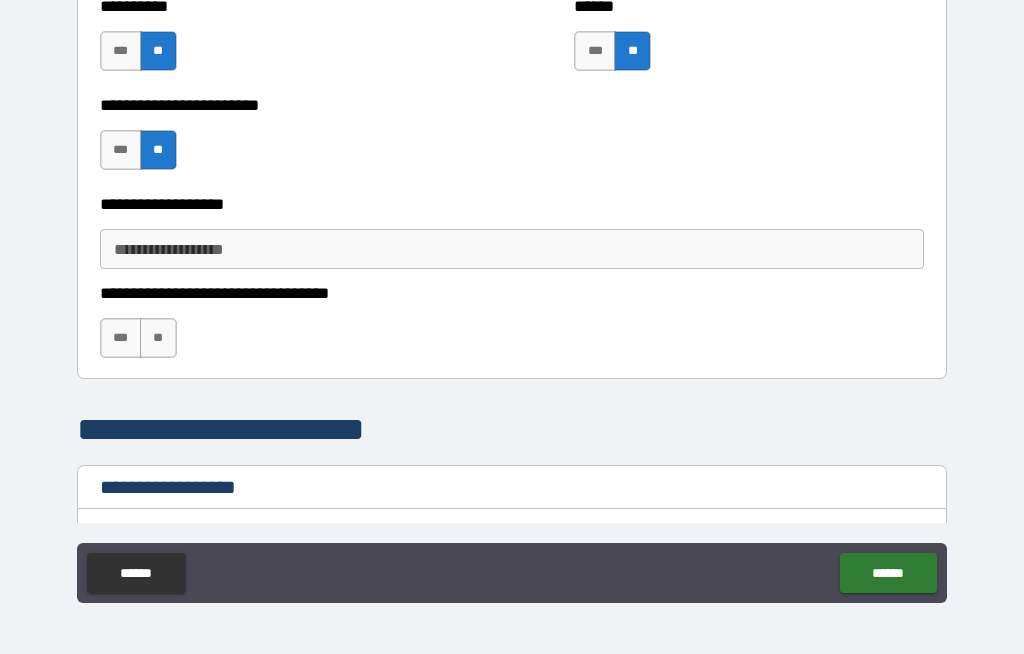 scroll, scrollTop: 1262, scrollLeft: 0, axis: vertical 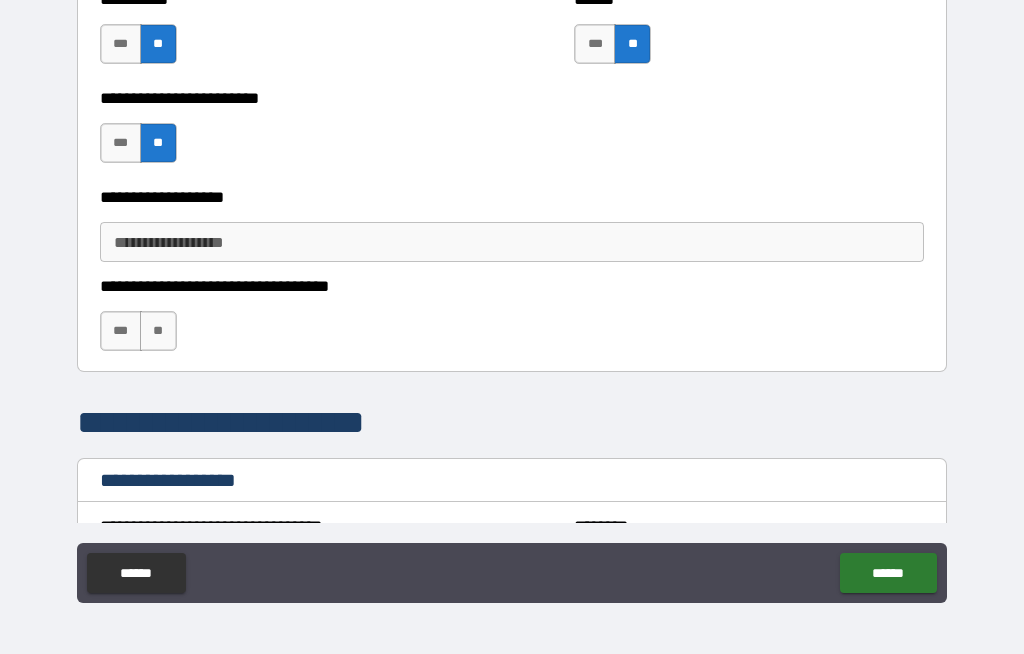 click on "**" at bounding box center (158, 331) 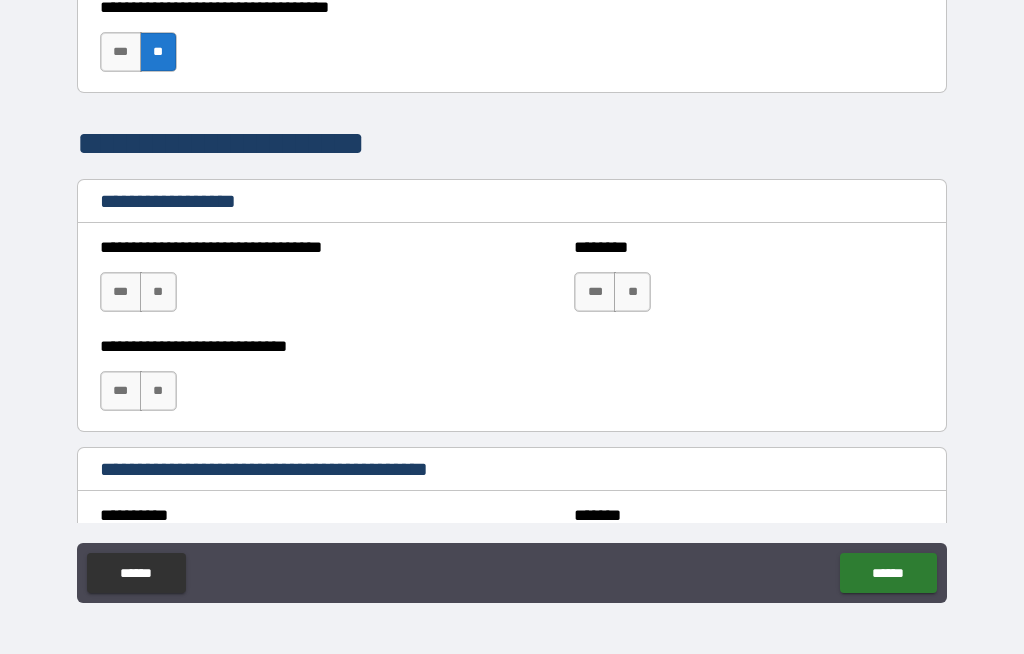 scroll, scrollTop: 1558, scrollLeft: 0, axis: vertical 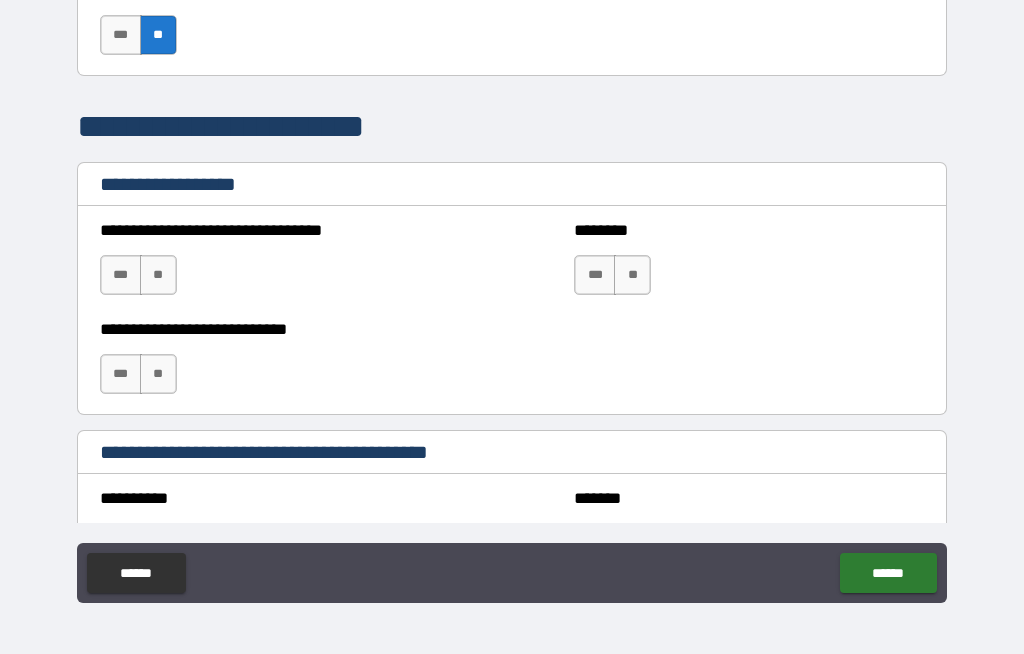 click on "**" at bounding box center [158, 275] 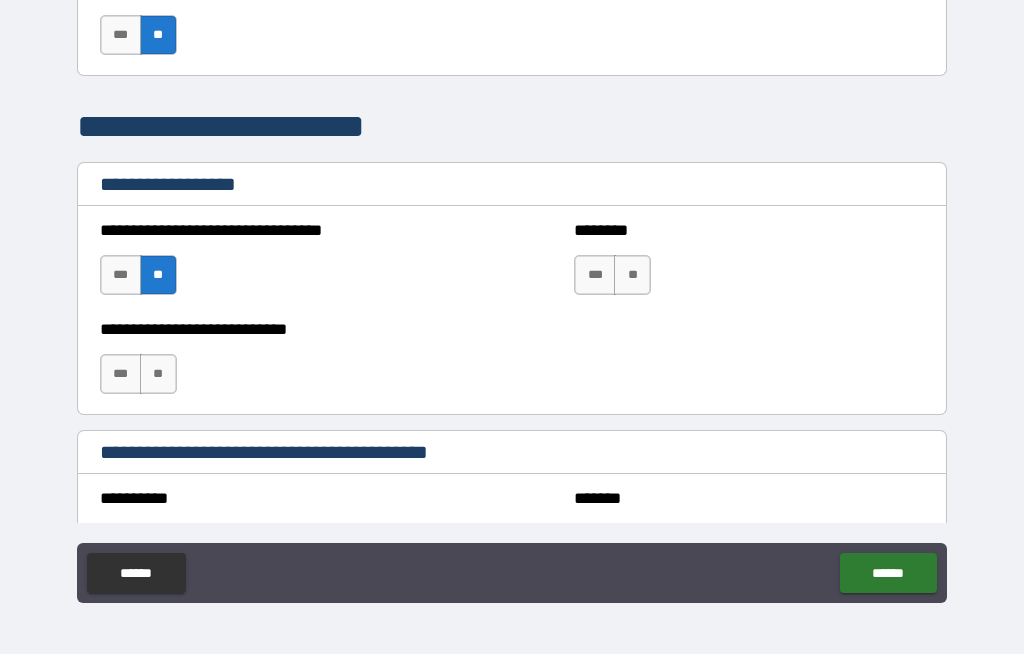 click on "**" at bounding box center [158, 374] 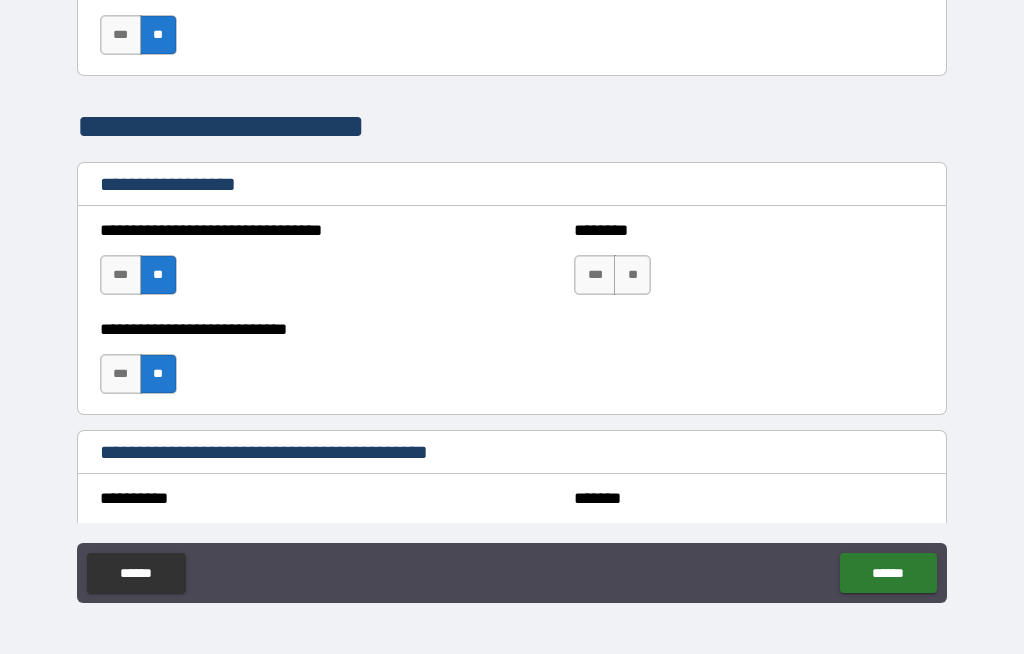 click on "**" at bounding box center [632, 275] 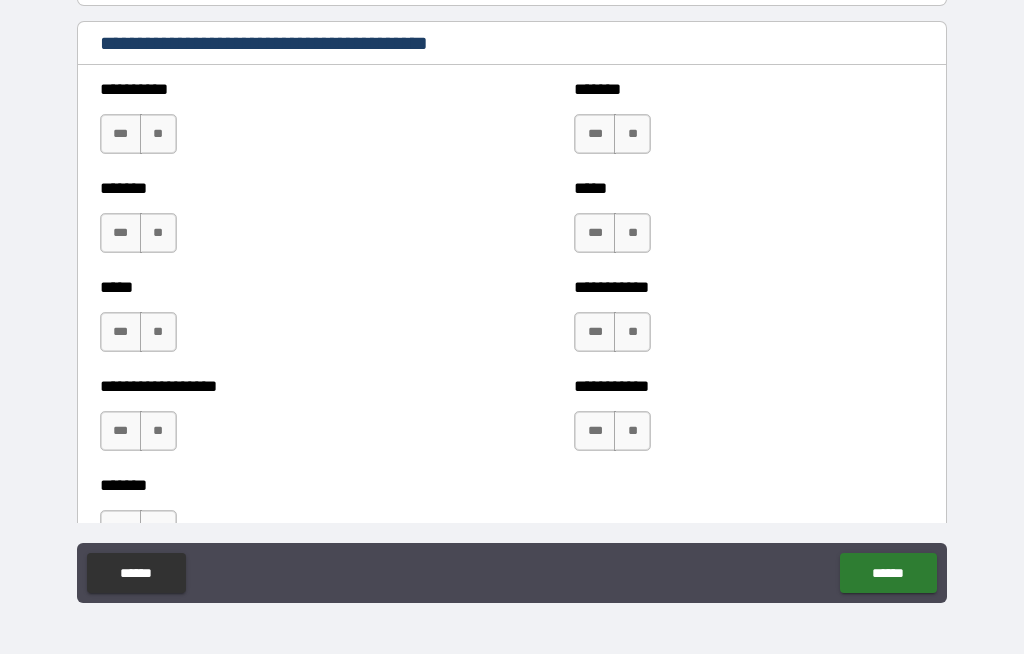 scroll, scrollTop: 1976, scrollLeft: 0, axis: vertical 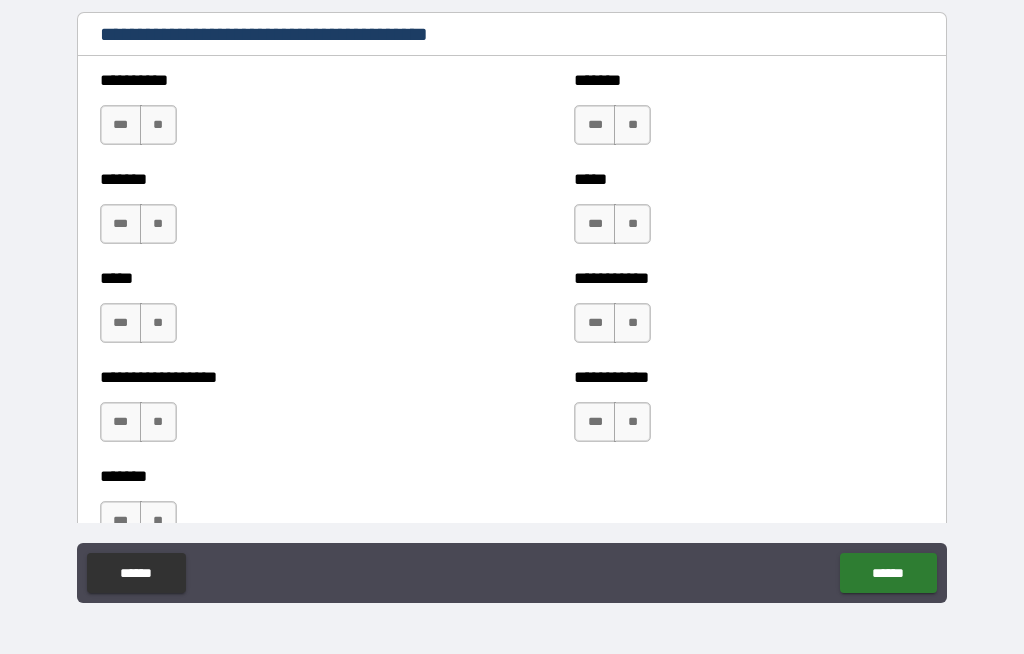 click on "**" at bounding box center (158, 125) 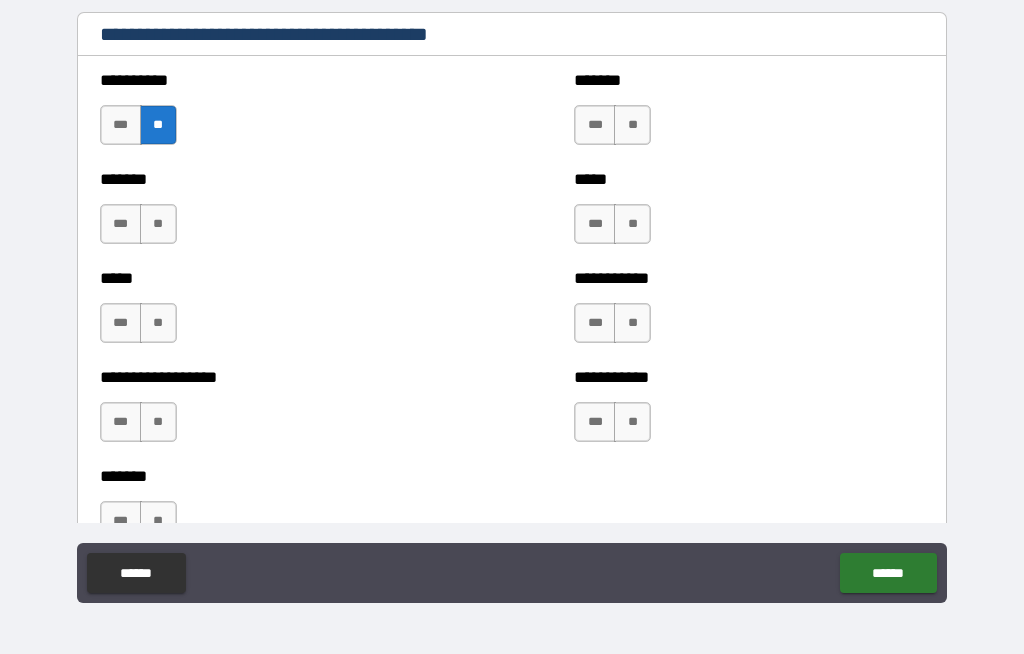 click on "**" at bounding box center [158, 224] 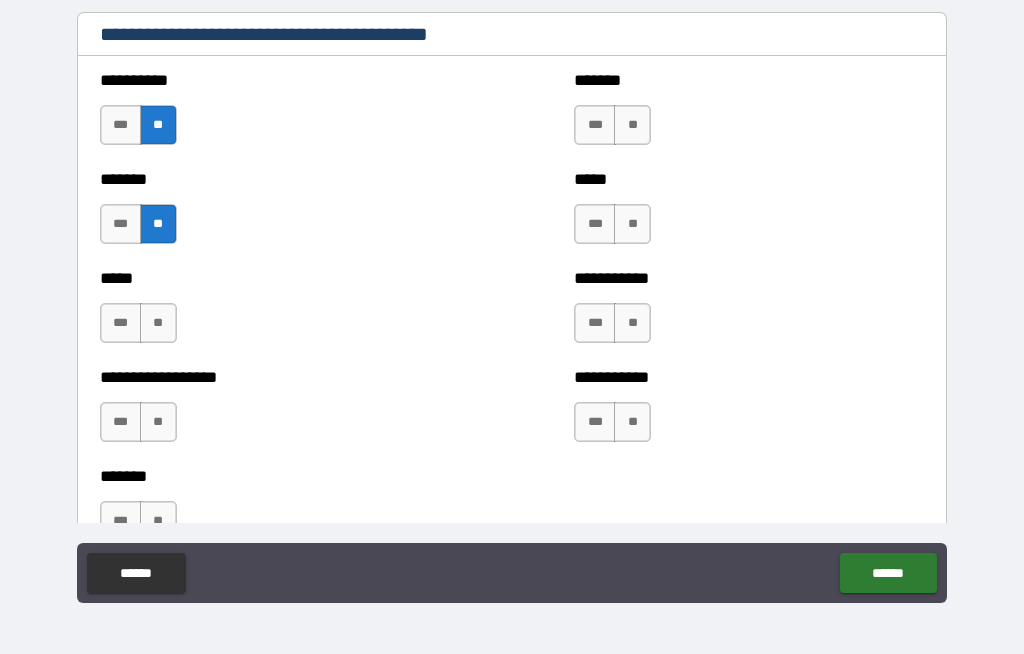 click on "**" at bounding box center [158, 323] 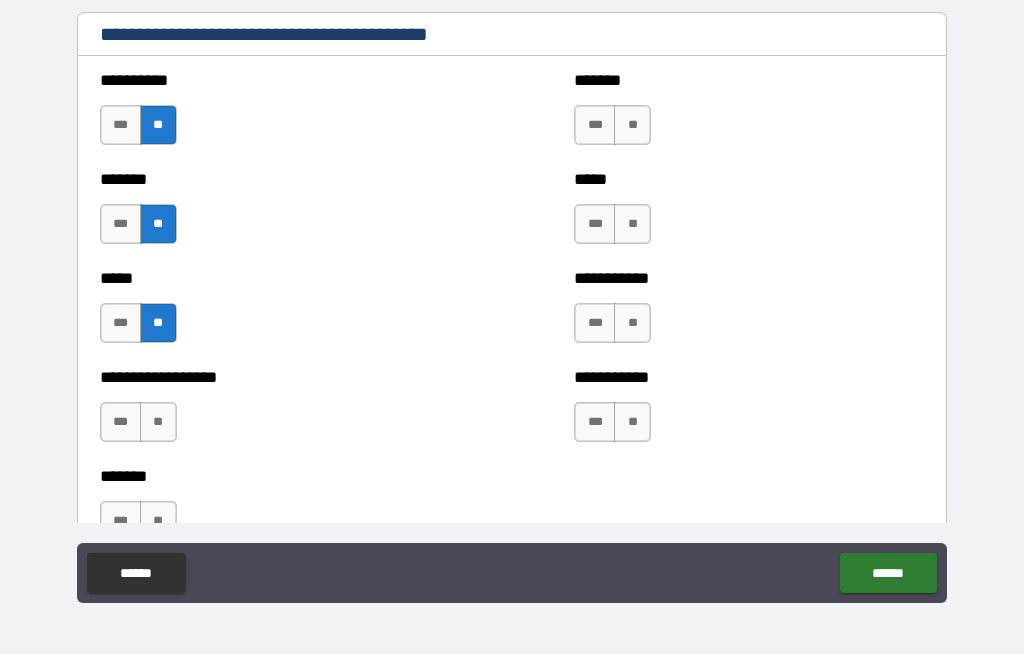 click on "**" at bounding box center [158, 422] 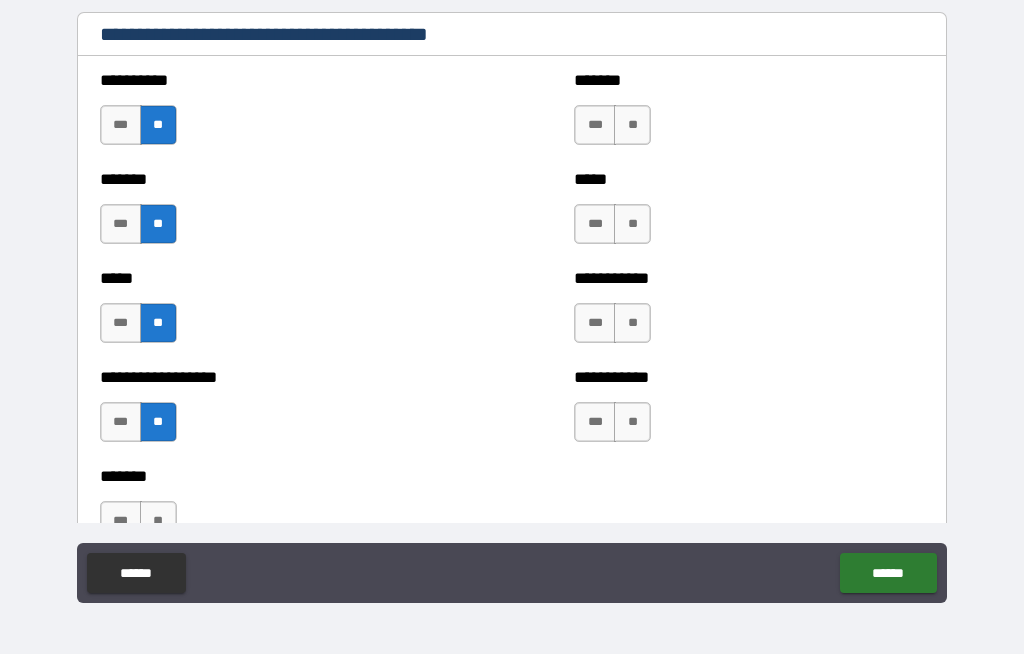 click on "**" at bounding box center (632, 422) 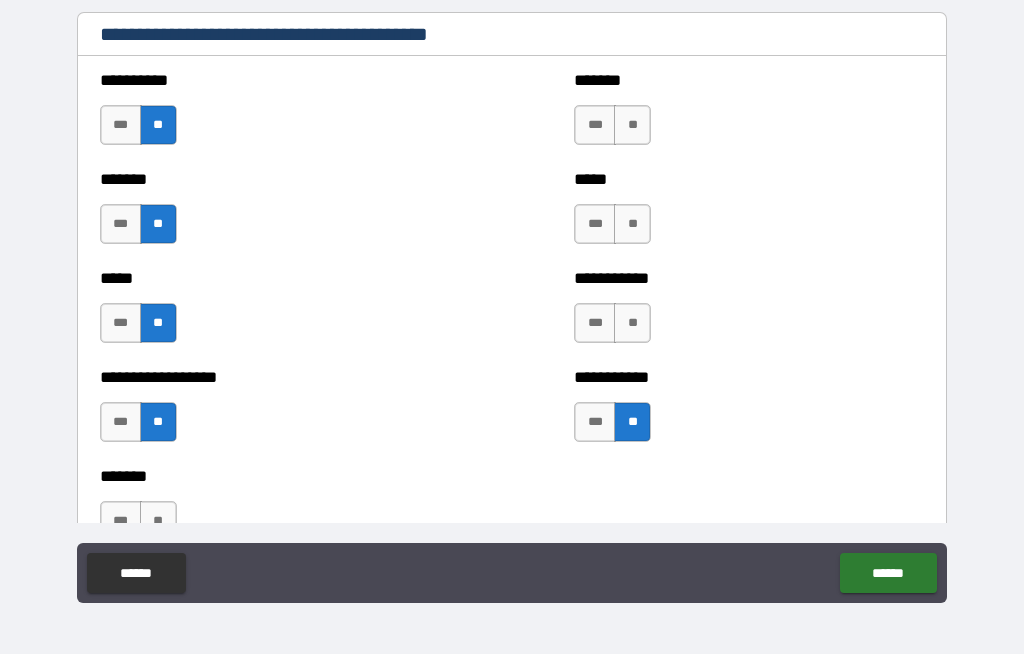 click on "**" at bounding box center [632, 323] 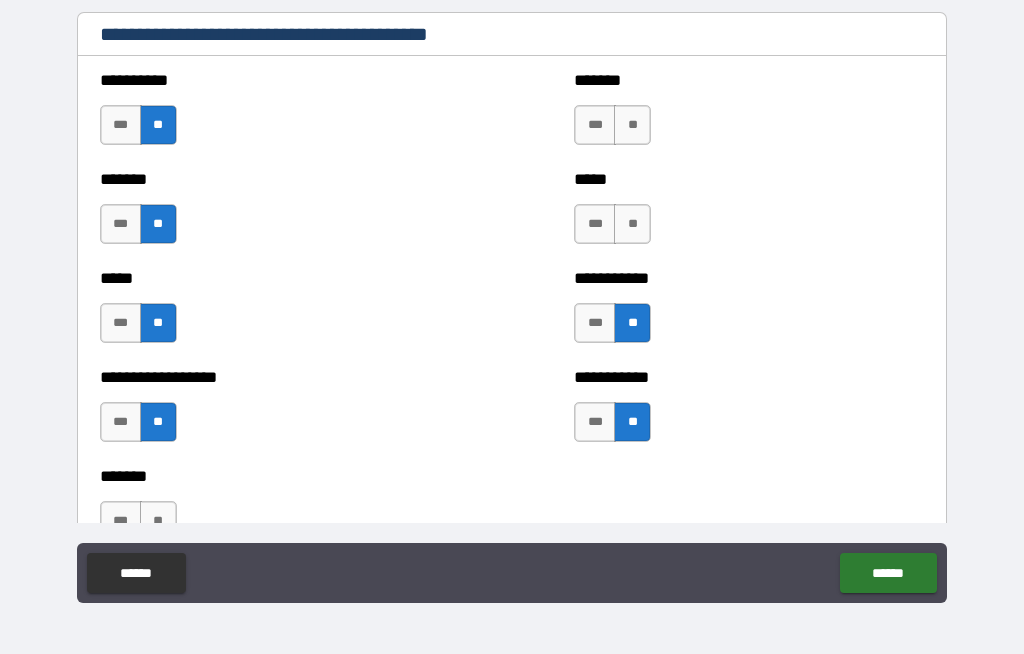 click on "**" at bounding box center [632, 224] 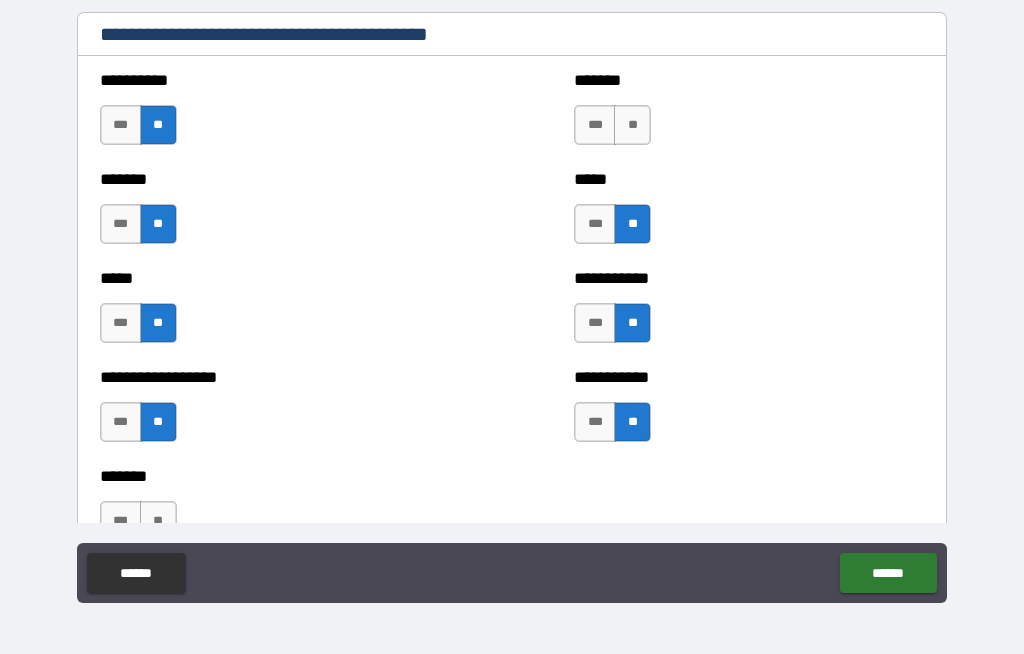 click on "**" at bounding box center (632, 125) 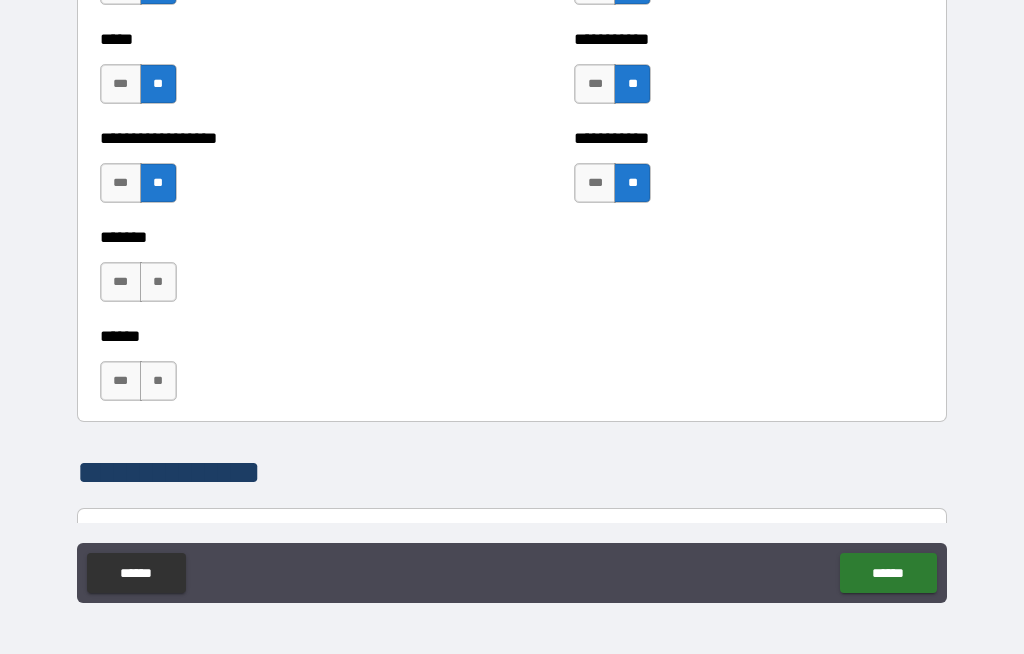 scroll, scrollTop: 2219, scrollLeft: 0, axis: vertical 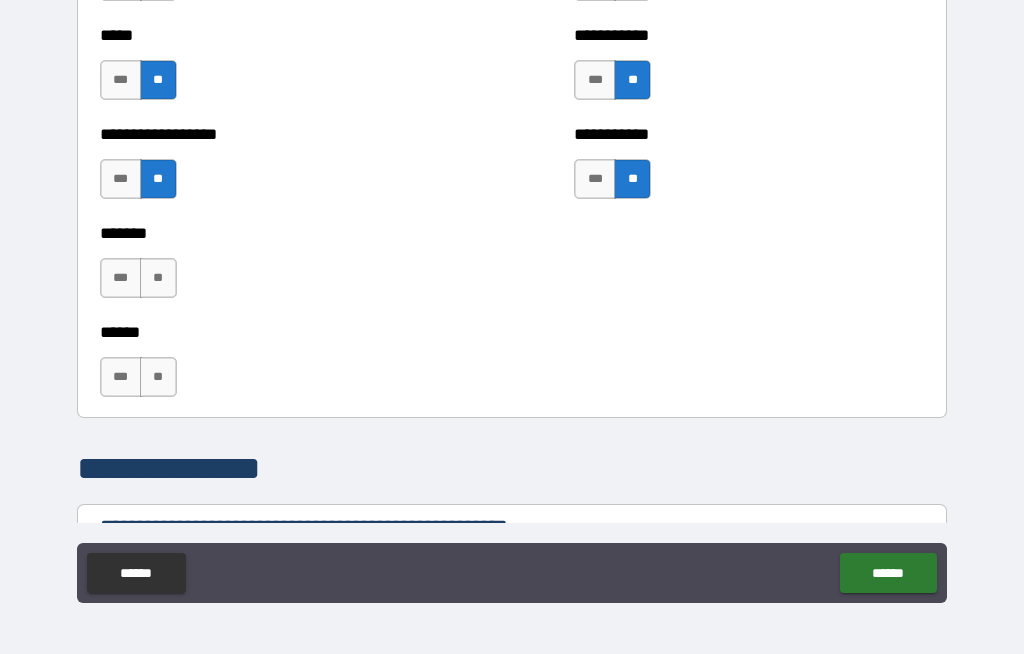 click on "**" at bounding box center (158, 278) 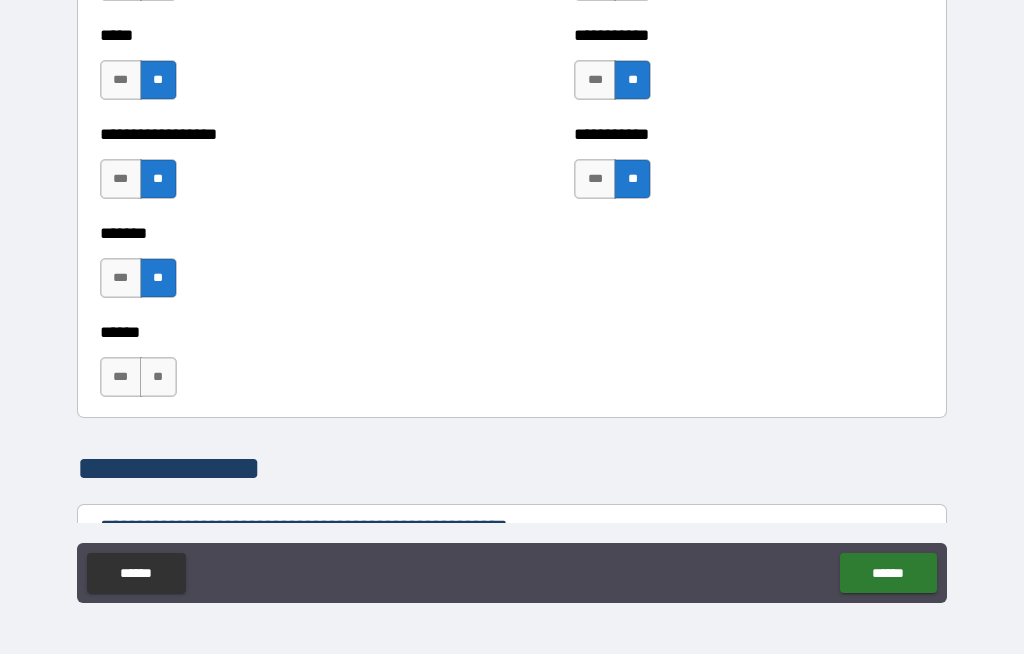 click on "**" at bounding box center (158, 377) 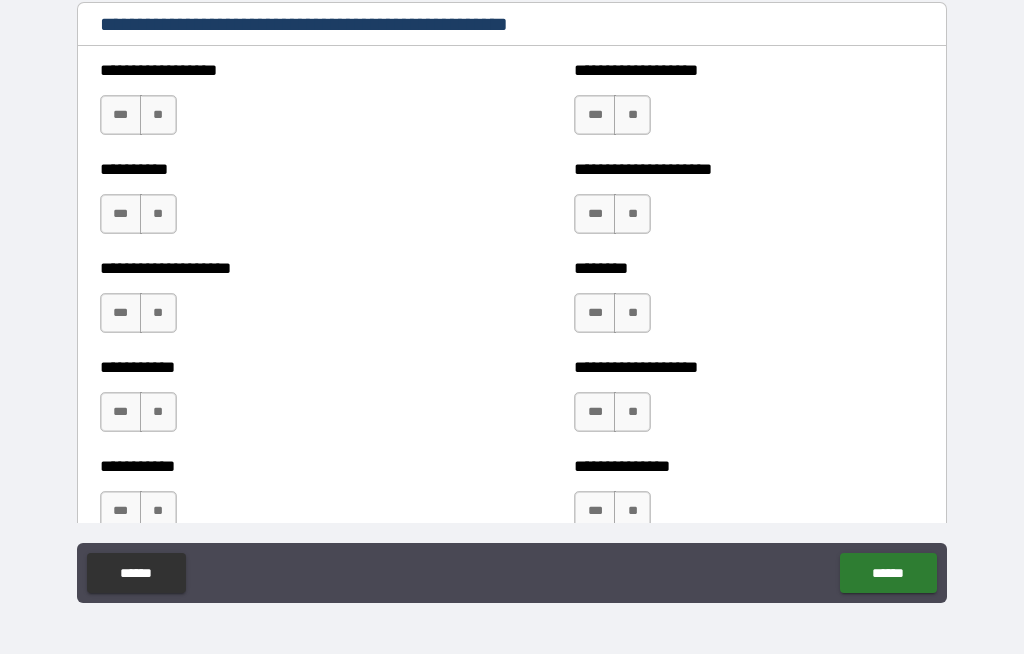 scroll, scrollTop: 2720, scrollLeft: 0, axis: vertical 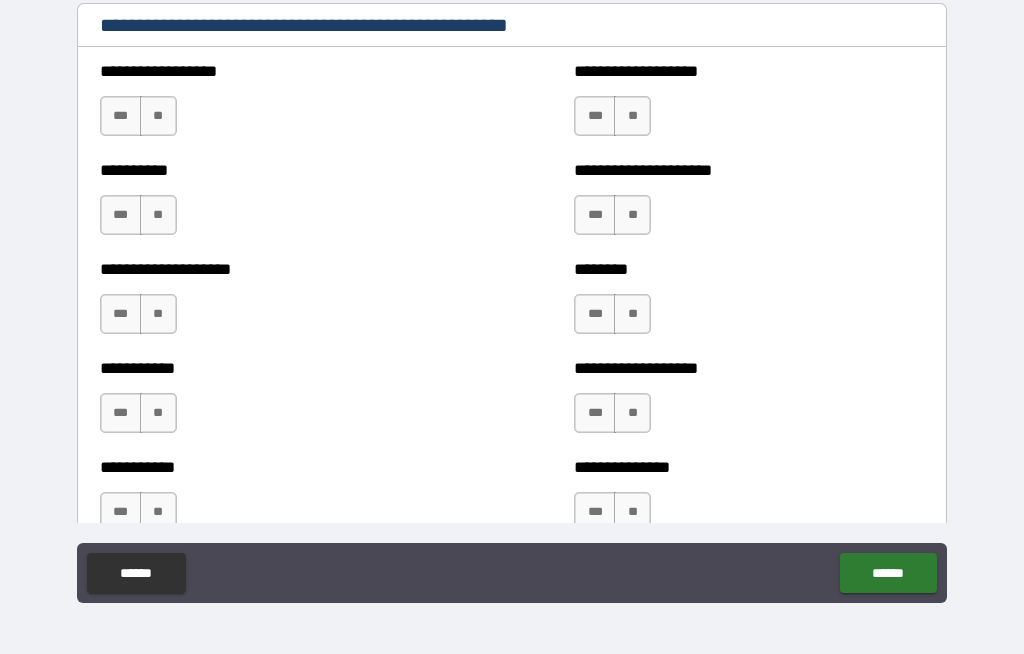 click on "**" at bounding box center [158, 116] 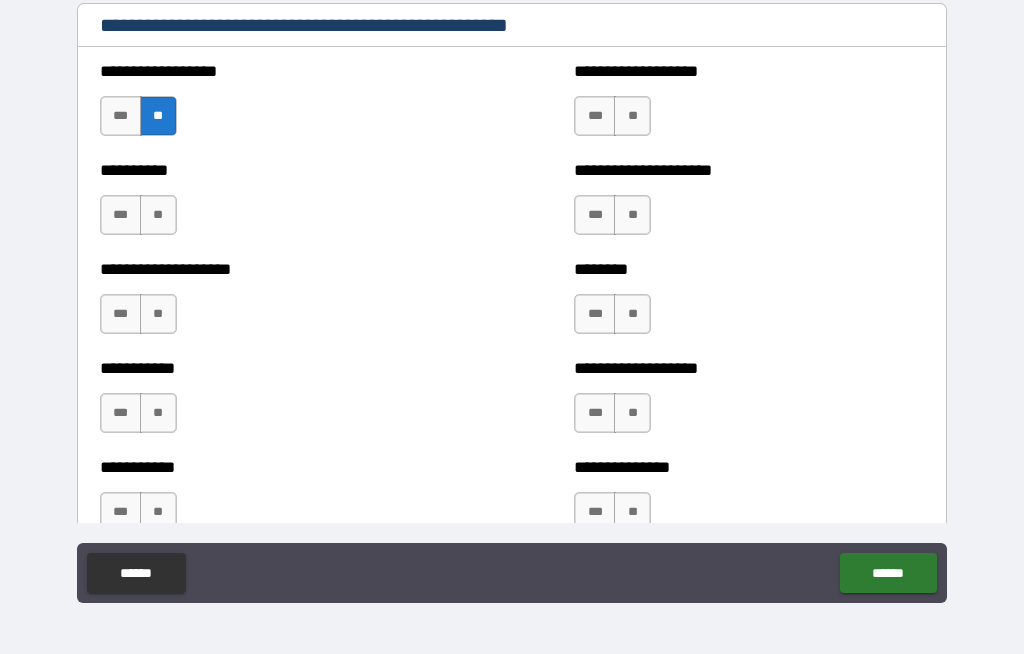 click on "**" at bounding box center (158, 215) 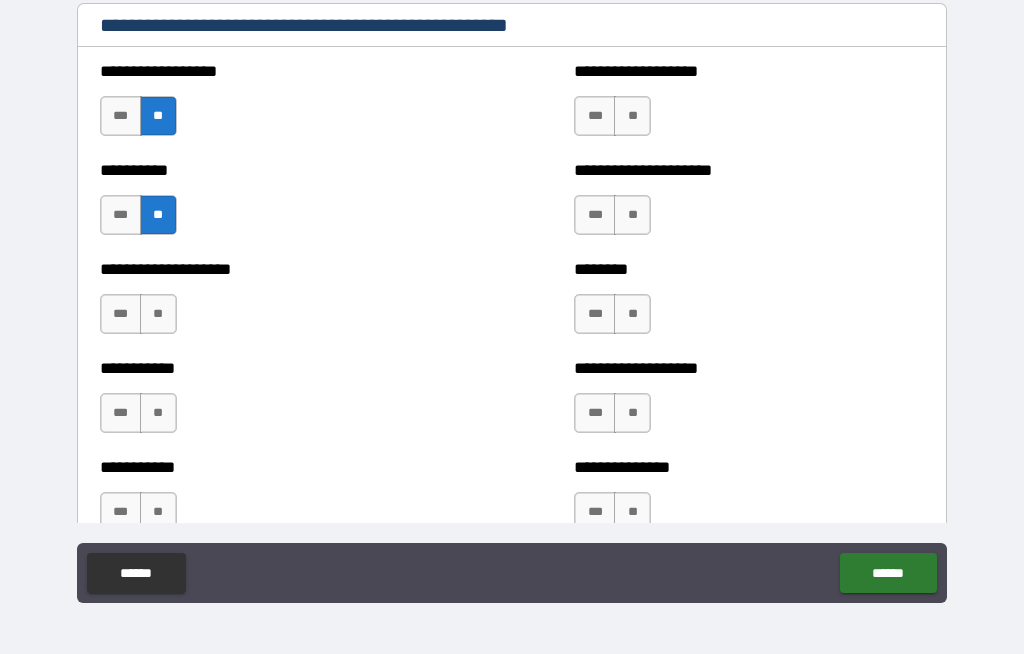 click on "**" at bounding box center [158, 314] 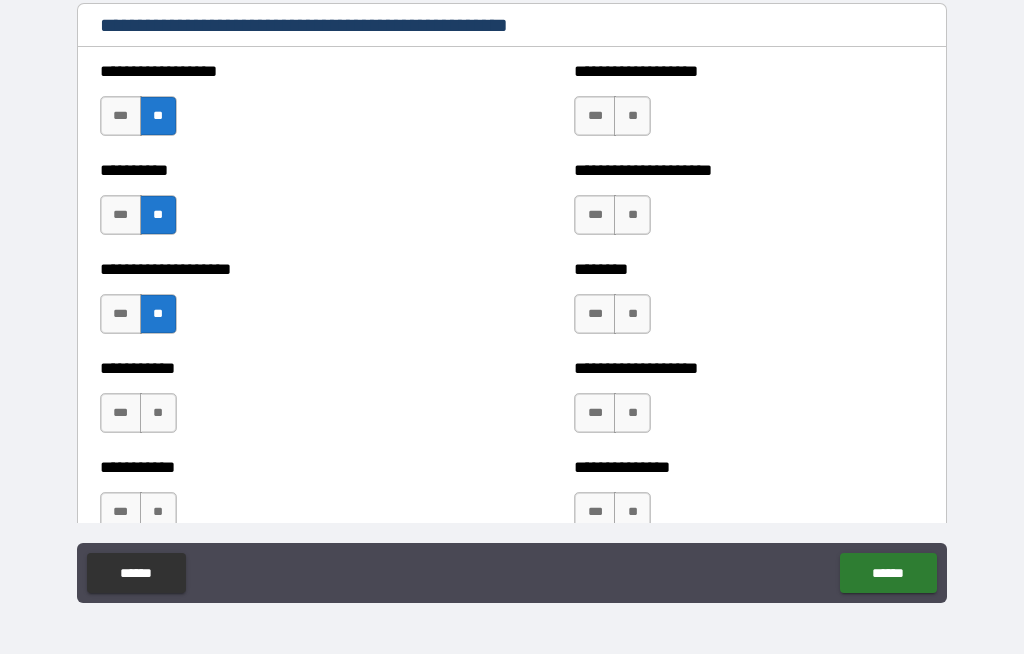 click on "**" at bounding box center [158, 413] 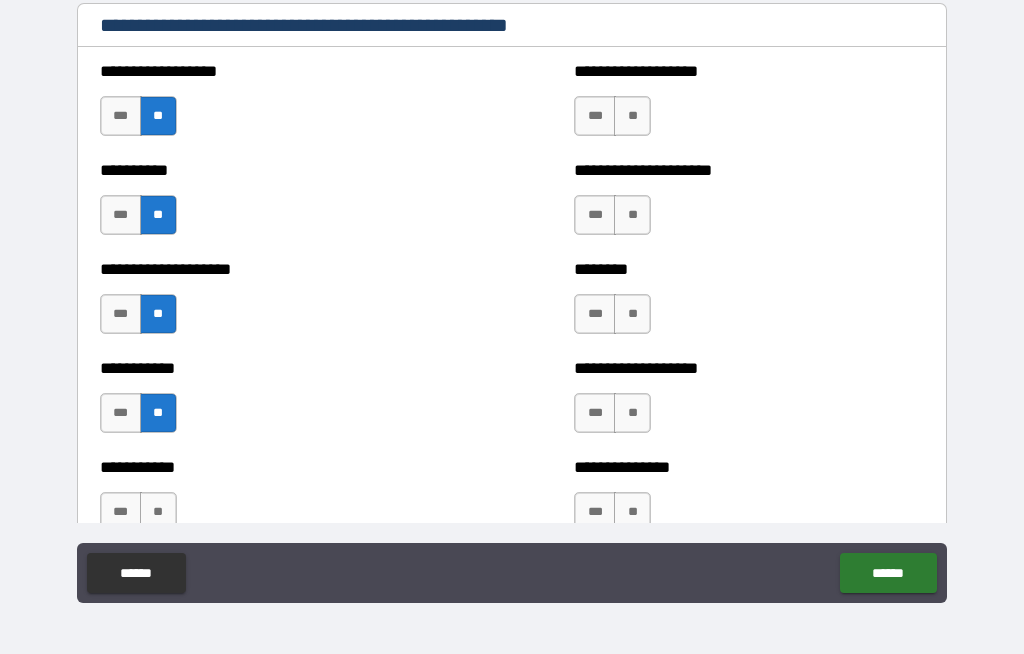 click on "**" at bounding box center [158, 512] 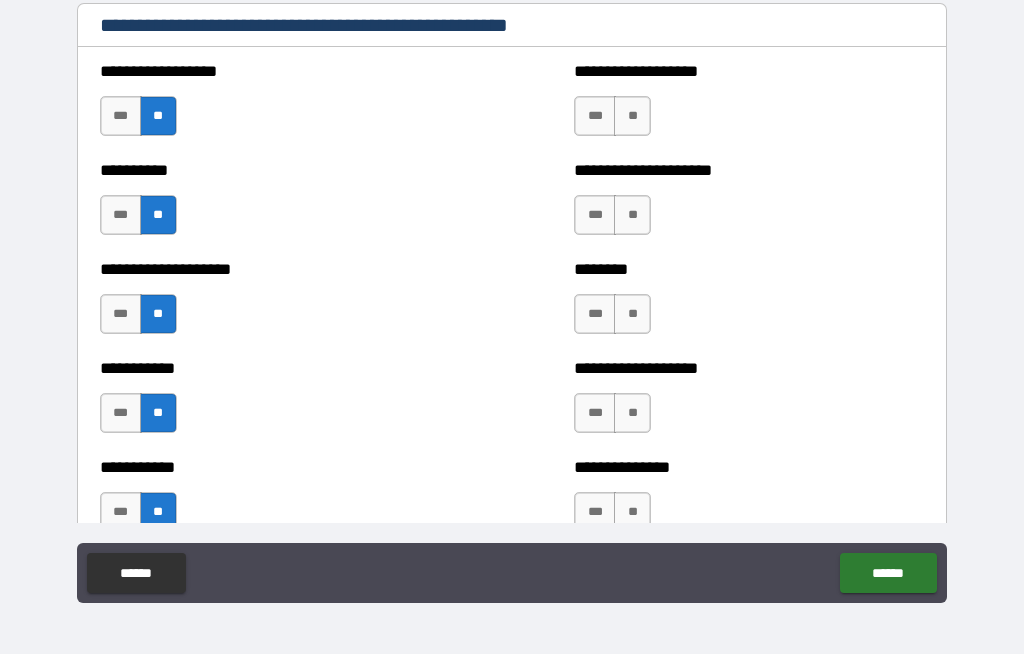 click on "**" at bounding box center [632, 512] 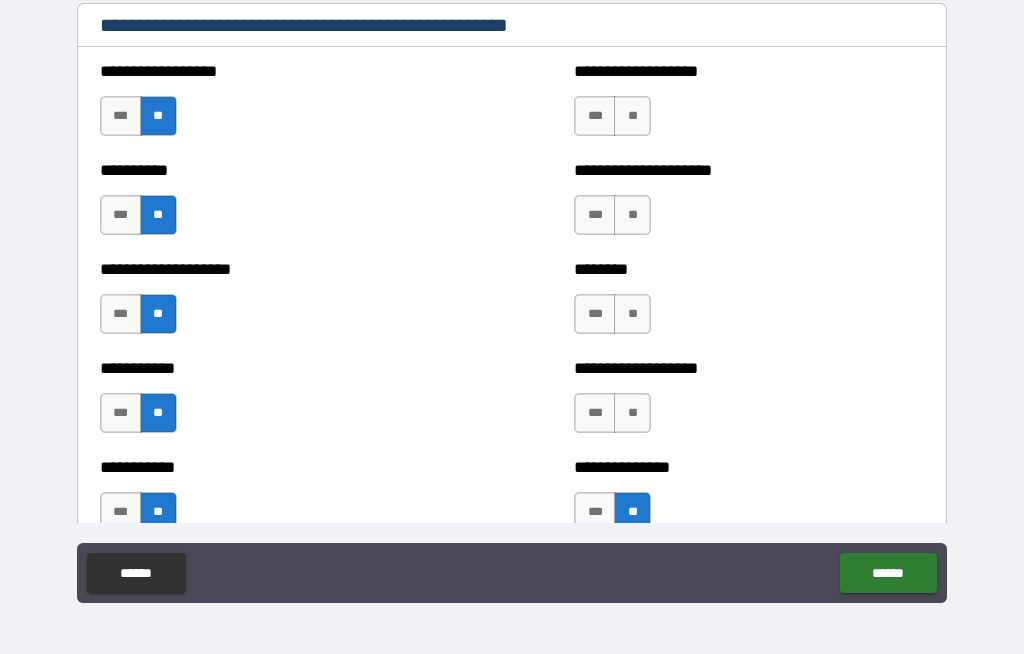 click on "**" at bounding box center (632, 413) 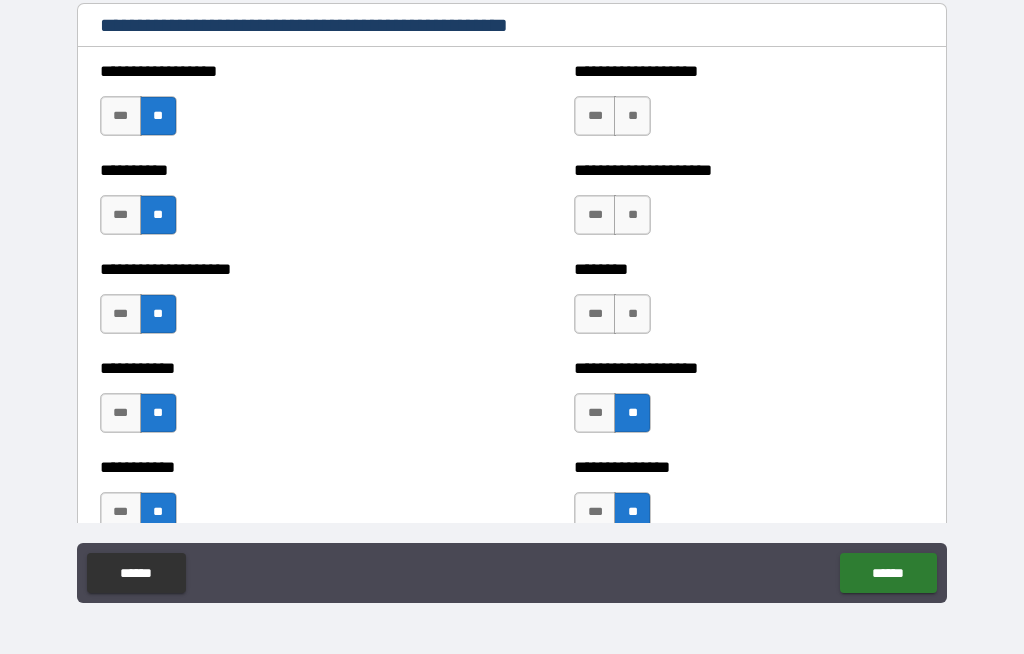 click on "**" at bounding box center (632, 314) 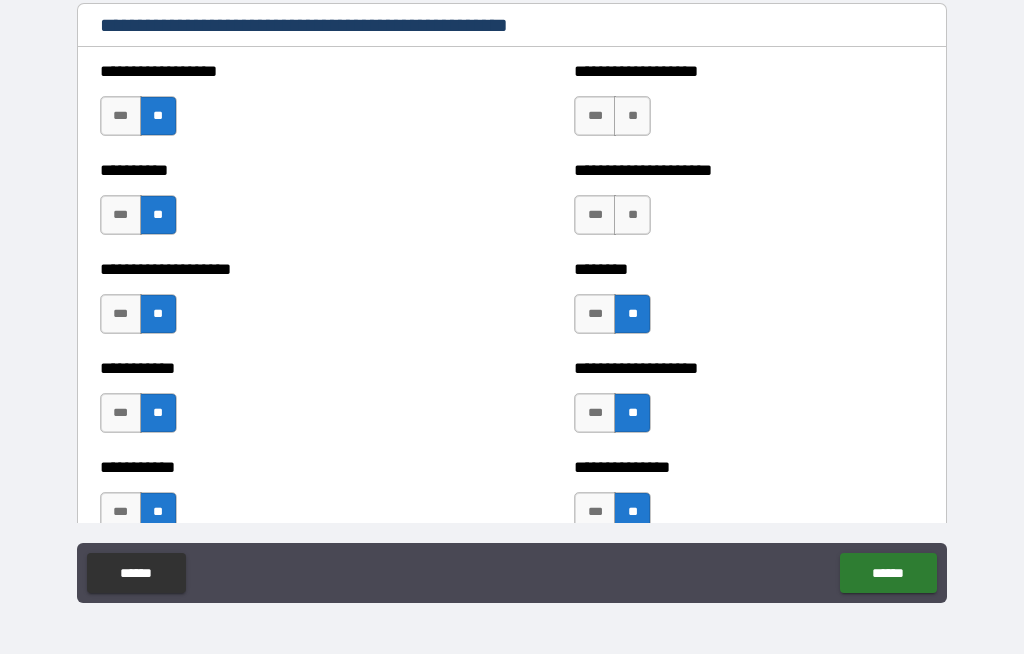 click on "**" at bounding box center (632, 215) 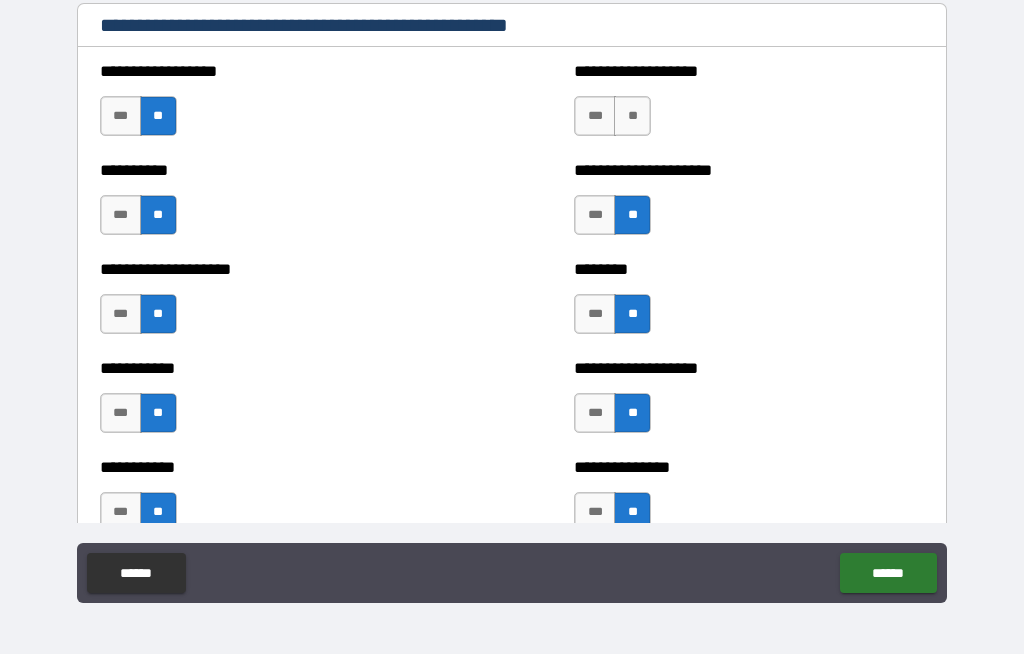 click on "**" at bounding box center [632, 116] 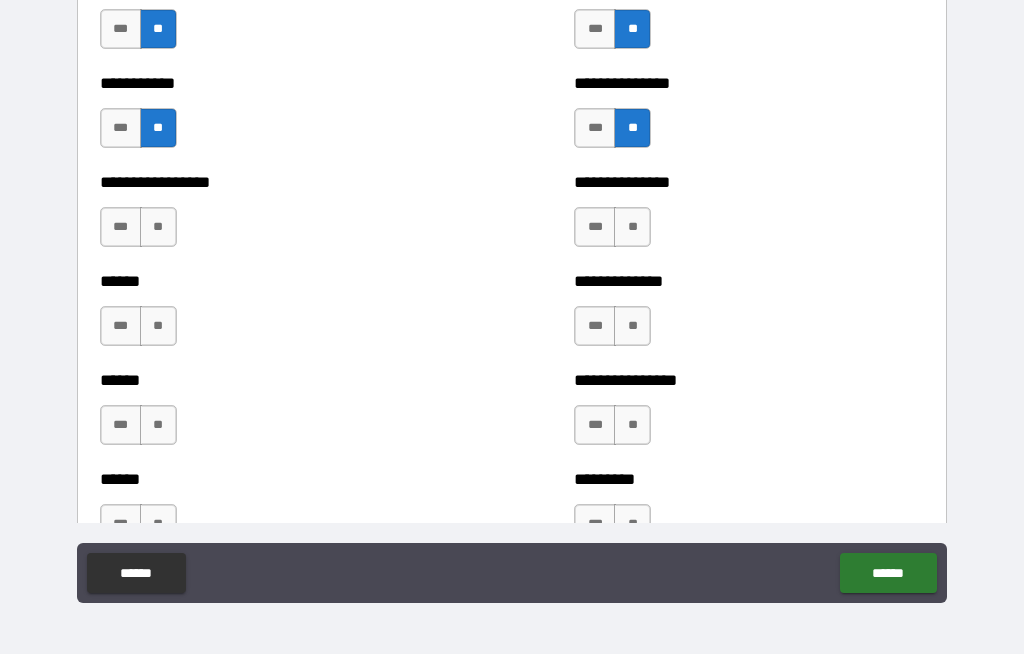 scroll, scrollTop: 3104, scrollLeft: 0, axis: vertical 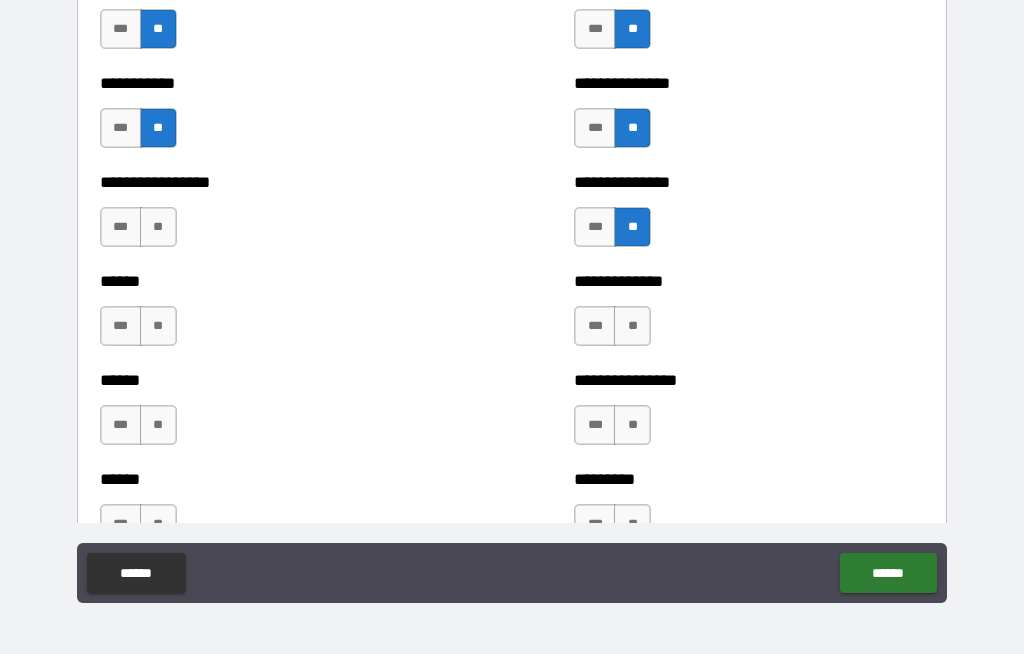 click on "**" at bounding box center (632, 326) 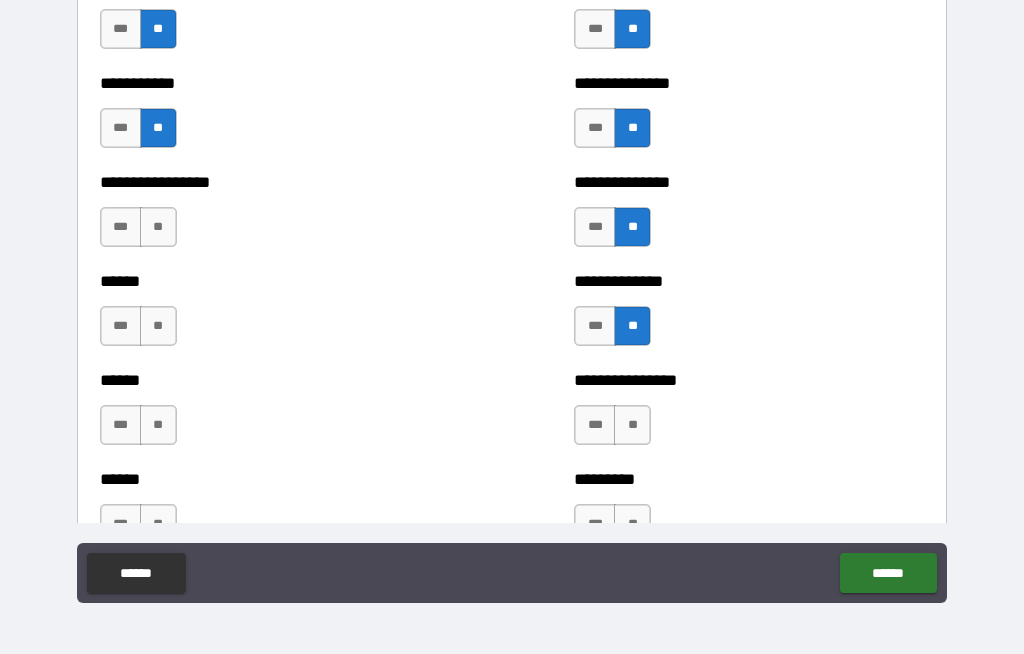 click on "**" at bounding box center (632, 425) 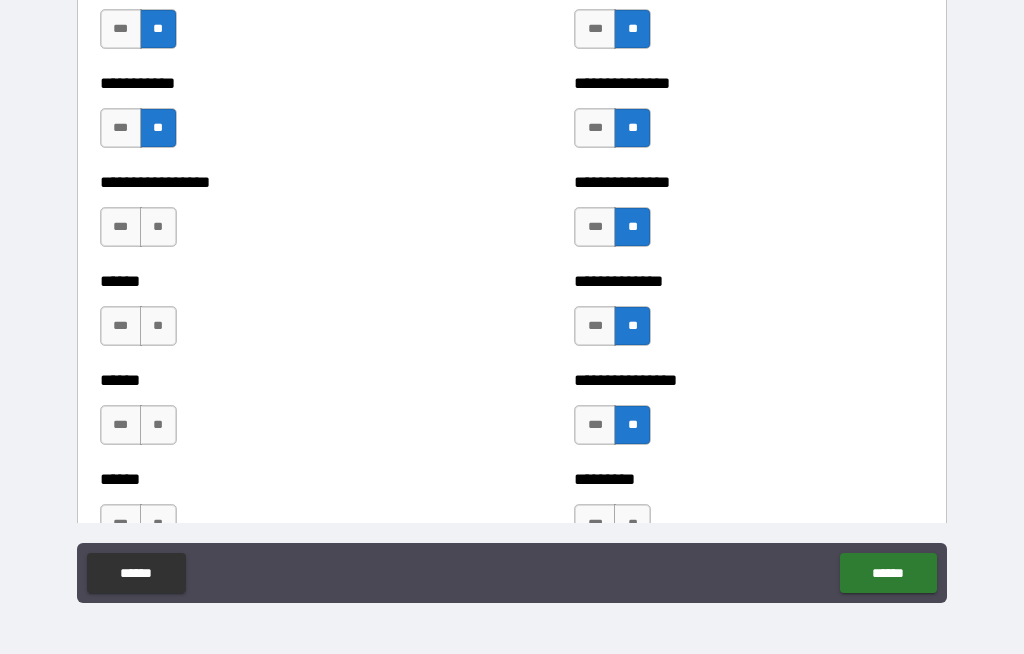 click on "**" at bounding box center [158, 227] 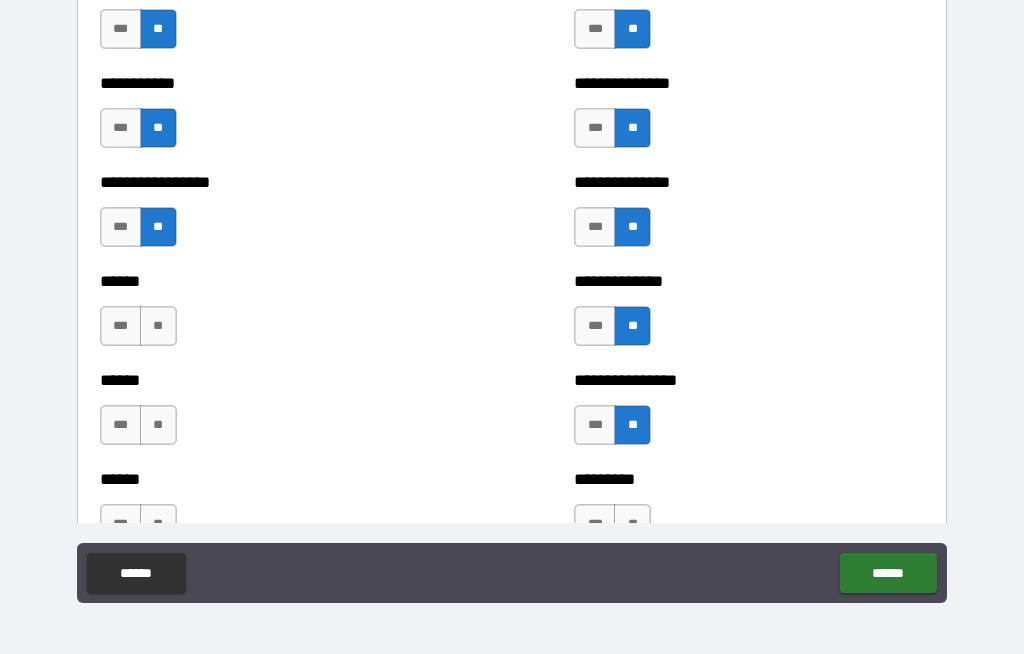 click on "**" at bounding box center [158, 326] 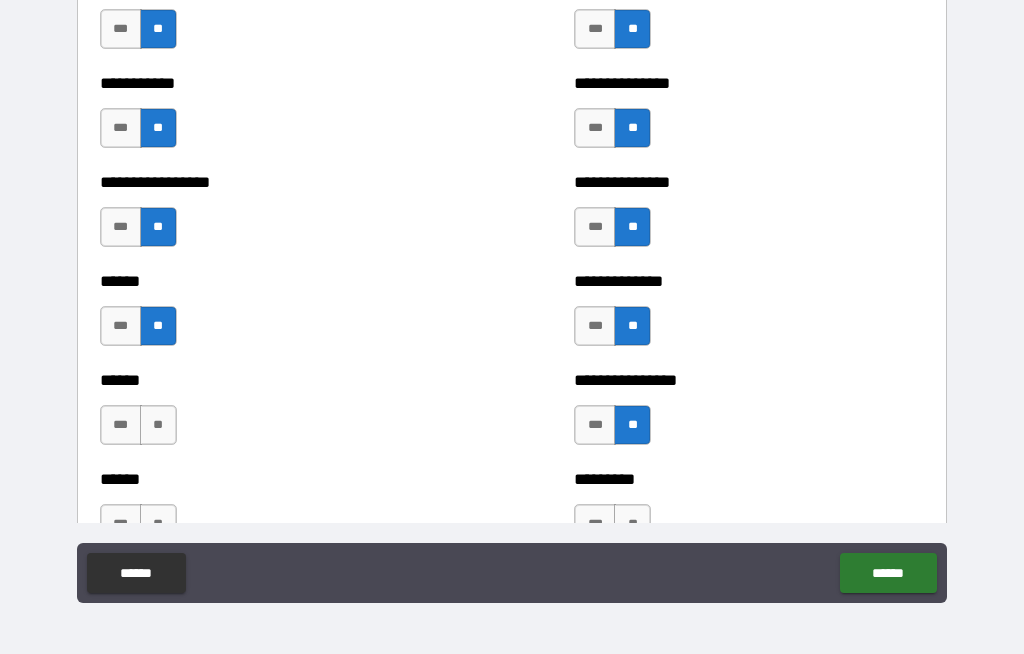 click on "**" at bounding box center (158, 425) 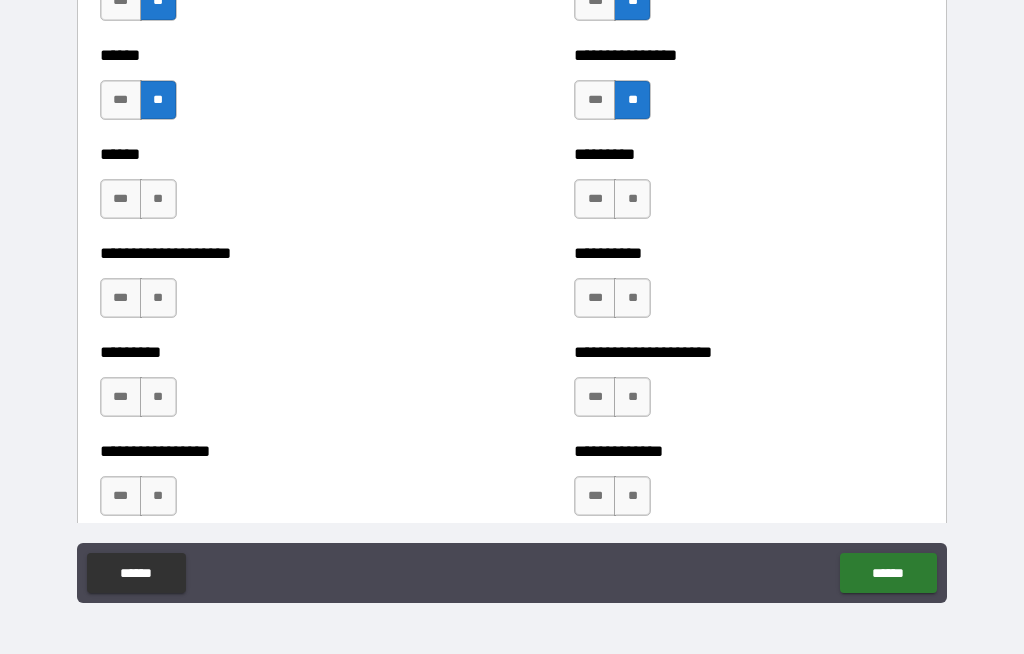 scroll, scrollTop: 3436, scrollLeft: 0, axis: vertical 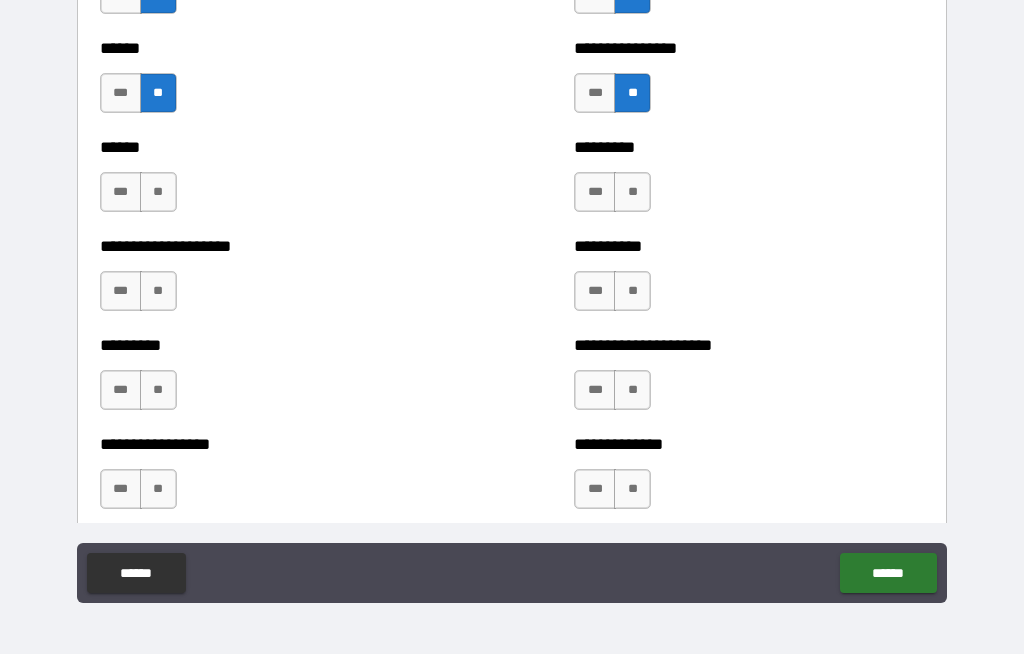 click on "**" at bounding box center [158, 192] 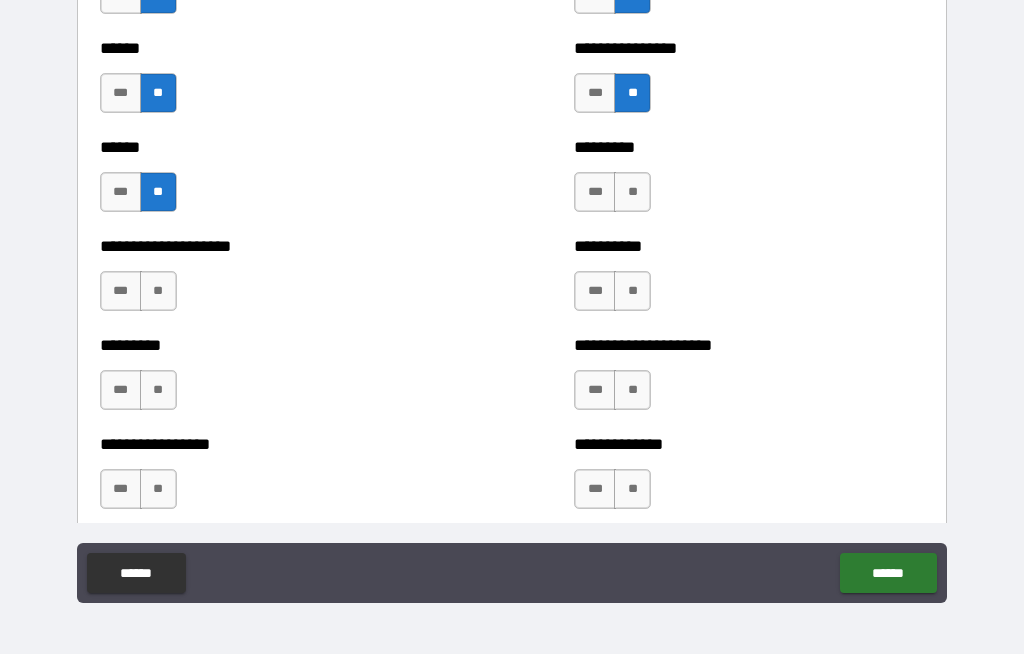 click on "**" at bounding box center (158, 291) 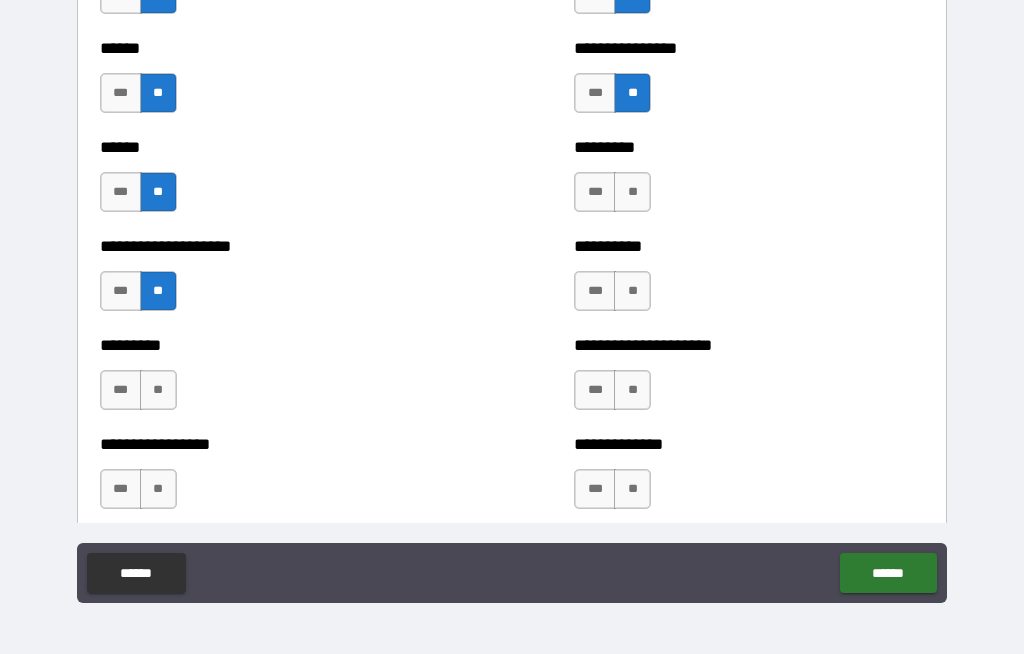 click on "**" at bounding box center (158, 390) 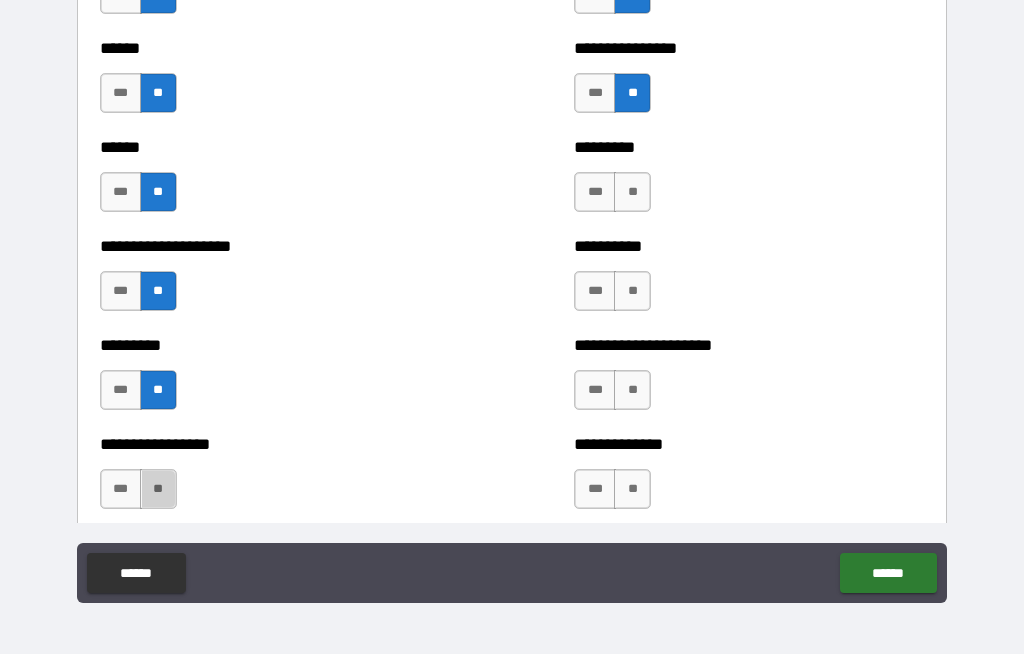 click on "**" at bounding box center (158, 489) 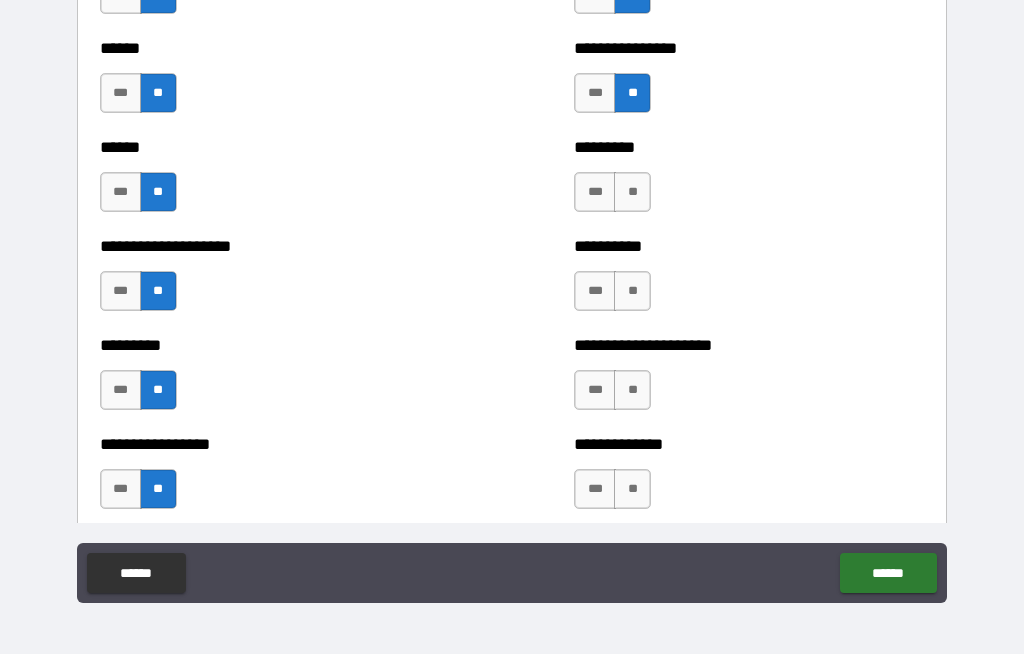 click on "**" at bounding box center (632, 489) 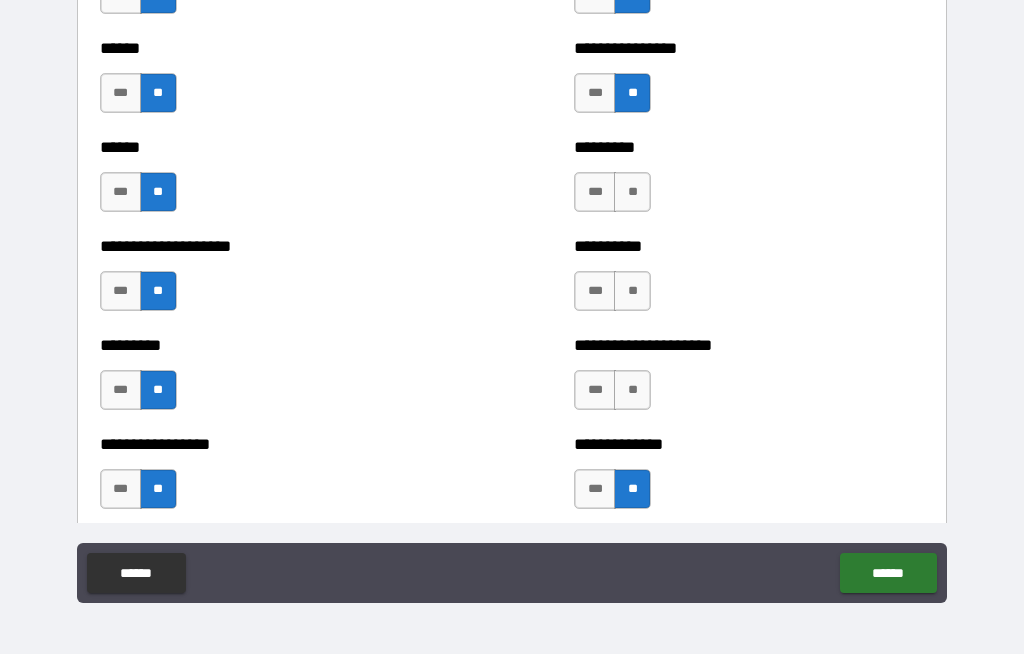 click on "**" at bounding box center [632, 390] 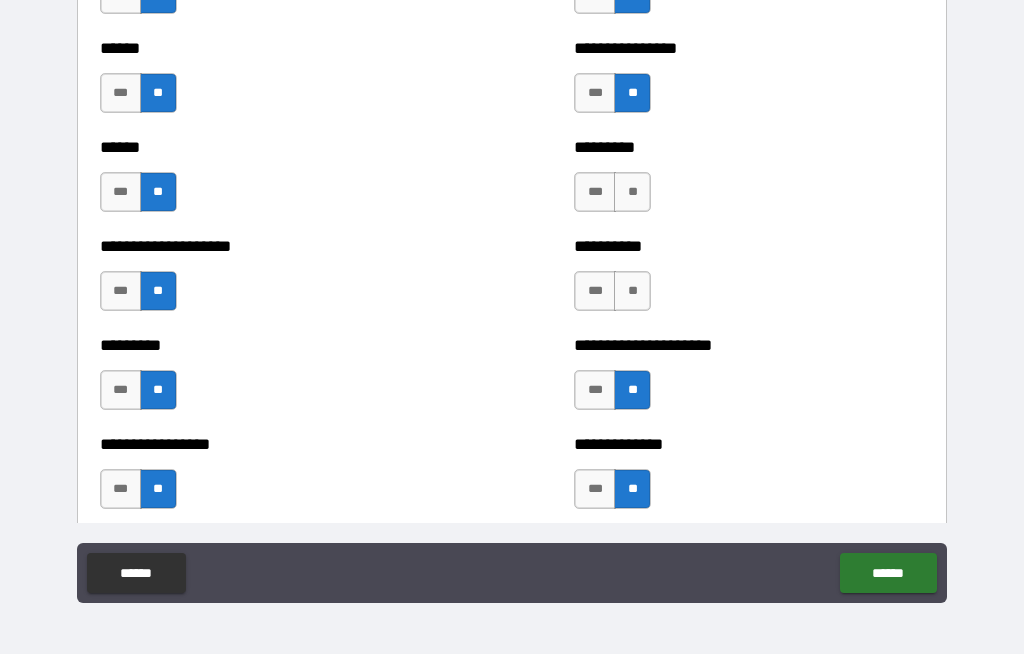 click on "**" at bounding box center [632, 291] 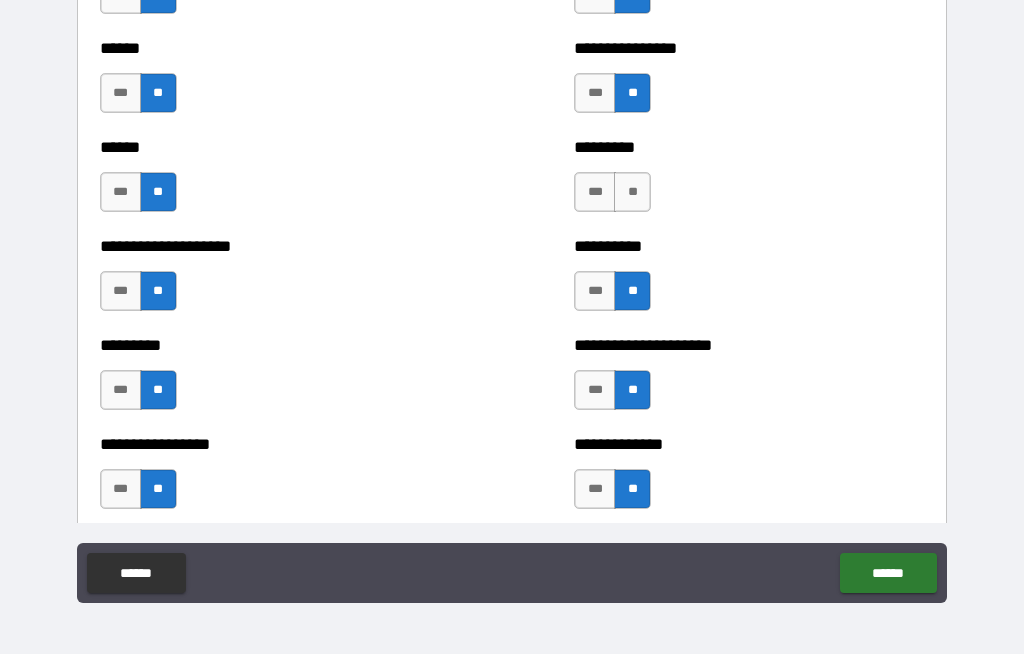 click on "**" at bounding box center (632, 192) 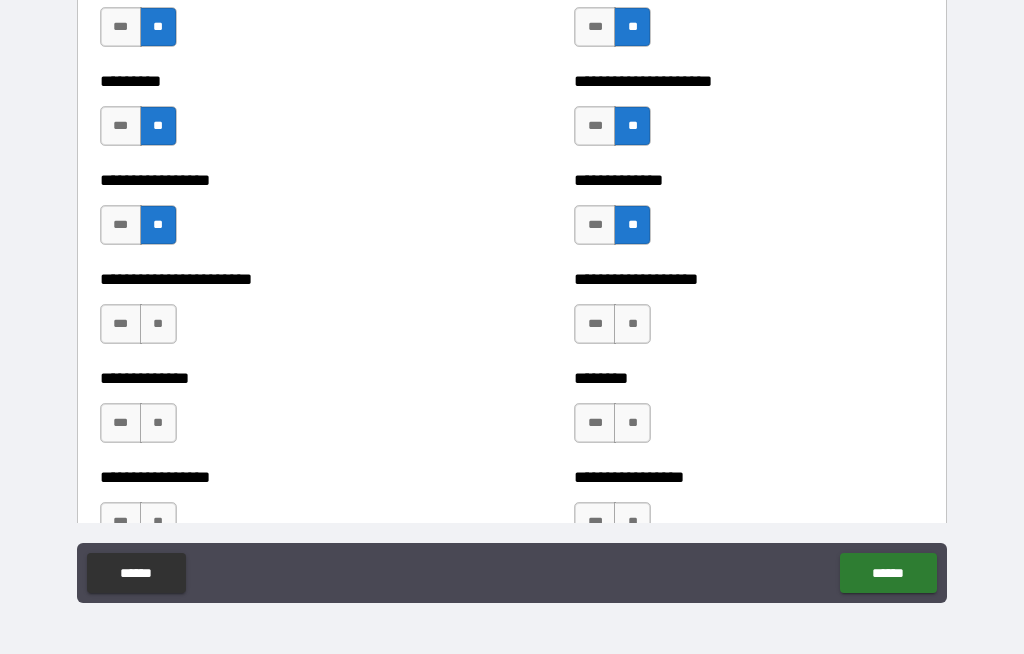 scroll, scrollTop: 3704, scrollLeft: 0, axis: vertical 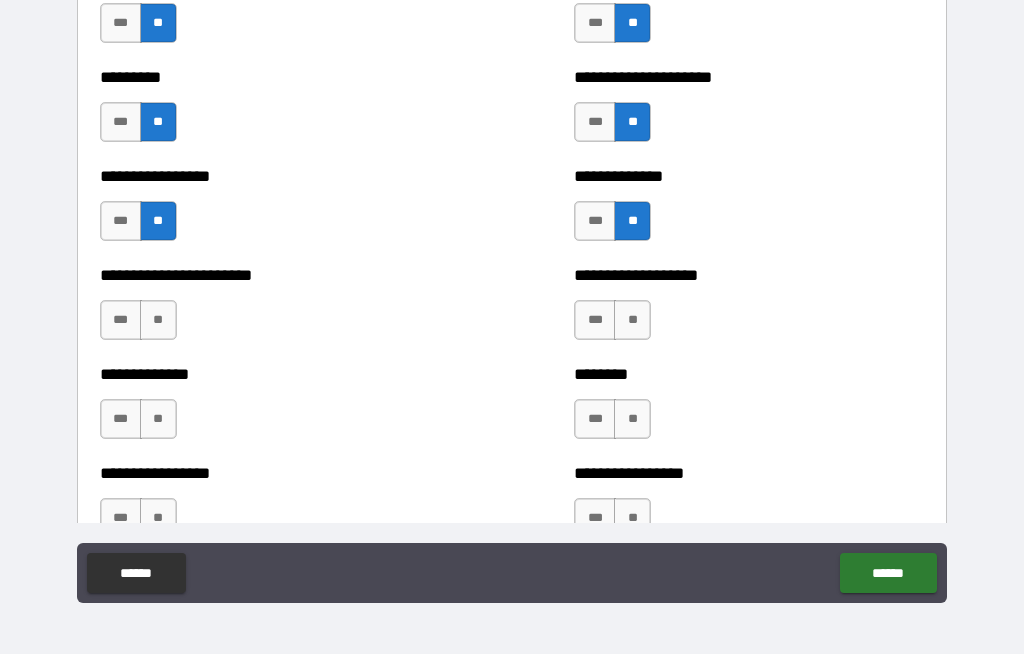 click on "**" at bounding box center (158, 320) 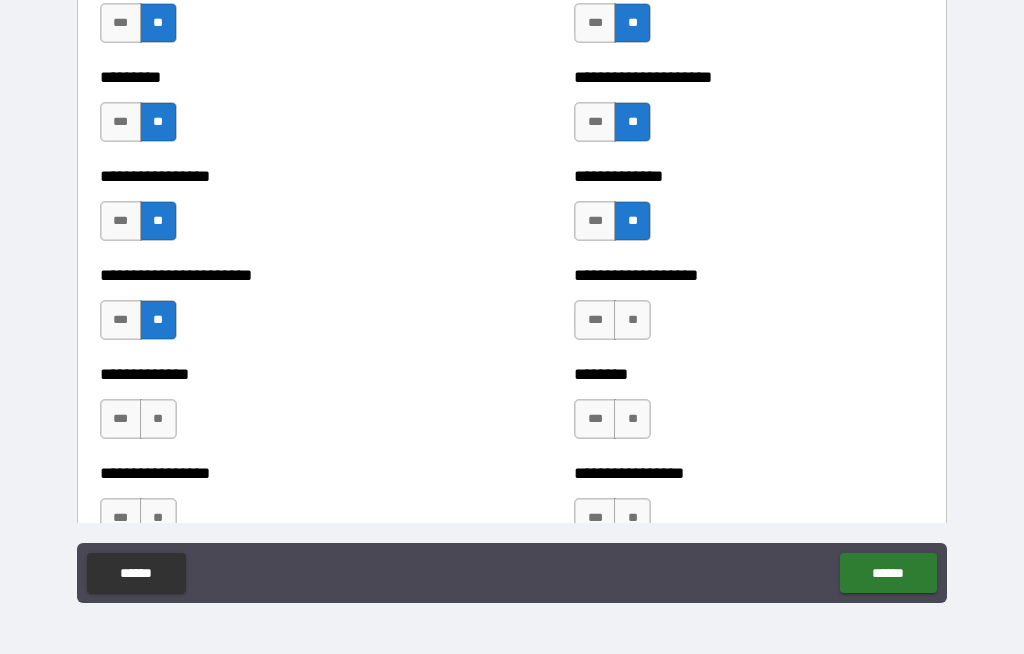 click on "**" at bounding box center [158, 419] 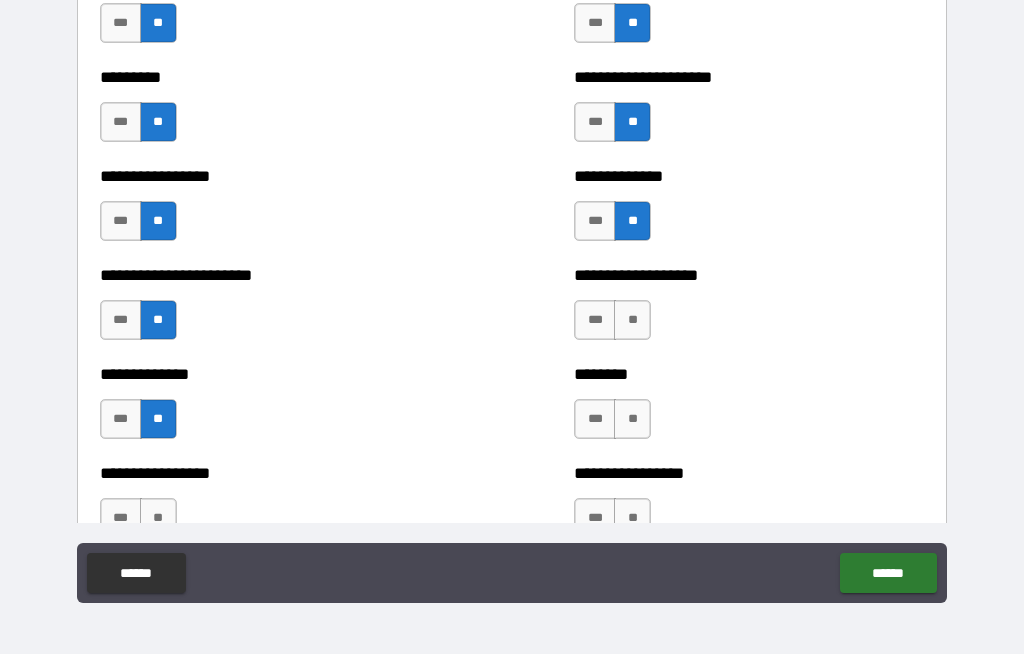click on "**" at bounding box center [158, 518] 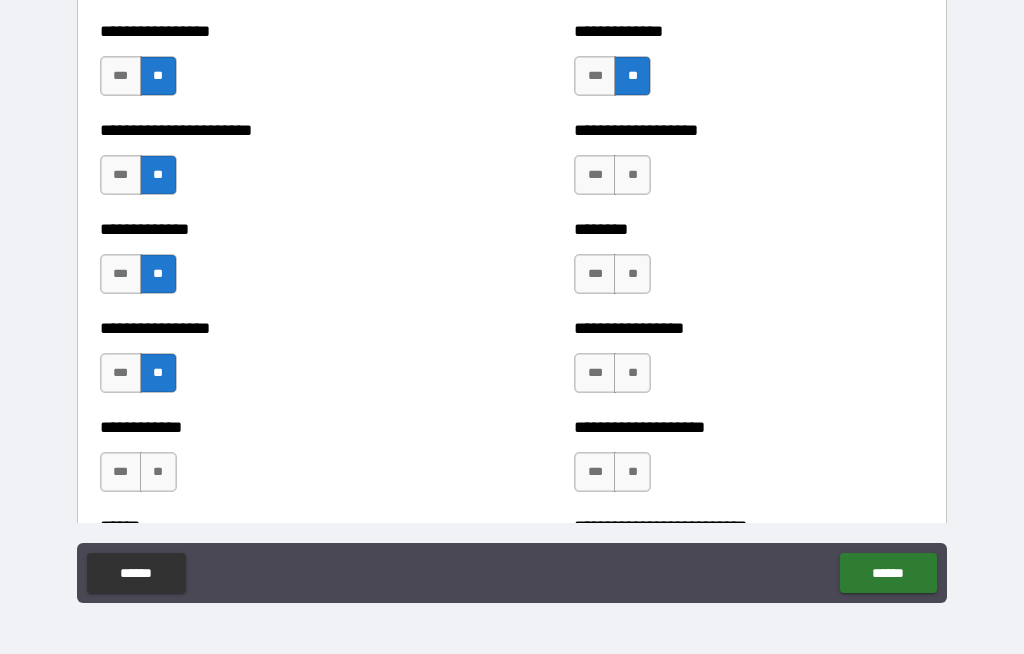 scroll, scrollTop: 3861, scrollLeft: 0, axis: vertical 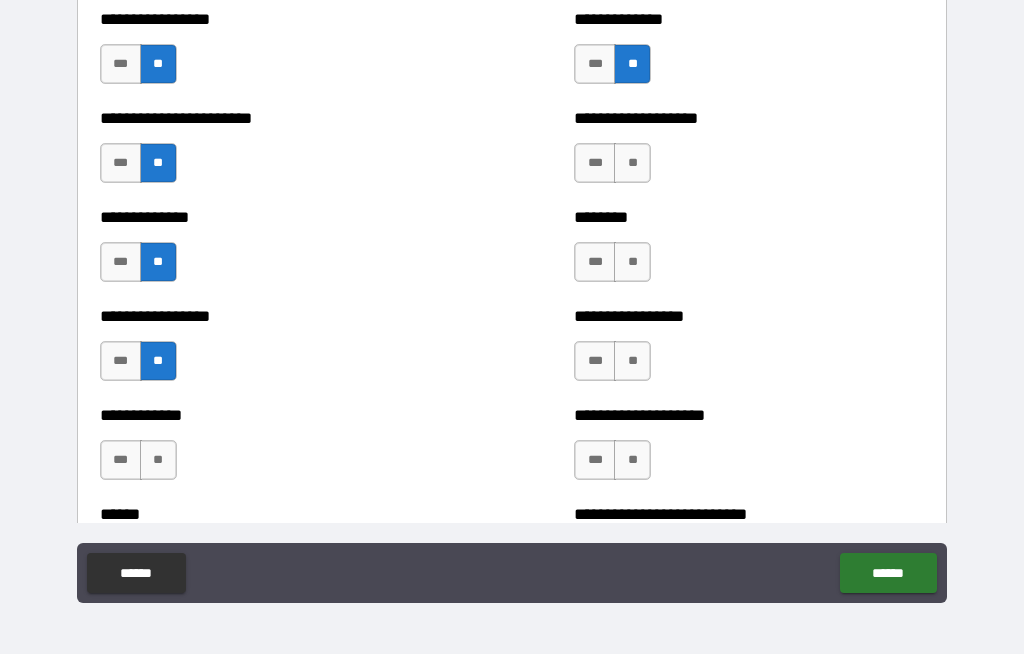 click on "***" at bounding box center [121, 361] 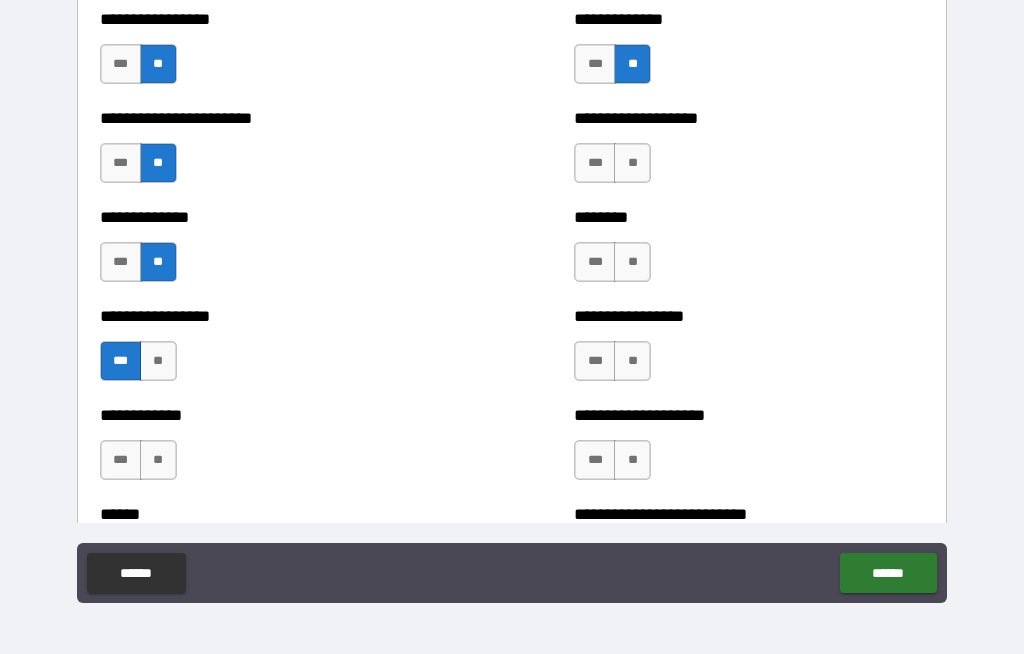 click on "**" at bounding box center [158, 460] 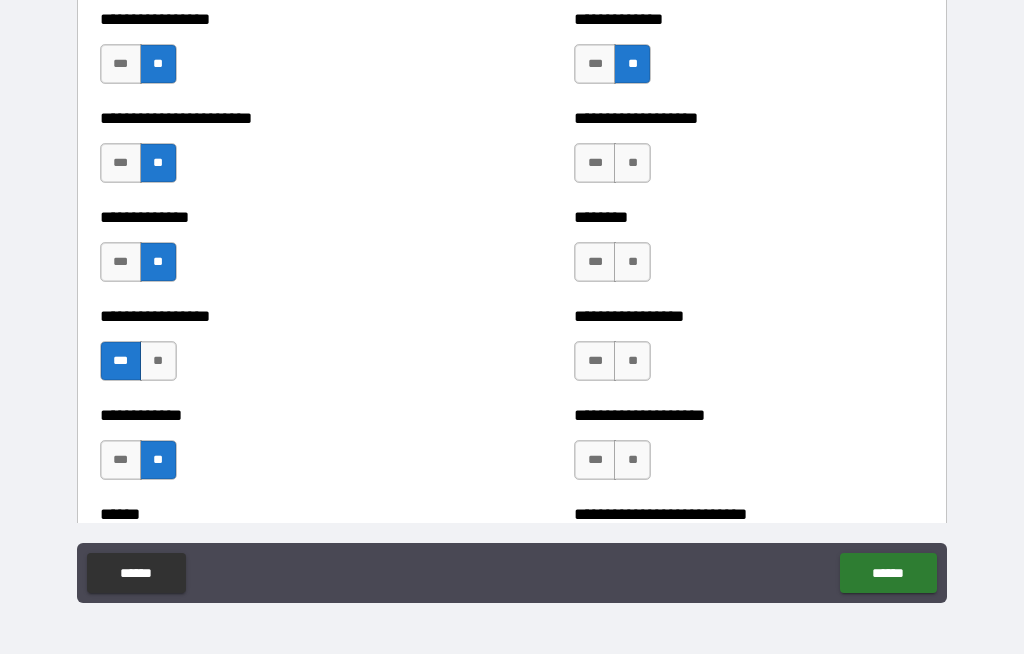 click on "**" at bounding box center (632, 460) 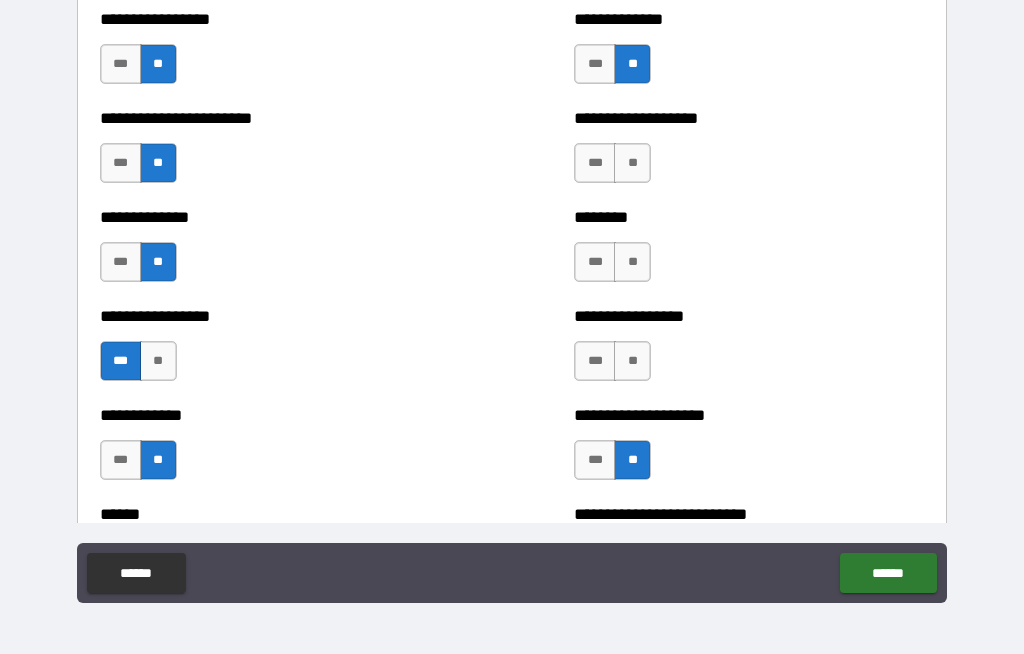 click on "**" at bounding box center [632, 361] 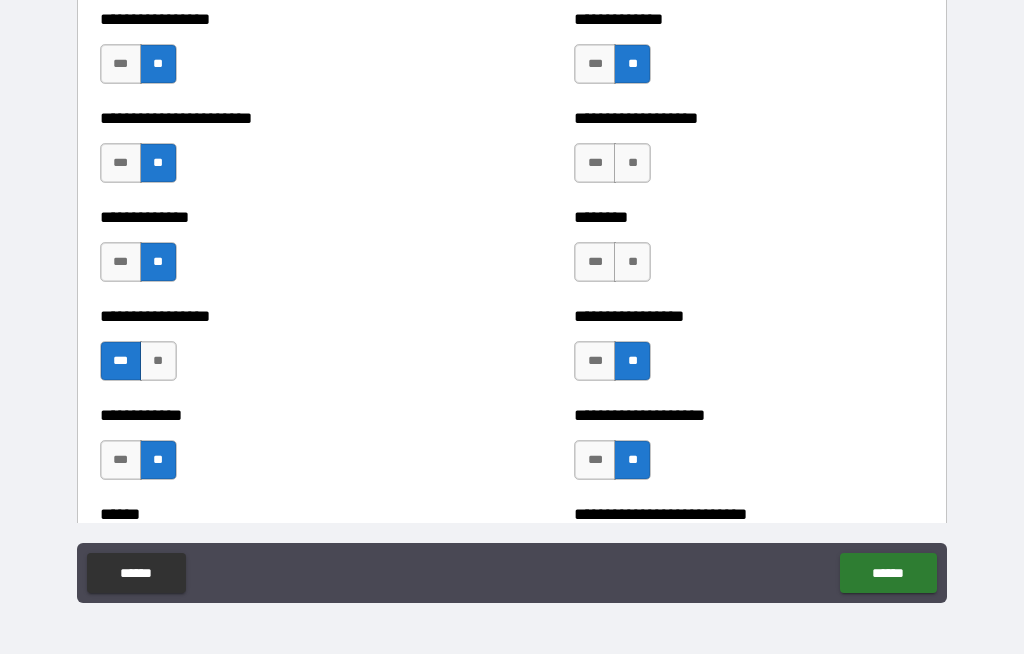 click on "**" at bounding box center [632, 262] 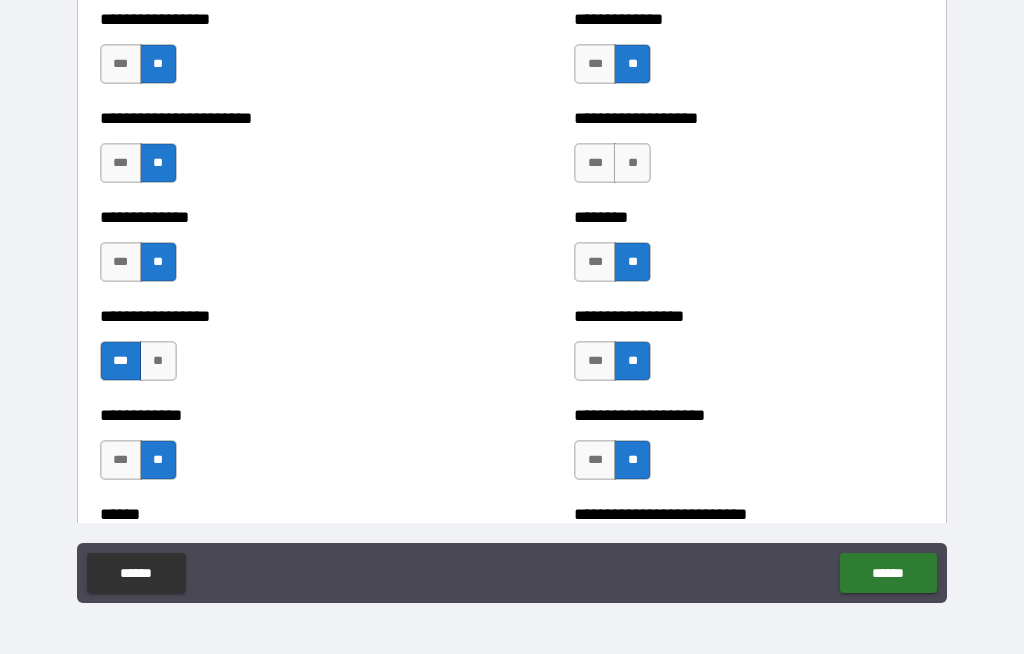 click on "**" at bounding box center [632, 163] 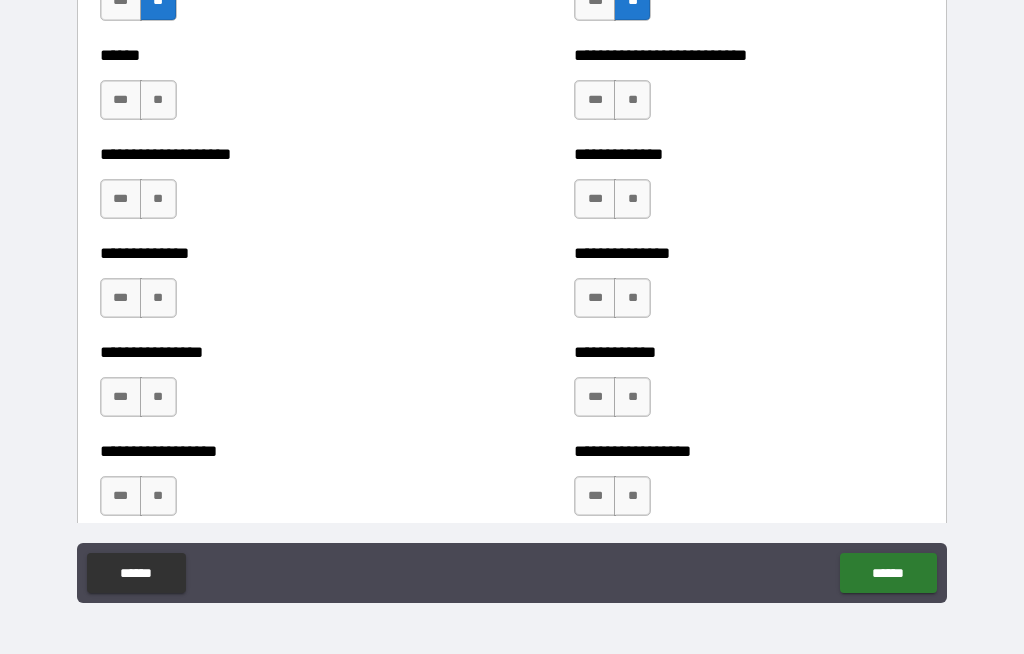scroll, scrollTop: 4324, scrollLeft: 0, axis: vertical 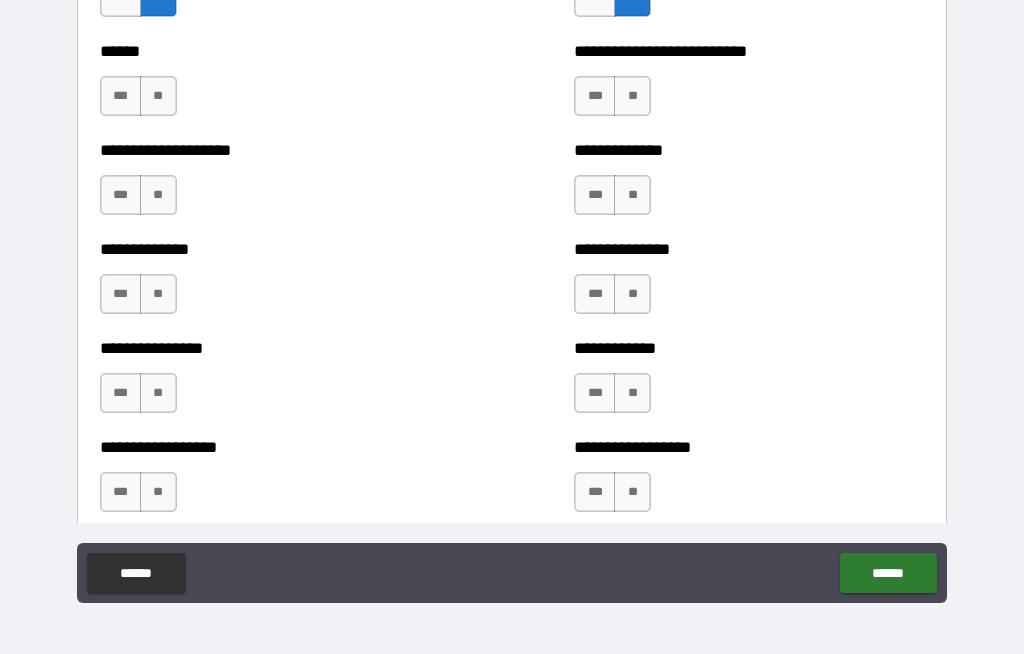 click on "**" at bounding box center [158, 96] 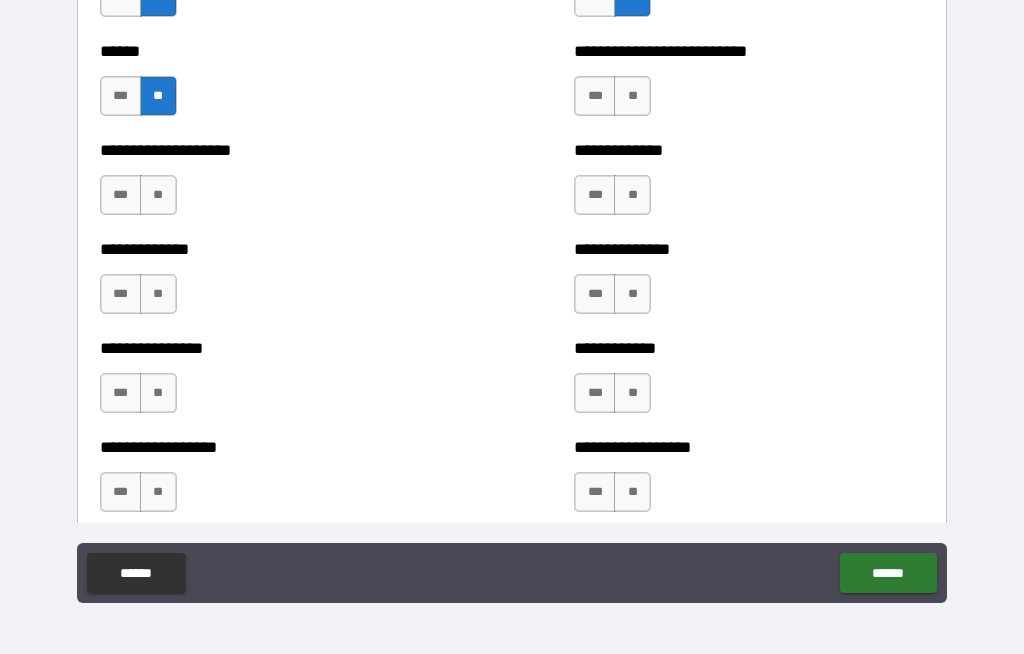 click on "**" at bounding box center [158, 195] 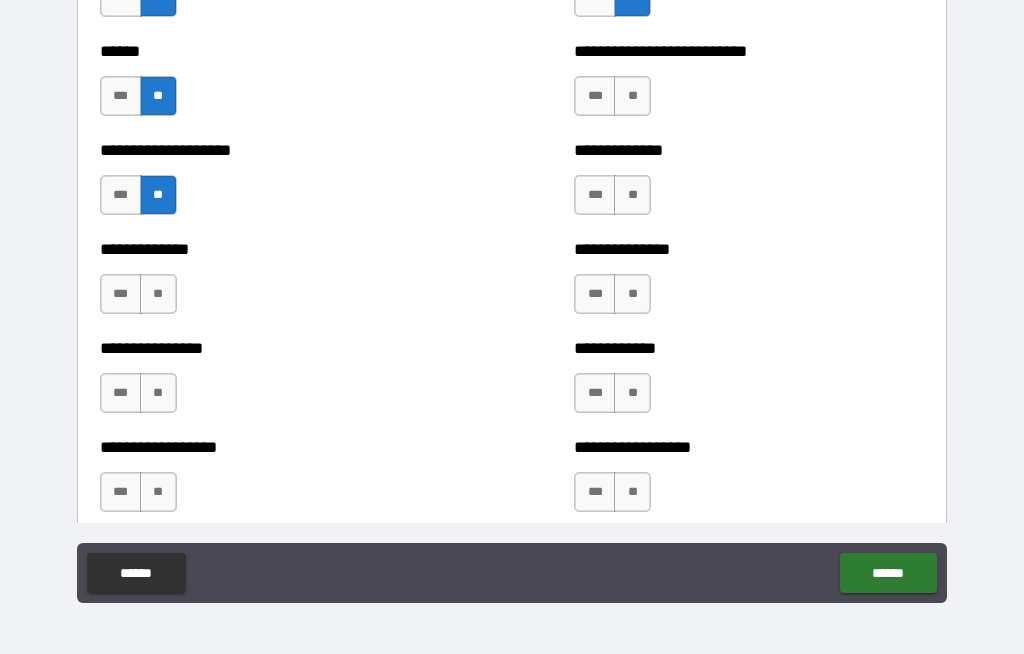 click on "**" at bounding box center [158, 294] 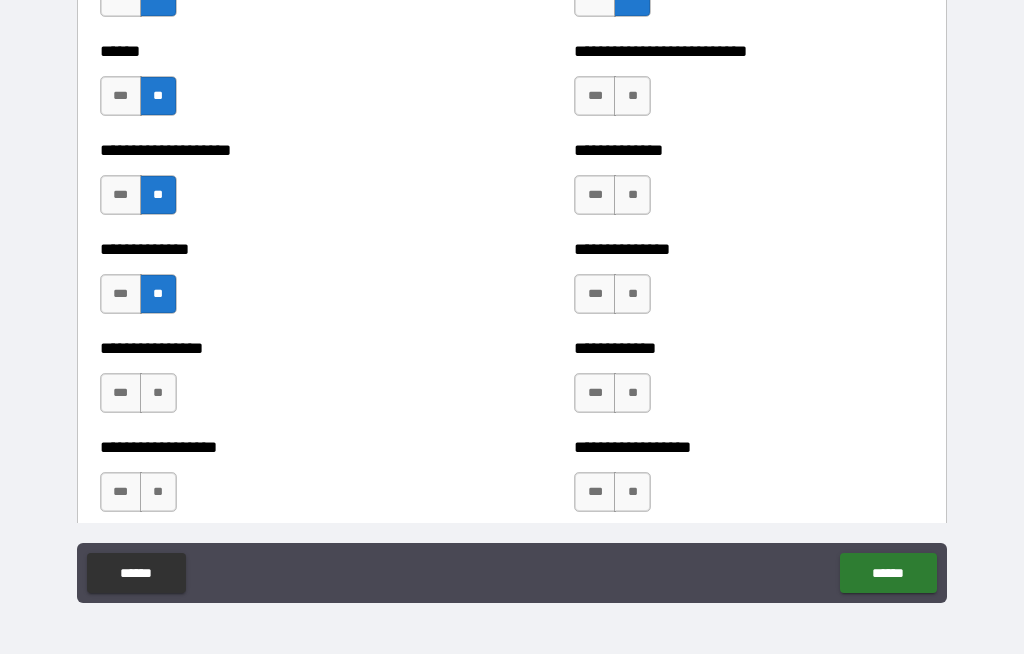 click on "**" at bounding box center [158, 393] 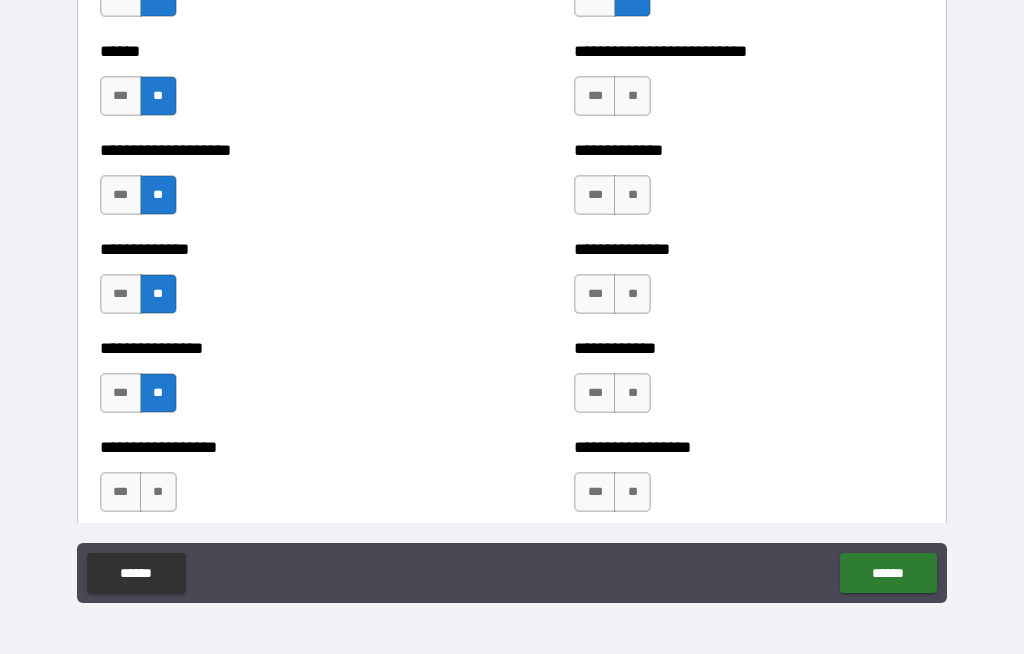 click on "**" at bounding box center (158, 492) 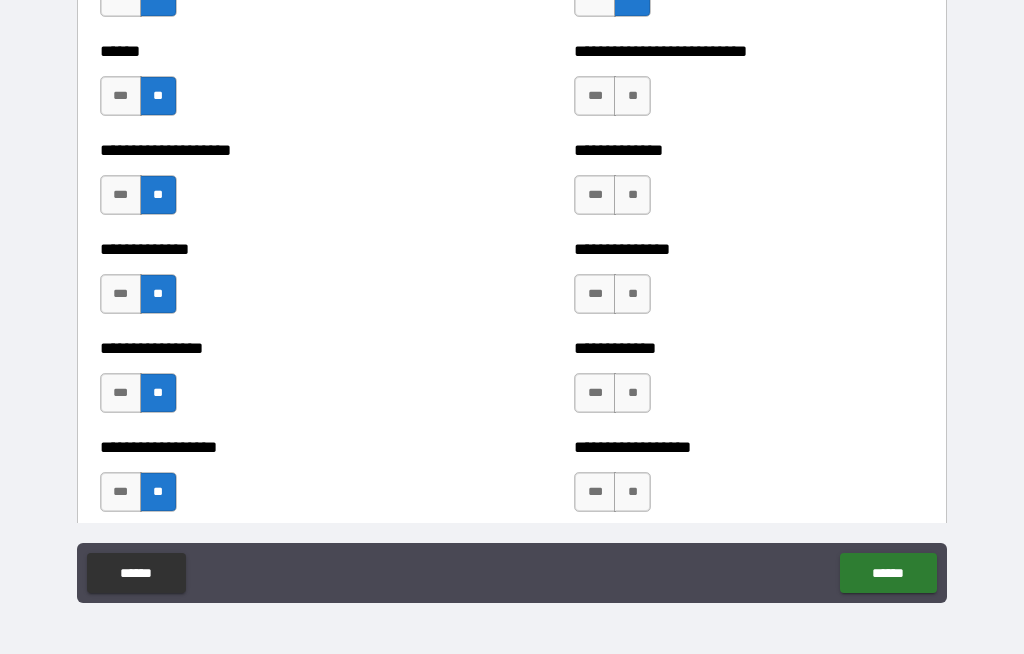 click on "**" at bounding box center [632, 96] 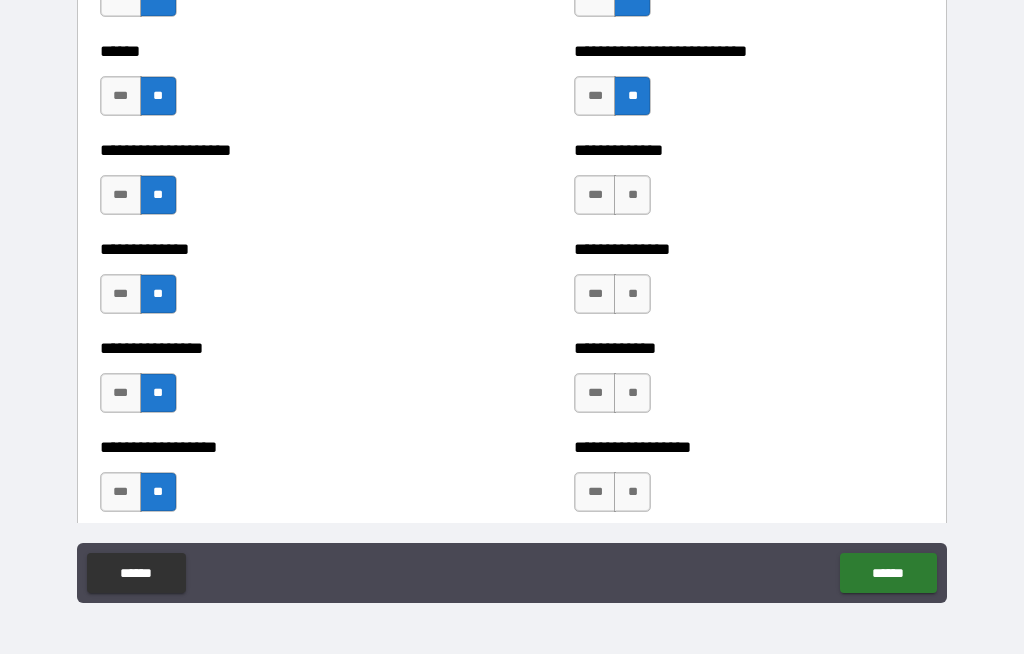click on "**" at bounding box center (632, 195) 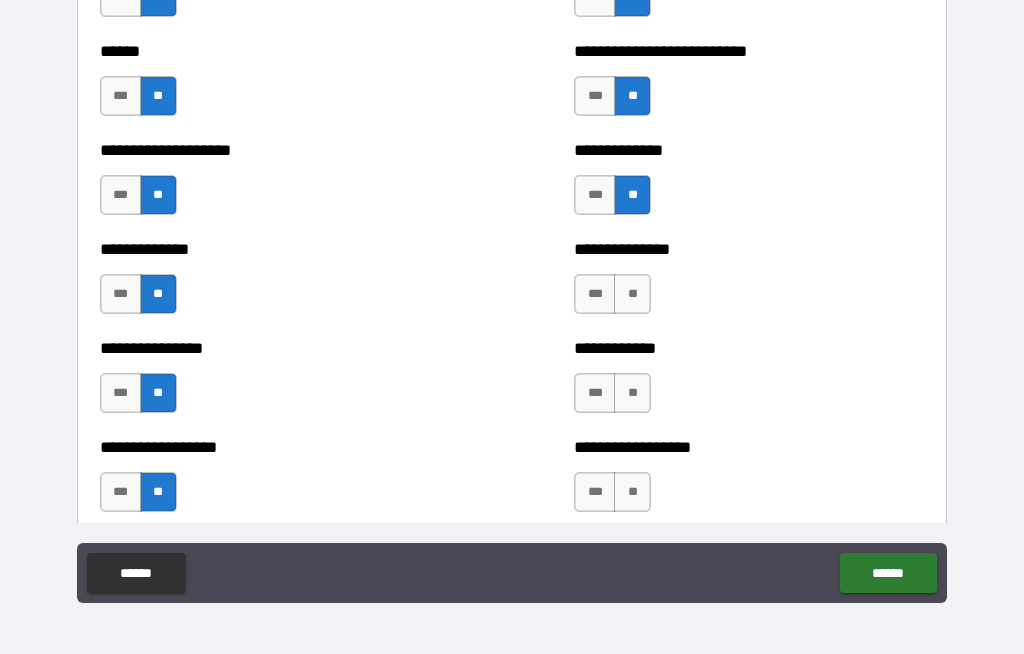 click on "**" at bounding box center [632, 294] 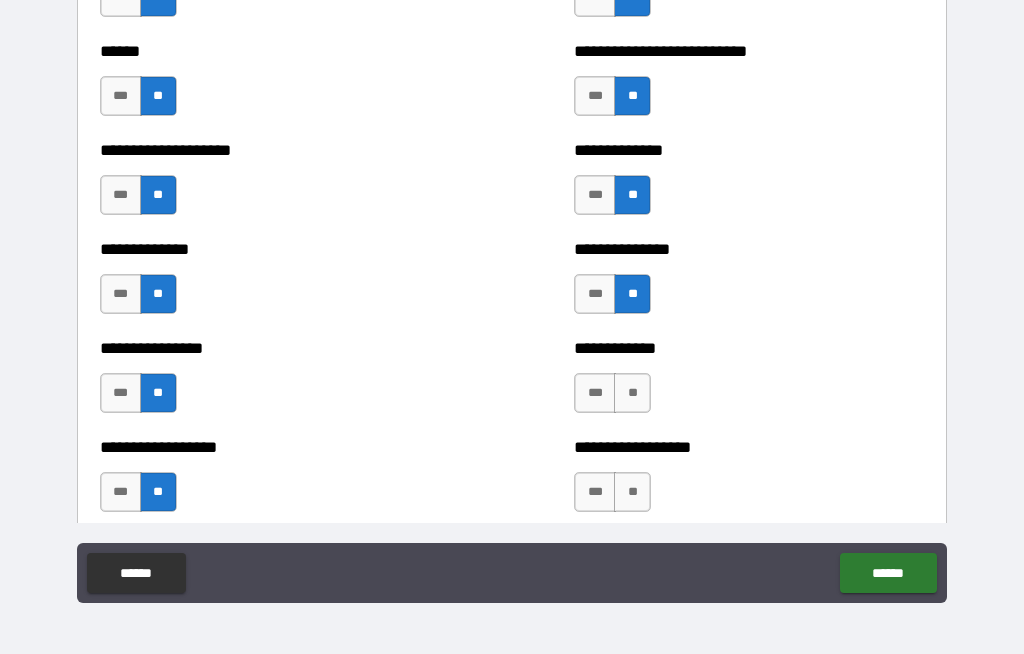 click on "**" at bounding box center [632, 393] 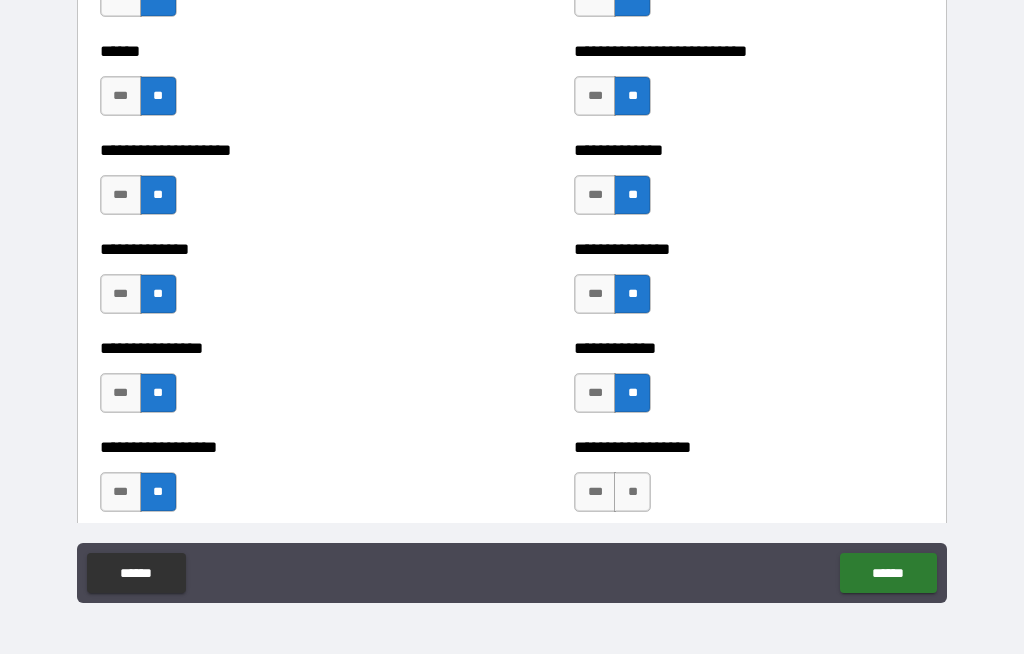 click on "**" at bounding box center [632, 492] 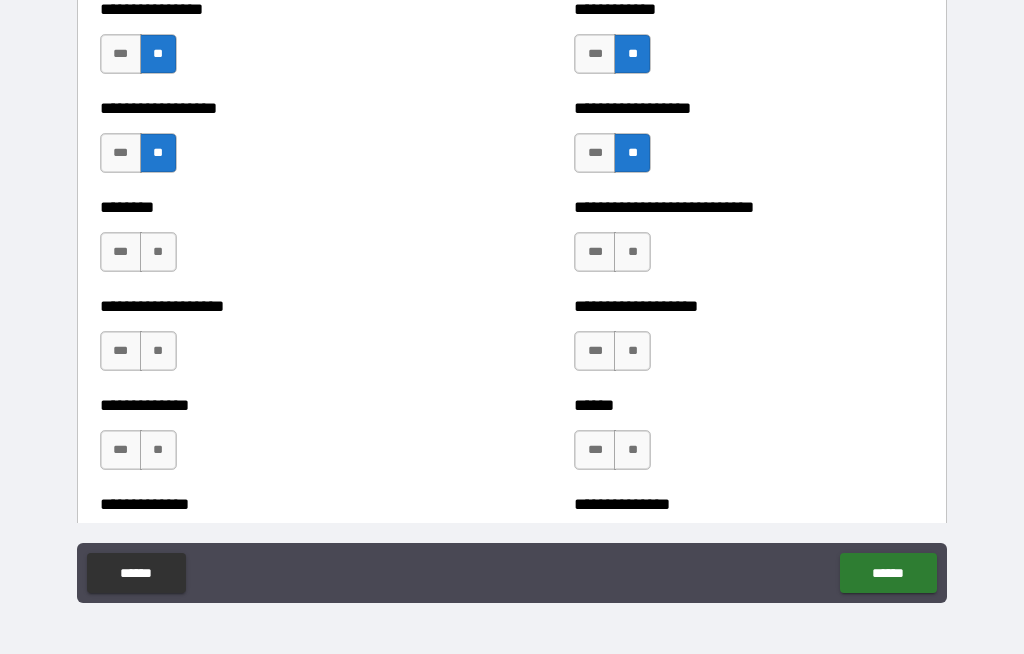 scroll, scrollTop: 4666, scrollLeft: 0, axis: vertical 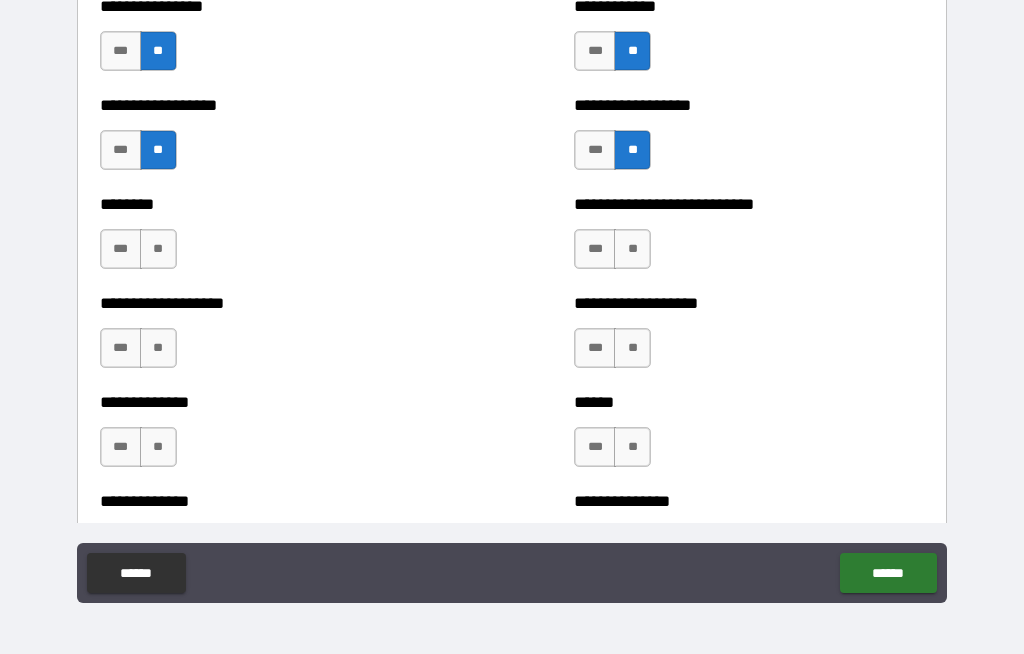 click on "**" at bounding box center [158, 249] 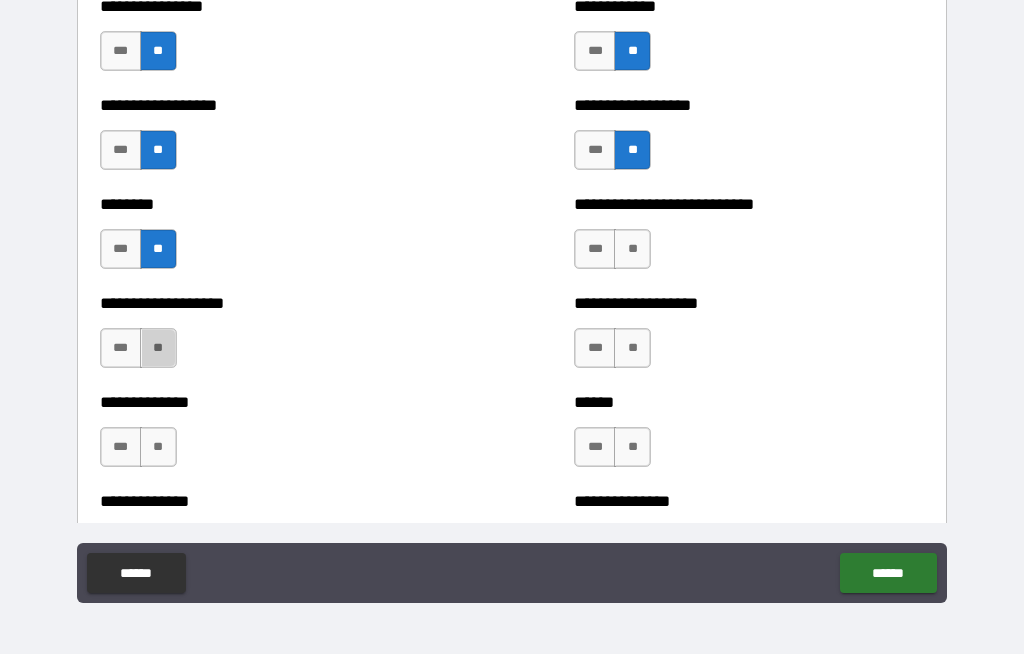 click on "**" at bounding box center [158, 348] 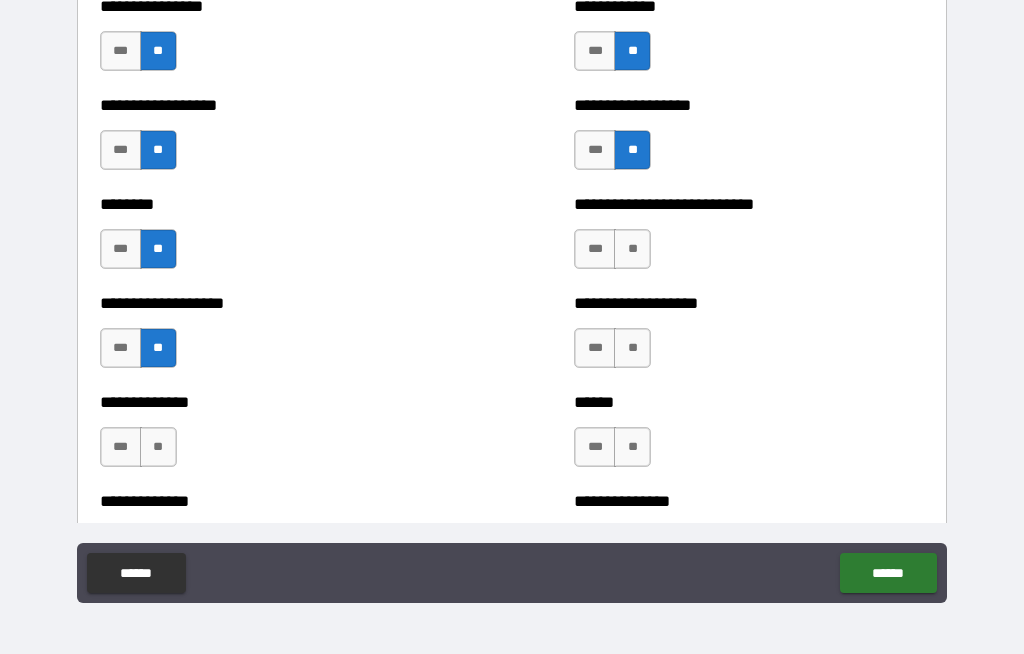 click on "**" at bounding box center (158, 447) 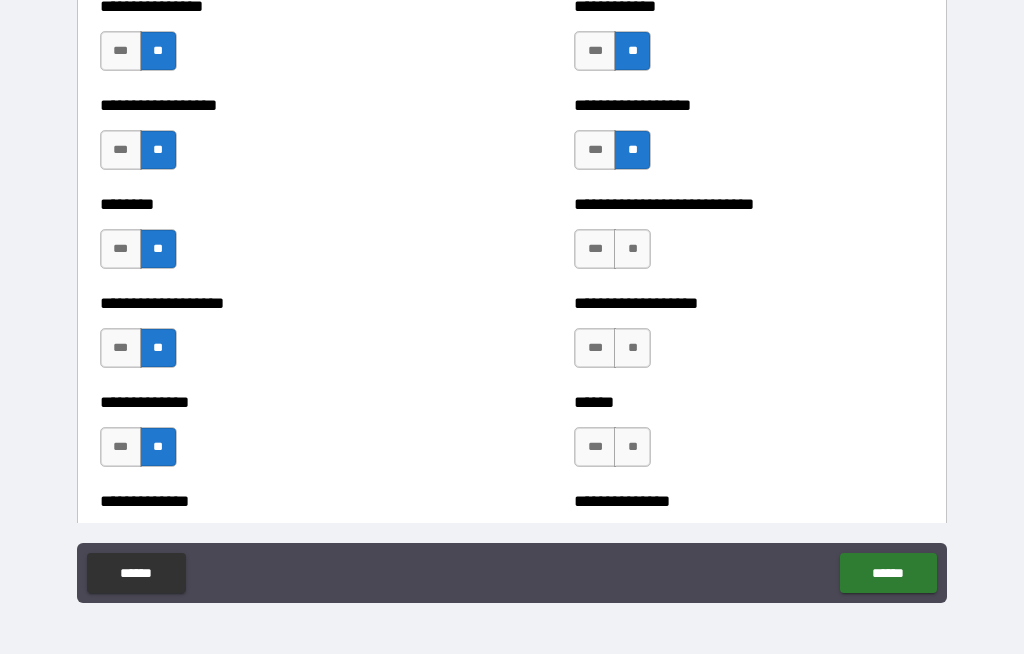 click on "**" at bounding box center [632, 249] 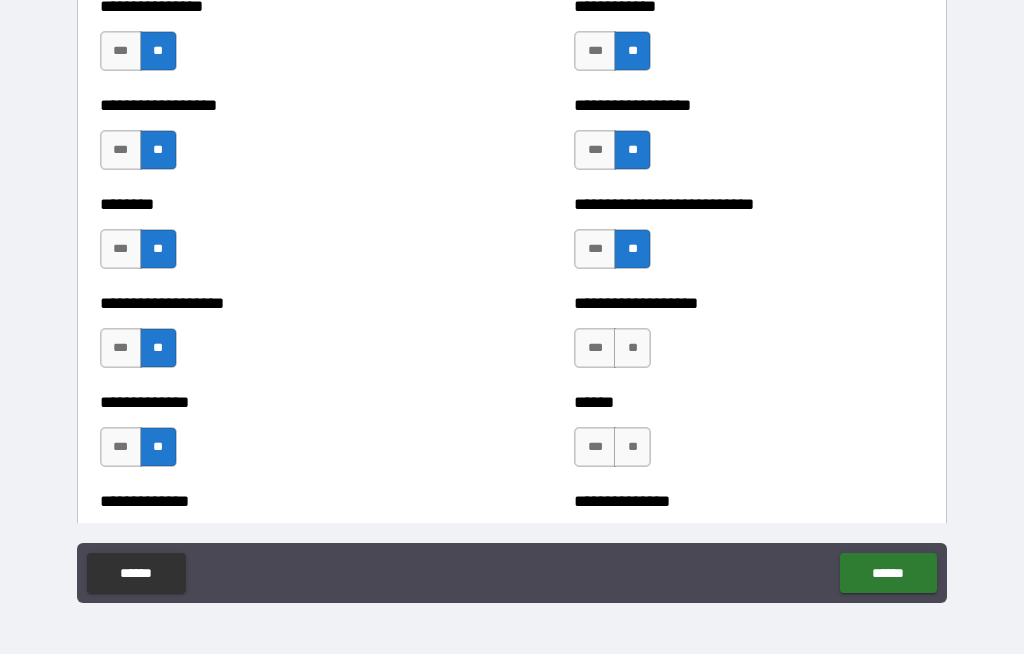 click on "**" at bounding box center [632, 348] 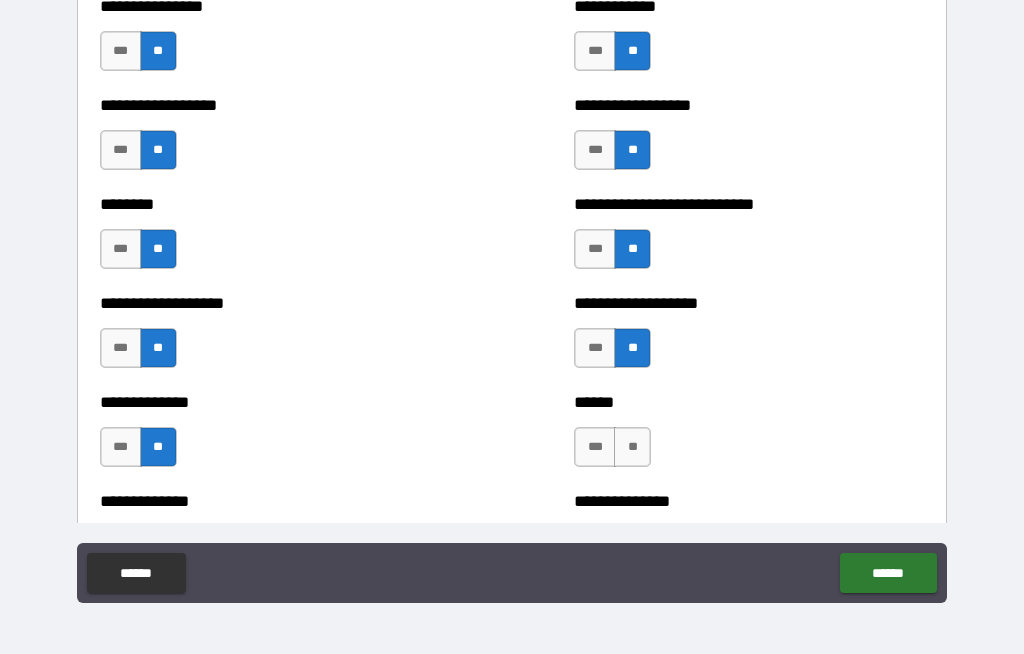 click on "**" at bounding box center (632, 447) 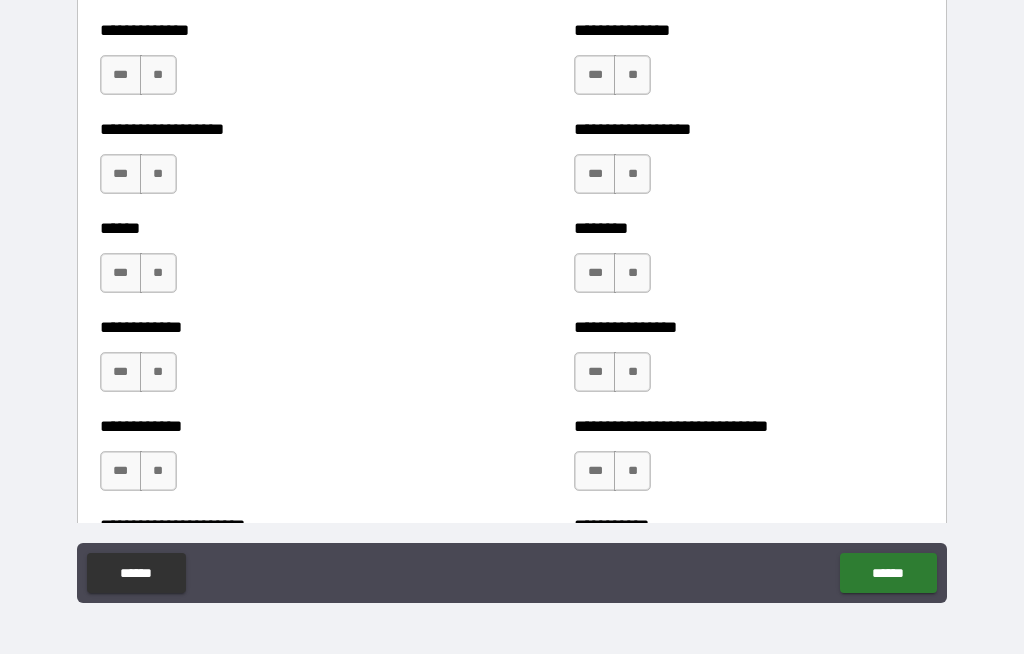 scroll, scrollTop: 5134, scrollLeft: 0, axis: vertical 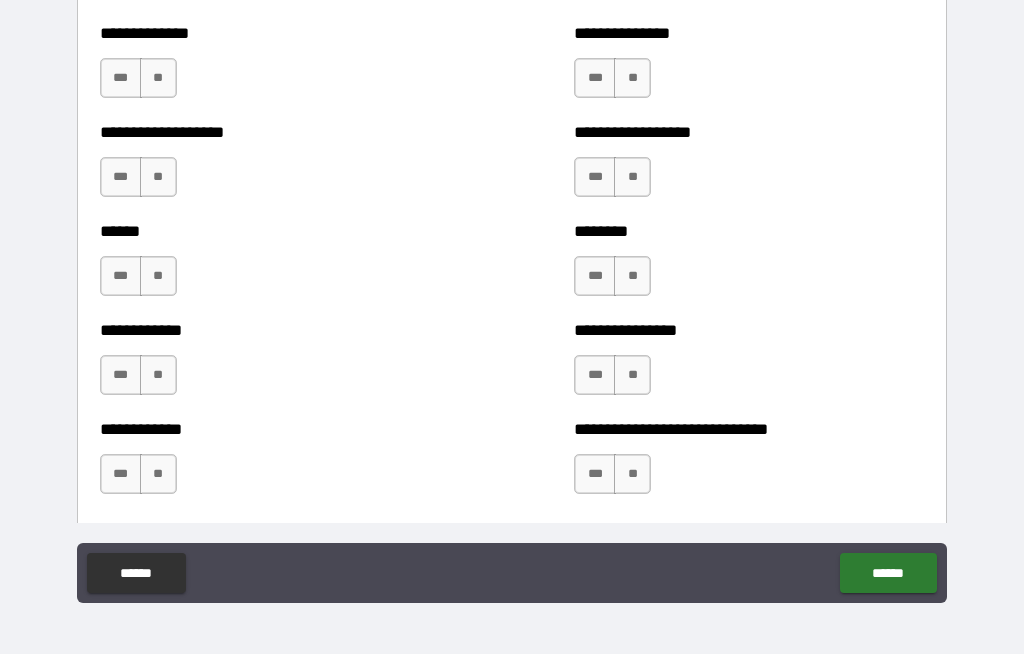 click on "**" at bounding box center [158, 78] 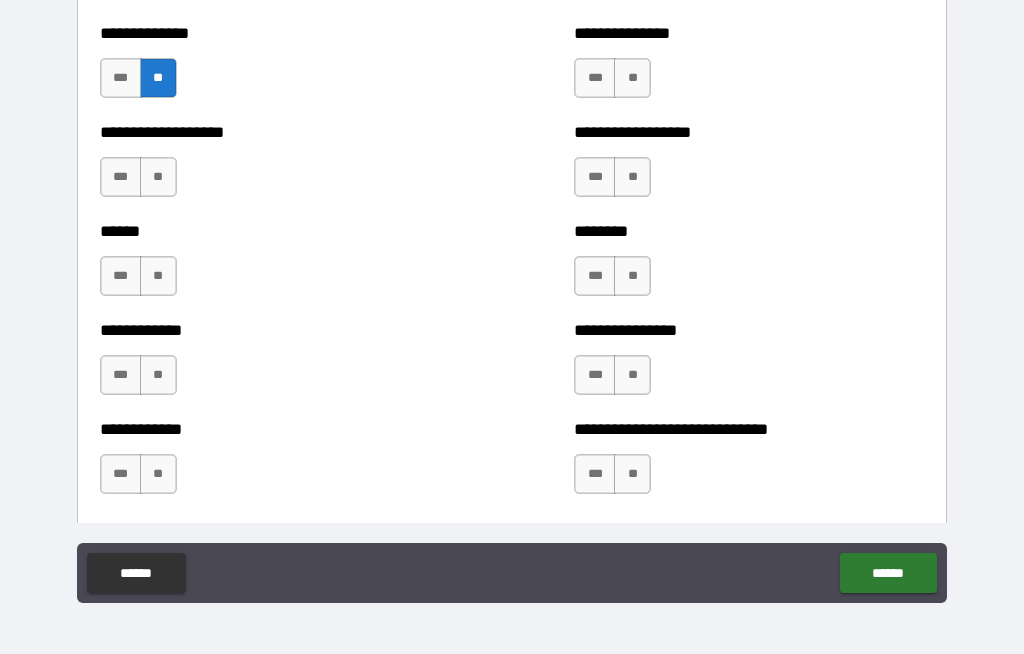 click on "**" at bounding box center (158, 177) 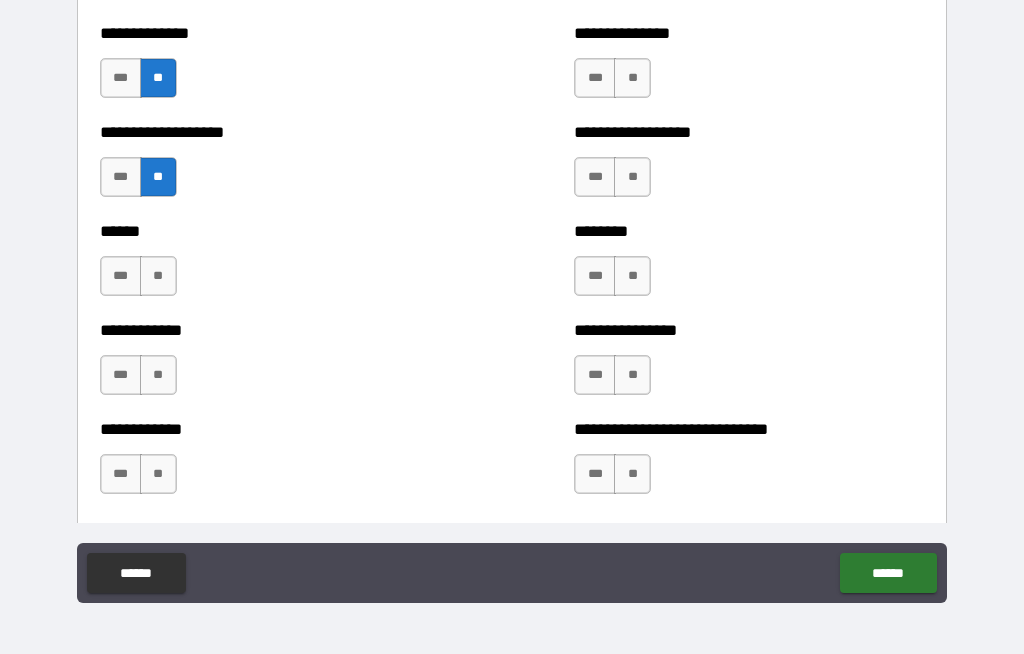 click on "**" at bounding box center [158, 276] 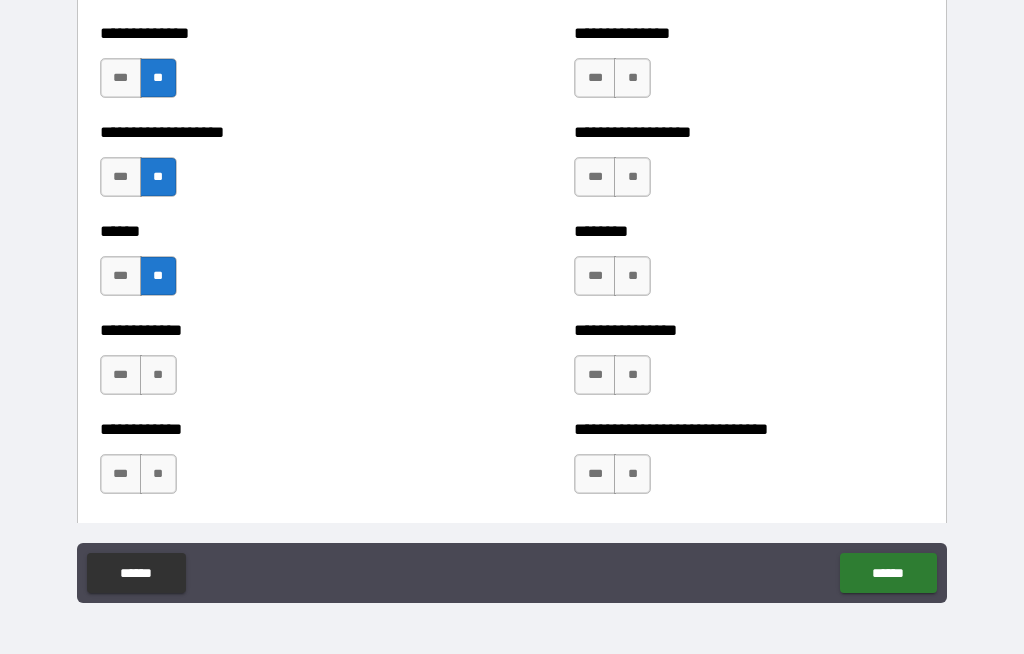 click on "**" at bounding box center (158, 375) 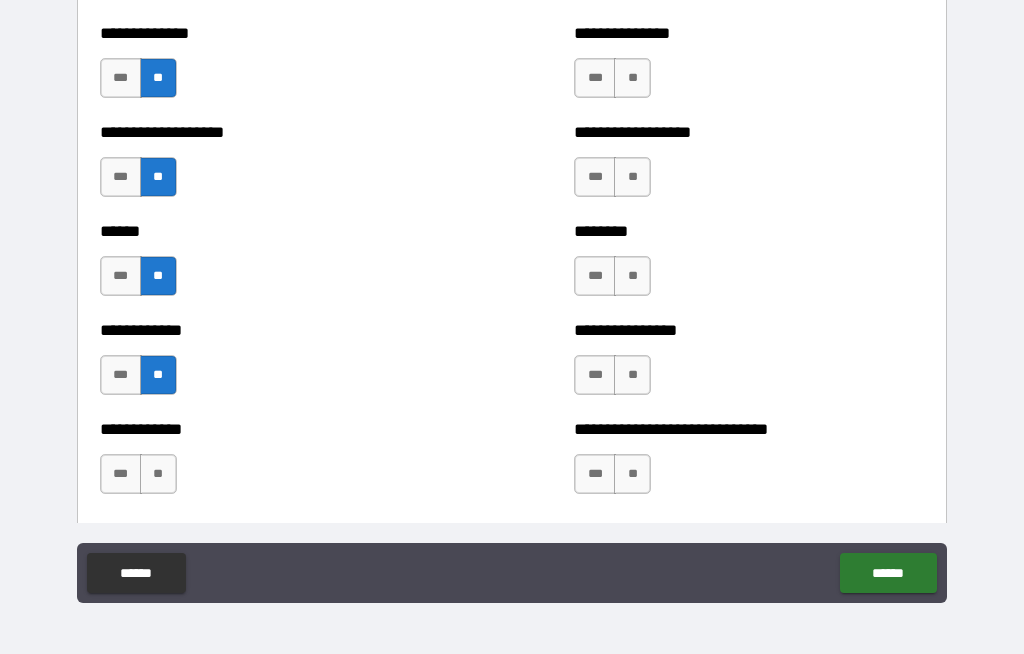 click on "**" at bounding box center [158, 474] 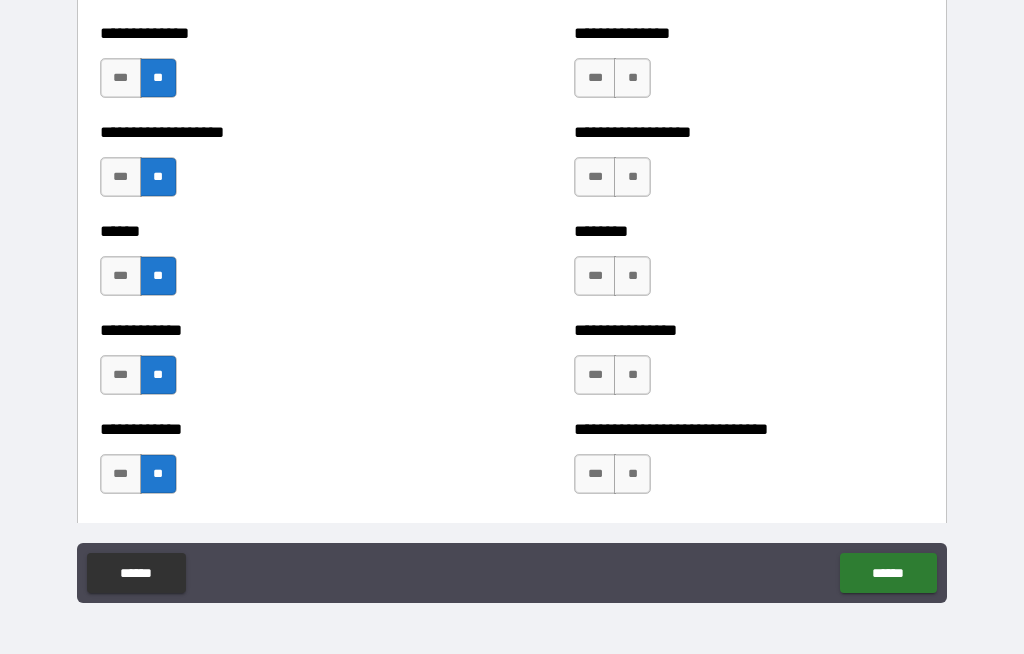 click on "**" at bounding box center (632, 474) 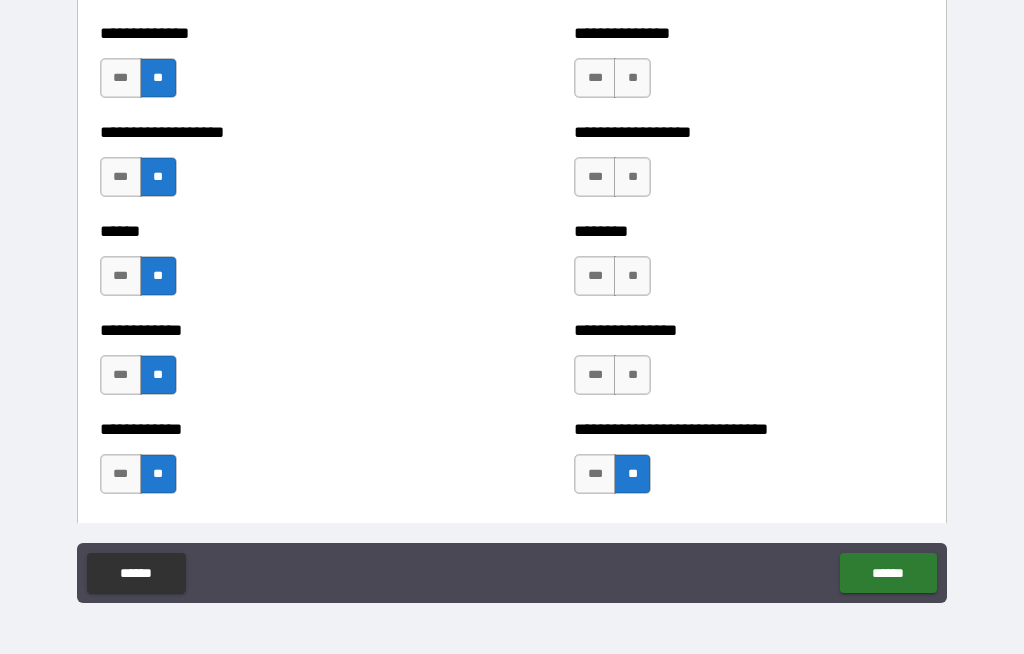 click on "**" at bounding box center (632, 375) 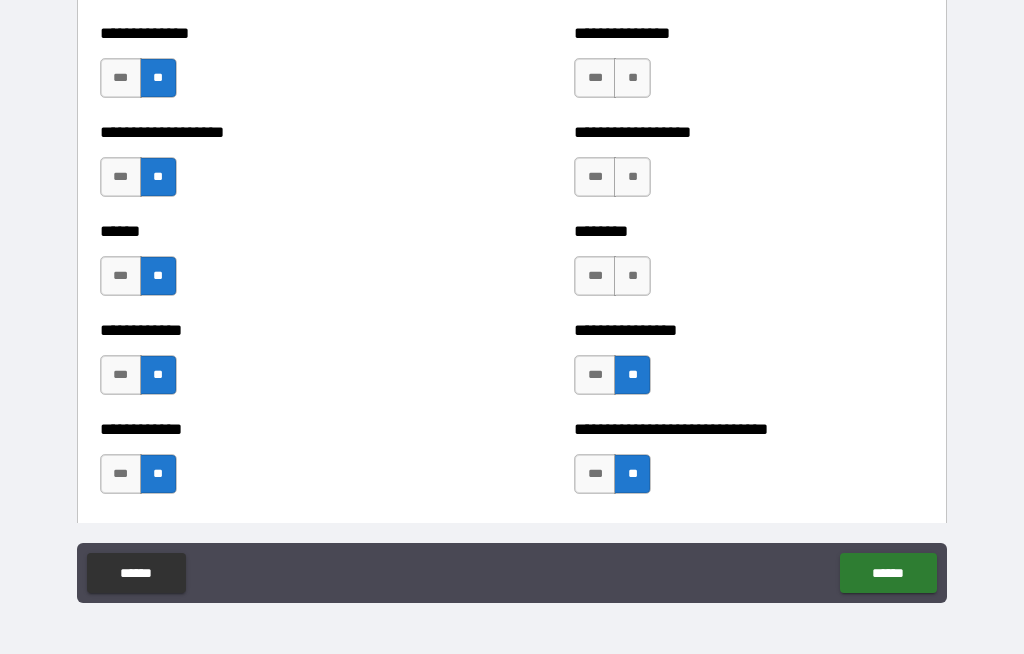 click on "**" at bounding box center (632, 276) 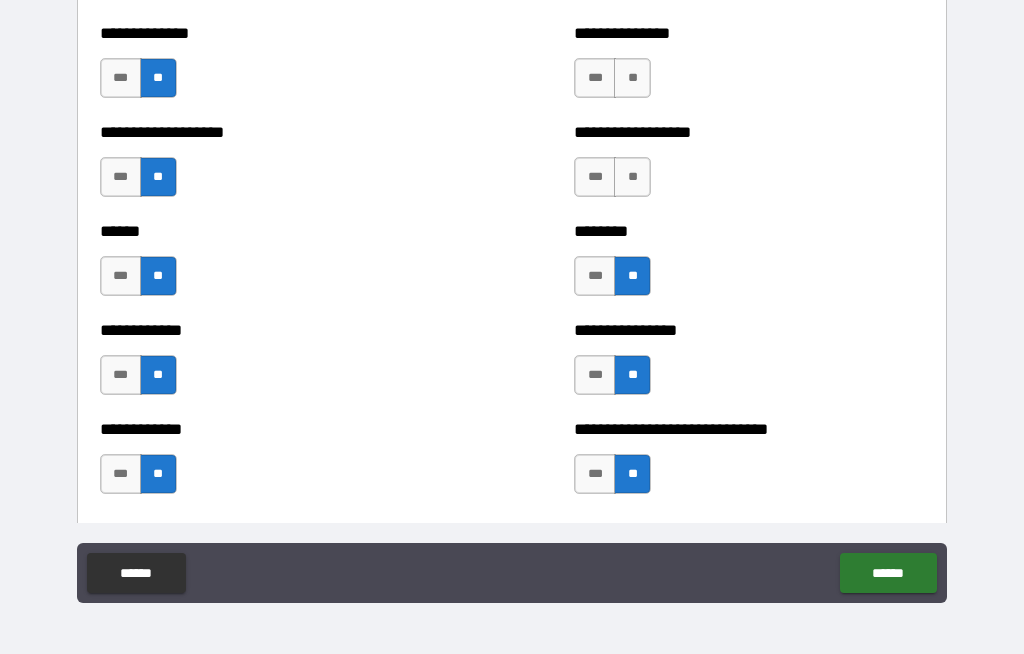 click on "**" at bounding box center (632, 177) 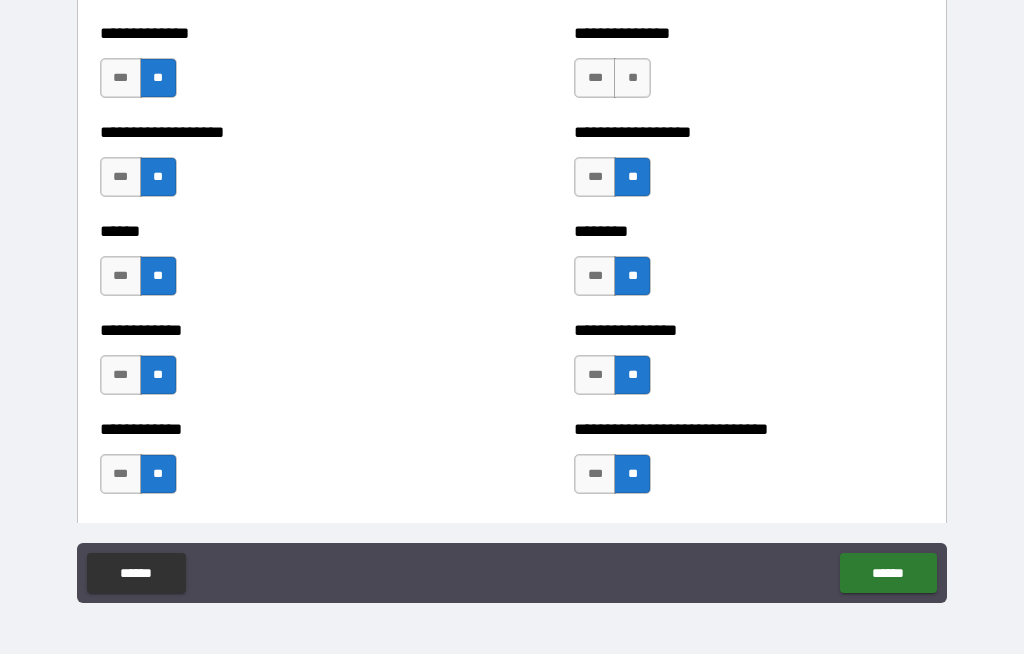 click on "**" at bounding box center (632, 78) 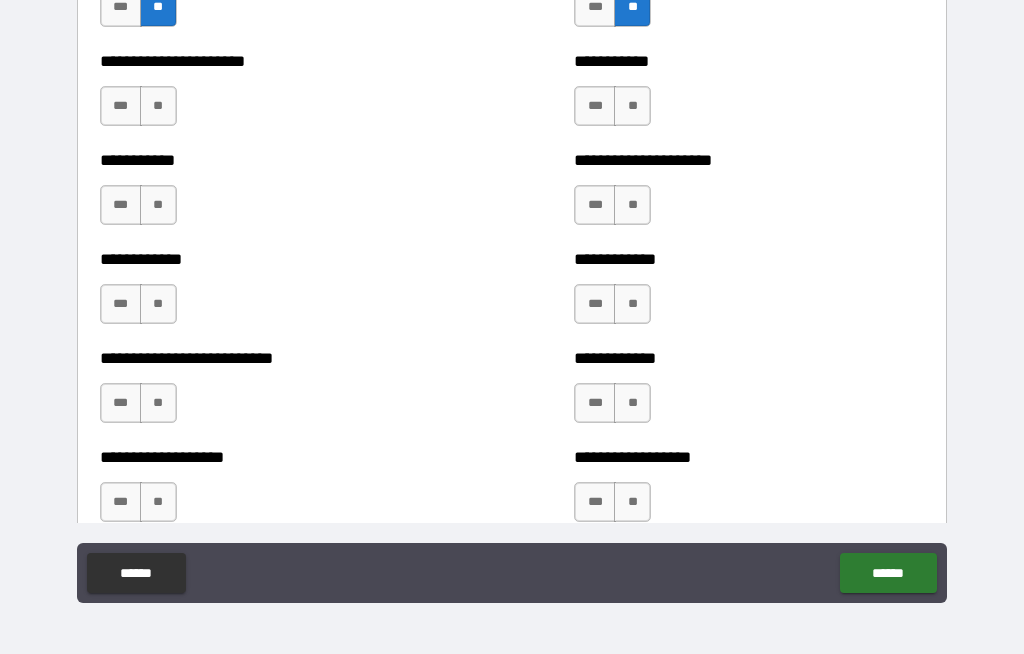 scroll, scrollTop: 5602, scrollLeft: 0, axis: vertical 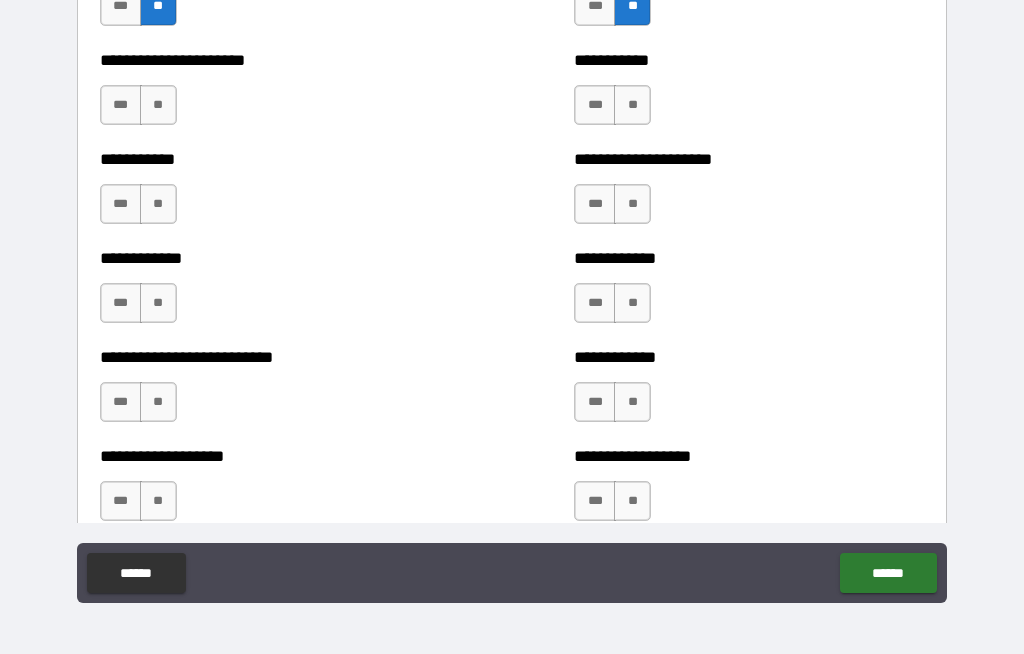 click on "**" at bounding box center [632, 105] 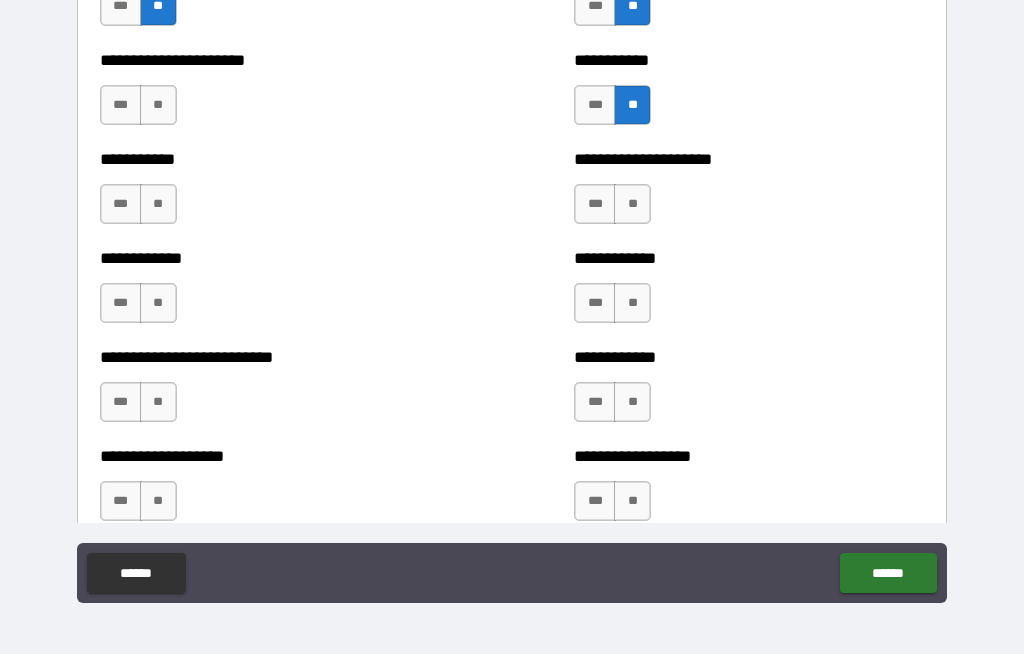 click on "**" at bounding box center [632, 204] 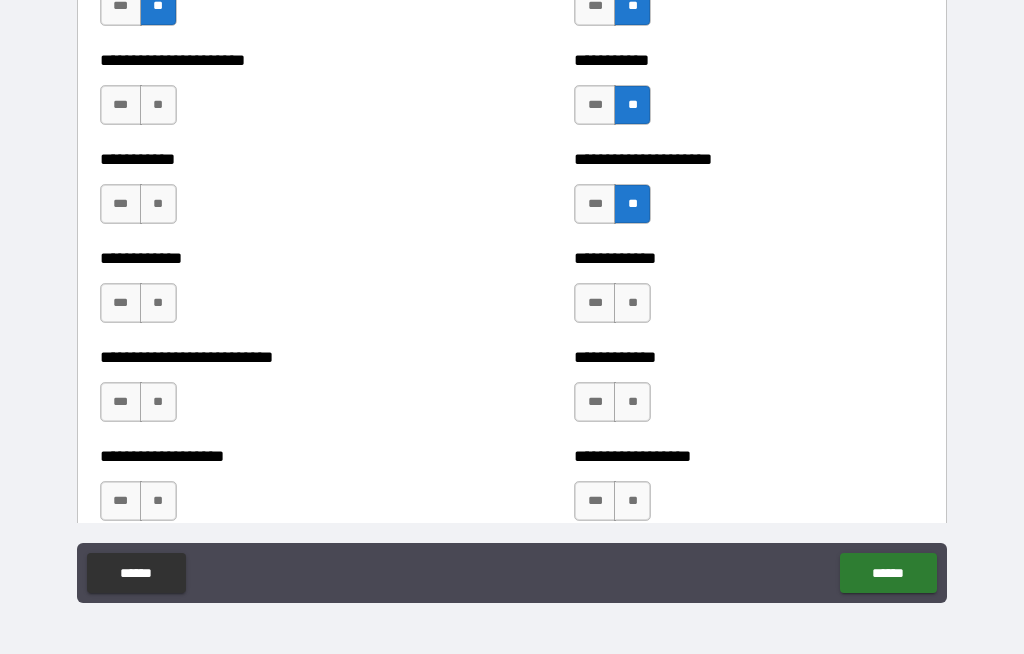 click on "**" at bounding box center [632, 303] 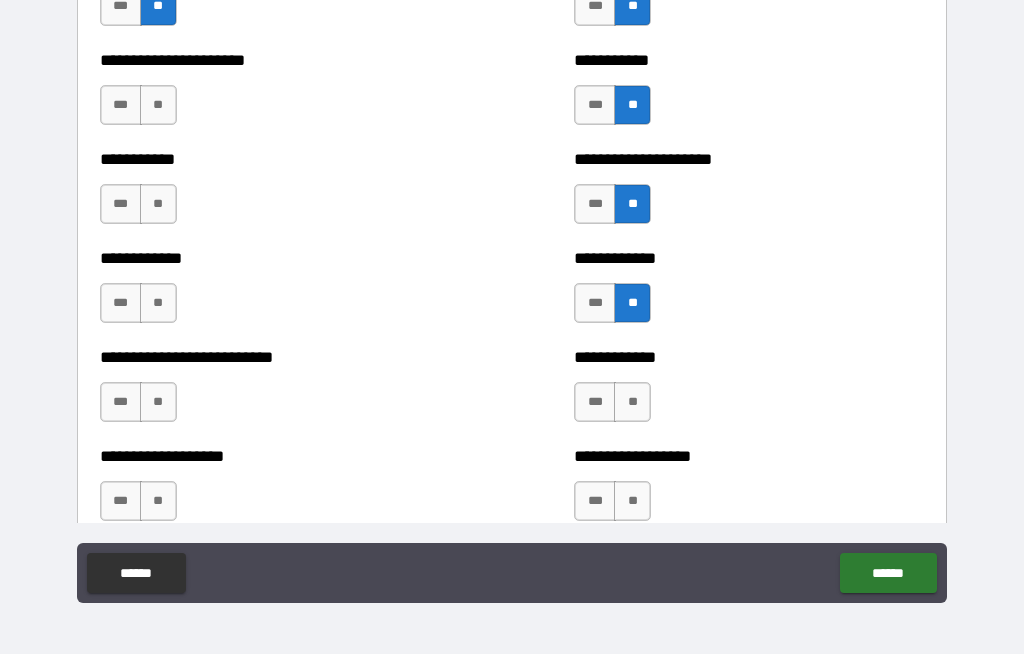 click on "**" at bounding box center (632, 402) 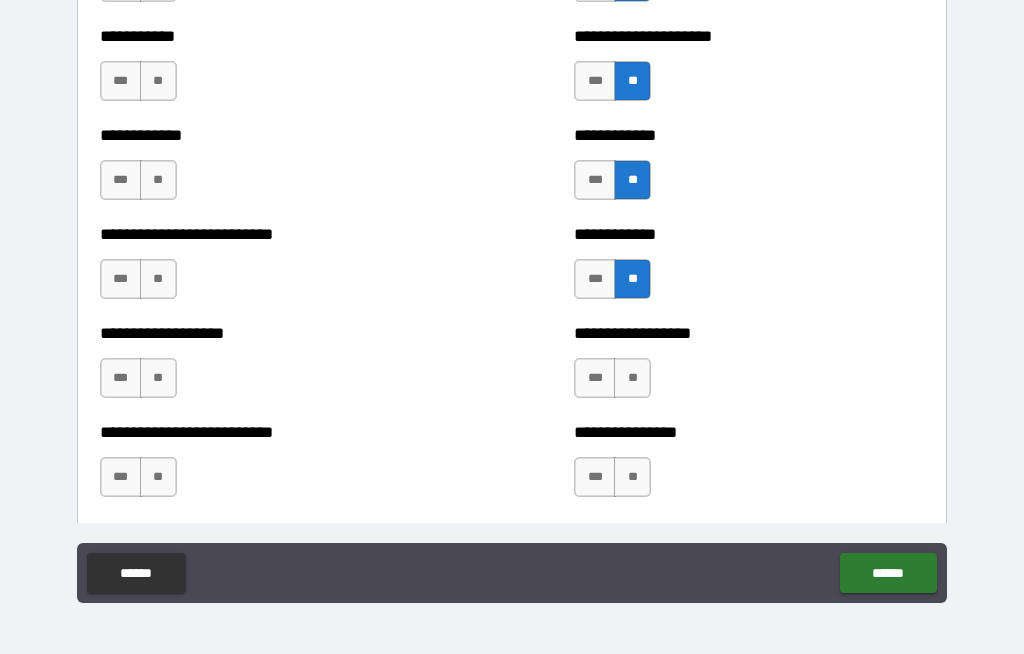 scroll, scrollTop: 5722, scrollLeft: 0, axis: vertical 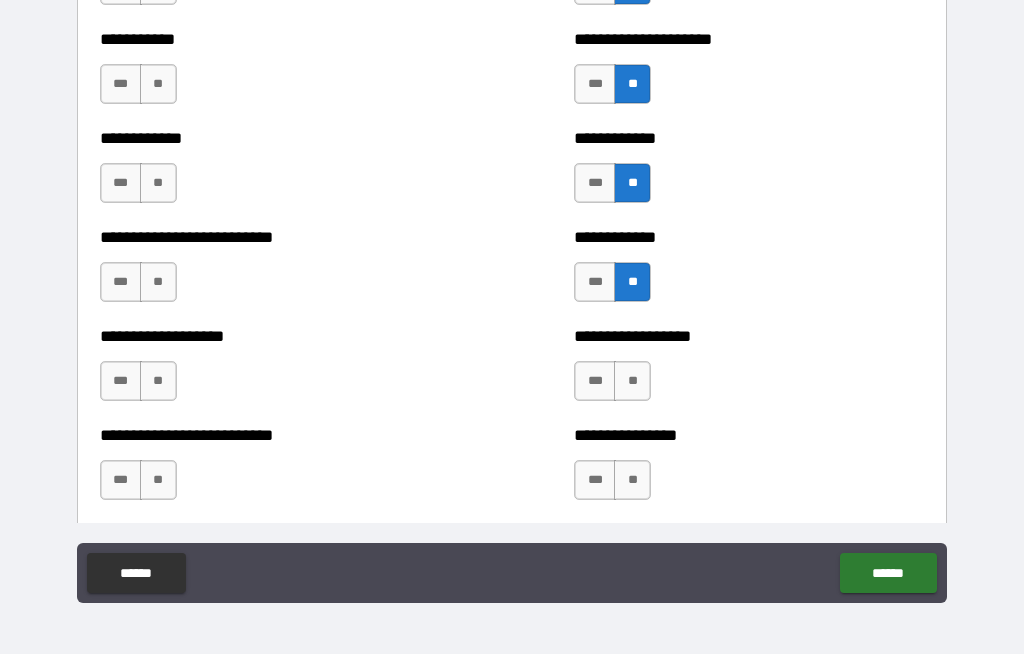 click on "**" at bounding box center [632, 381] 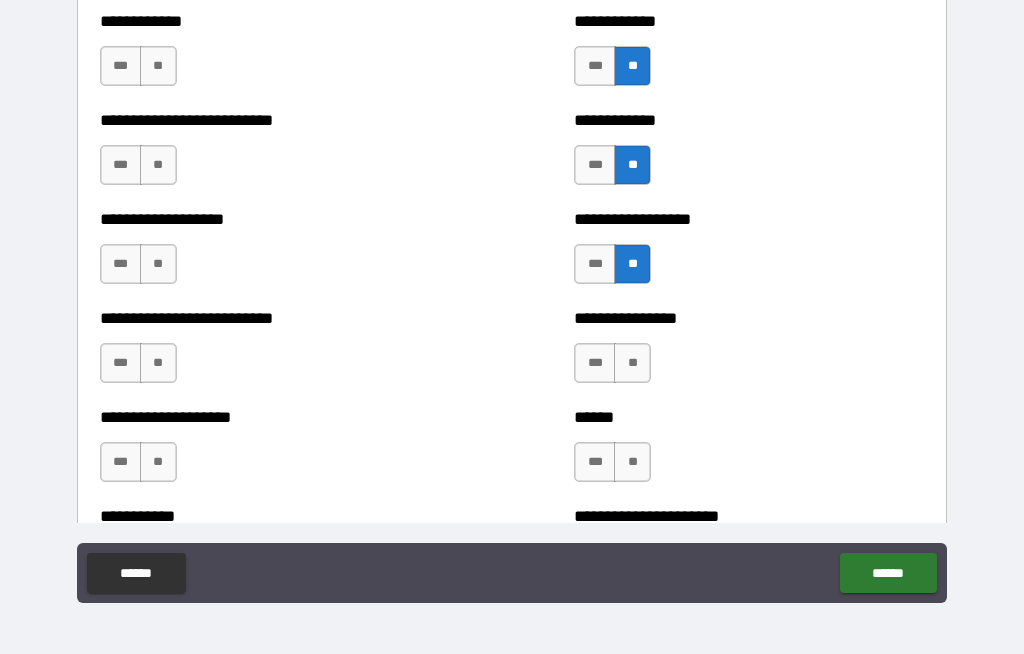 scroll, scrollTop: 5849, scrollLeft: 0, axis: vertical 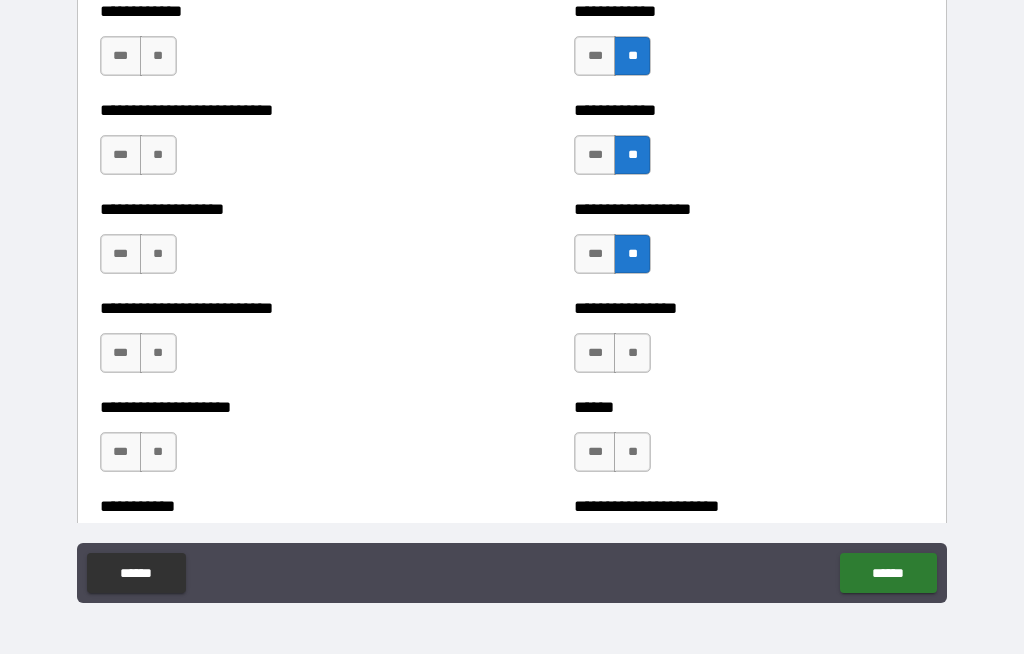 click on "**" at bounding box center [632, 353] 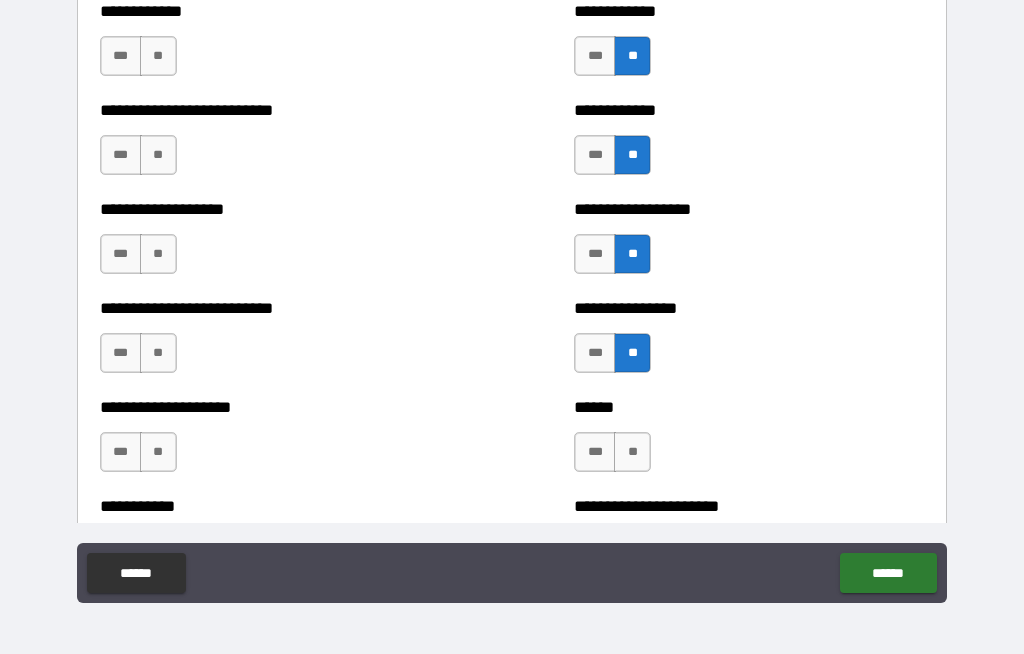 click on "**" at bounding box center (632, 452) 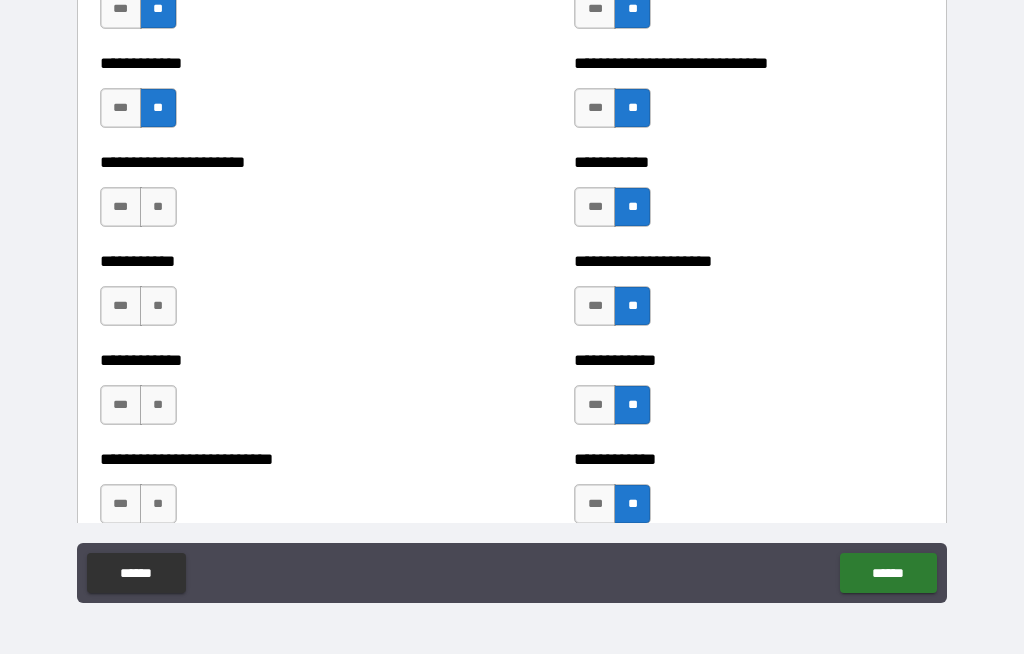 scroll, scrollTop: 5499, scrollLeft: 0, axis: vertical 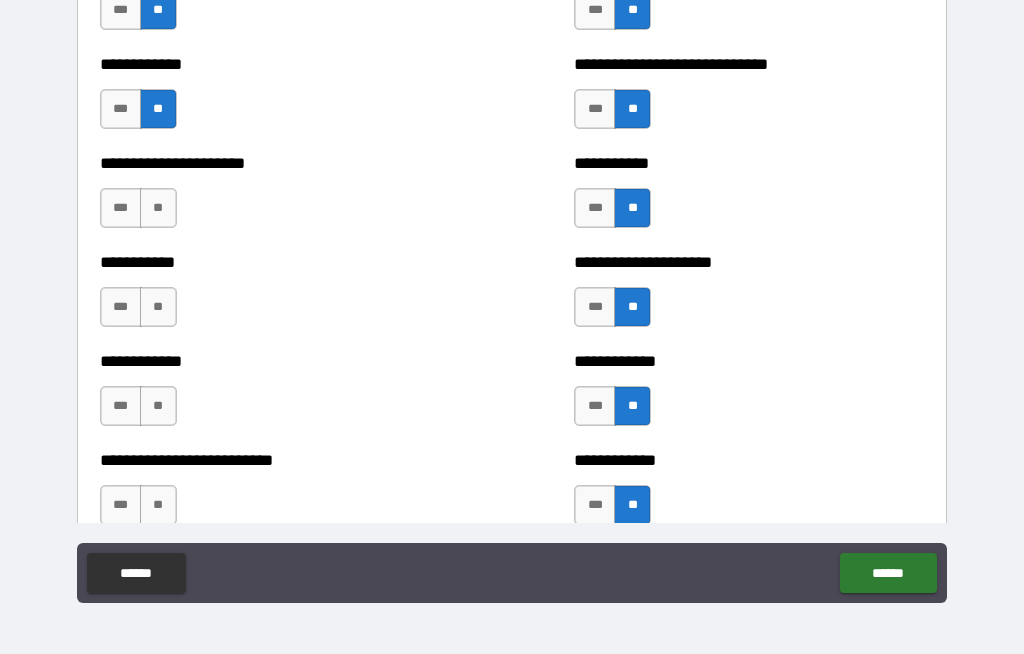 click on "**" at bounding box center [158, 208] 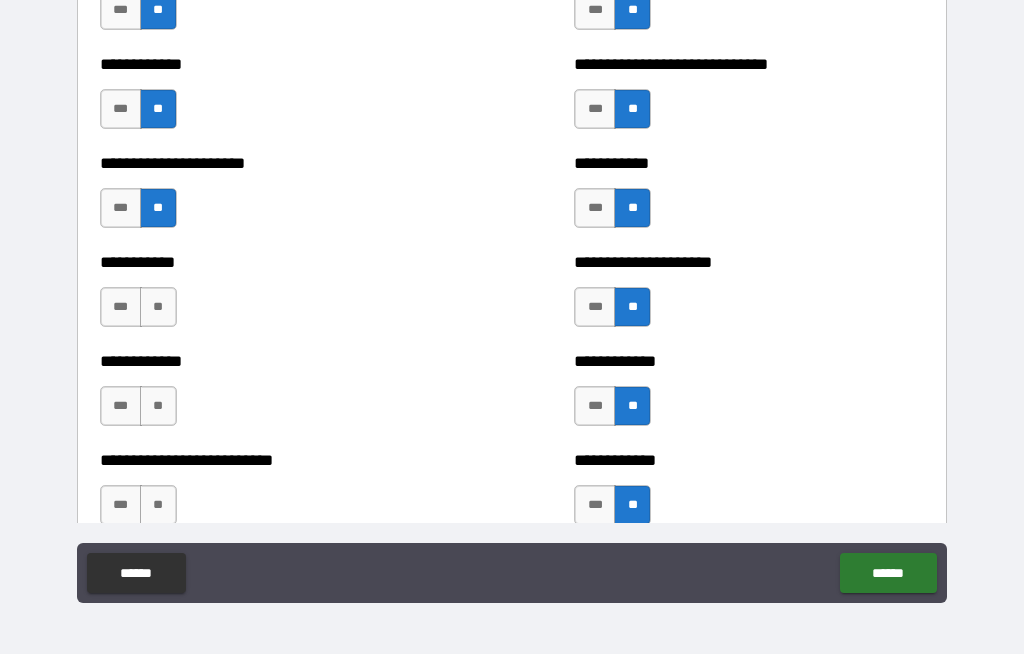 click on "**" at bounding box center [158, 307] 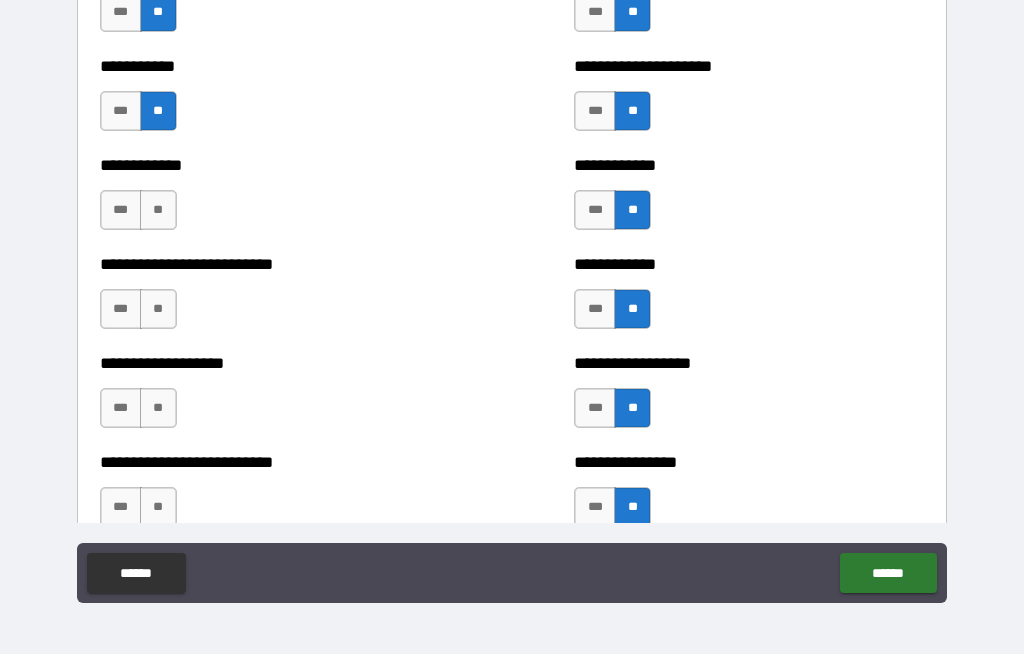 scroll, scrollTop: 5695, scrollLeft: 0, axis: vertical 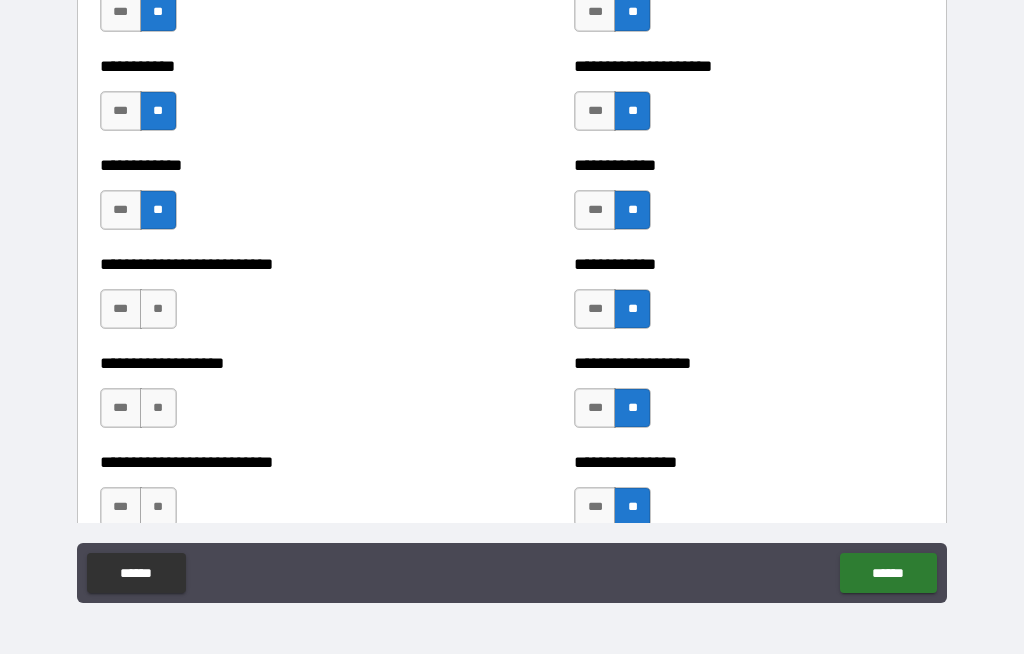 click on "**" at bounding box center (158, 309) 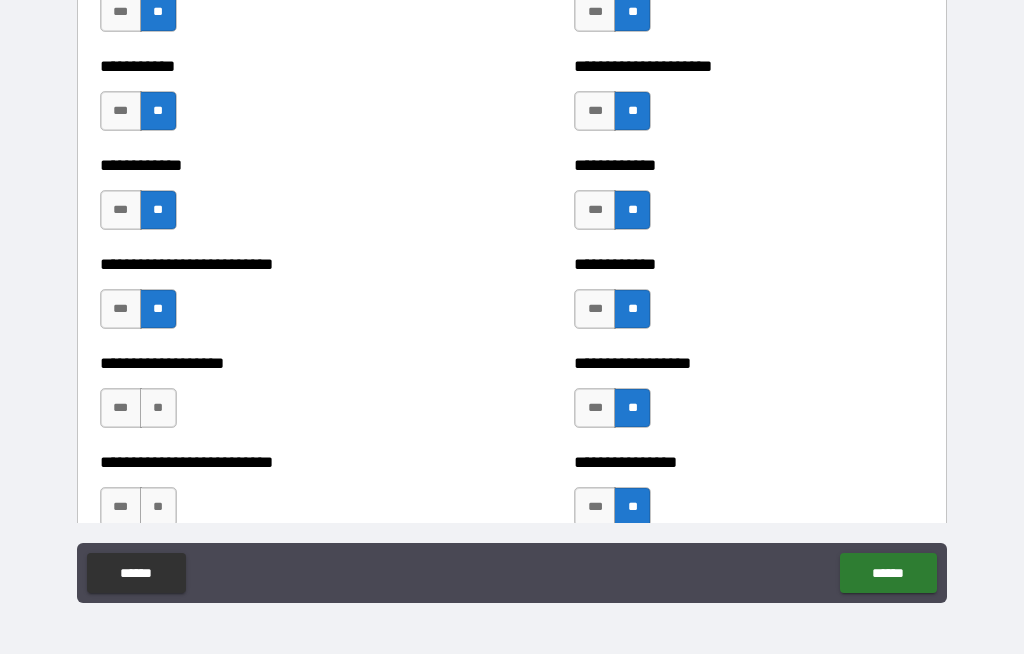 click on "**" at bounding box center [158, 408] 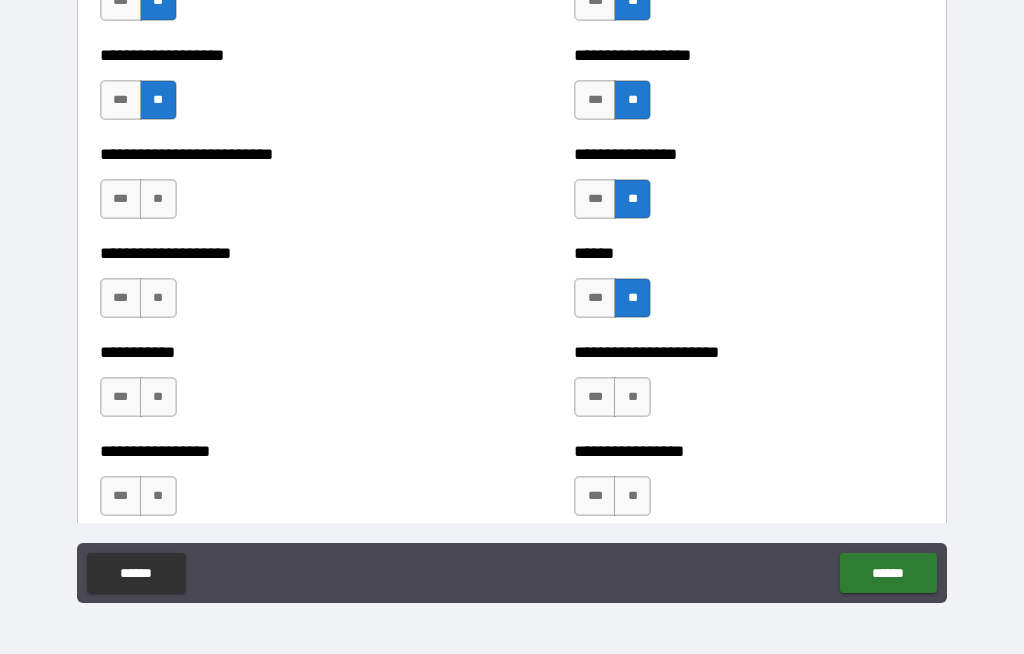 scroll, scrollTop: 6007, scrollLeft: 0, axis: vertical 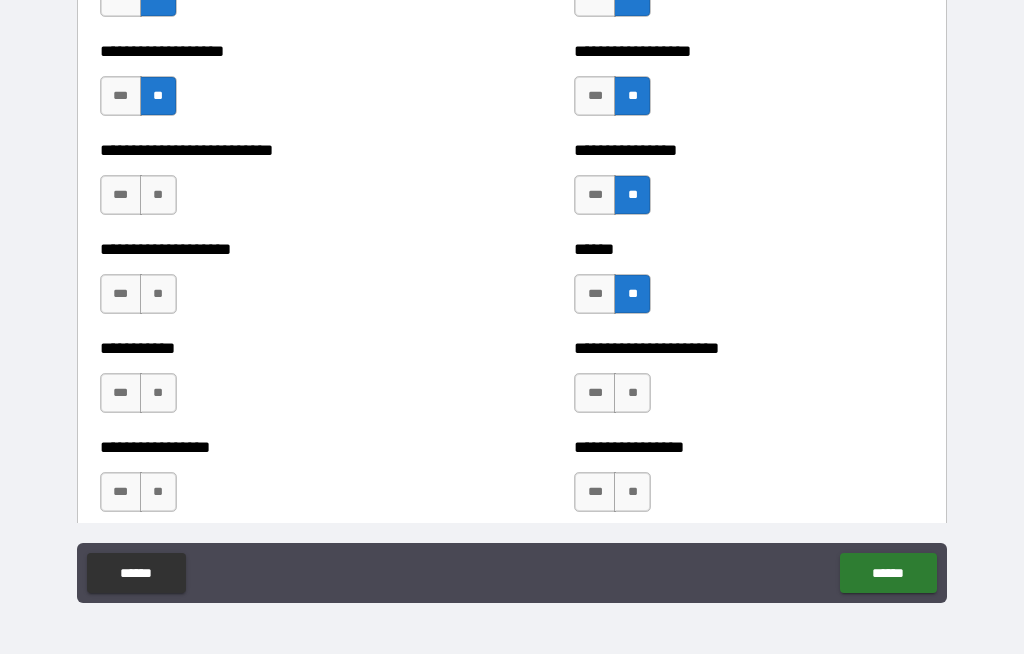 click on "**" at bounding box center (158, 195) 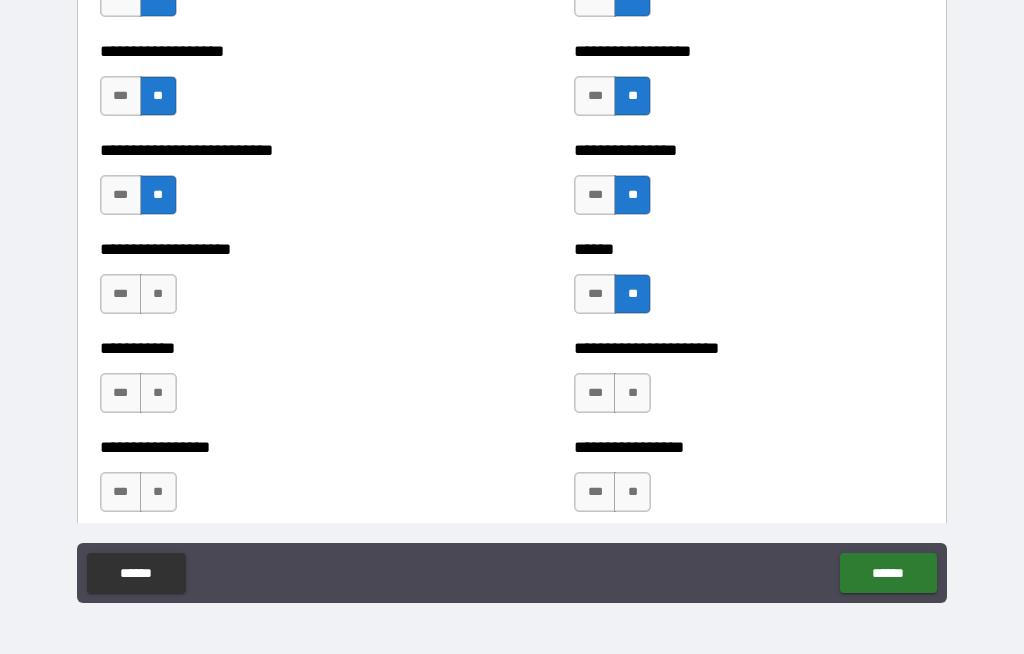 click on "**" at bounding box center (158, 294) 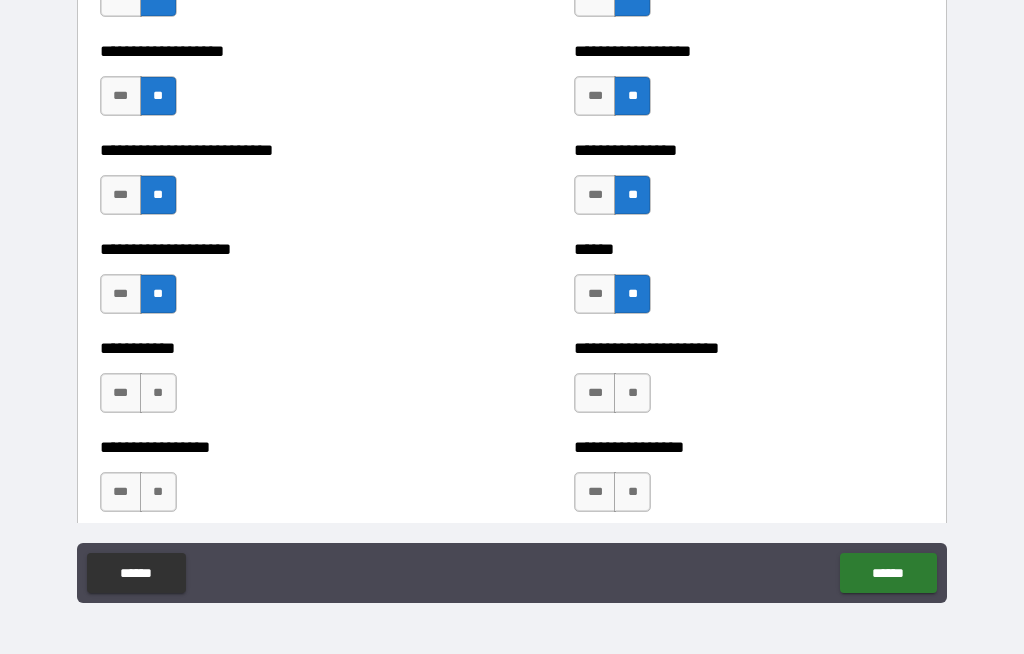 click on "**" at bounding box center (158, 393) 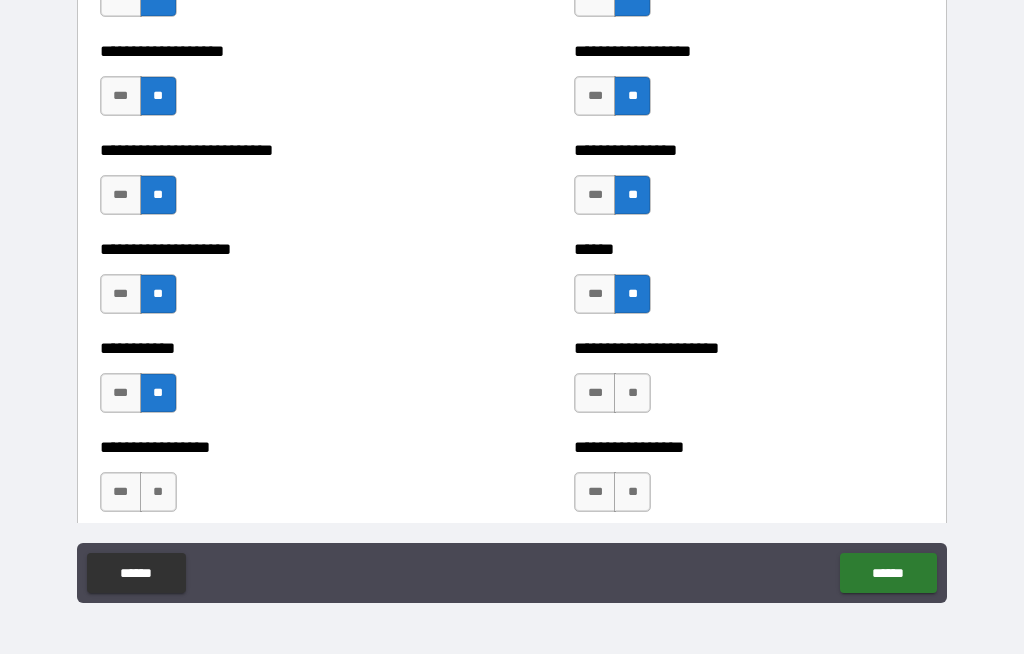 click on "**" at bounding box center [158, 492] 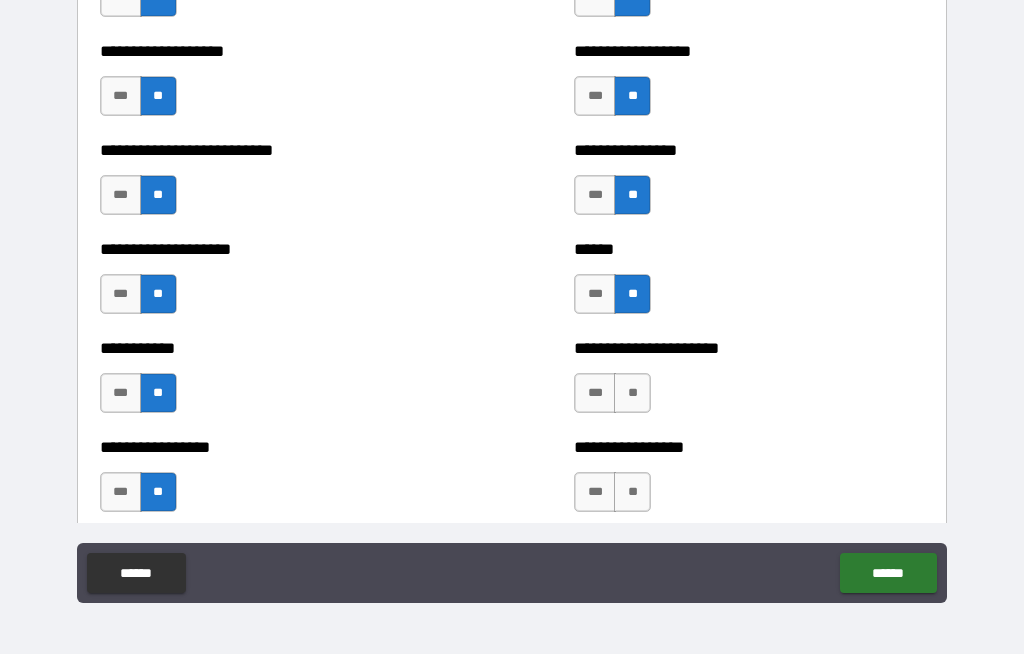 click on "**" at bounding box center [632, 393] 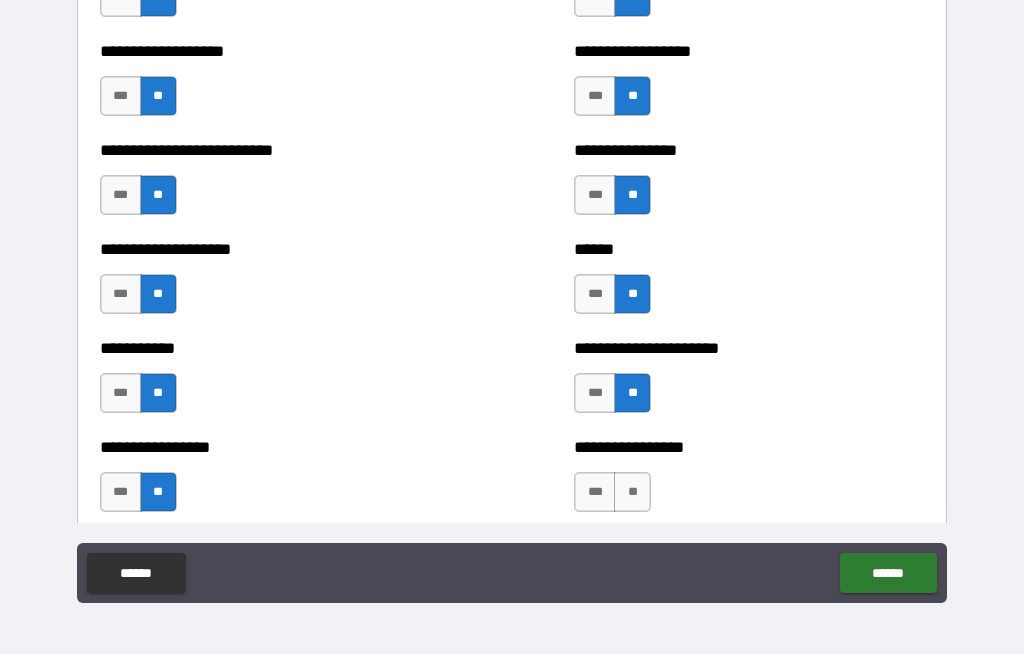 click on "**" at bounding box center [632, 492] 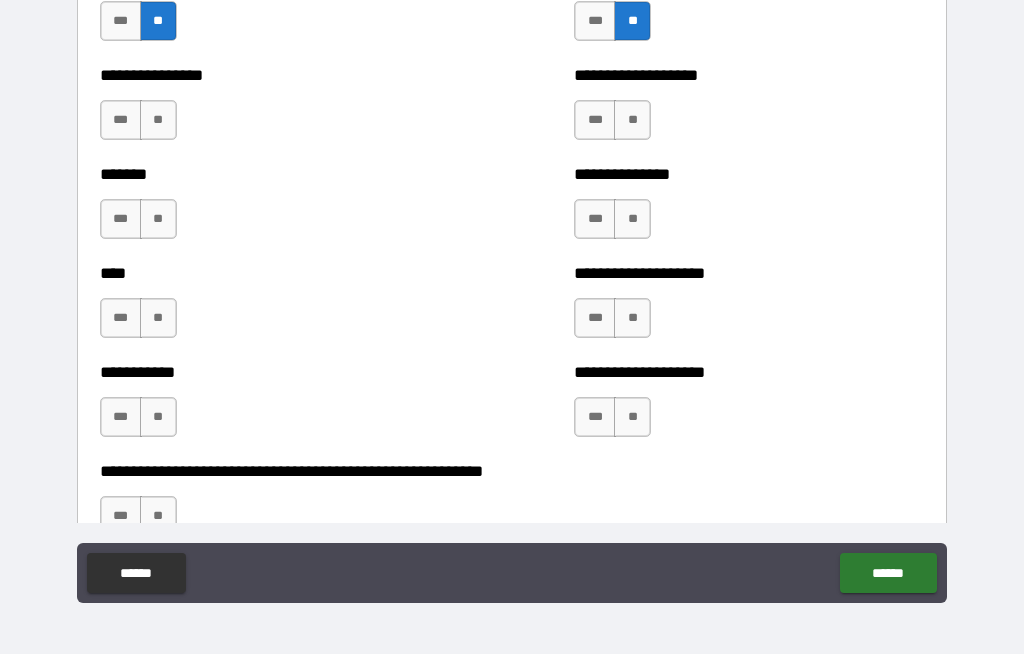 scroll, scrollTop: 6480, scrollLeft: 0, axis: vertical 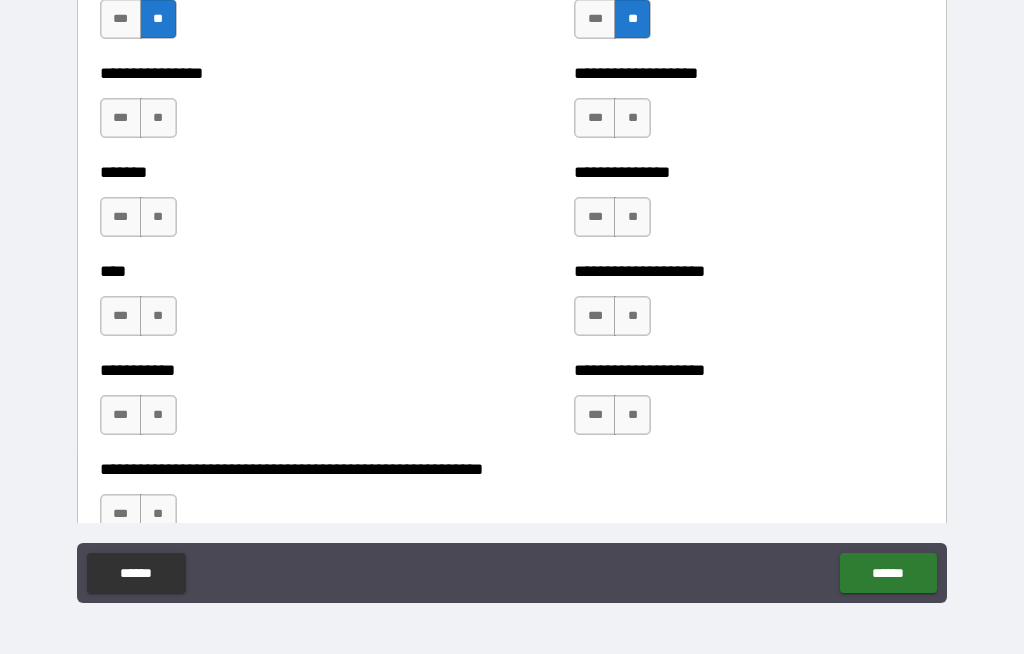 click on "**" at bounding box center [632, 118] 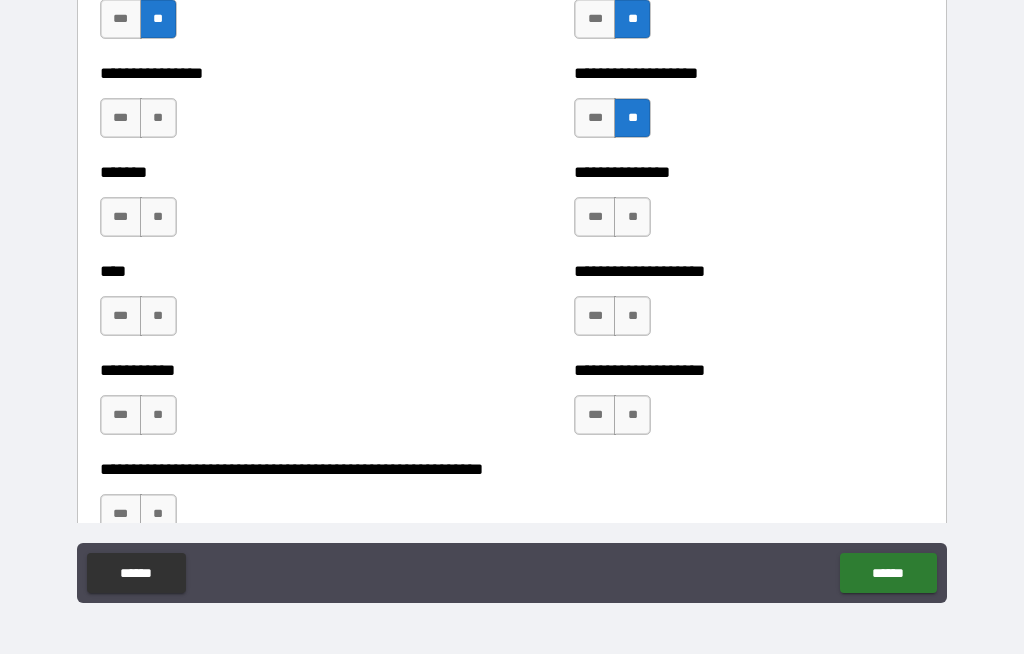 click on "**" at bounding box center (632, 217) 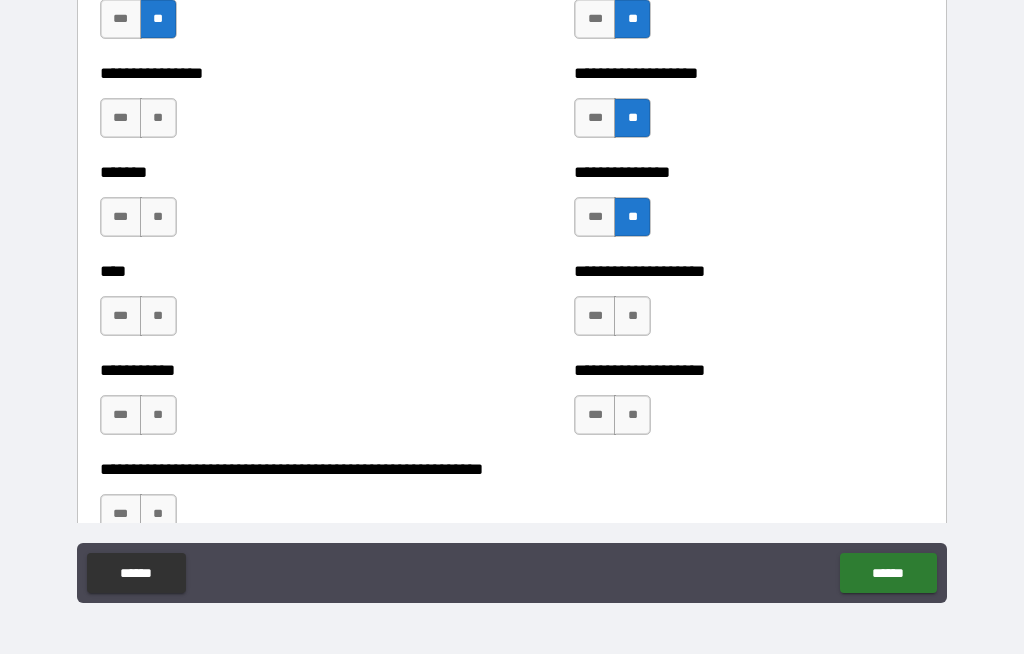 click on "**" at bounding box center (632, 316) 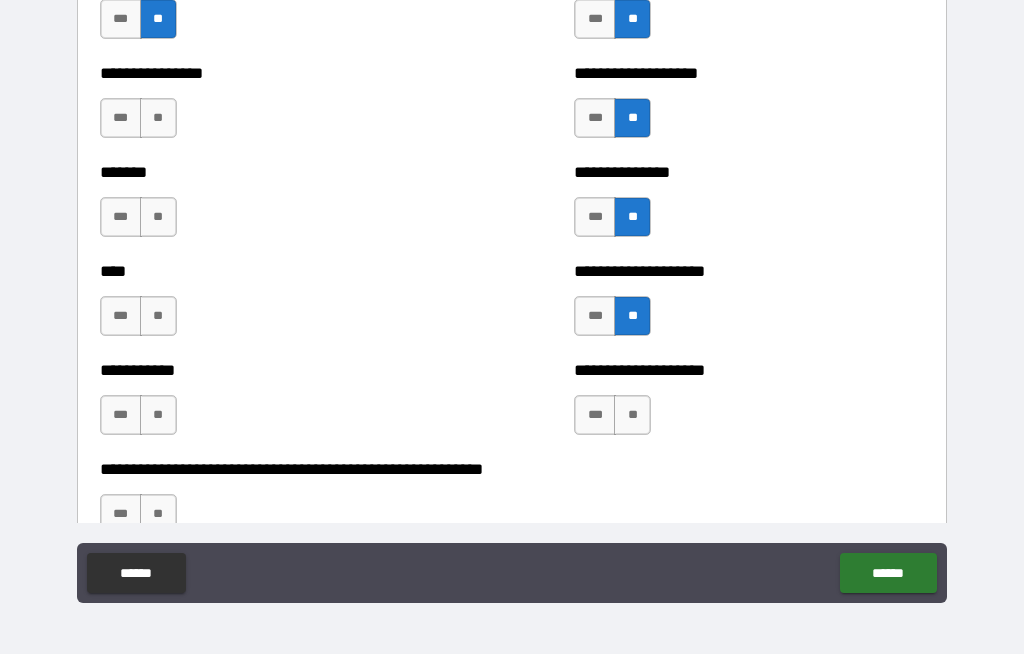 click on "**" at bounding box center [632, 415] 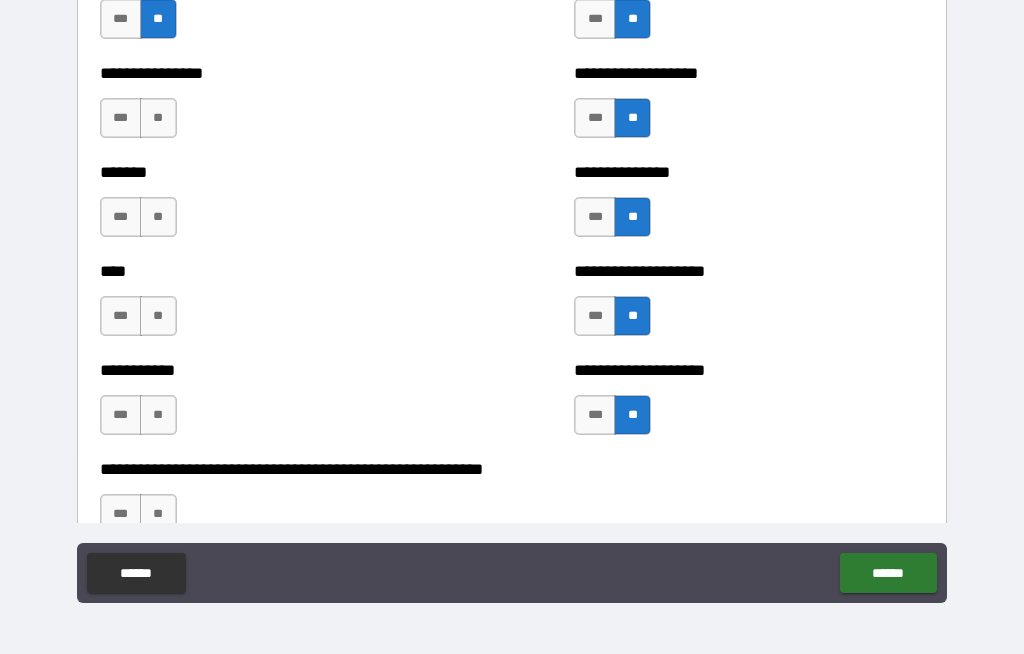 click on "**" at bounding box center (158, 415) 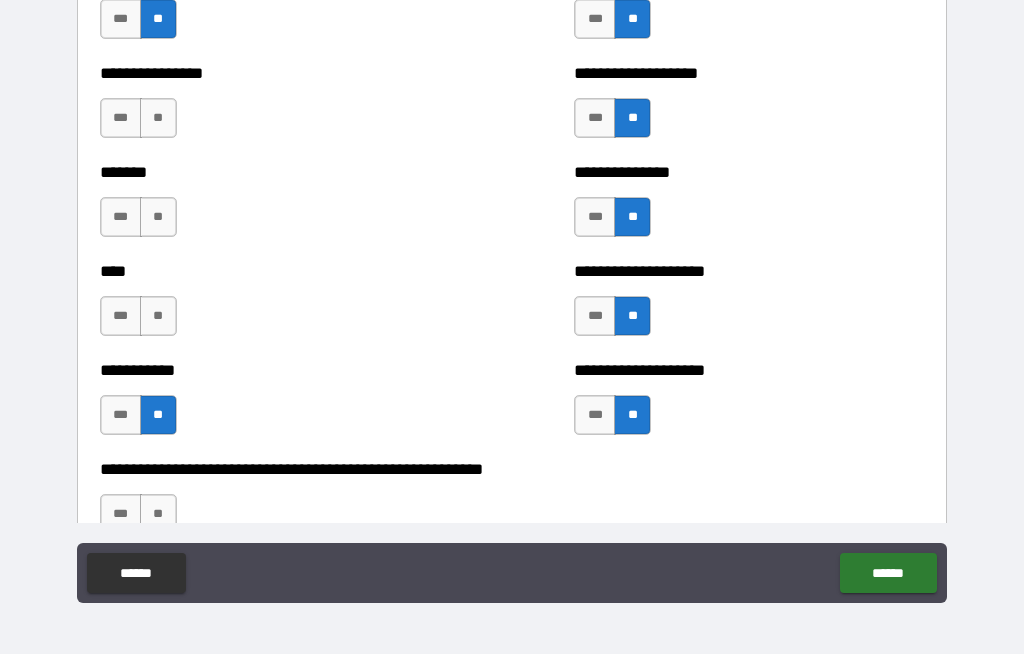 click on "**" at bounding box center (158, 316) 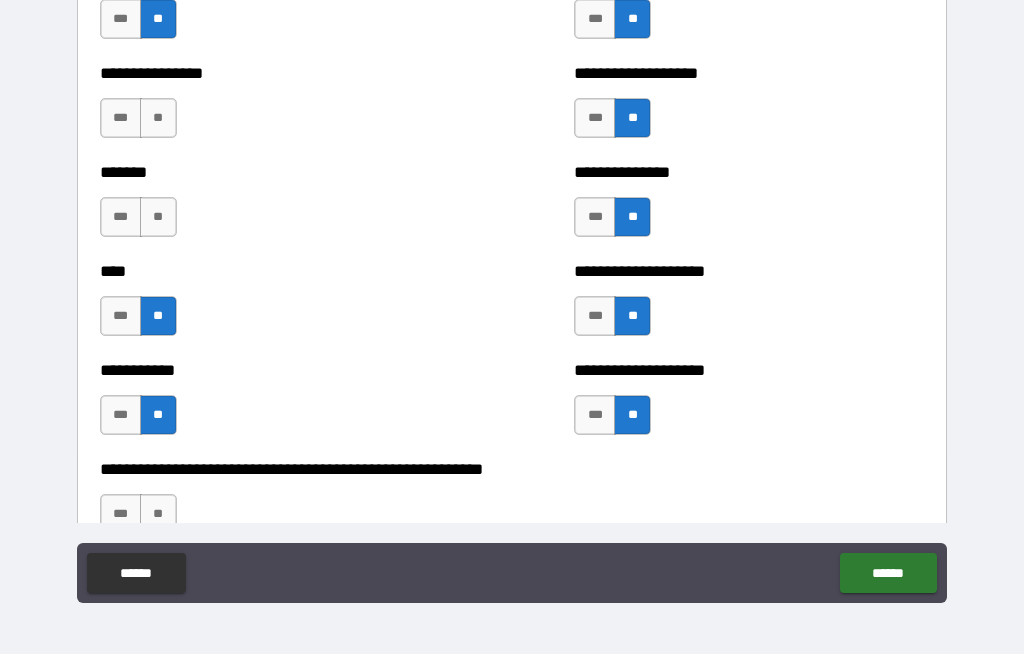 click on "**" at bounding box center (158, 217) 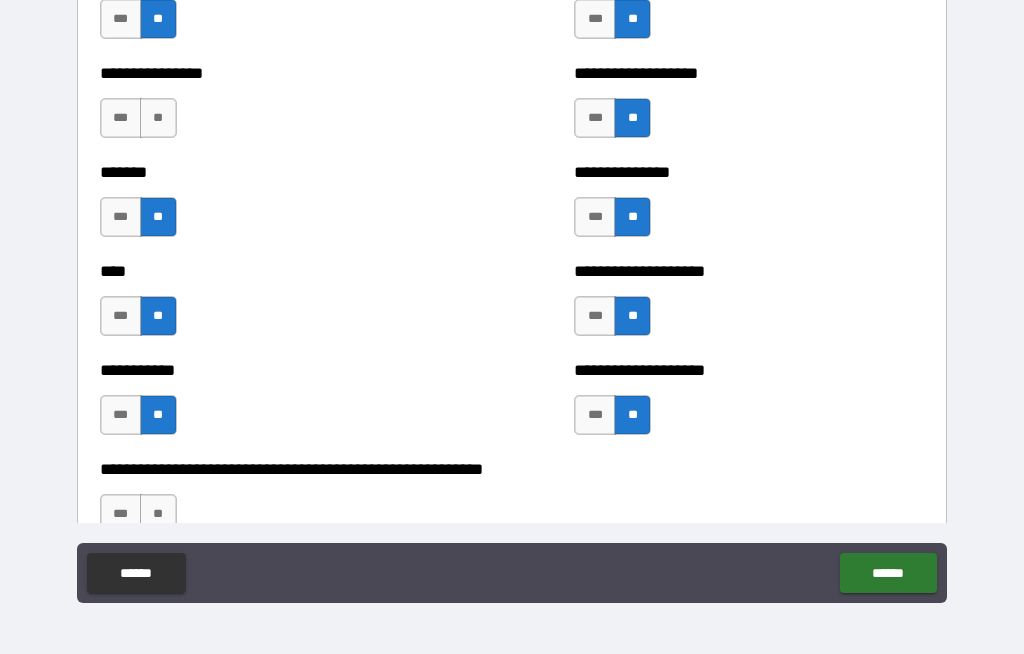 click on "**" at bounding box center (158, 118) 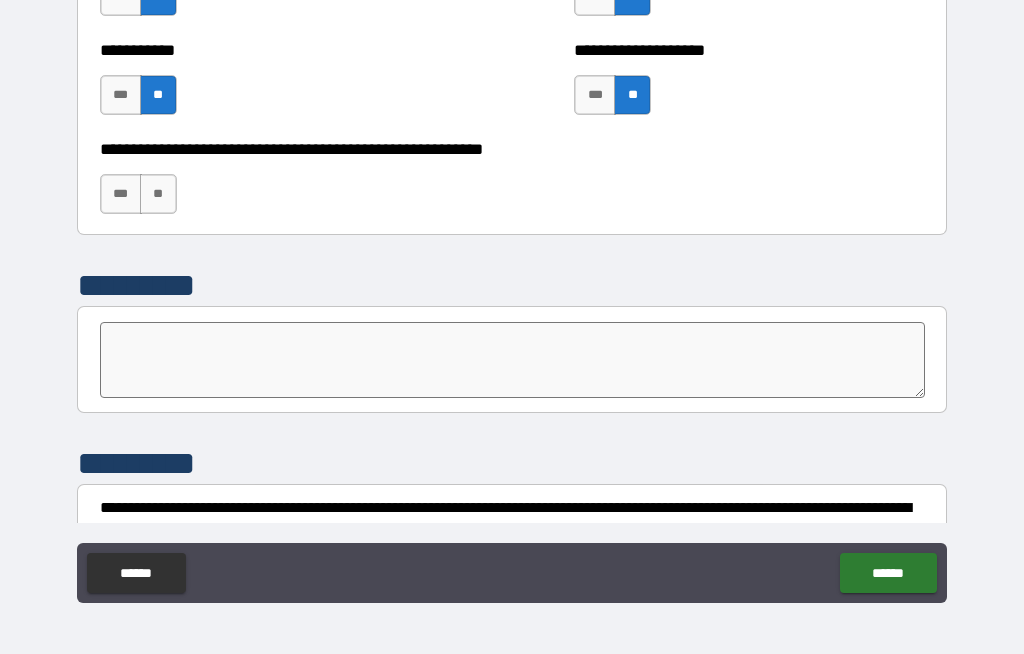scroll, scrollTop: 6802, scrollLeft: 0, axis: vertical 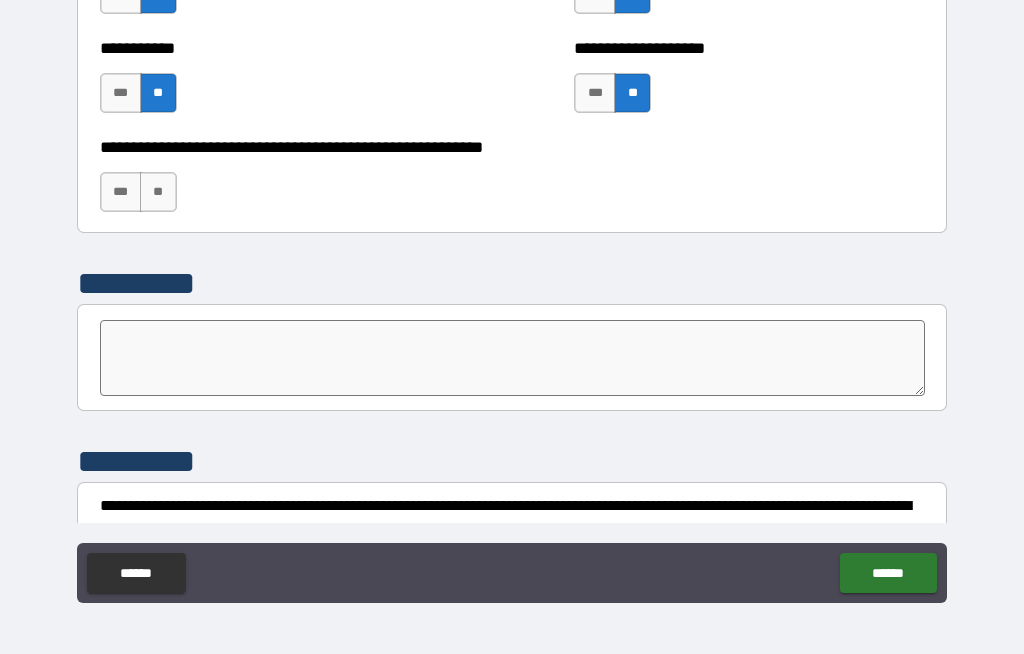 click on "**" at bounding box center (158, 192) 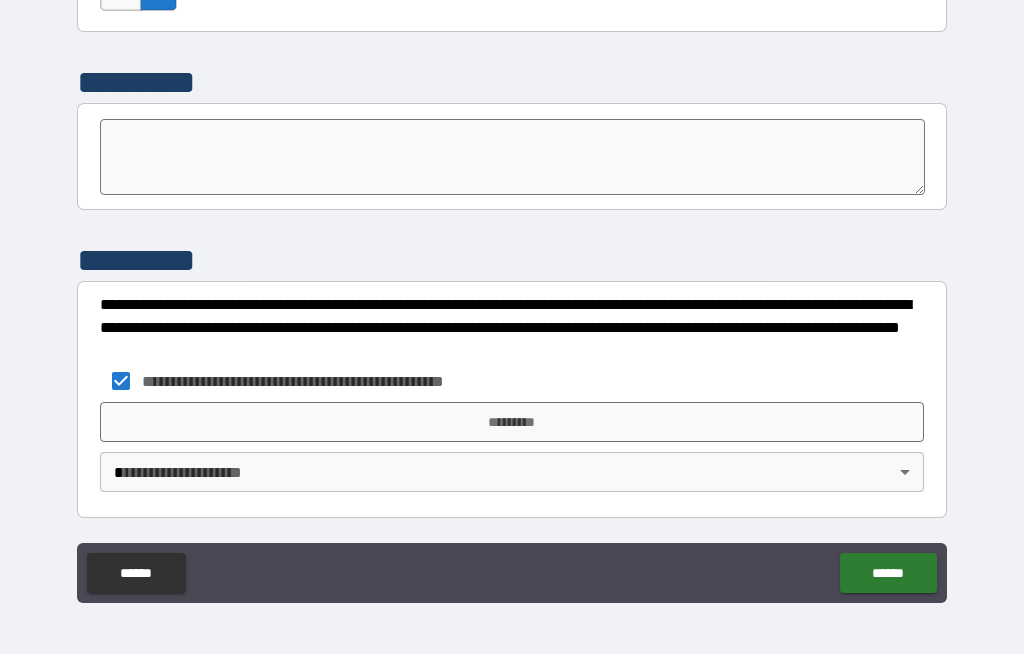 scroll, scrollTop: 7003, scrollLeft: 0, axis: vertical 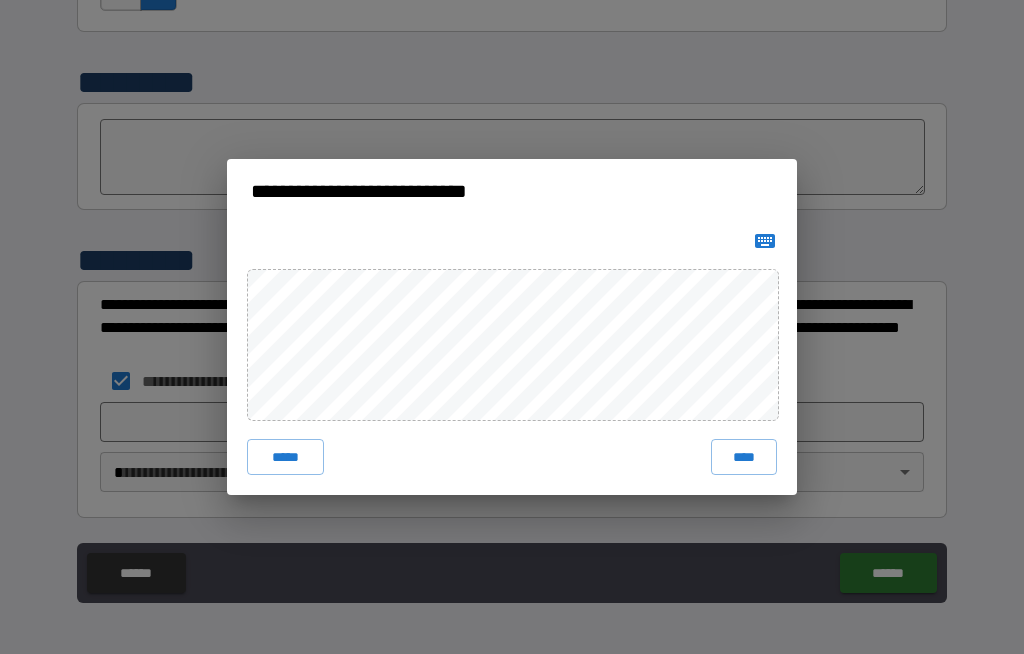 click on "****" at bounding box center [744, 457] 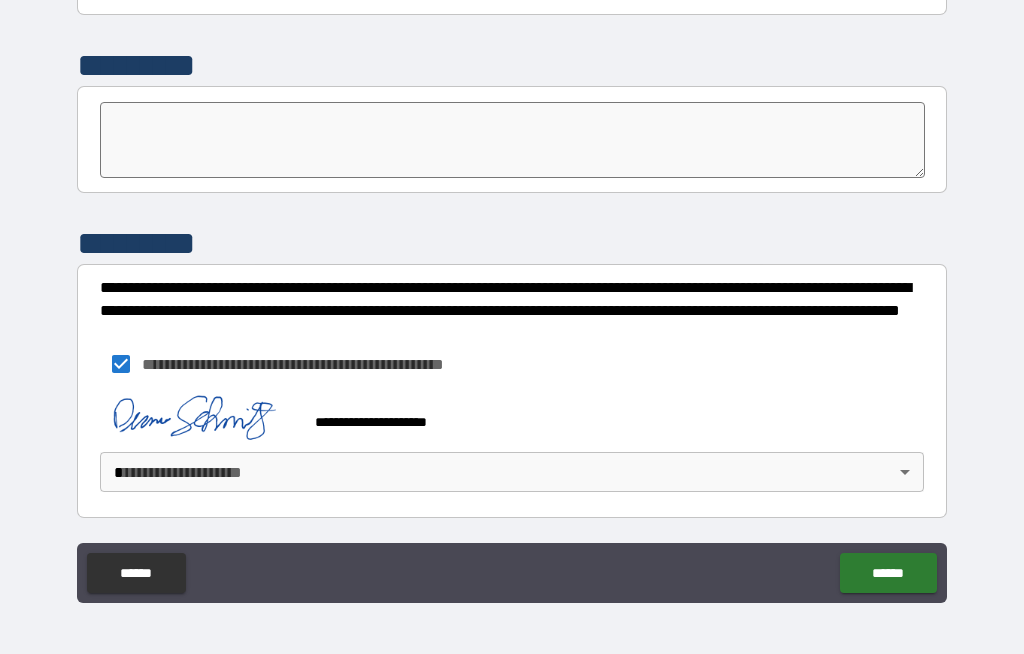 scroll, scrollTop: 7020, scrollLeft: 0, axis: vertical 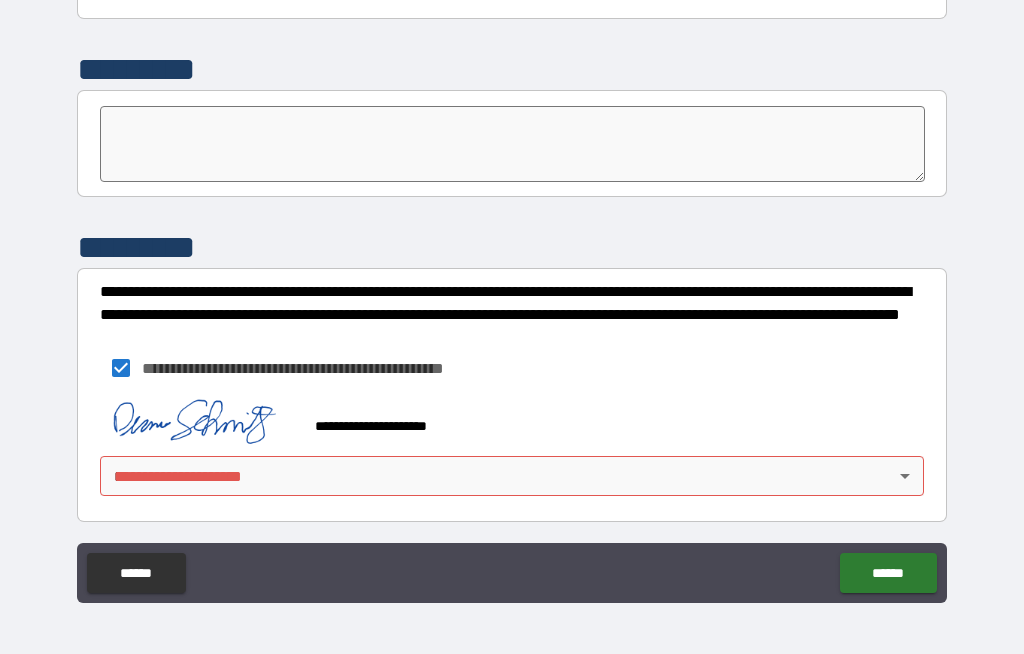 click on "**********" at bounding box center (512, 292) 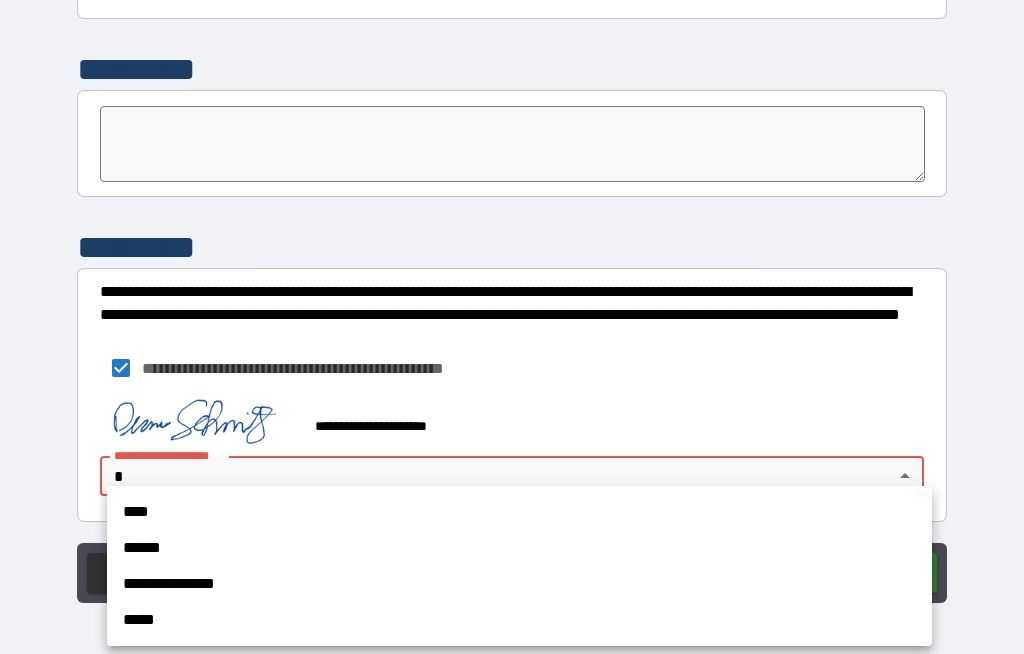click on "****" at bounding box center [519, 512] 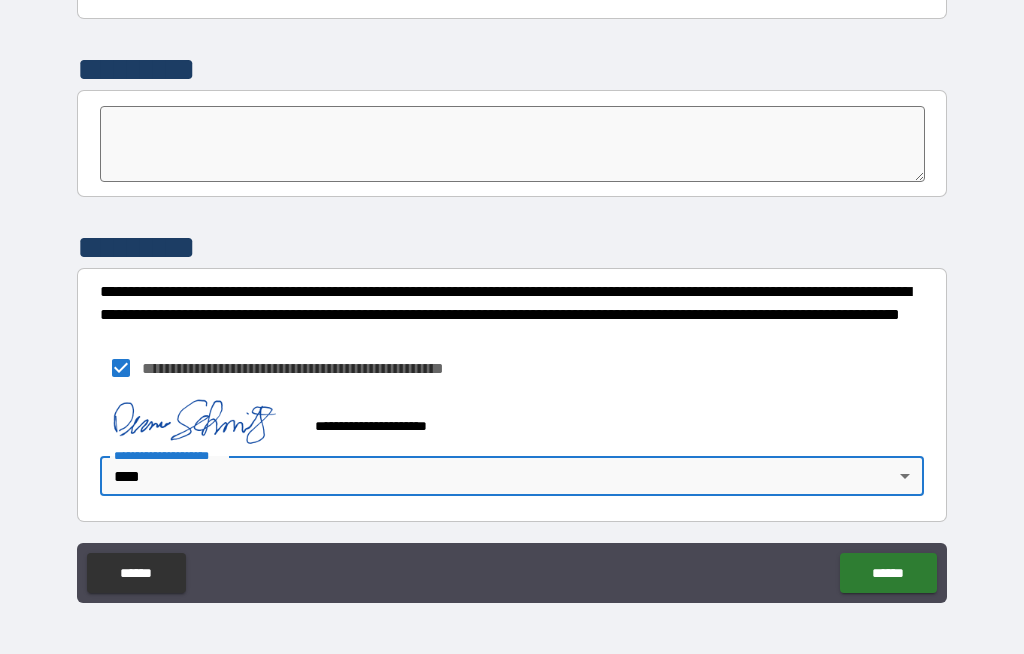 type on "****" 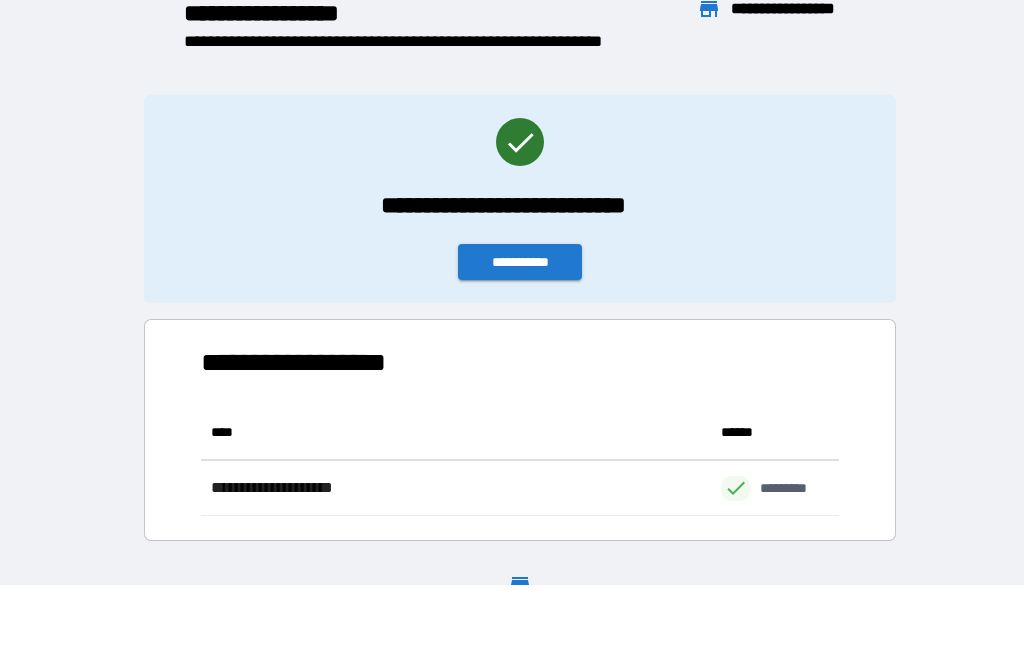 scroll, scrollTop: 111, scrollLeft: 638, axis: both 